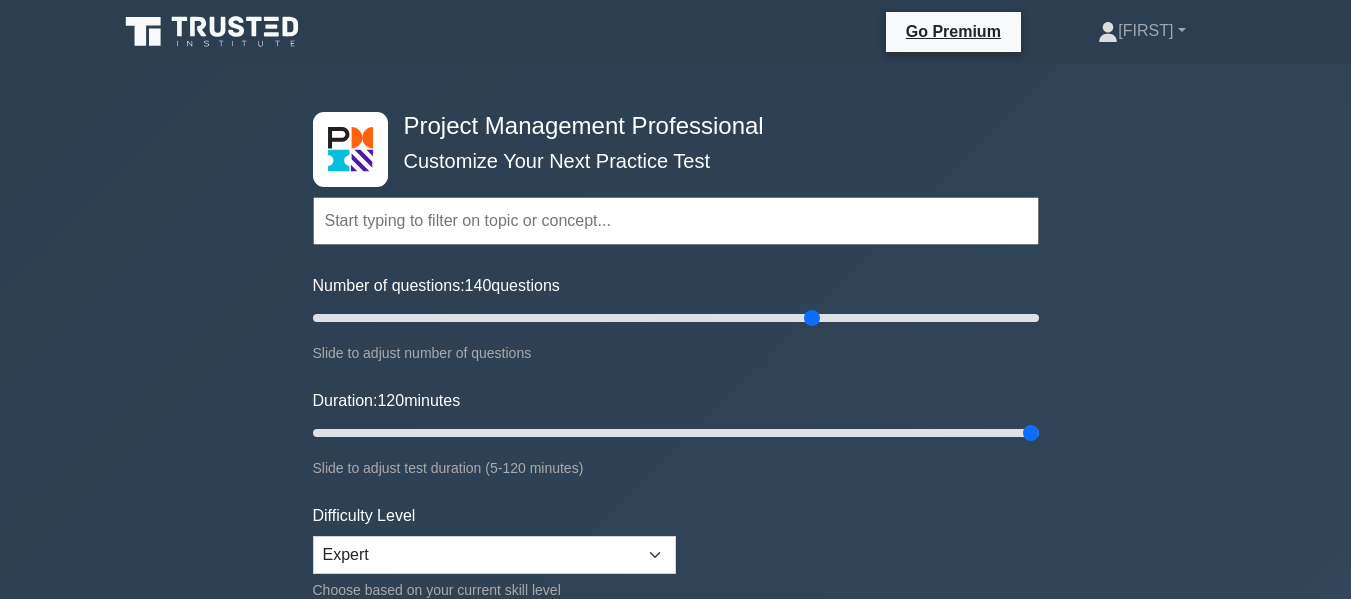 scroll, scrollTop: 0, scrollLeft: 0, axis: both 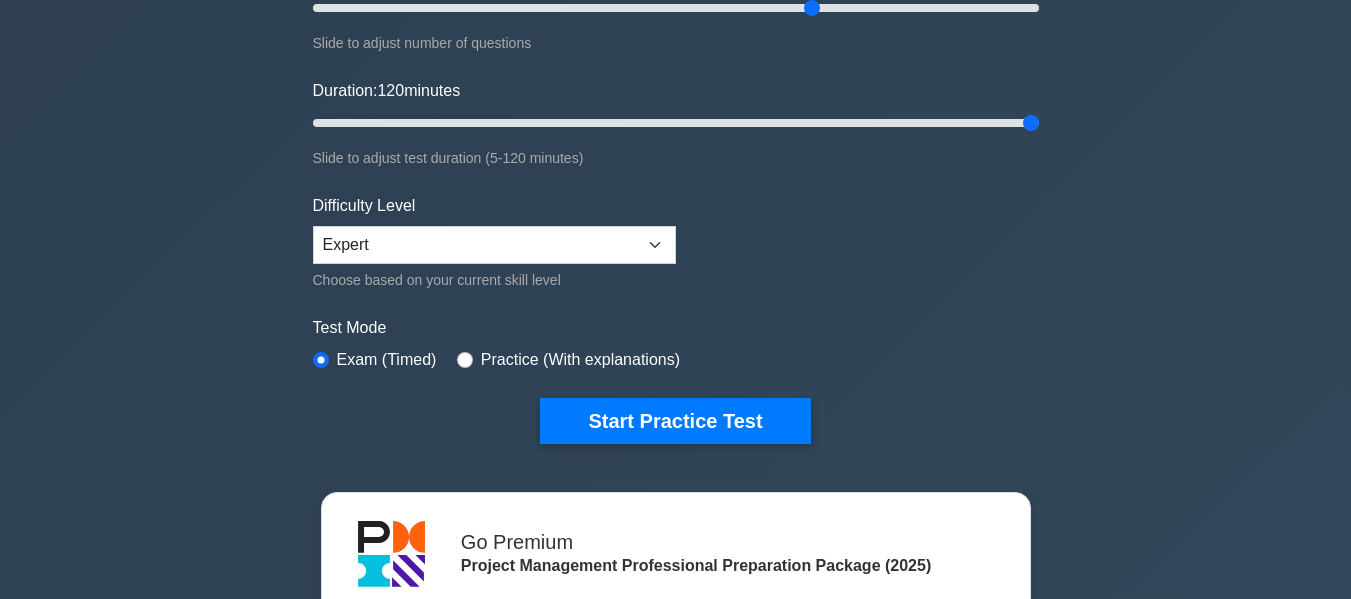 click on "Practice (With explanations)" at bounding box center [580, 360] 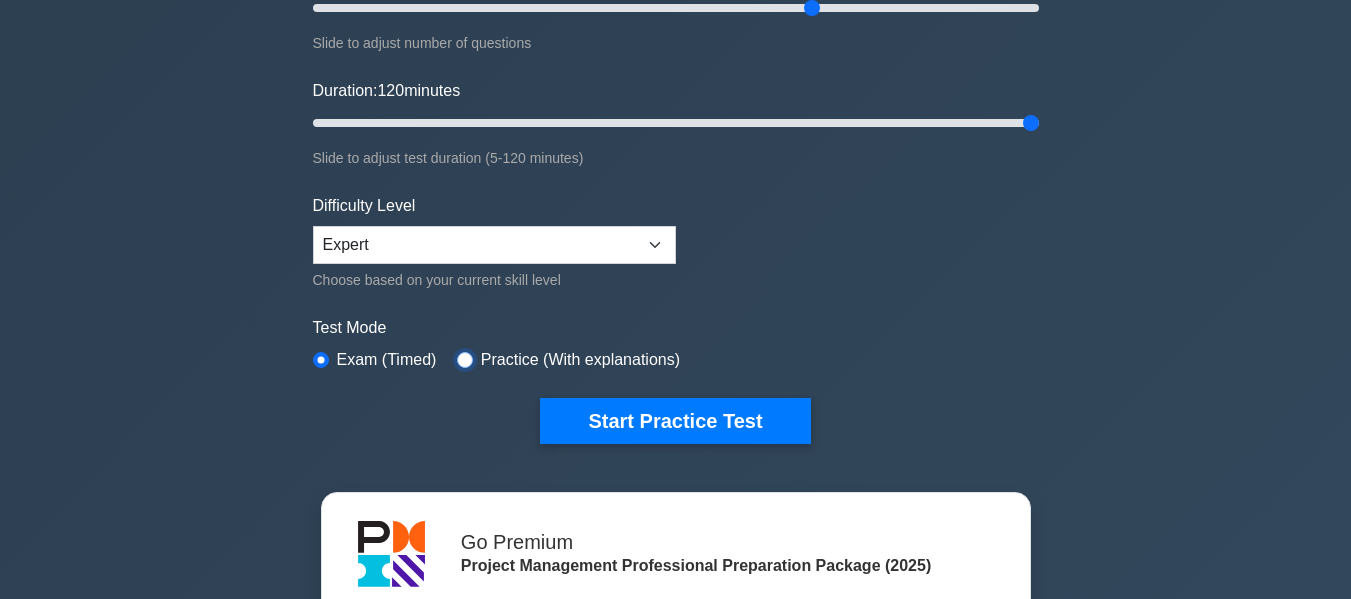 click at bounding box center (465, 360) 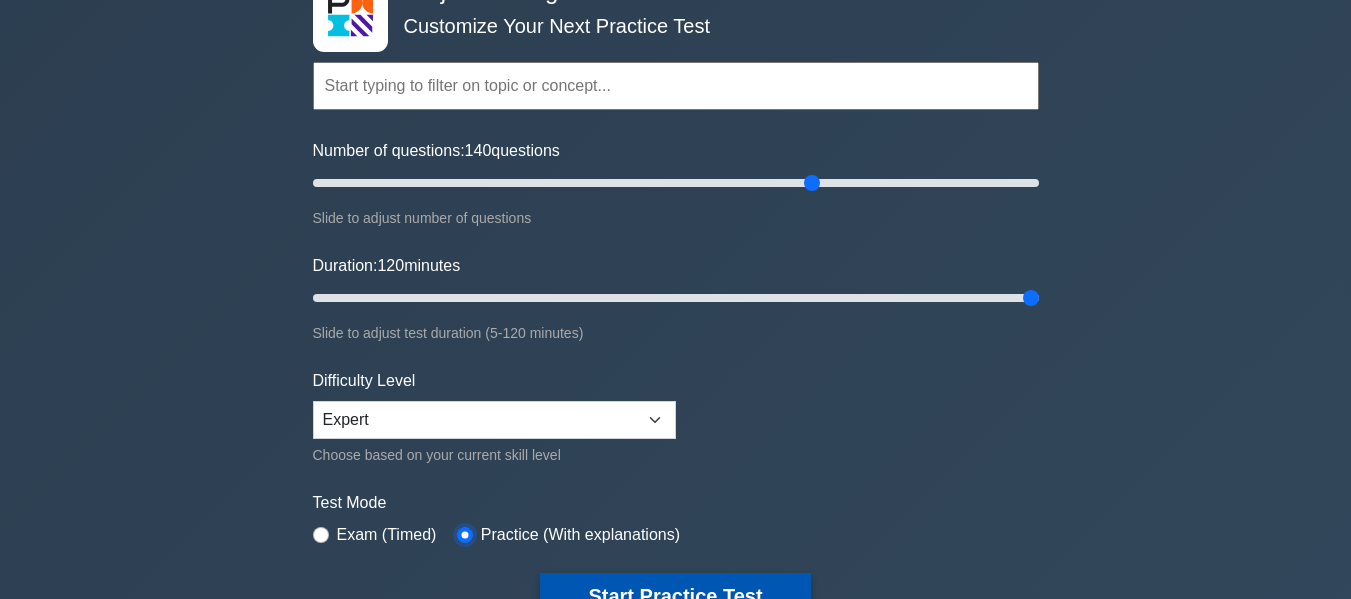 scroll, scrollTop: 190, scrollLeft: 0, axis: vertical 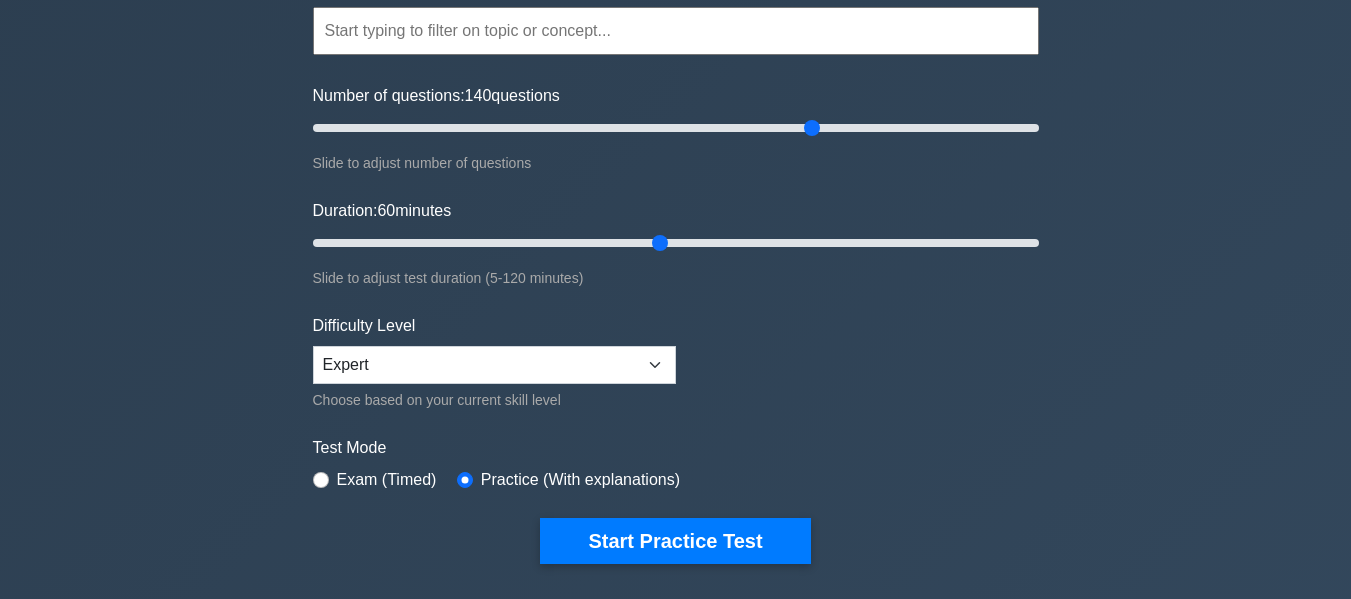 drag, startPoint x: 1028, startPoint y: 240, endPoint x: 659, endPoint y: 253, distance: 369.2289 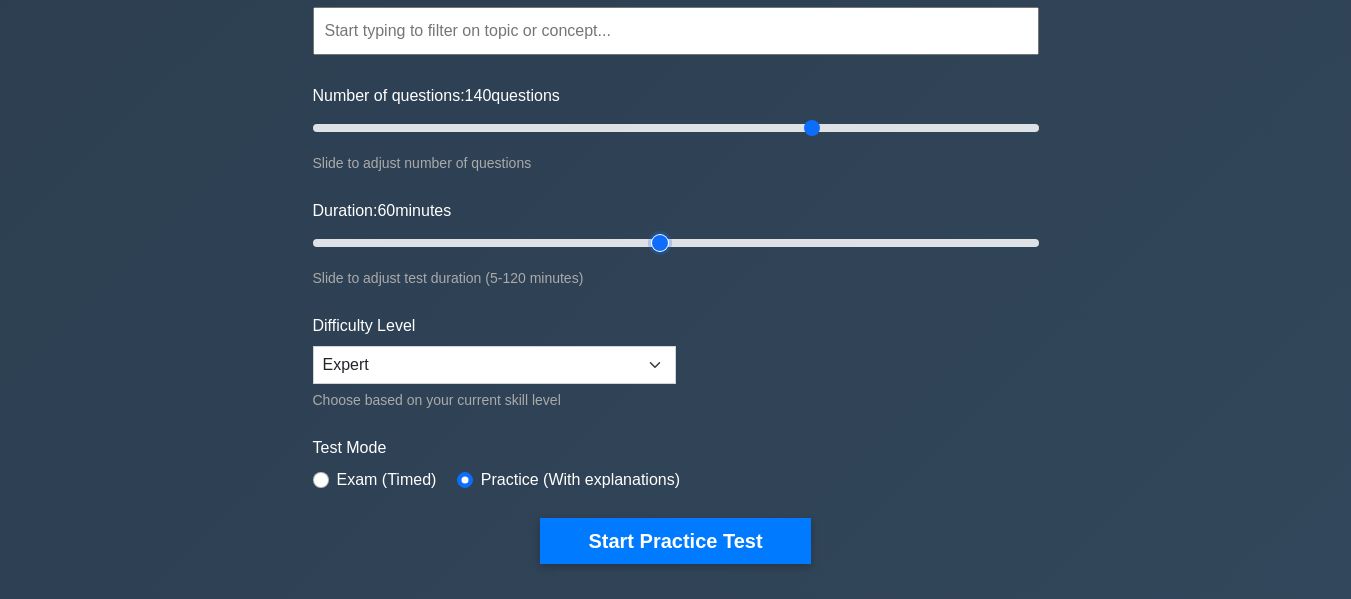 type on "60" 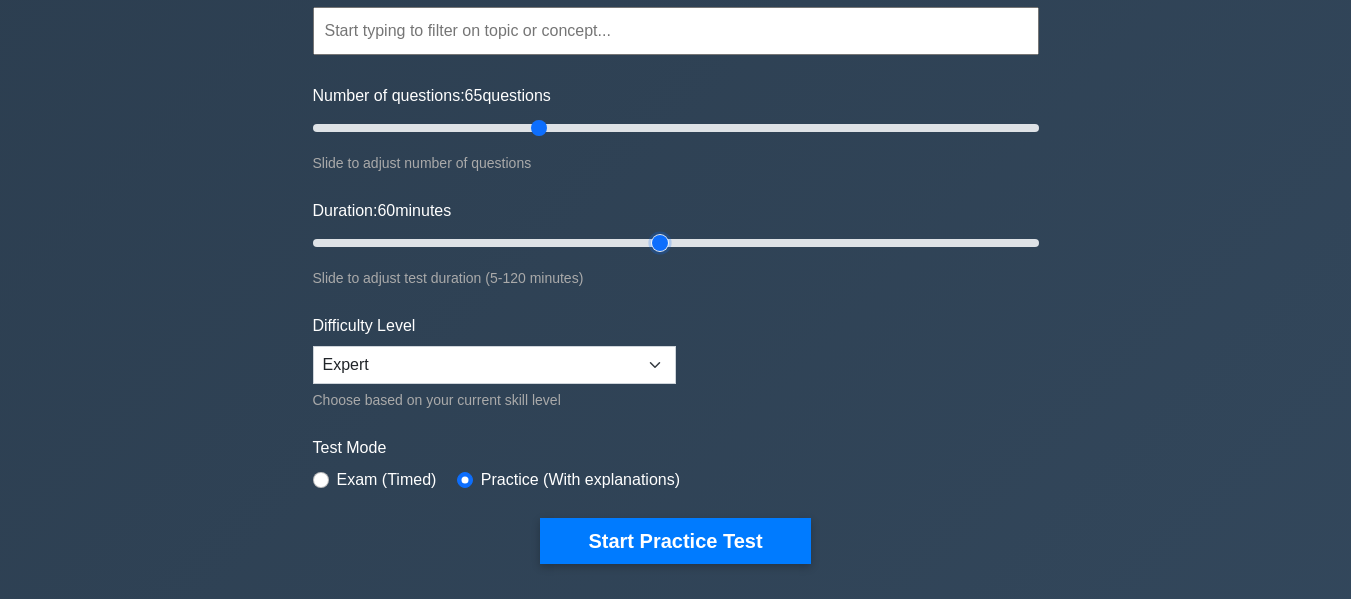 drag, startPoint x: 812, startPoint y: 126, endPoint x: 546, endPoint y: 136, distance: 266.1879 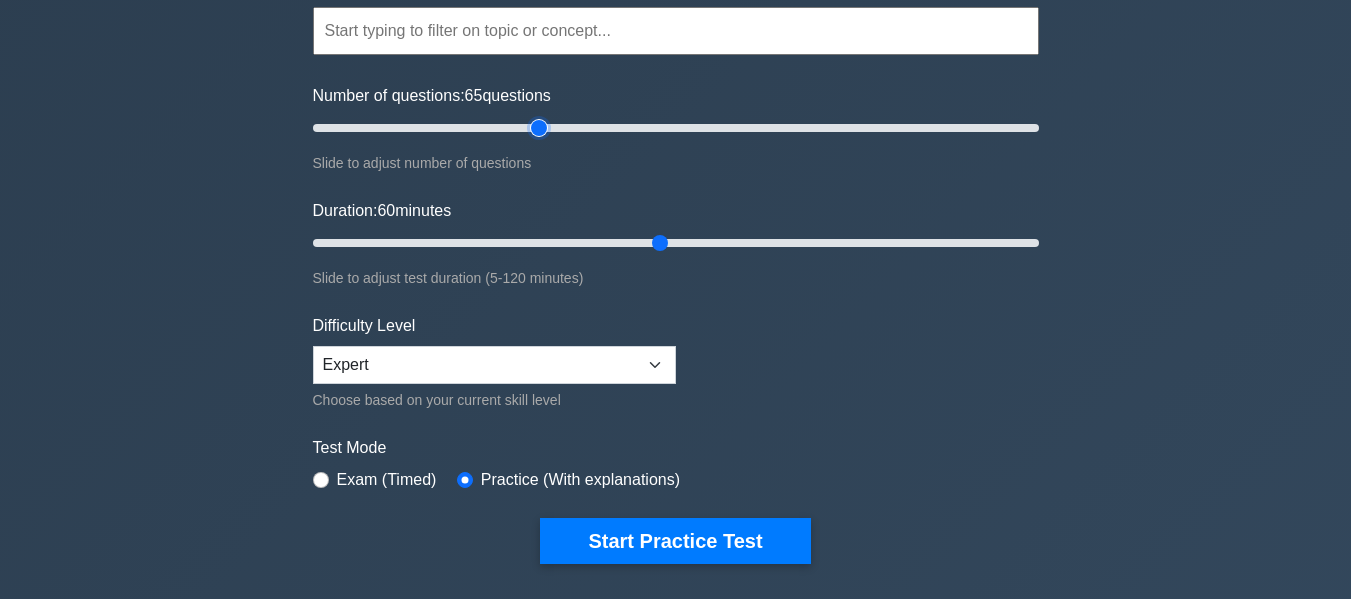 type on "65" 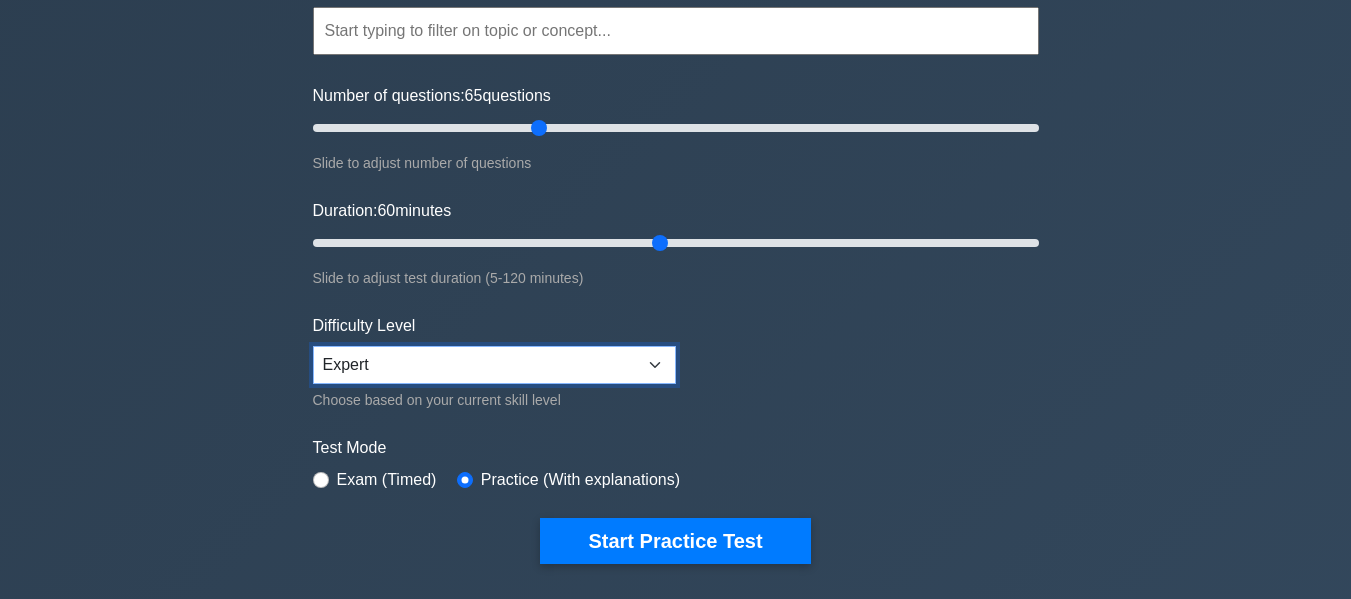 click on "Beginner
Intermediate
Expert" at bounding box center (494, 365) 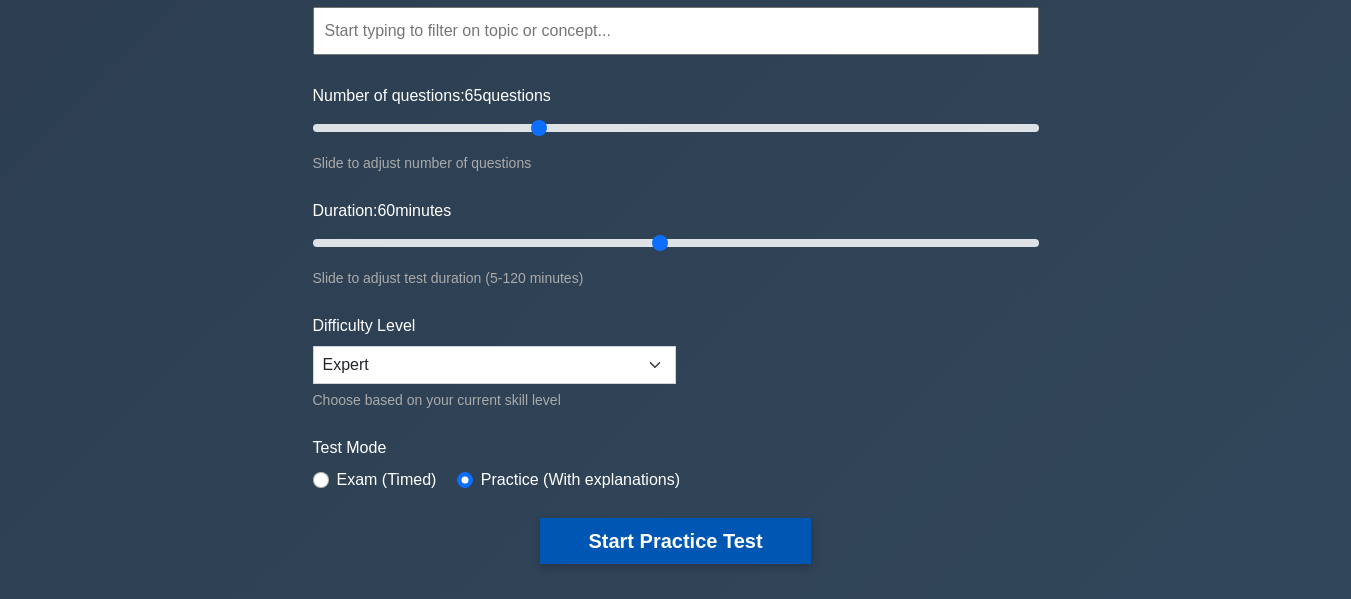 click on "Start Practice Test" at bounding box center (675, 541) 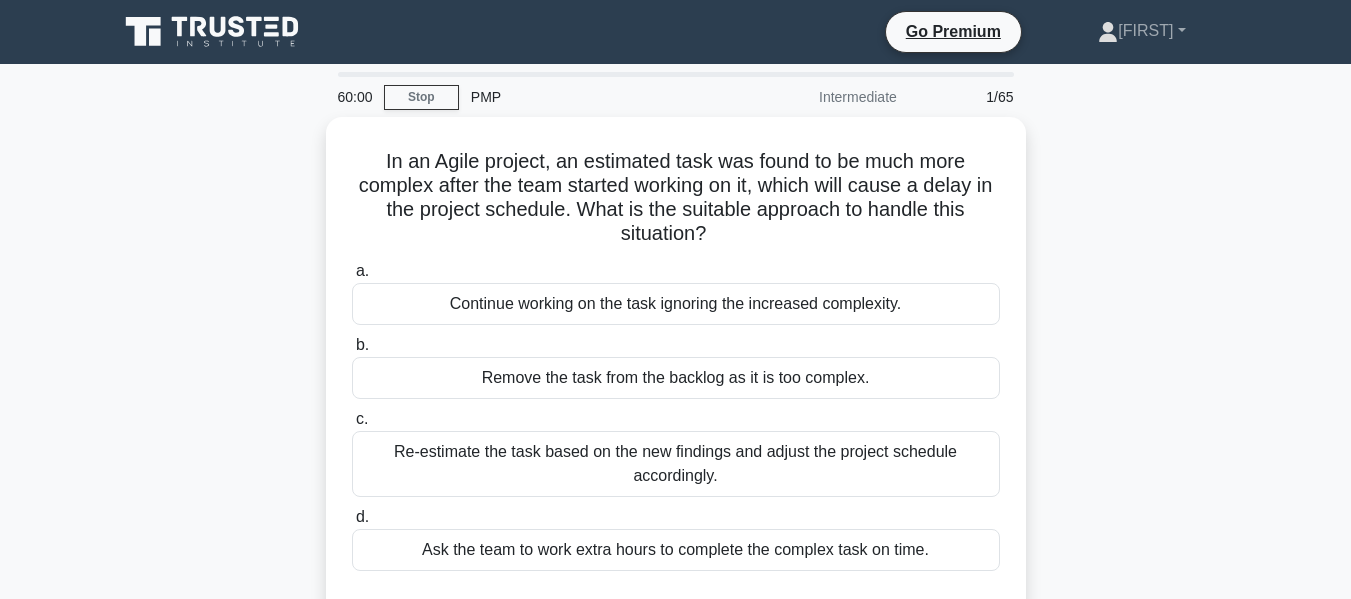 scroll, scrollTop: 0, scrollLeft: 0, axis: both 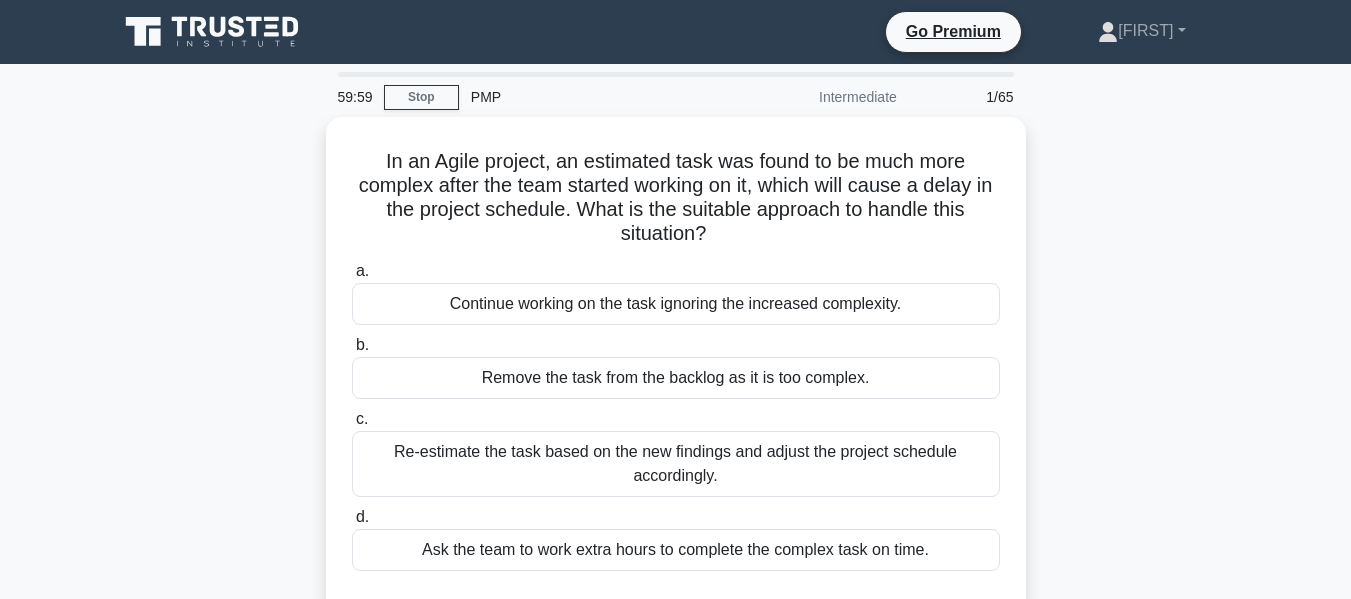click on "Ask the team to work extra hours to complete the complex task on time." at bounding box center [676, 550] 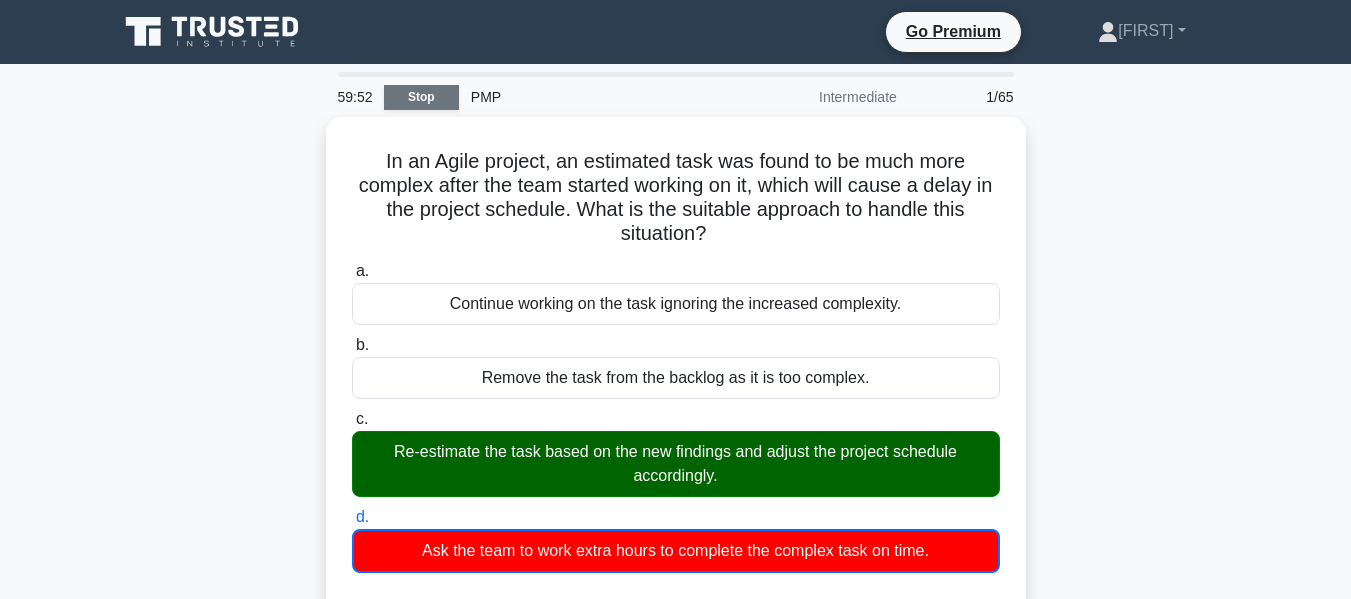 click on "Stop" at bounding box center (421, 97) 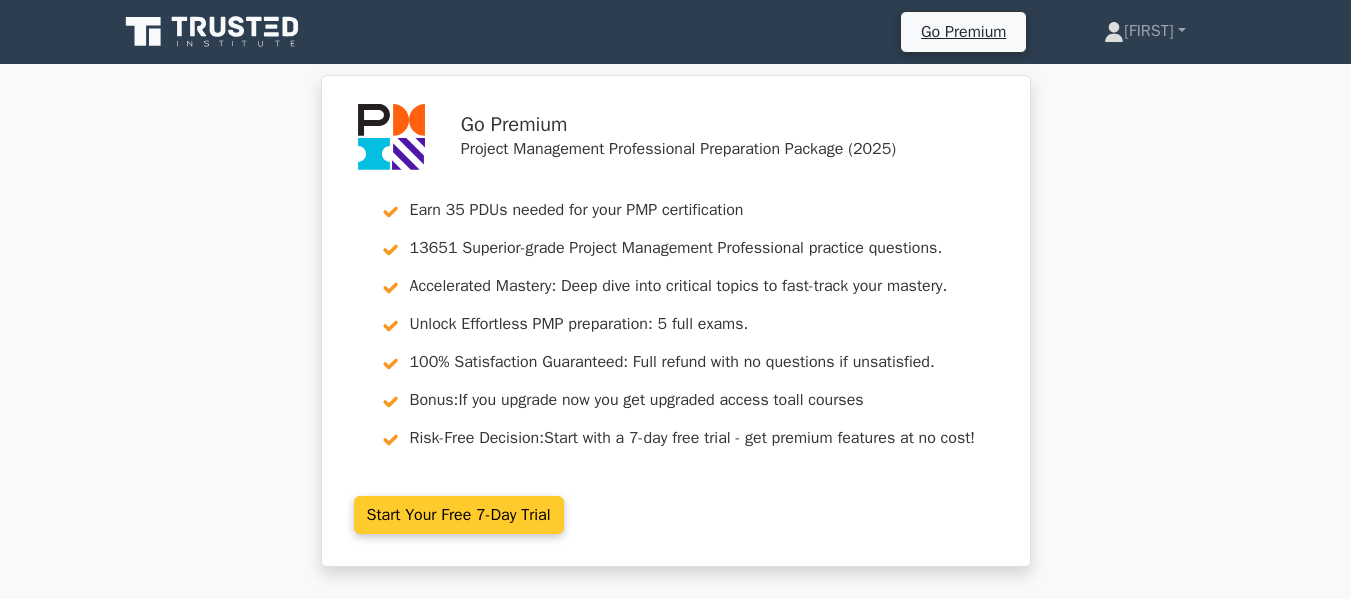 scroll, scrollTop: 0, scrollLeft: 0, axis: both 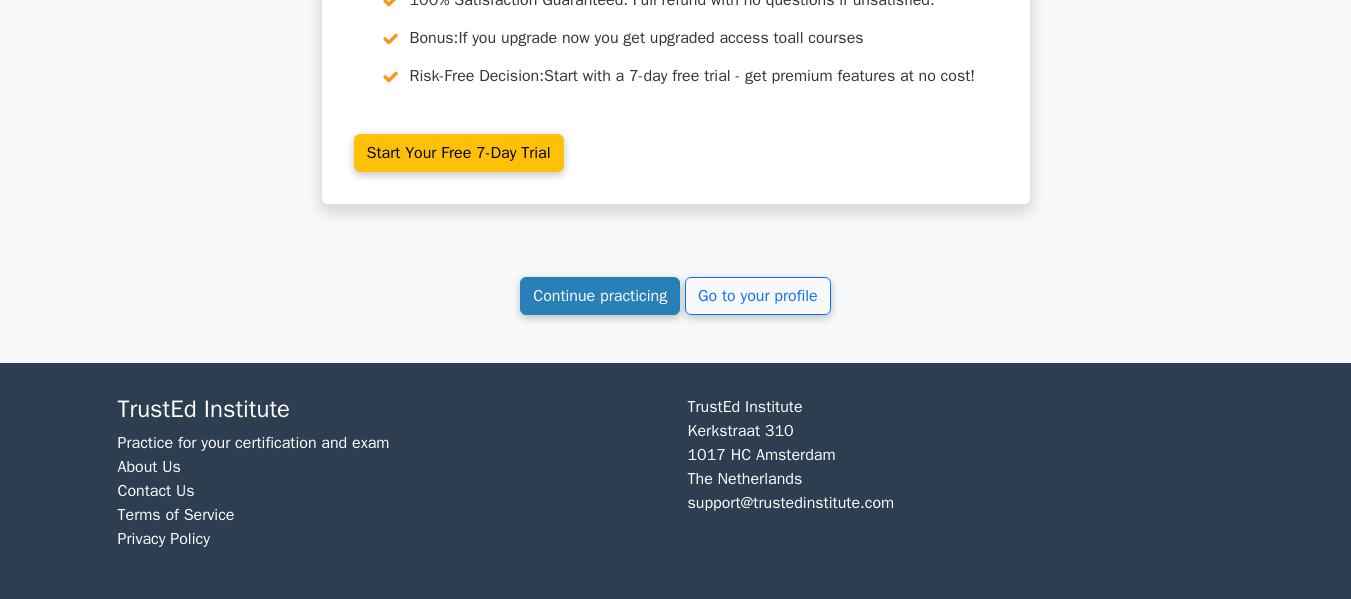 click on "Continue practicing" at bounding box center [600, 296] 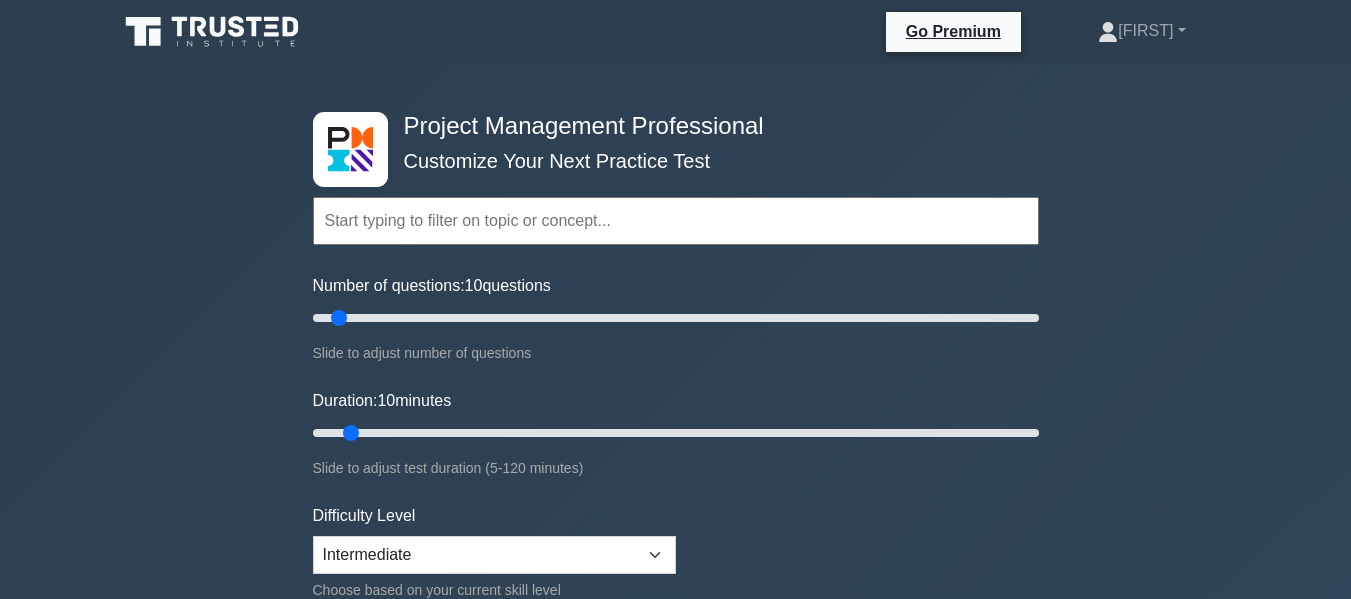 scroll, scrollTop: 0, scrollLeft: 0, axis: both 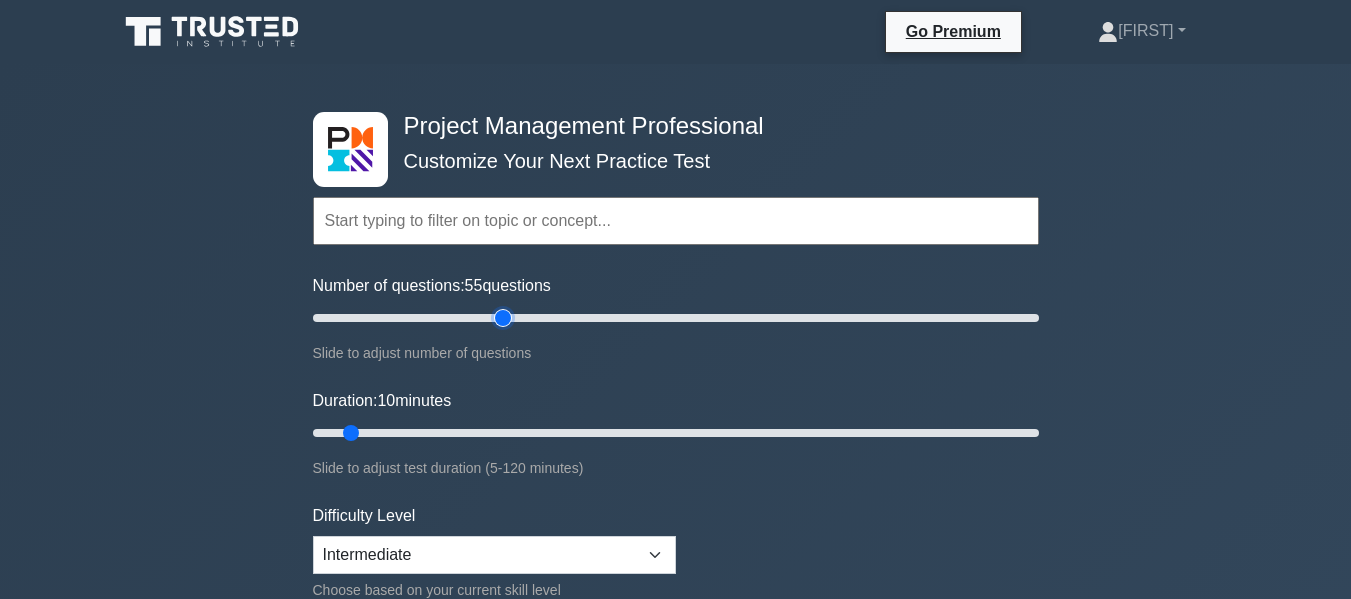 click on "Number of questions:  55  questions" at bounding box center (676, 318) 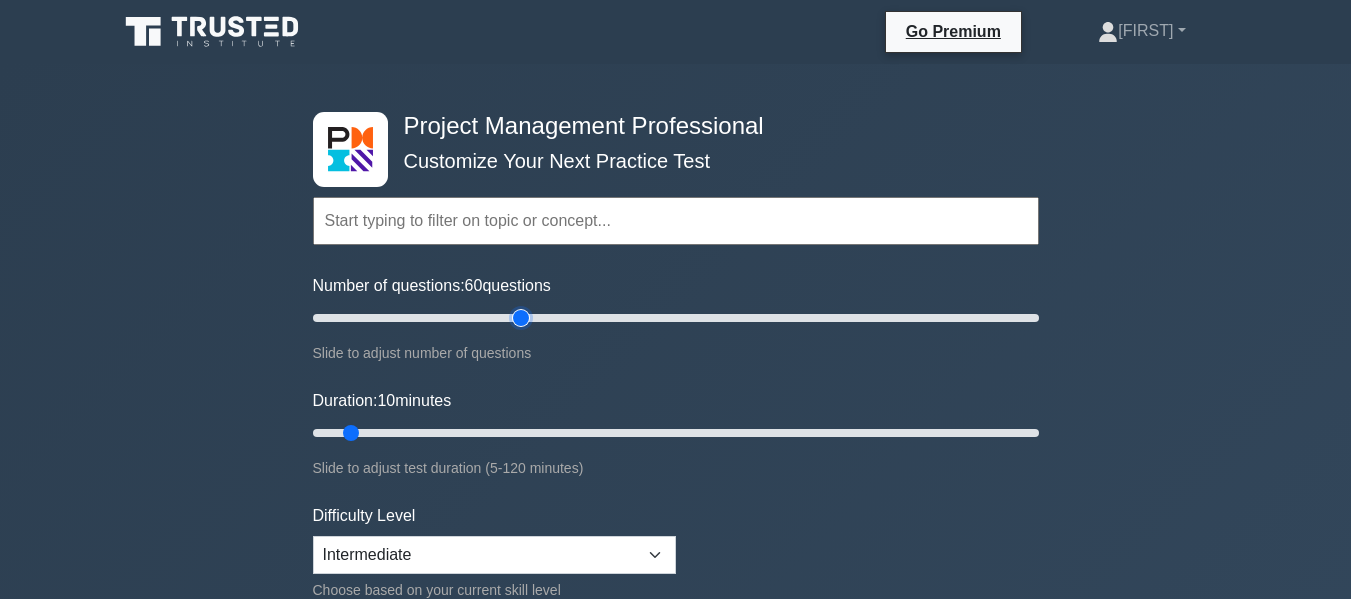 drag, startPoint x: 498, startPoint y: 315, endPoint x: 517, endPoint y: 319, distance: 19.416489 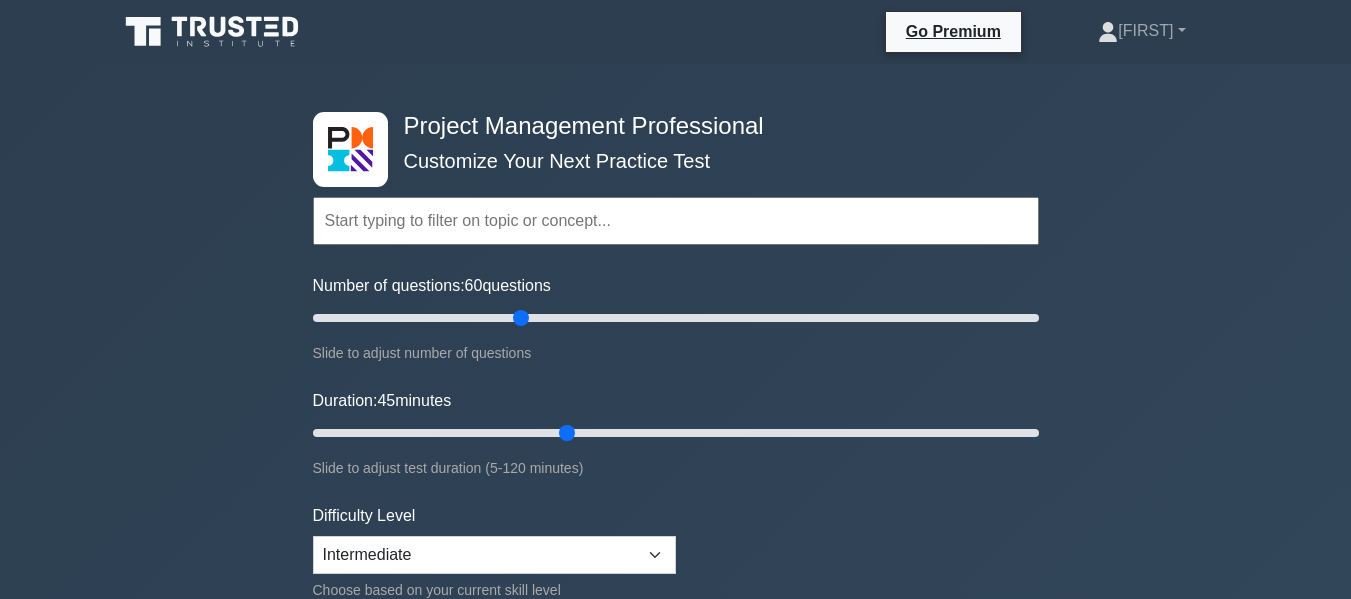 drag, startPoint x: 350, startPoint y: 430, endPoint x: 564, endPoint y: 432, distance: 214.00934 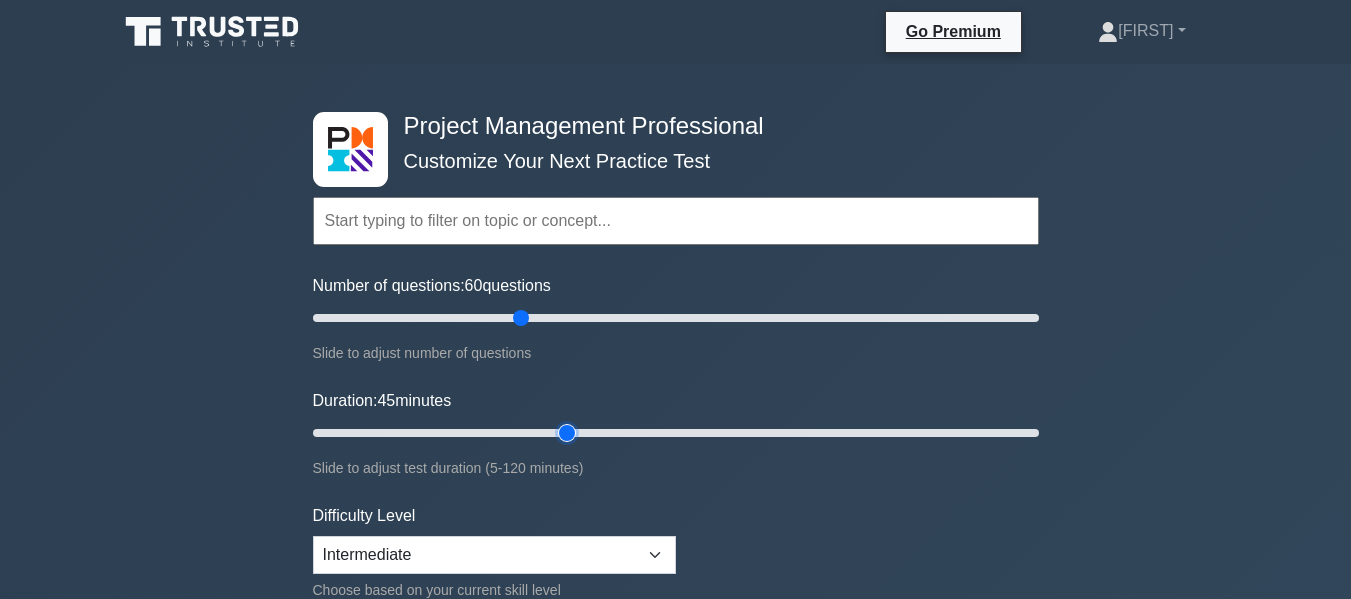 type on "45" 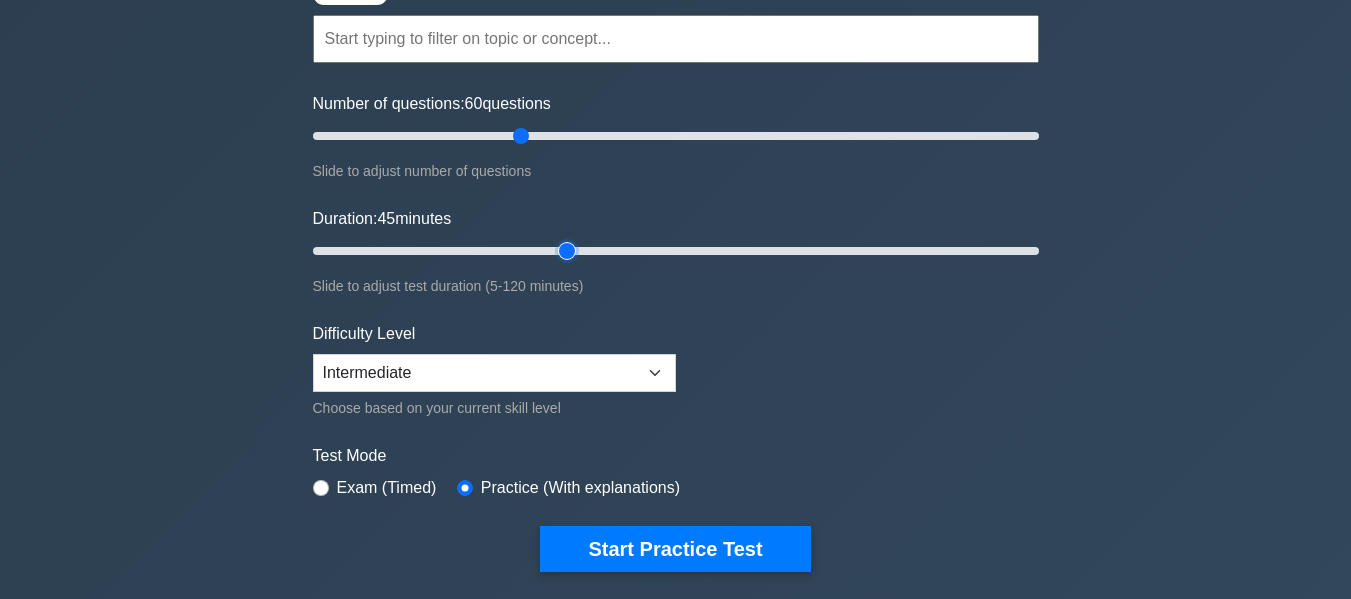 scroll, scrollTop: 210, scrollLeft: 0, axis: vertical 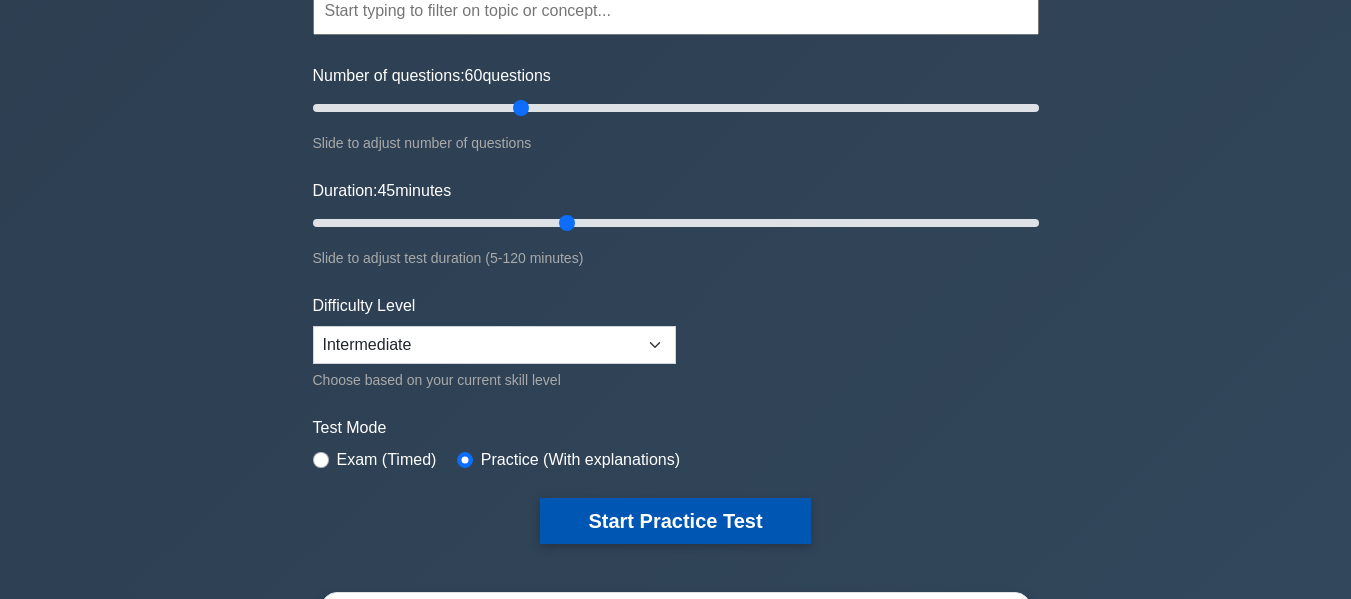 click on "Start Practice Test" at bounding box center (675, 521) 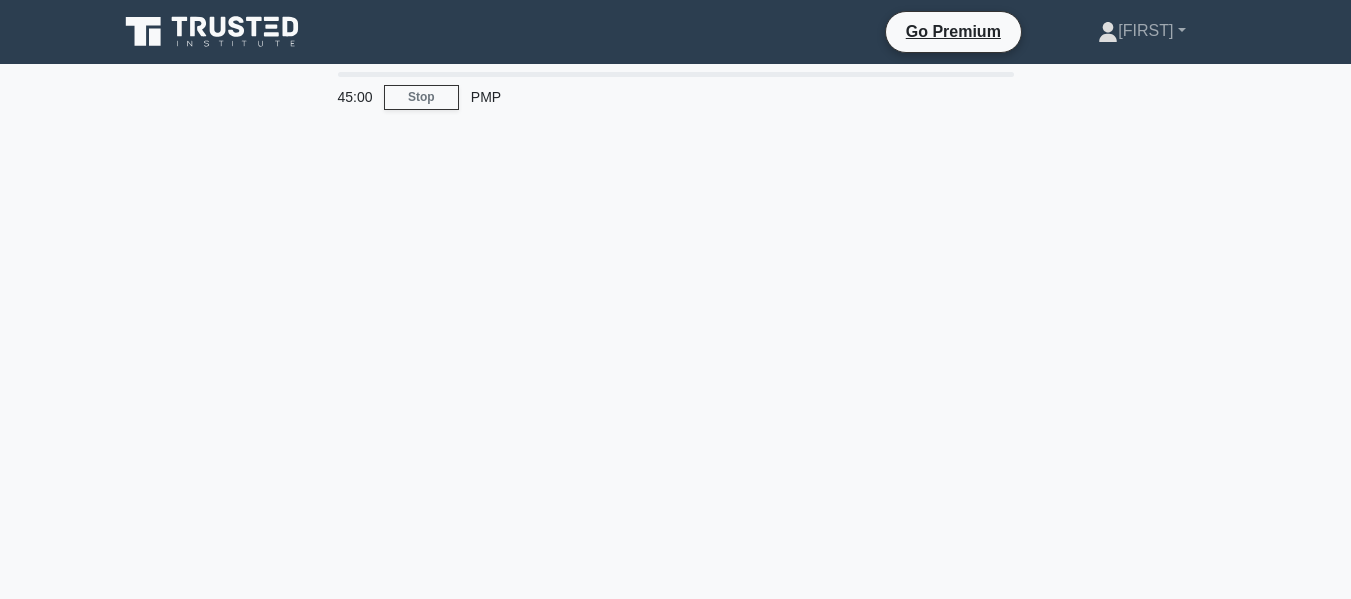 scroll, scrollTop: 0, scrollLeft: 0, axis: both 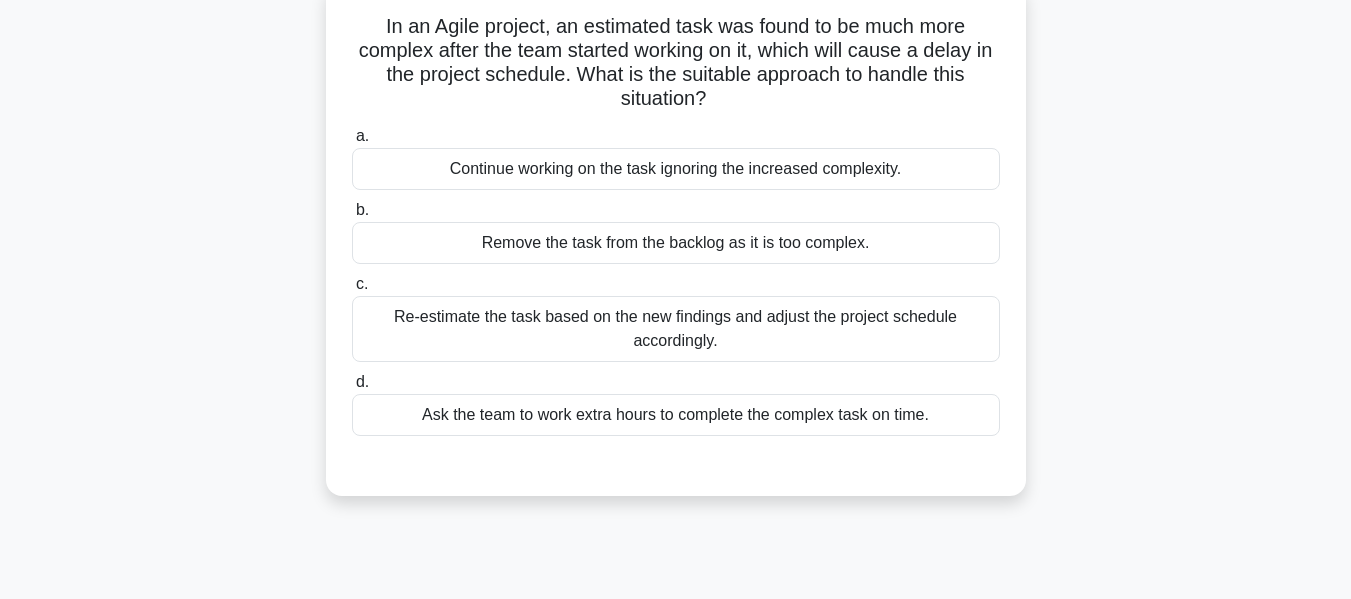 click on "Re-estimate the task based on the new findings and adjust the project schedule accordingly." at bounding box center (676, 329) 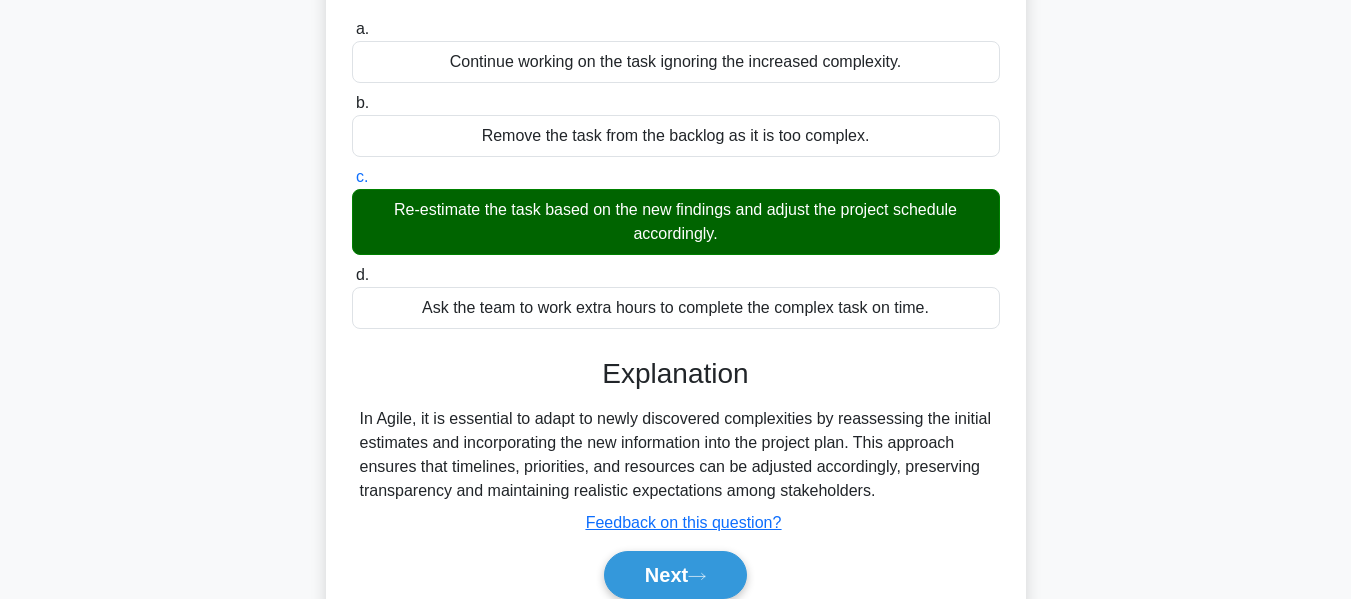 scroll, scrollTop: 481, scrollLeft: 0, axis: vertical 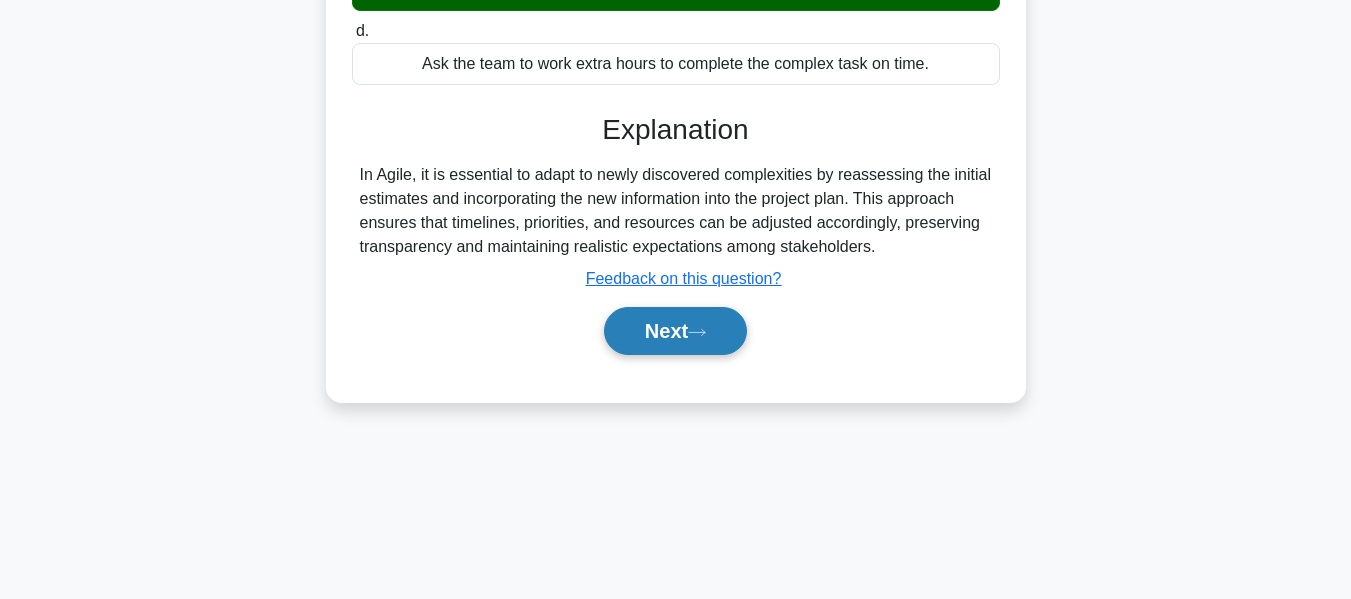 drag, startPoint x: 710, startPoint y: 323, endPoint x: 674, endPoint y: 331, distance: 36.878178 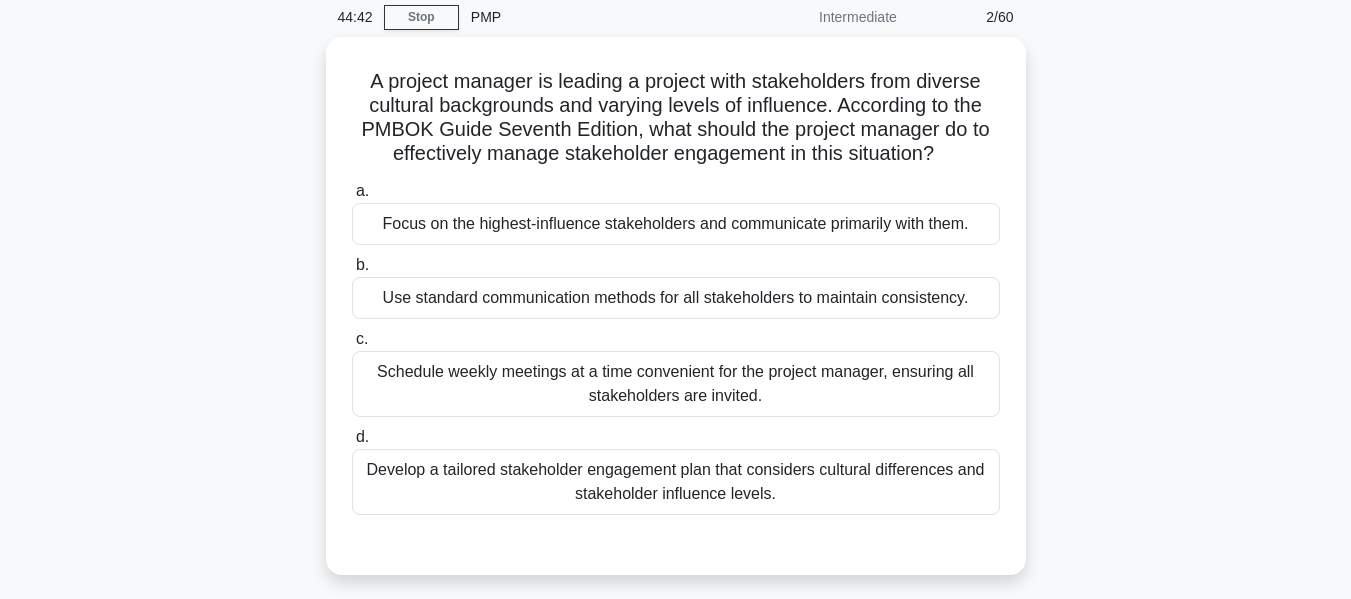 scroll, scrollTop: 83, scrollLeft: 0, axis: vertical 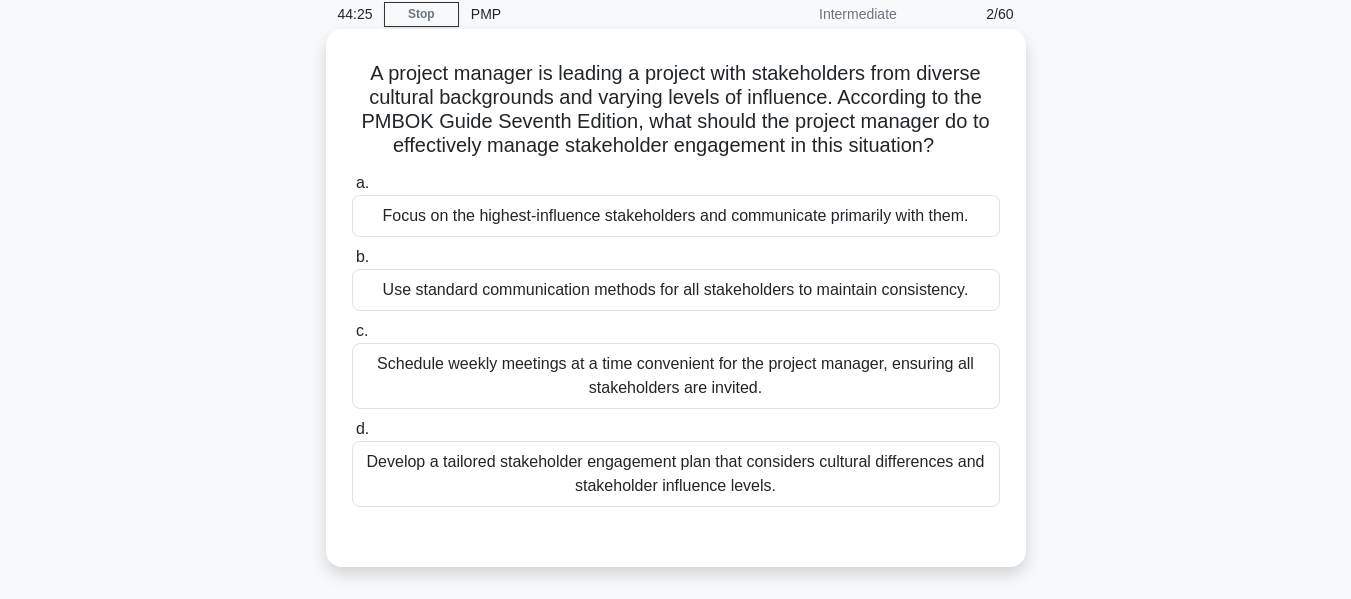 click on "Develop a tailored stakeholder engagement plan that considers cultural differences and stakeholder influence levels." at bounding box center [676, 474] 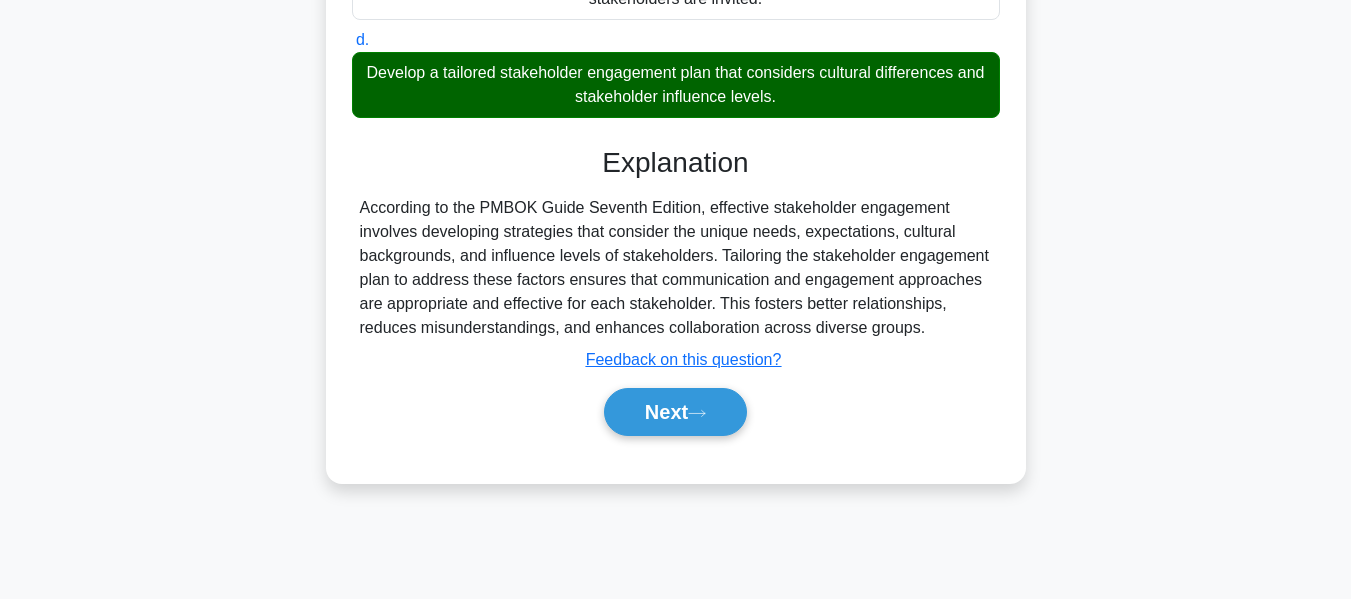 scroll, scrollTop: 481, scrollLeft: 0, axis: vertical 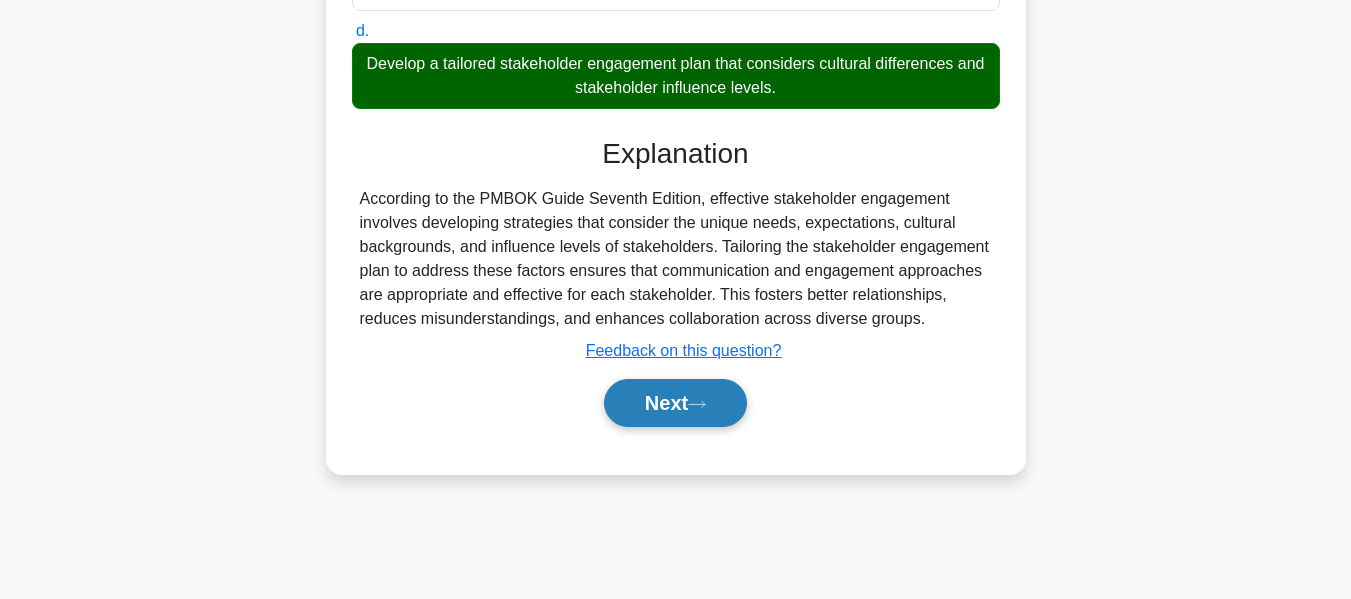 click on "Next" at bounding box center (675, 403) 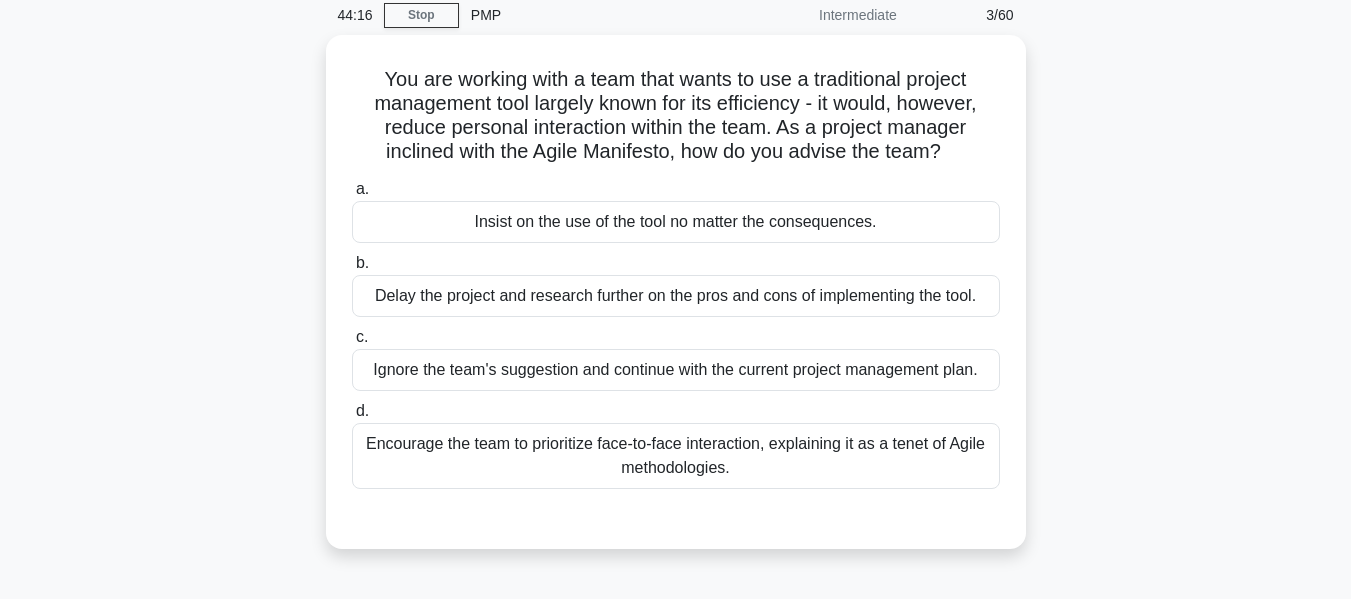 scroll, scrollTop: 103, scrollLeft: 0, axis: vertical 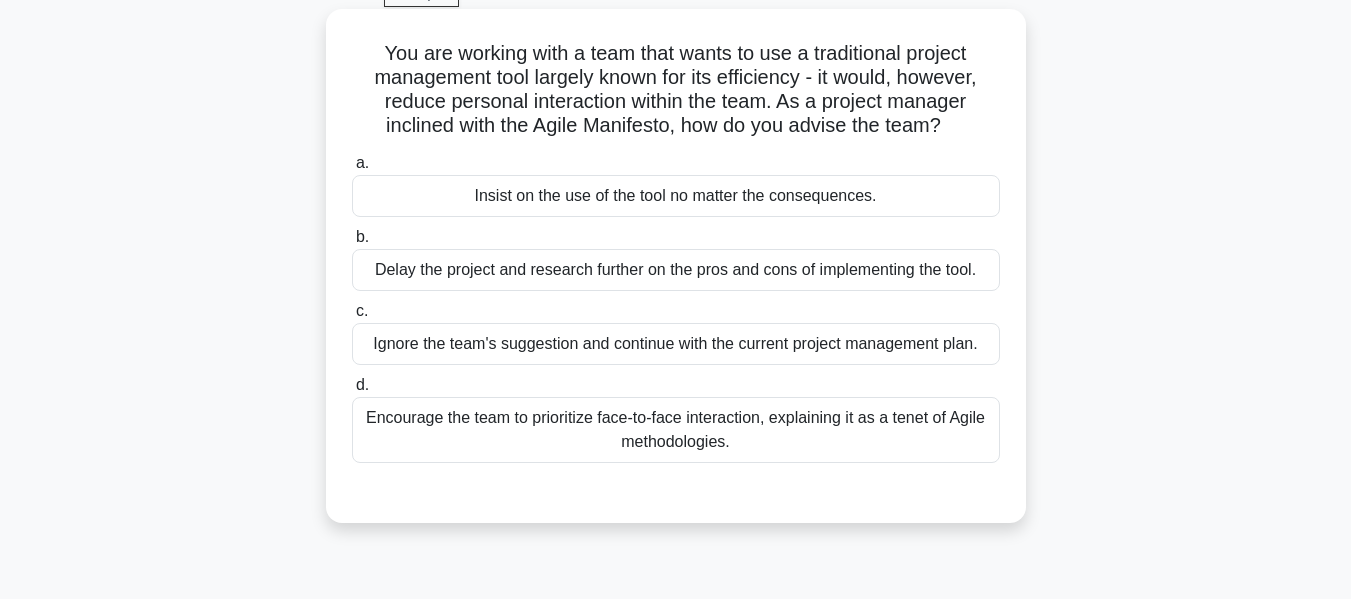 click on "Encourage the team to prioritize face-to-face interaction, explaining it as a tenet of Agile methodologies." at bounding box center (676, 430) 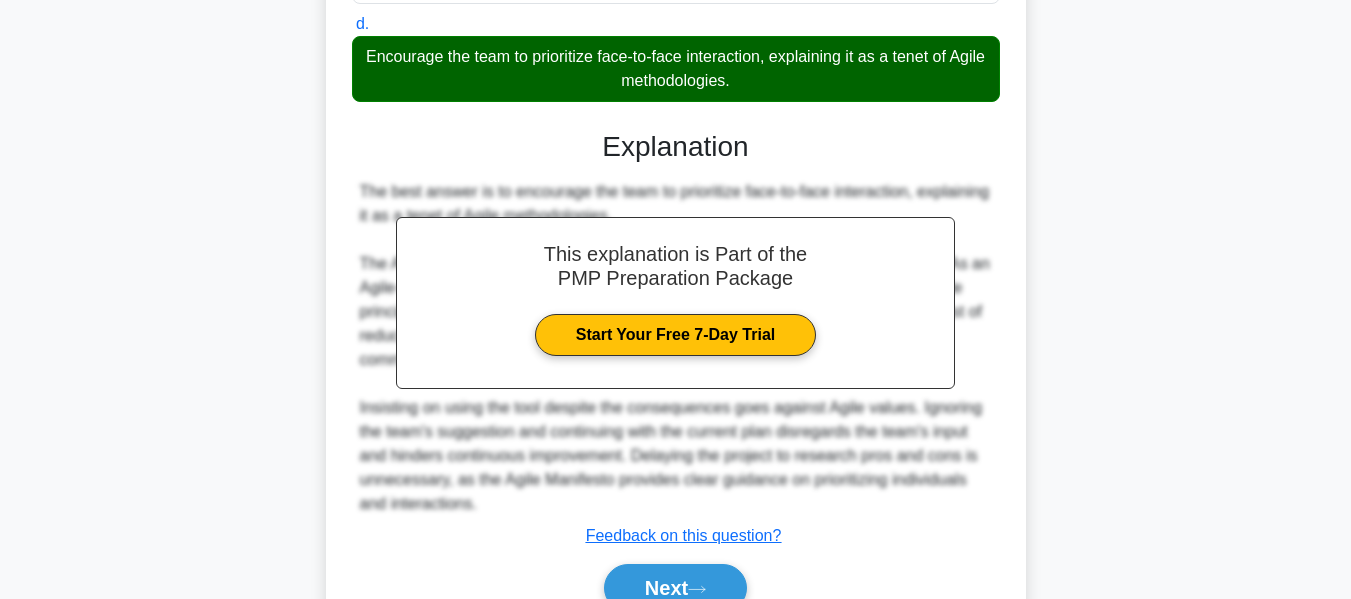 scroll, scrollTop: 563, scrollLeft: 0, axis: vertical 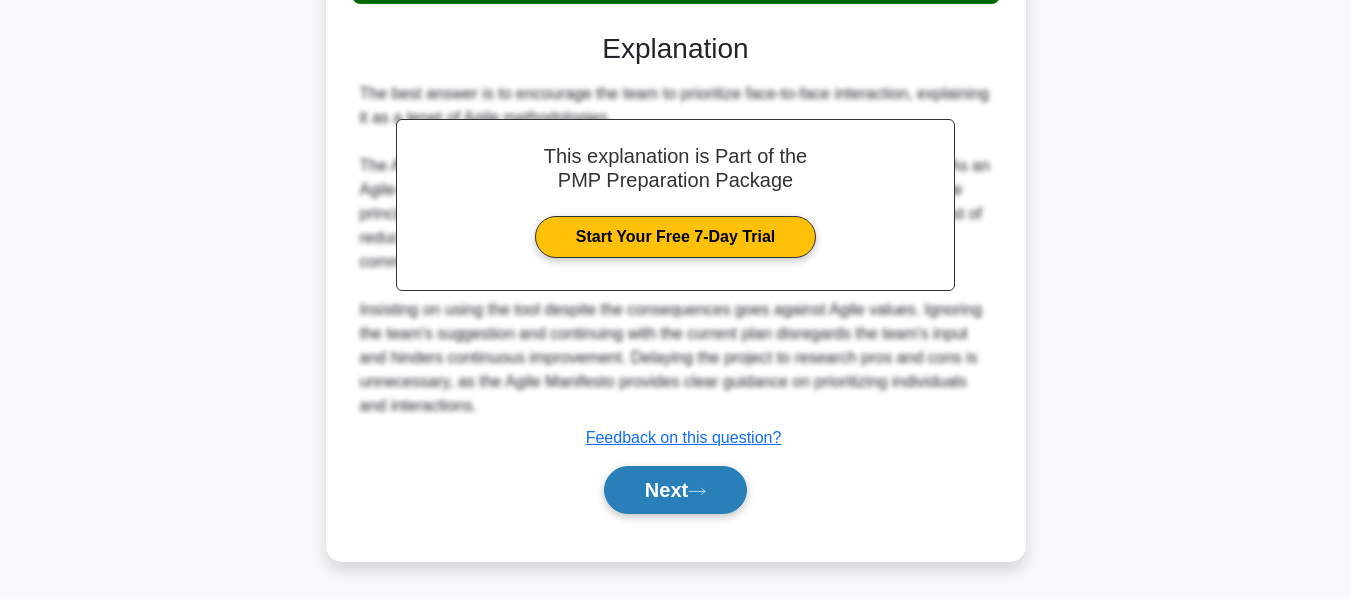 click on "Next" at bounding box center (675, 490) 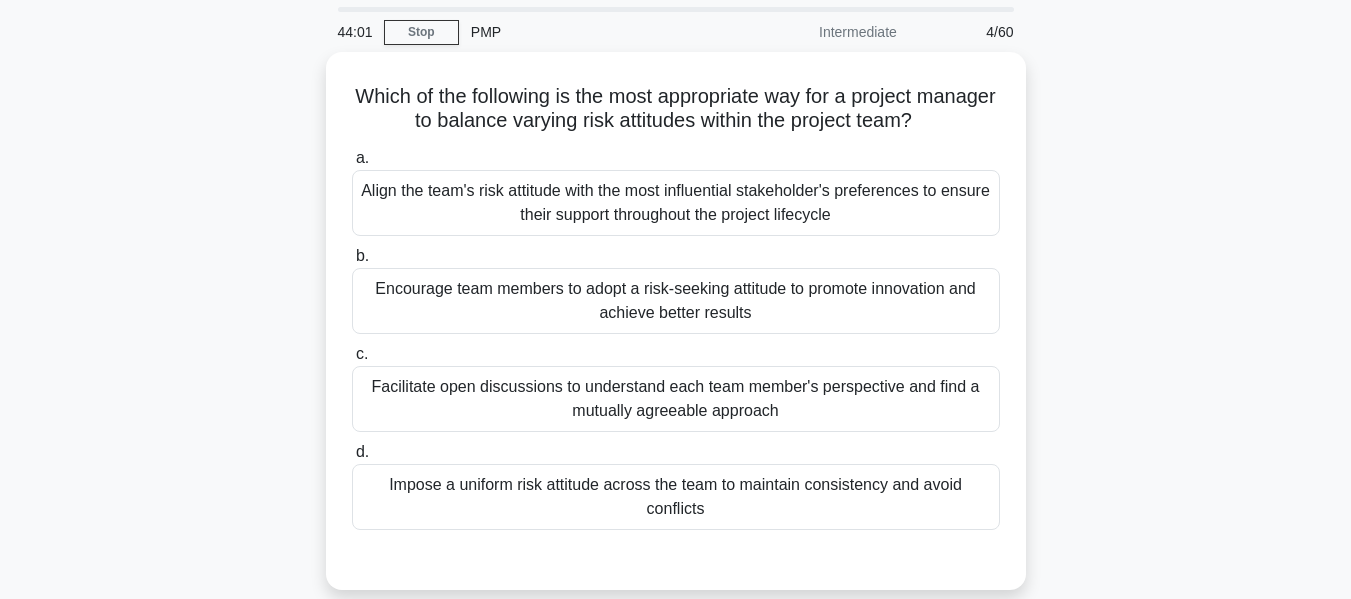 scroll, scrollTop: 67, scrollLeft: 0, axis: vertical 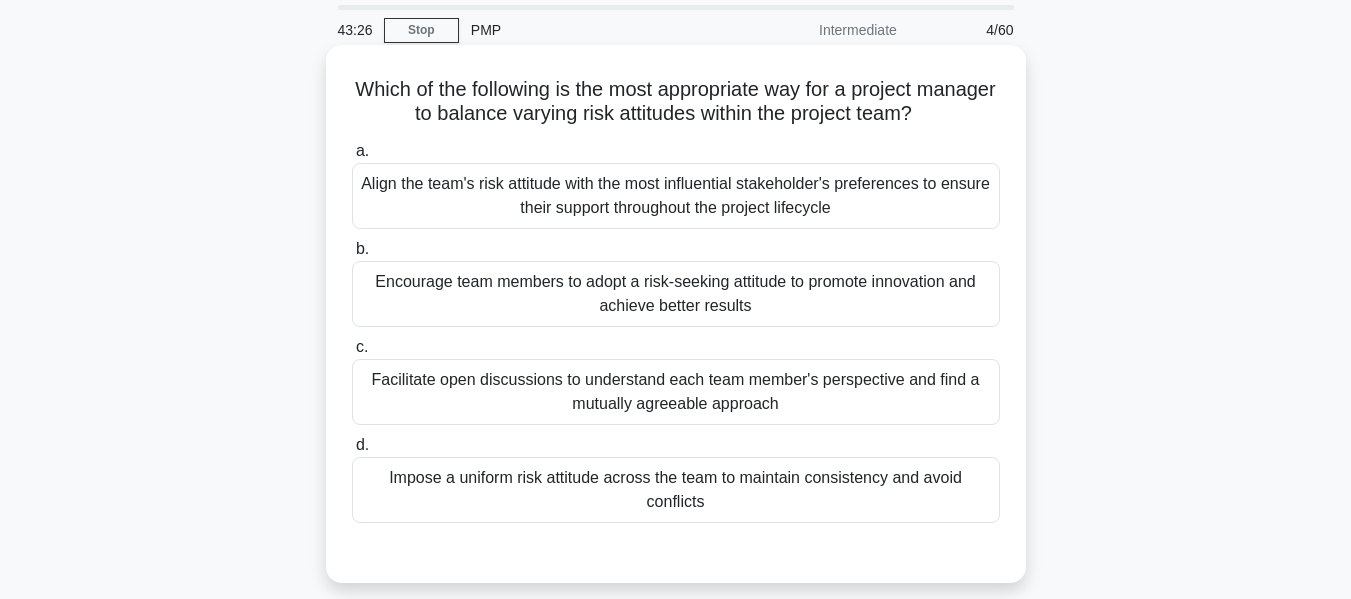 click on "Facilitate open discussions to understand each team member's perspective and find a mutually agreeable approach" at bounding box center [676, 392] 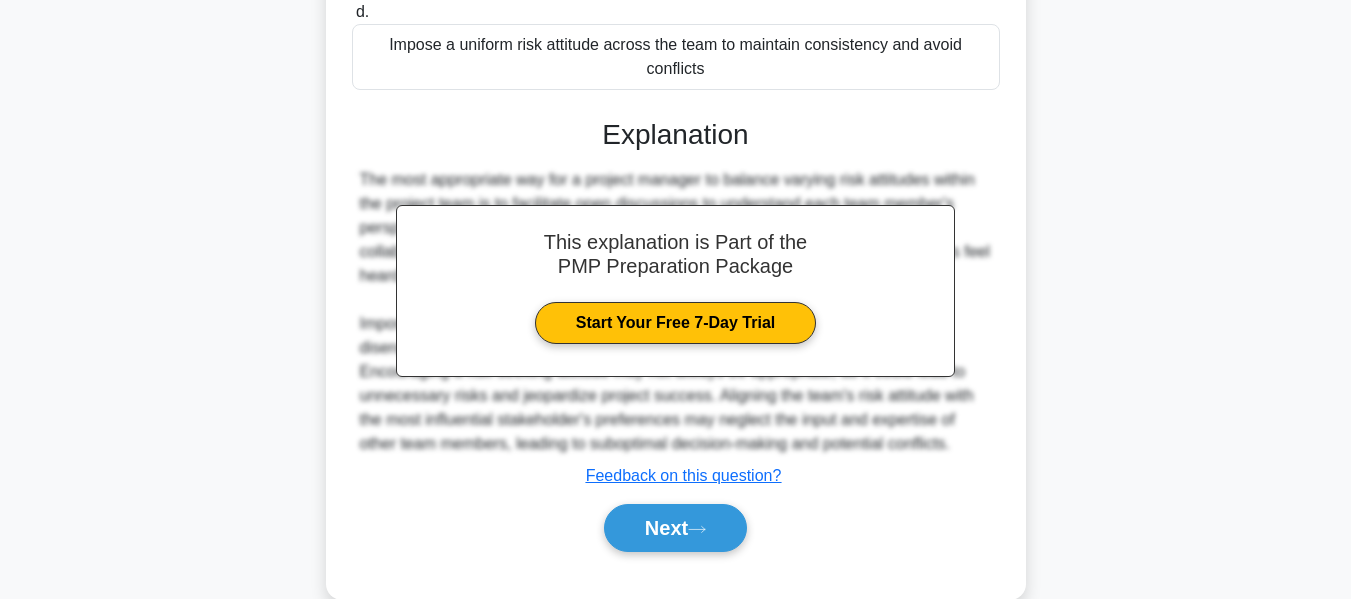 scroll, scrollTop: 539, scrollLeft: 0, axis: vertical 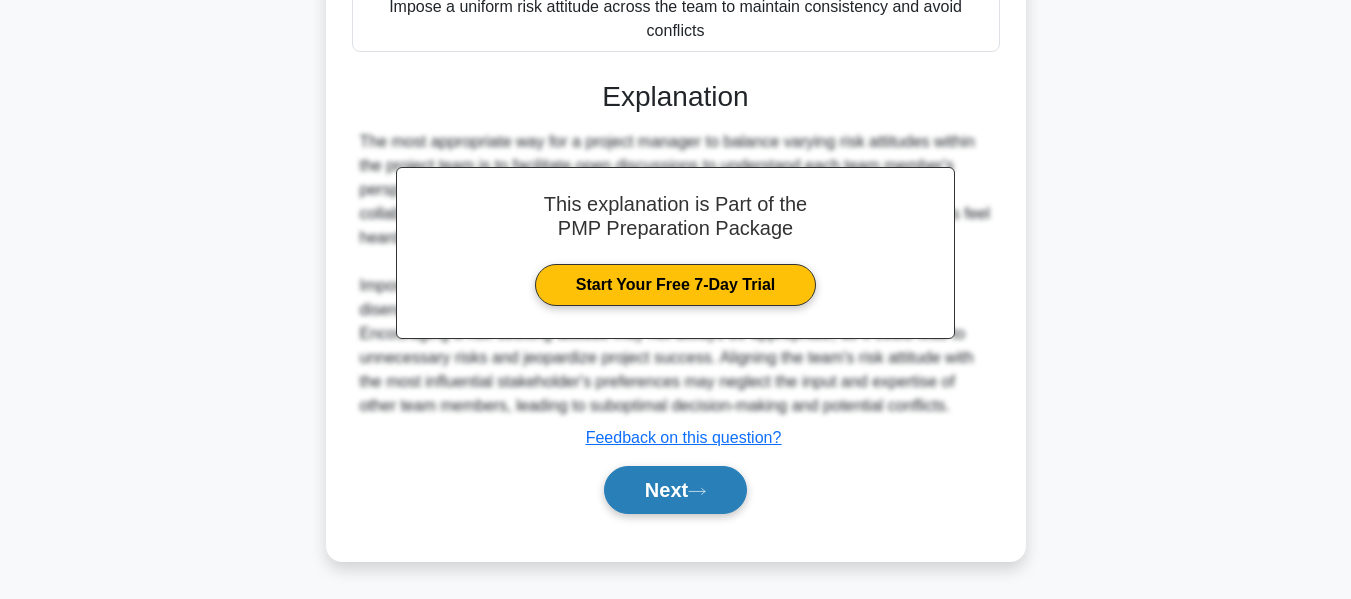 click on "Next" at bounding box center [675, 490] 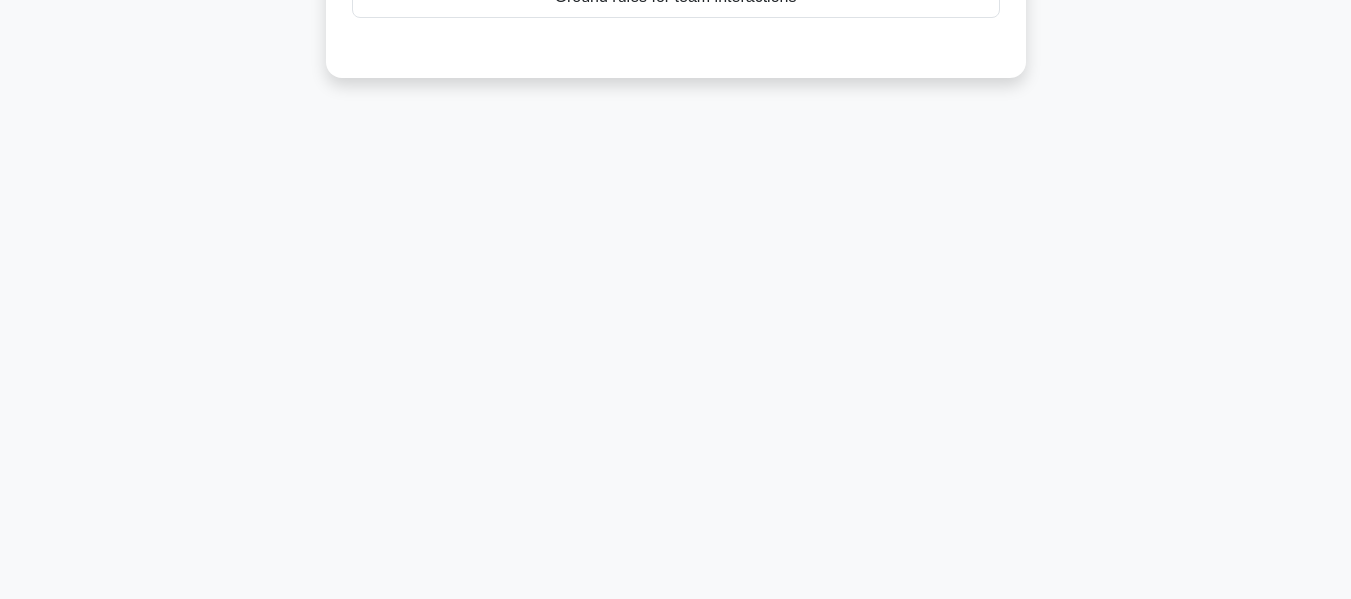 scroll, scrollTop: 0, scrollLeft: 0, axis: both 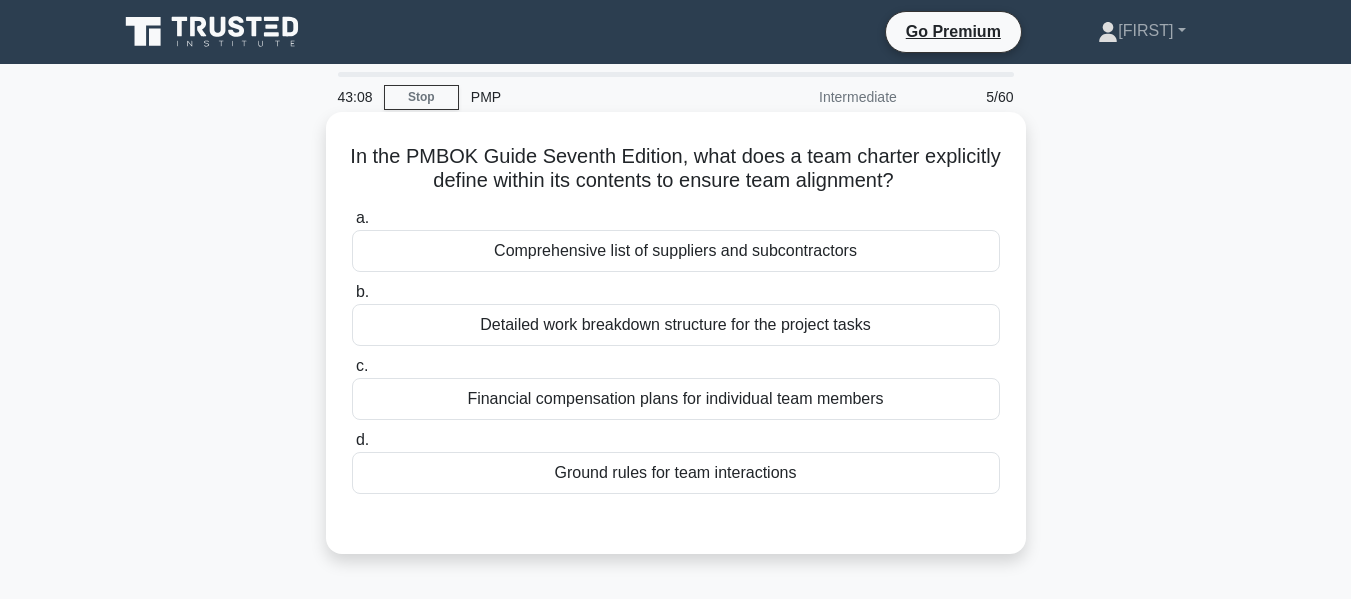 click on "Comprehensive list of suppliers and subcontractors" at bounding box center (676, 251) 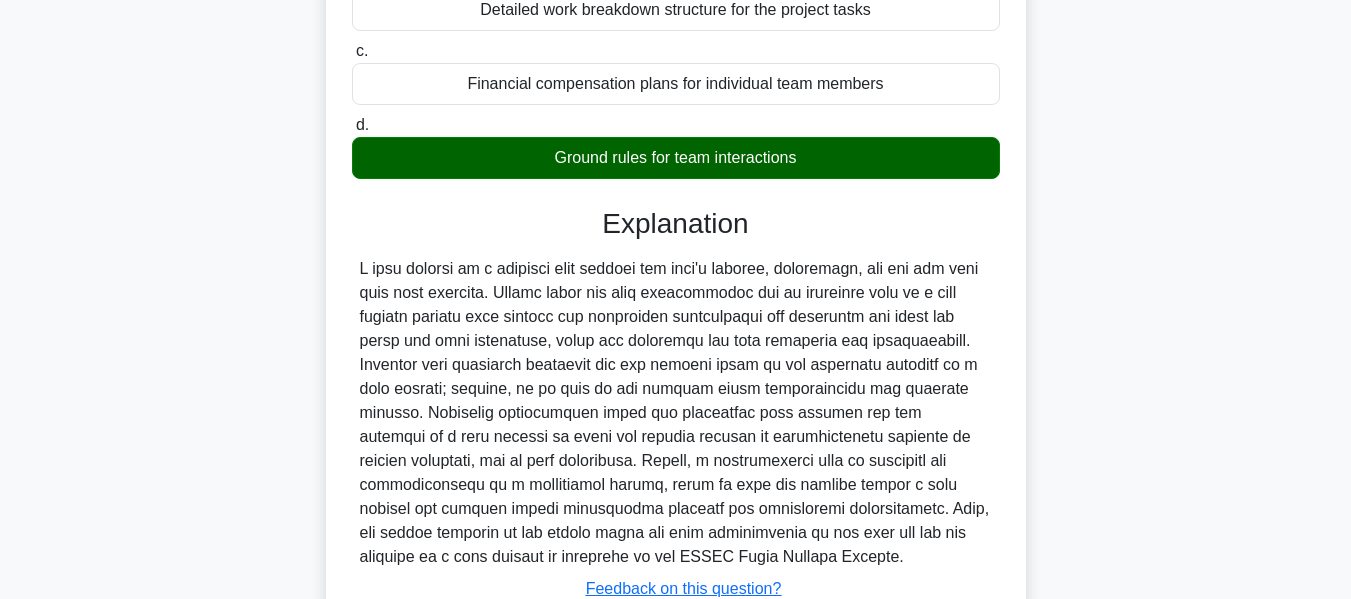 scroll, scrollTop: 481, scrollLeft: 0, axis: vertical 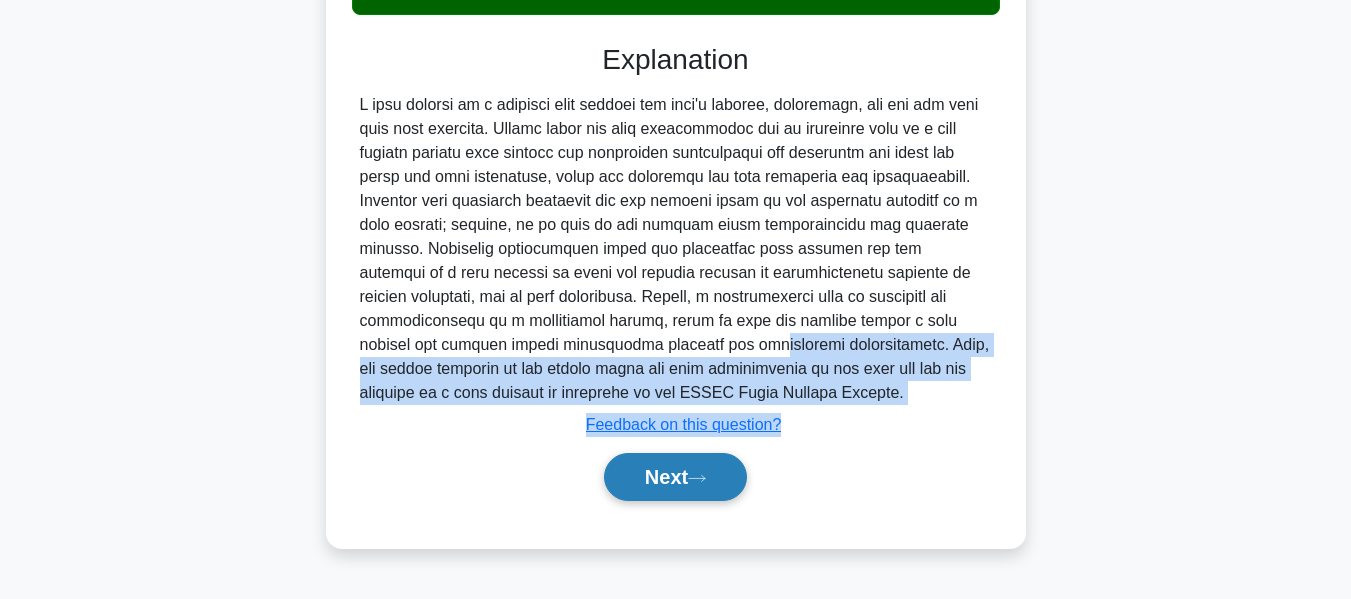 drag, startPoint x: 595, startPoint y: 348, endPoint x: 708, endPoint y: 477, distance: 171.49344 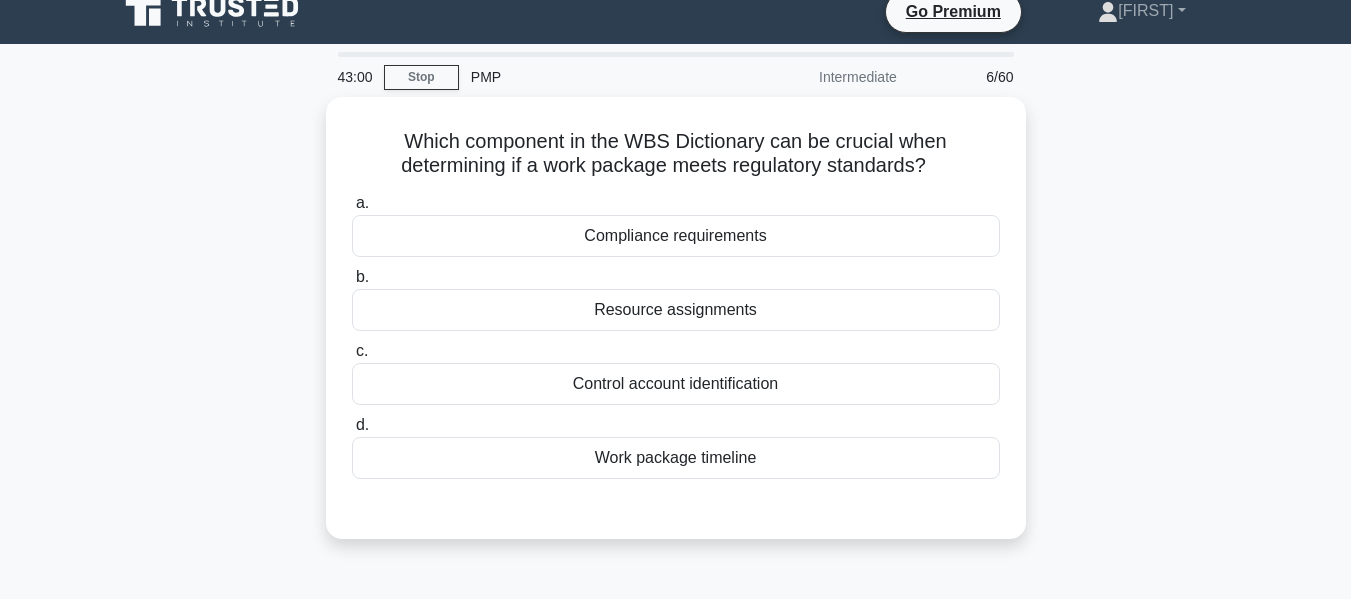 scroll, scrollTop: 0, scrollLeft: 0, axis: both 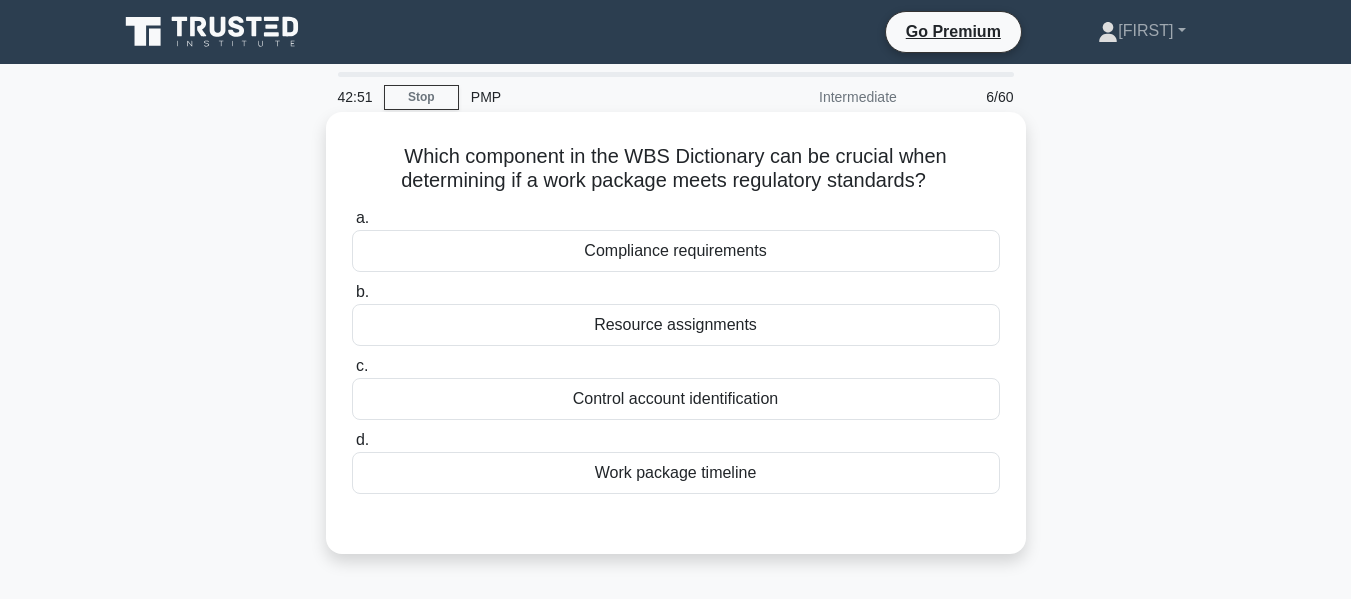 click on "Compliance requirements" at bounding box center (676, 251) 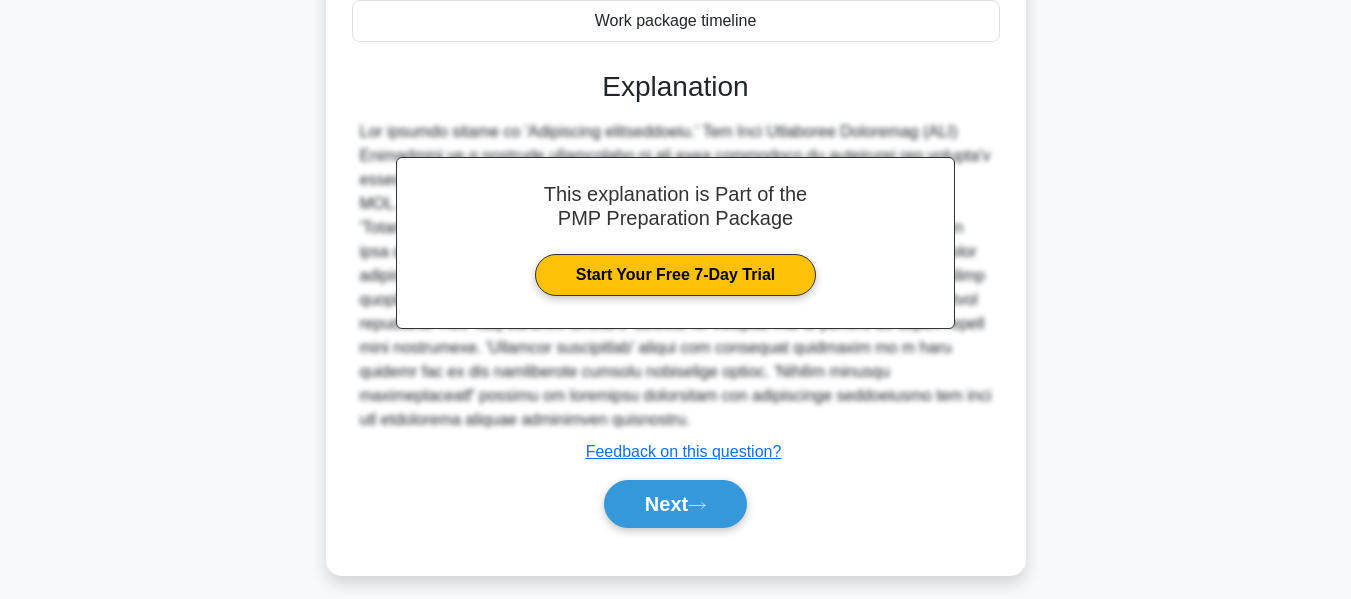 scroll, scrollTop: 481, scrollLeft: 0, axis: vertical 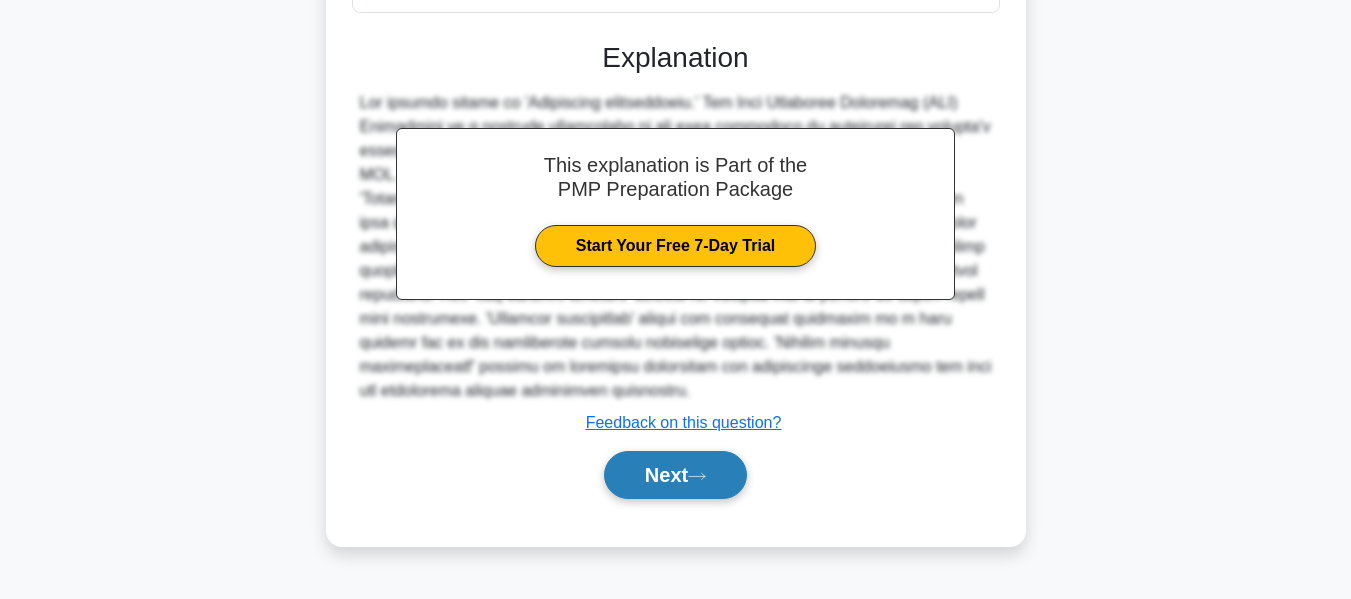 click on "Next" at bounding box center (675, 475) 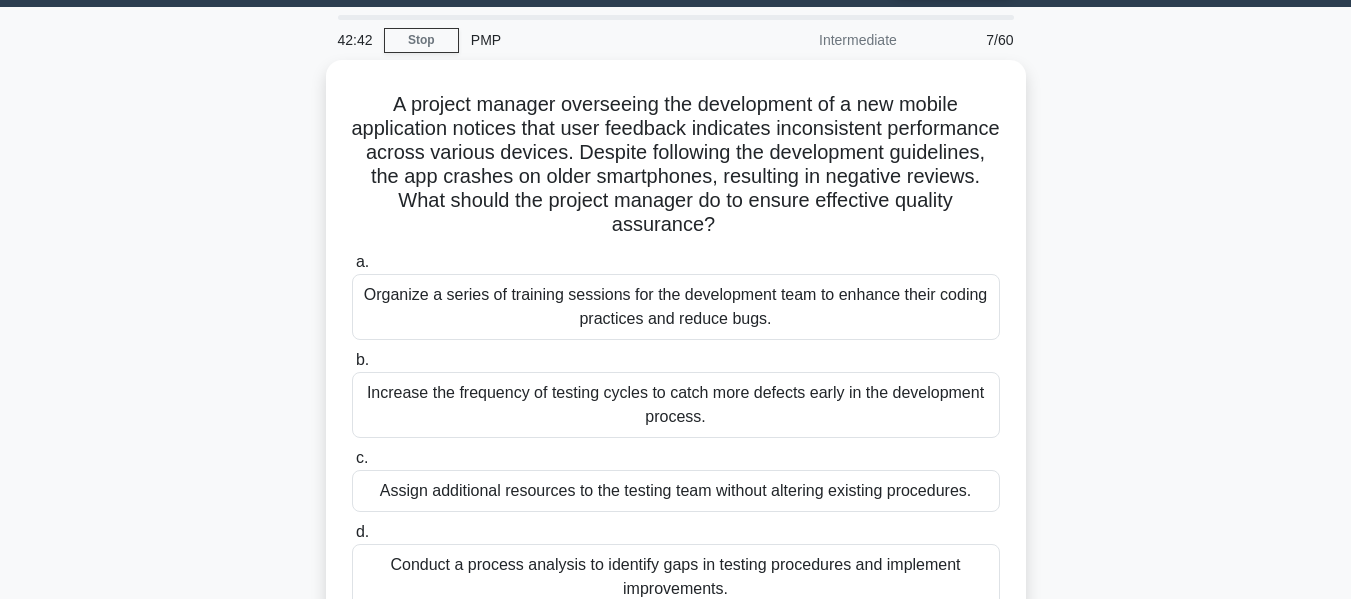 scroll, scrollTop: 60, scrollLeft: 0, axis: vertical 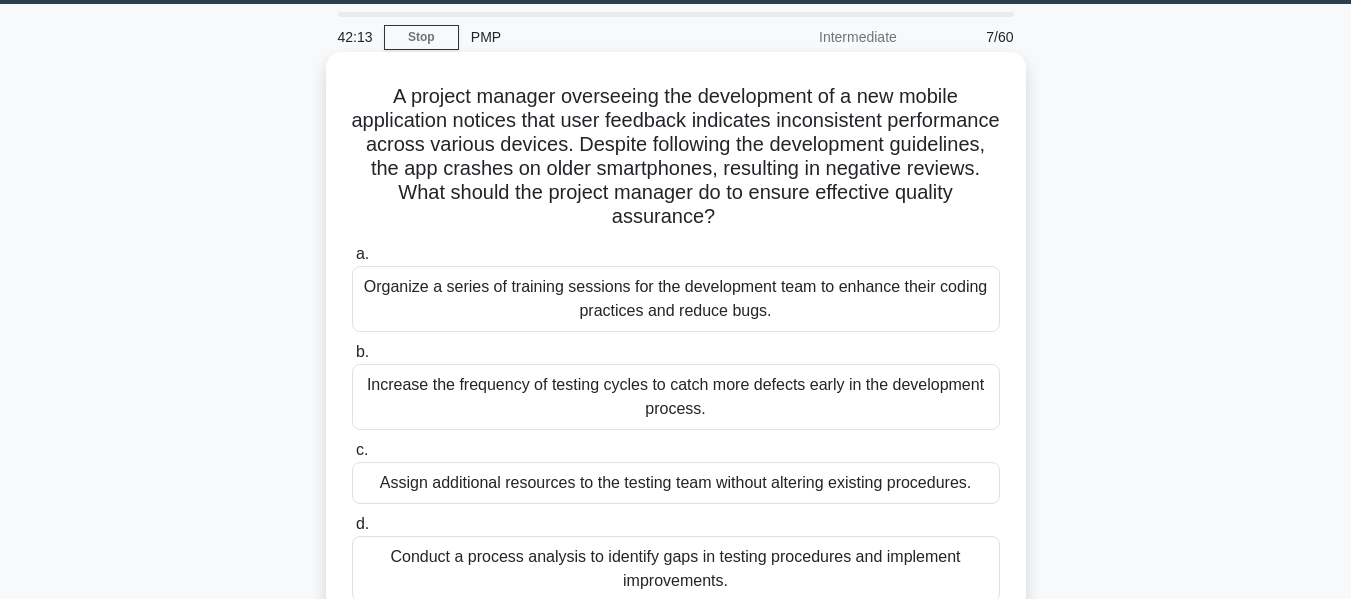 click on "Conduct a process analysis to identify gaps in testing procedures and implement improvements." at bounding box center (676, 569) 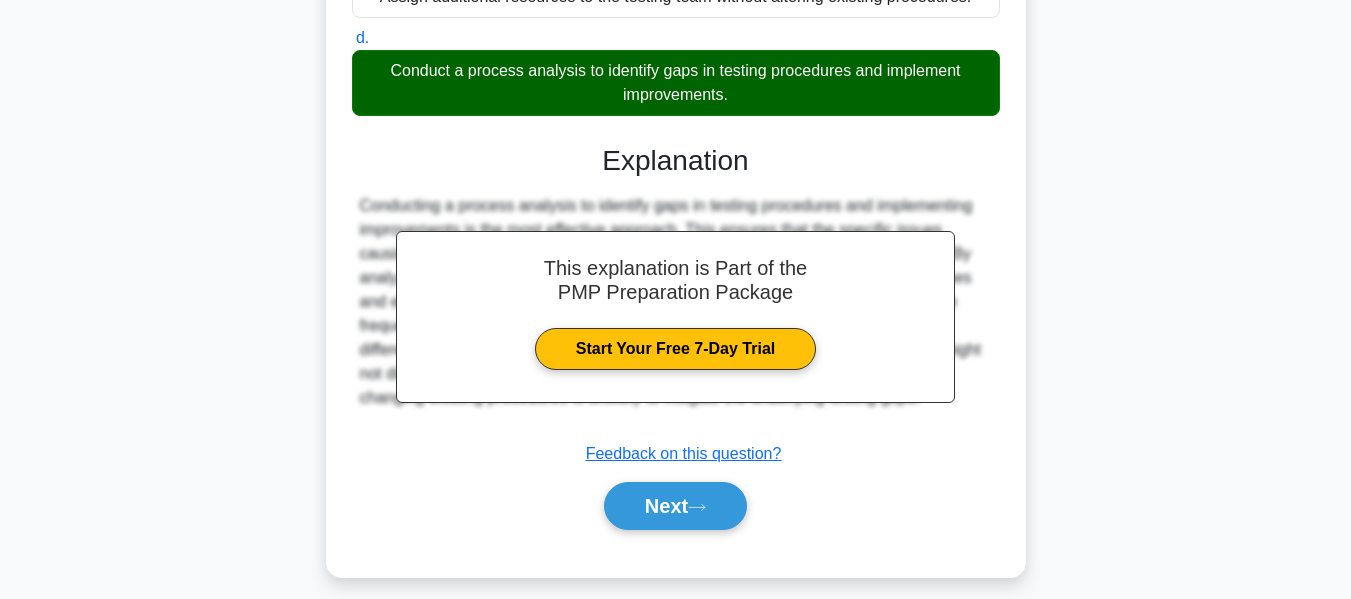 scroll, scrollTop: 563, scrollLeft: 0, axis: vertical 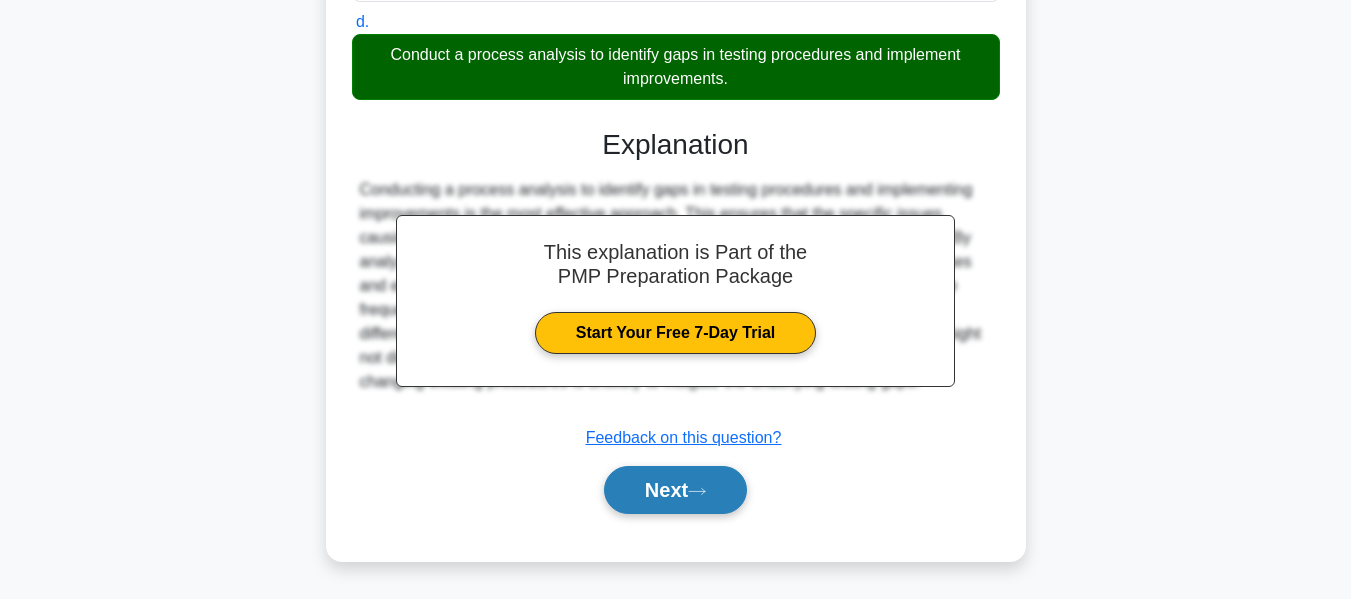 click on "Next" at bounding box center (675, 490) 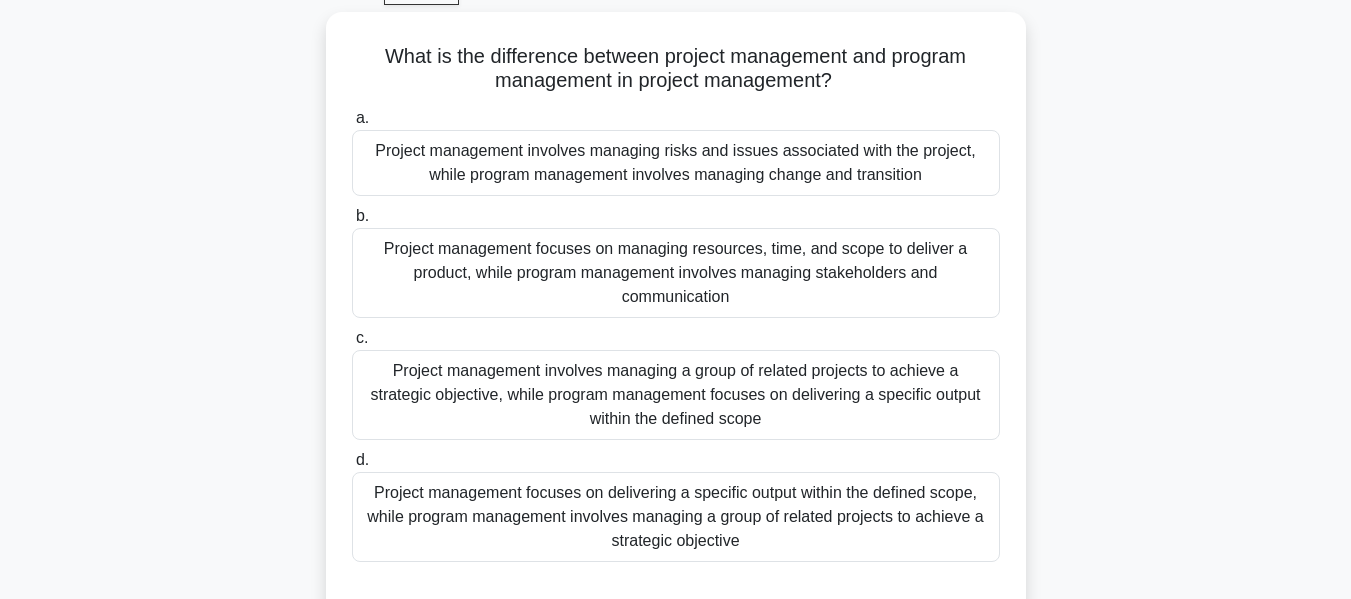 scroll, scrollTop: 113, scrollLeft: 0, axis: vertical 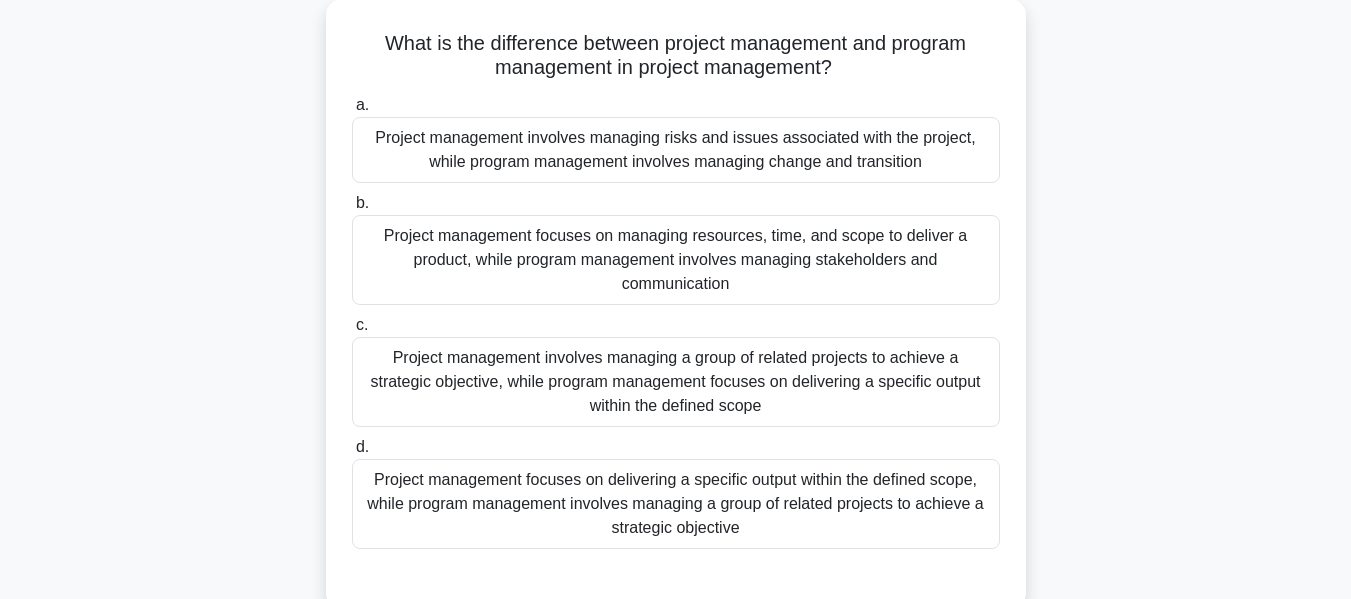 click on "Project management focuses on delivering a specific output within the defined scope, while program management involves managing a group of related projects to achieve a strategic objective" at bounding box center [676, 504] 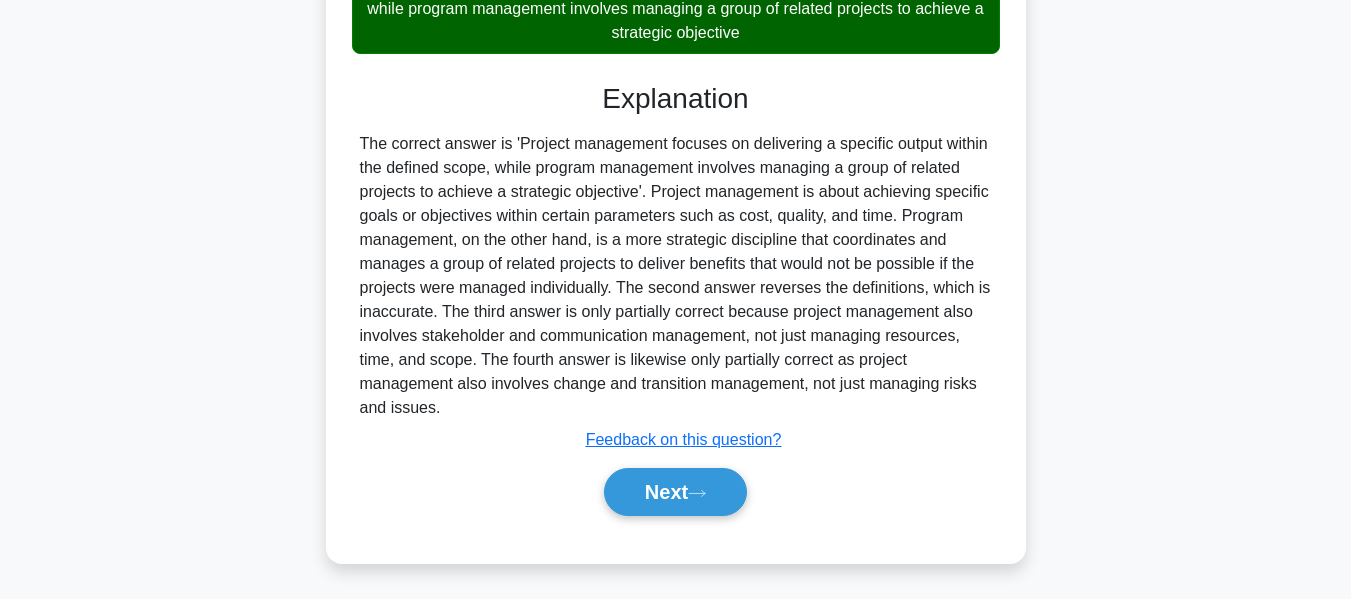 scroll, scrollTop: 611, scrollLeft: 0, axis: vertical 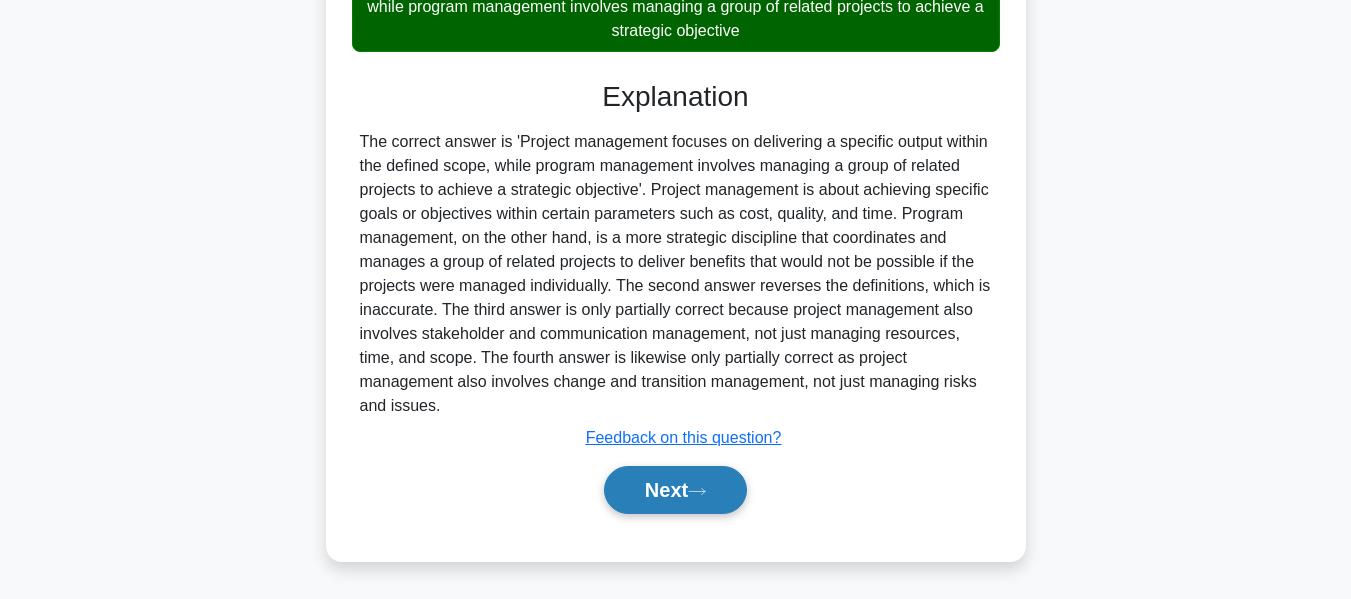 click on "Next" at bounding box center (675, 490) 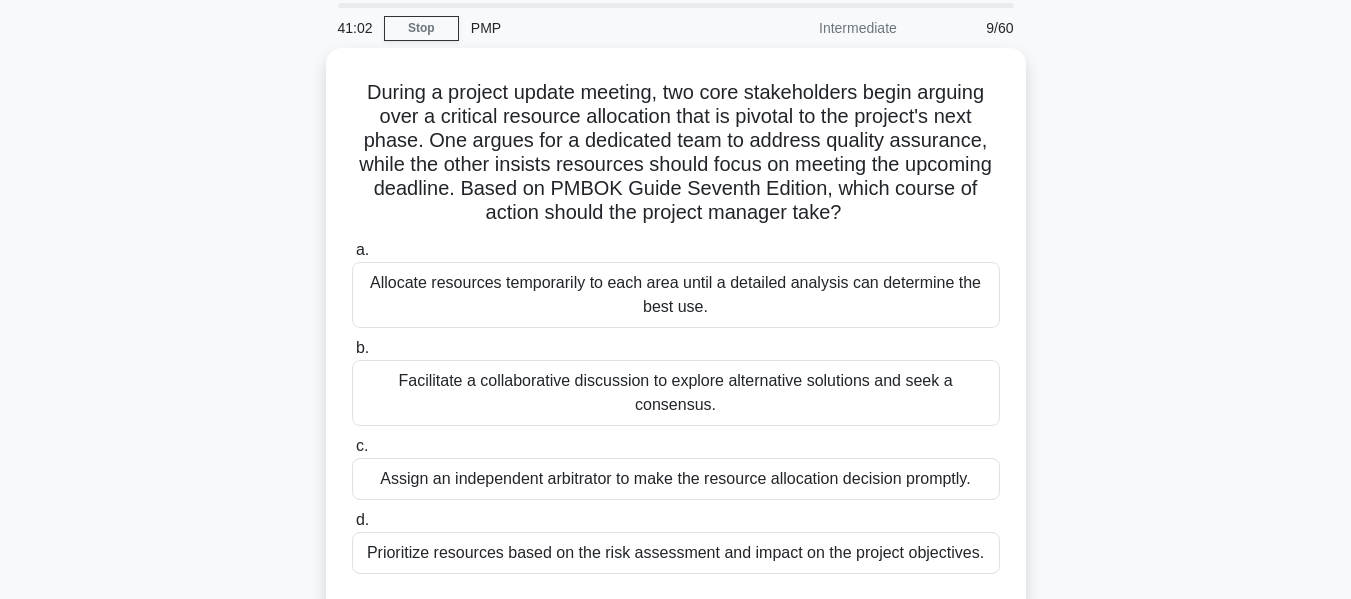 scroll, scrollTop: 73, scrollLeft: 0, axis: vertical 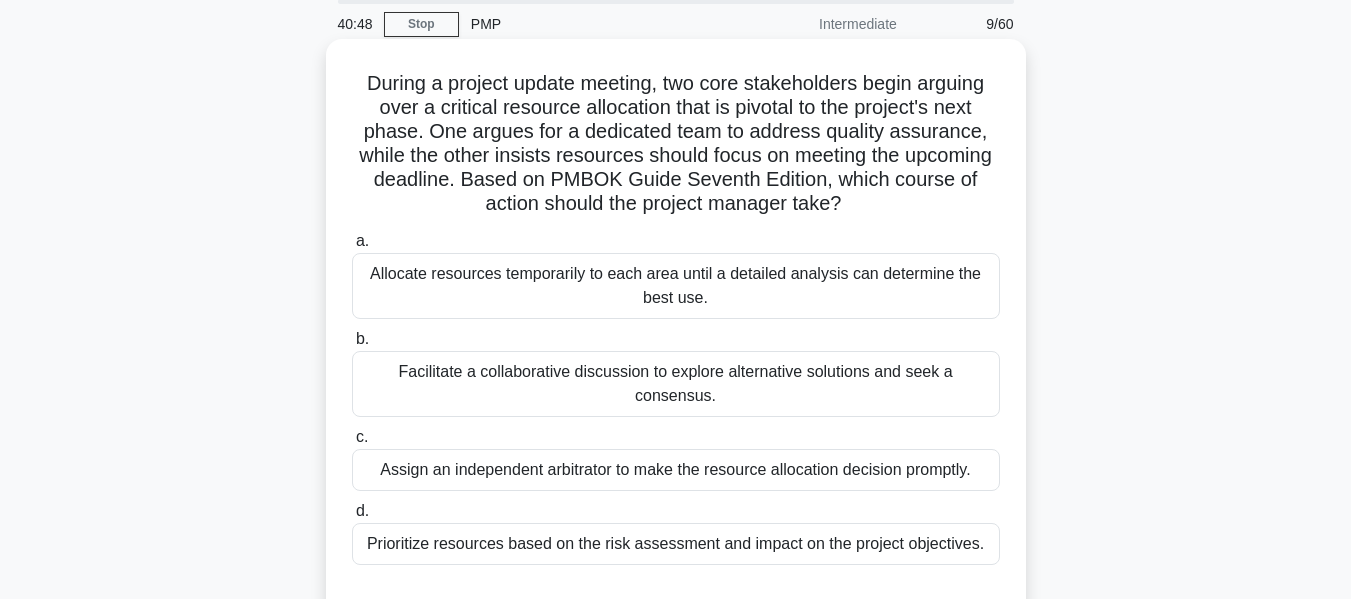 click on "Prioritize resources based on the risk assessment and impact on the project objectives." at bounding box center [676, 544] 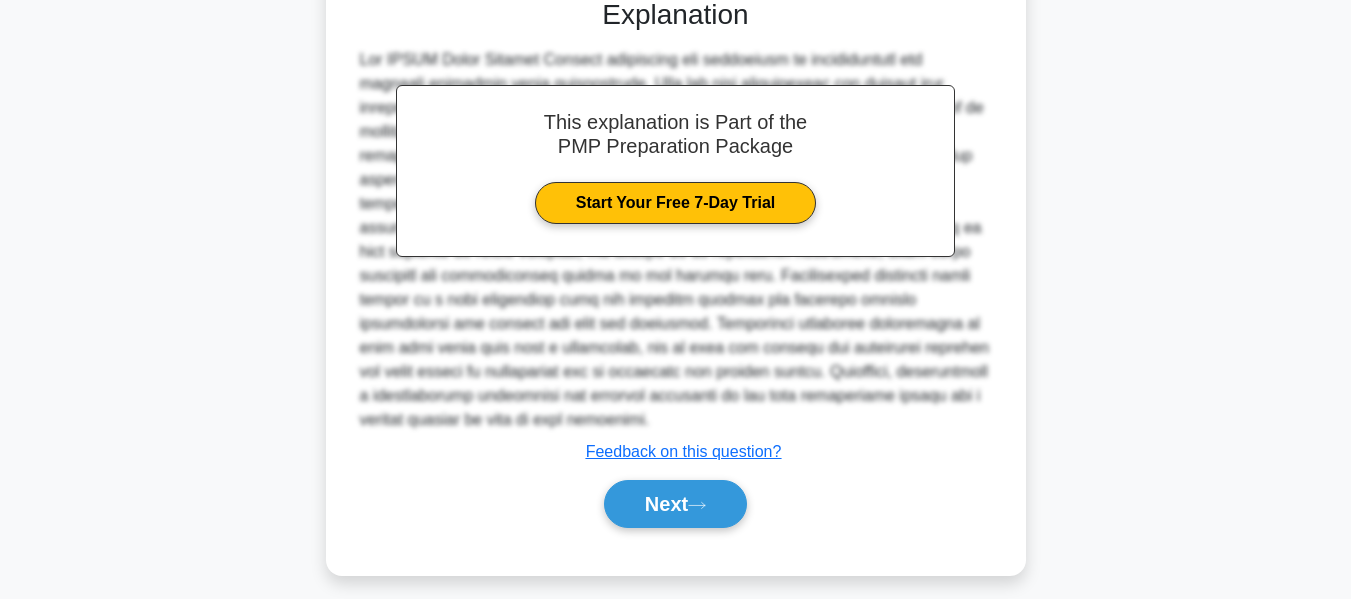 scroll, scrollTop: 685, scrollLeft: 0, axis: vertical 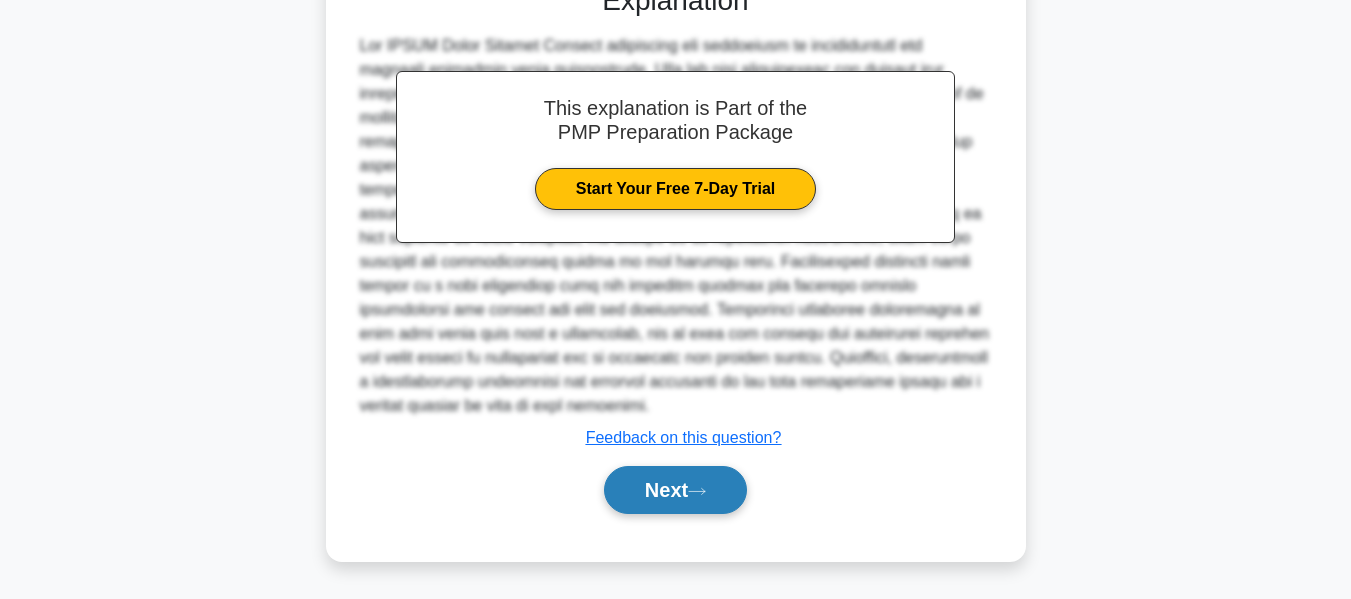 click on "Next" at bounding box center [675, 490] 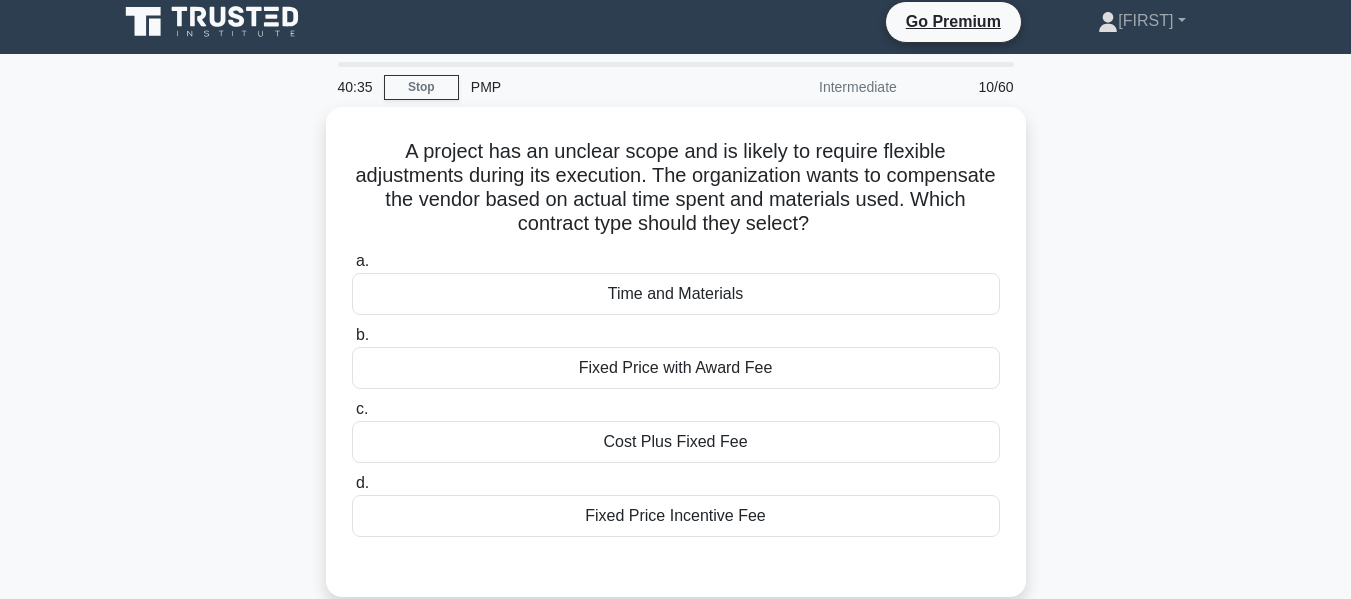scroll, scrollTop: 17, scrollLeft: 0, axis: vertical 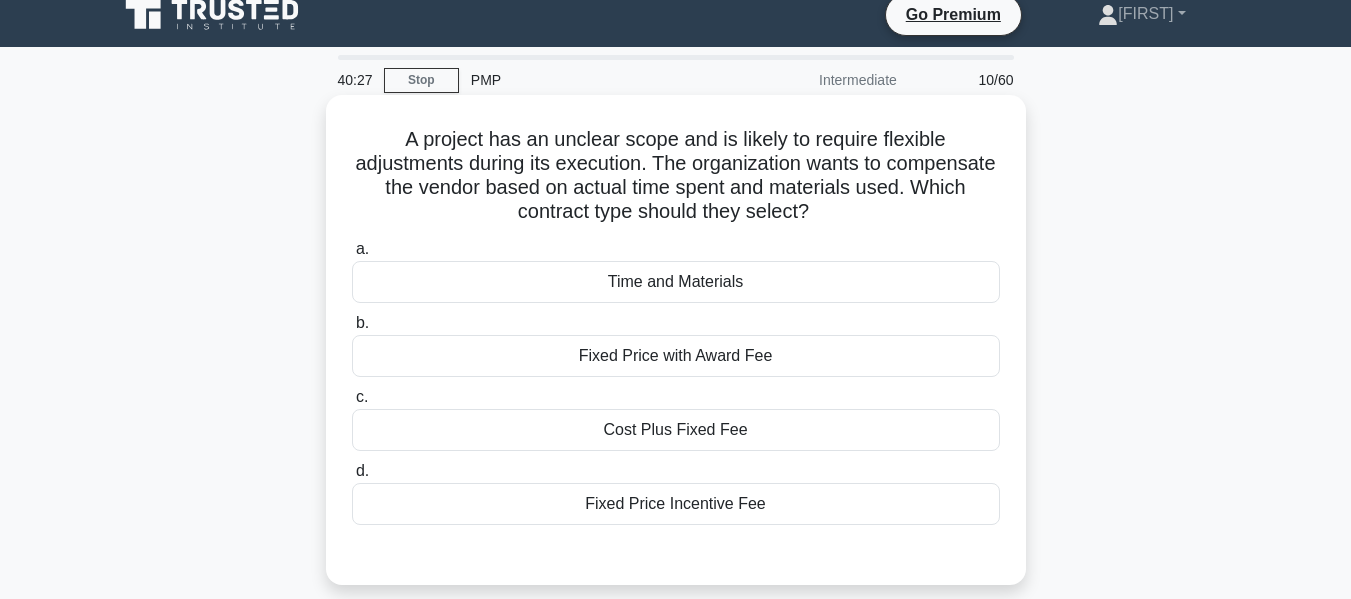 click on "Time and Materials" at bounding box center [676, 282] 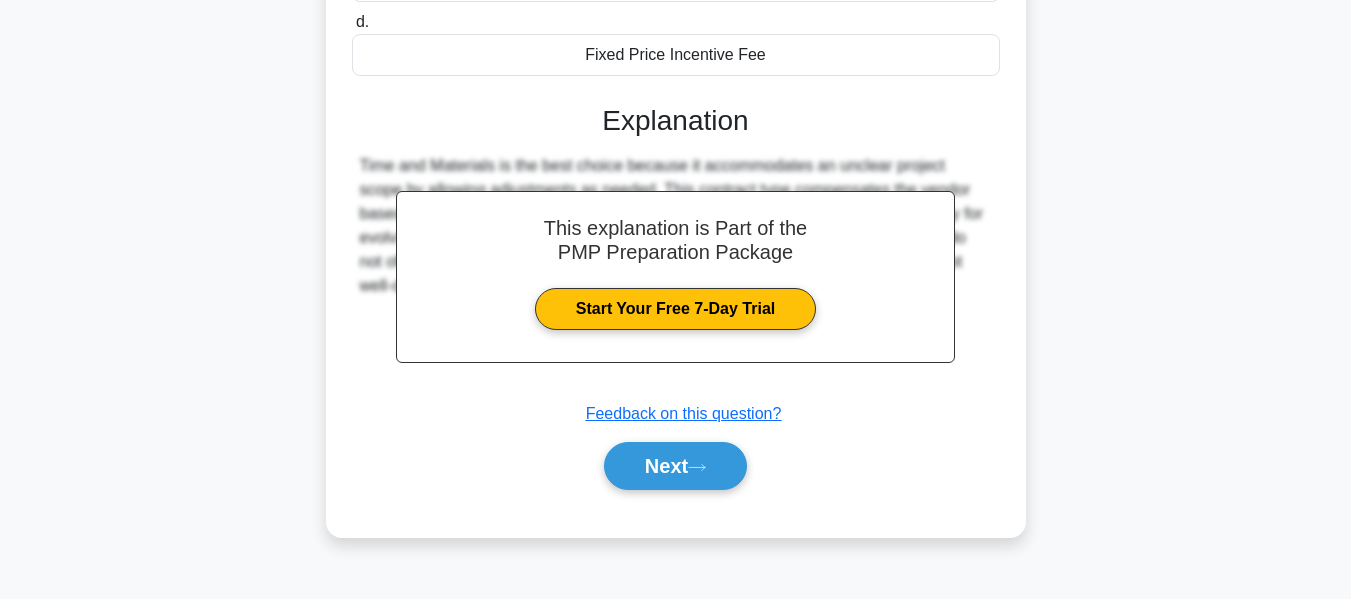 scroll, scrollTop: 481, scrollLeft: 0, axis: vertical 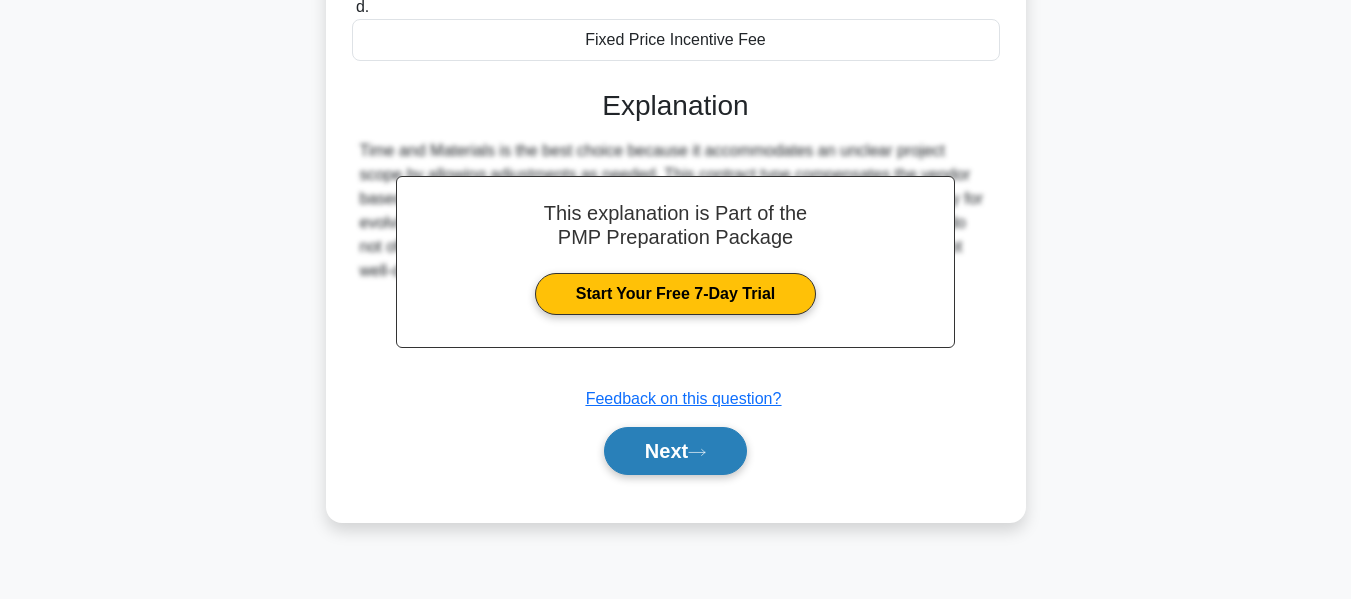 click on "Next" at bounding box center [675, 451] 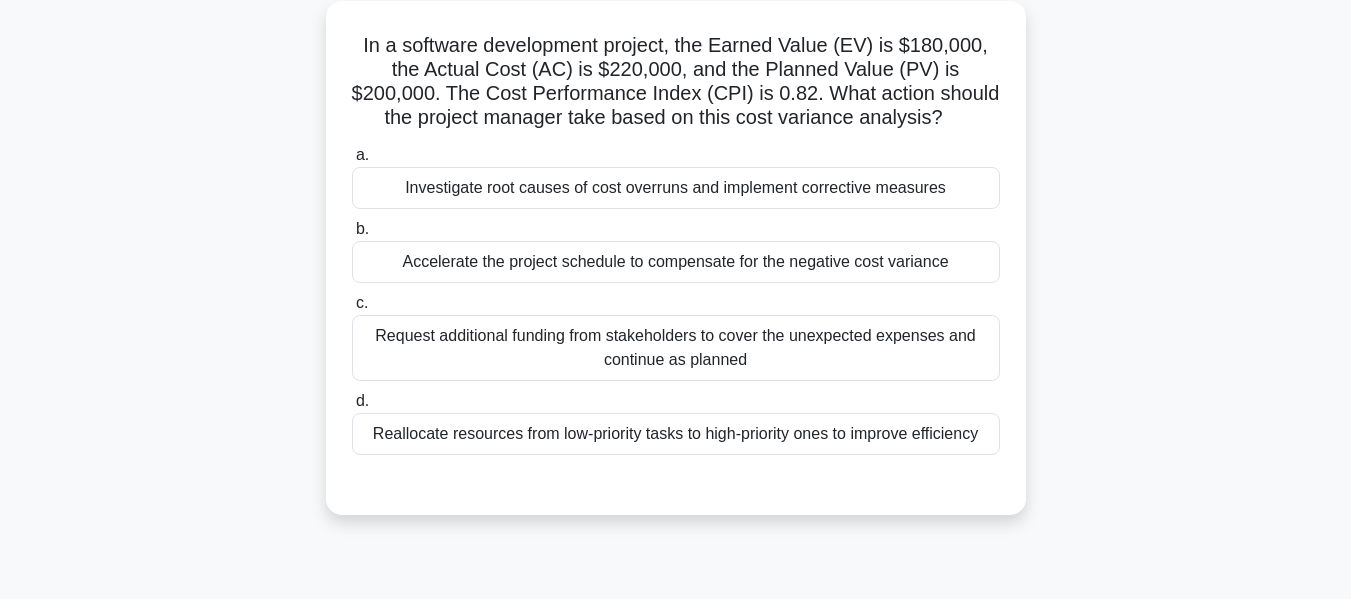 scroll, scrollTop: 117, scrollLeft: 0, axis: vertical 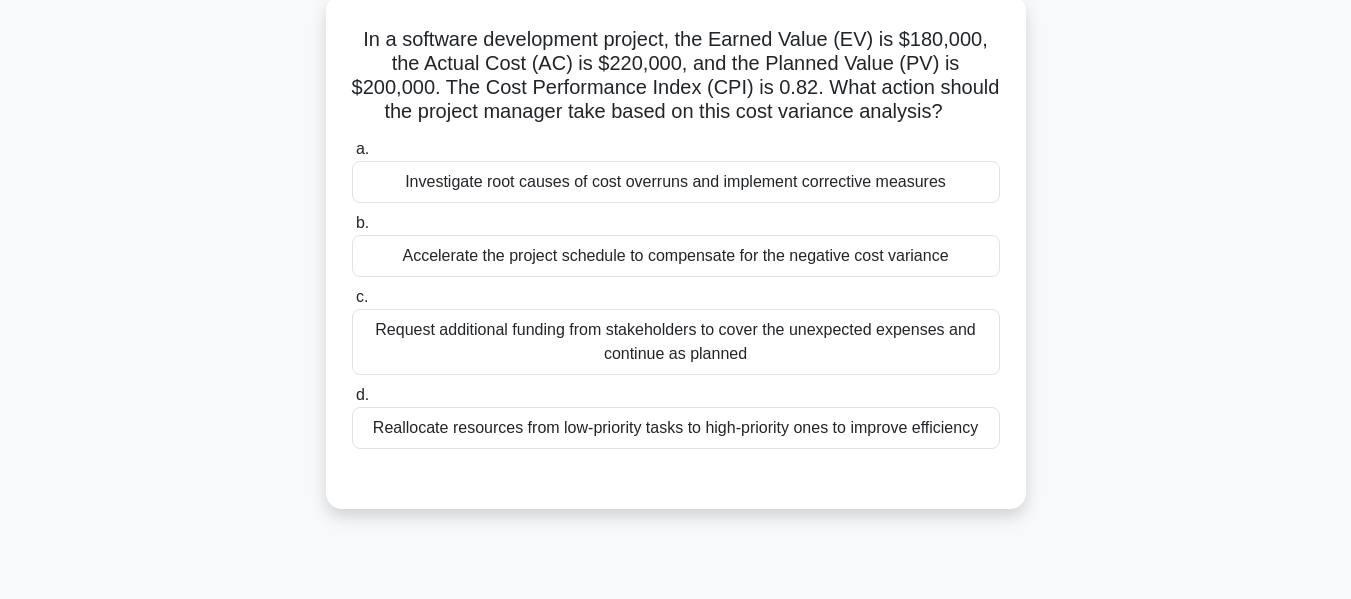 click on "Accelerate the project schedule to compensate for the negative cost variance" at bounding box center [676, 256] 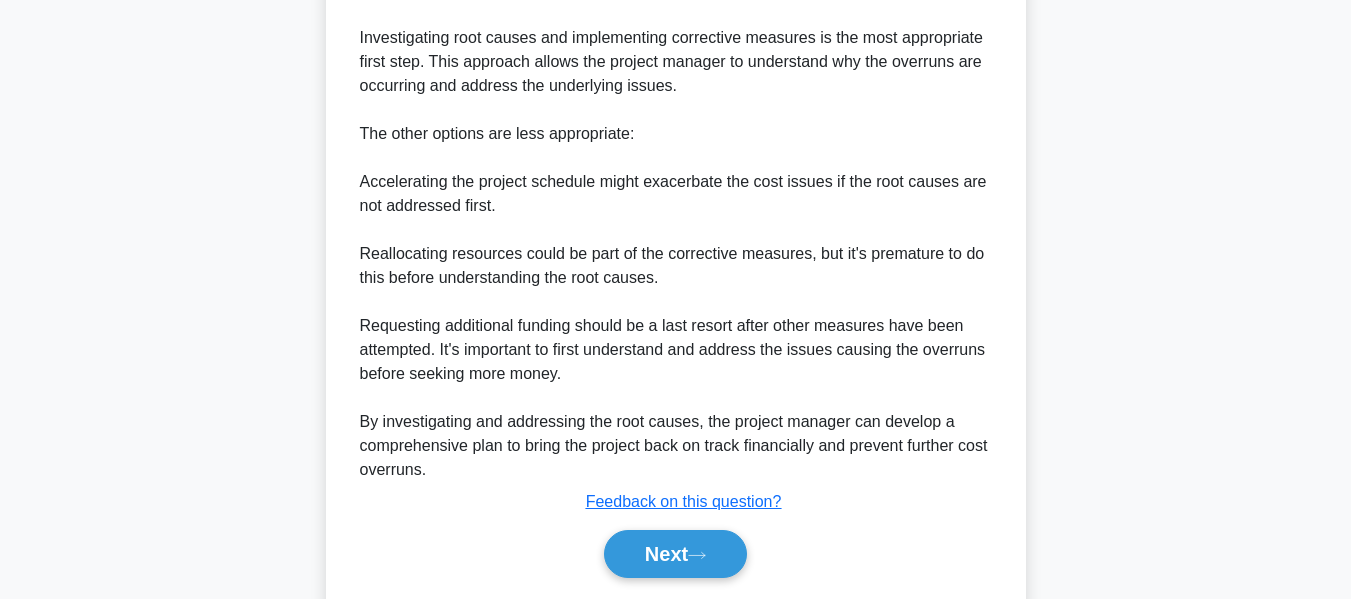scroll, scrollTop: 997, scrollLeft: 0, axis: vertical 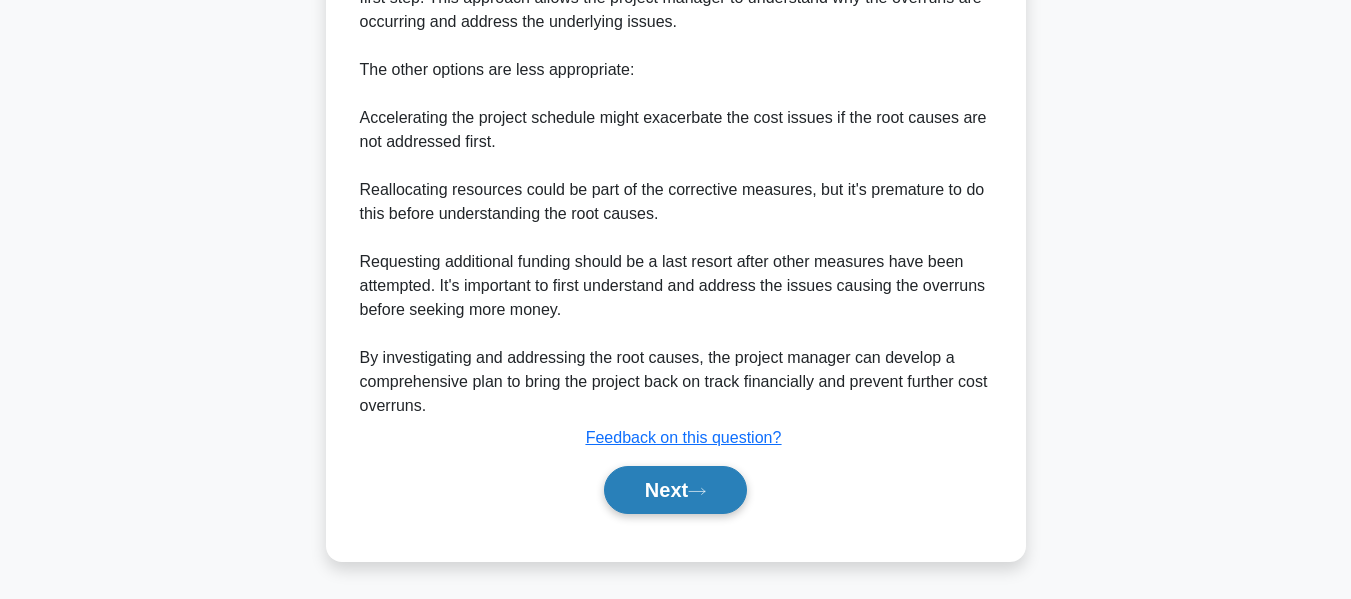 click on "Next" at bounding box center [675, 490] 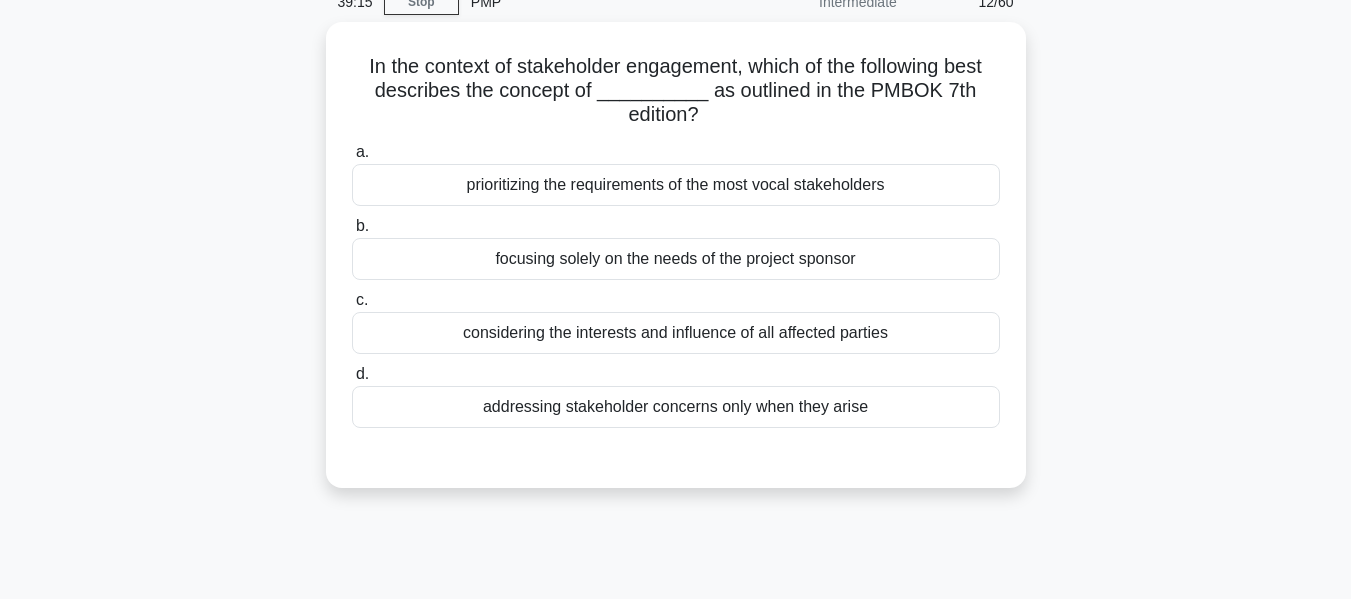 scroll, scrollTop: 0, scrollLeft: 0, axis: both 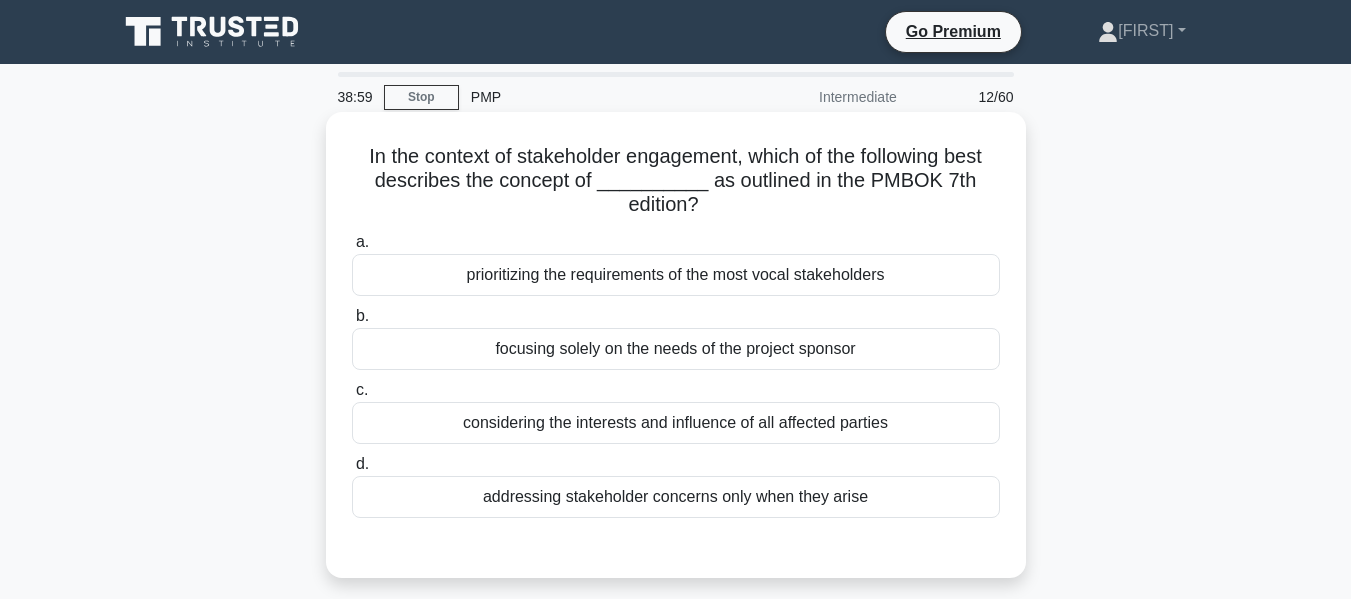 click on "considering the interests and influence of all affected parties" at bounding box center (676, 423) 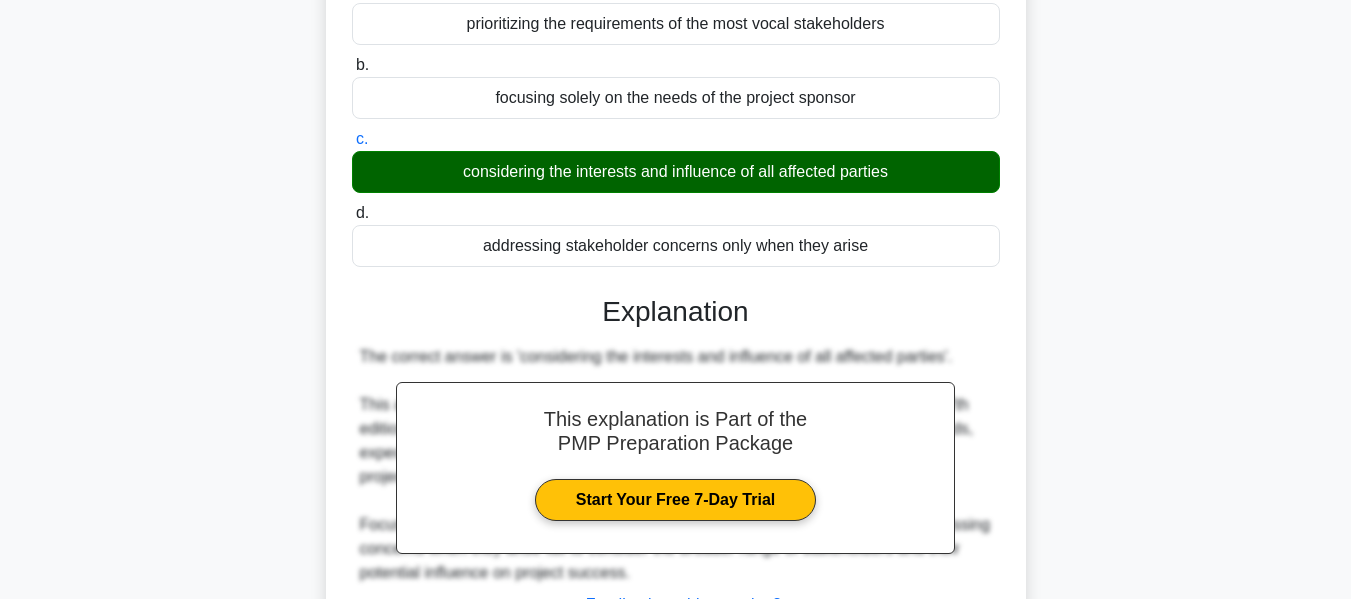 scroll, scrollTop: 340, scrollLeft: 0, axis: vertical 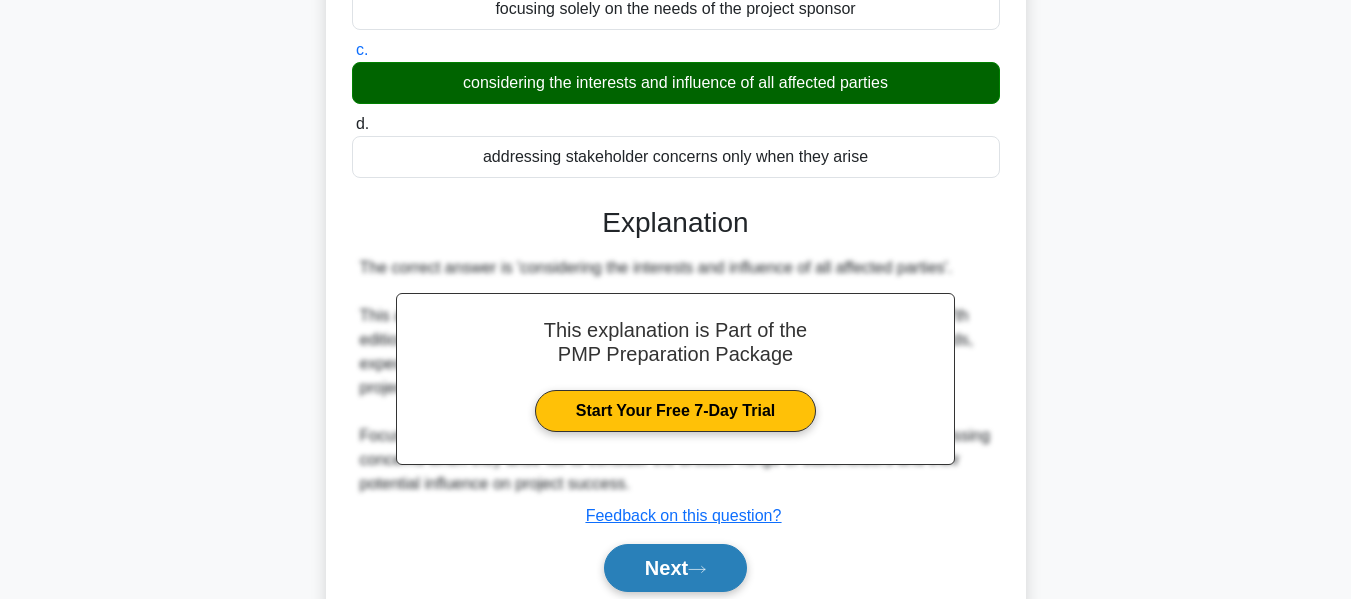 click on "Next" at bounding box center [675, 568] 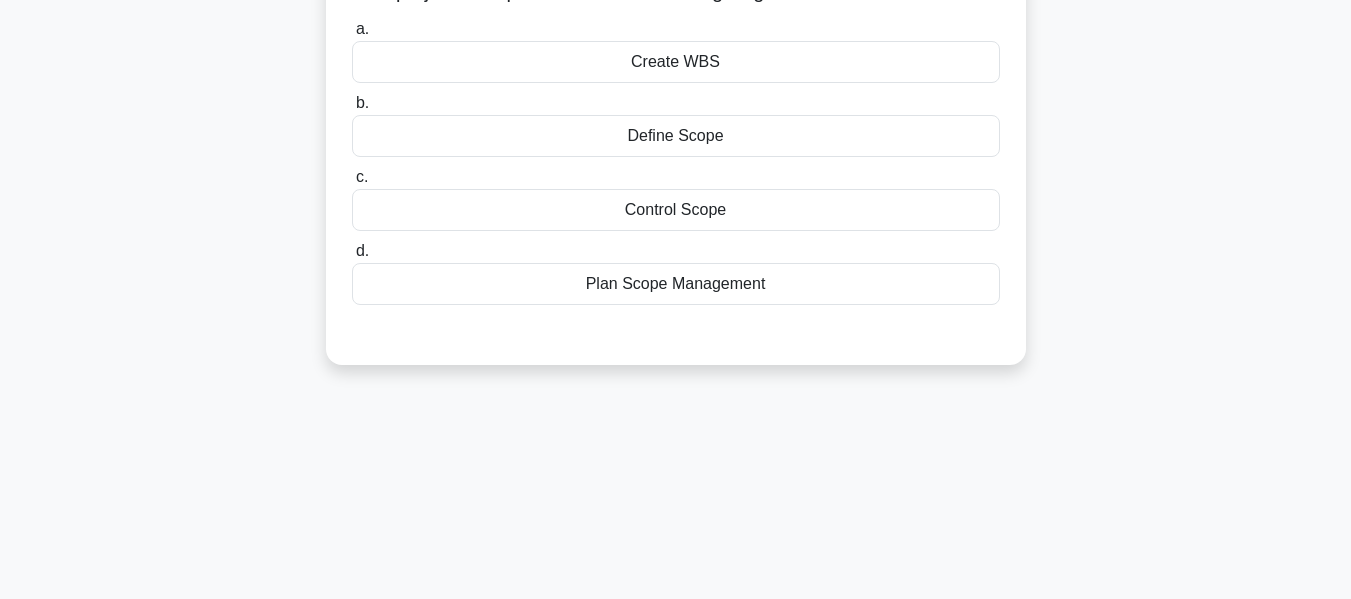scroll, scrollTop: 0, scrollLeft: 0, axis: both 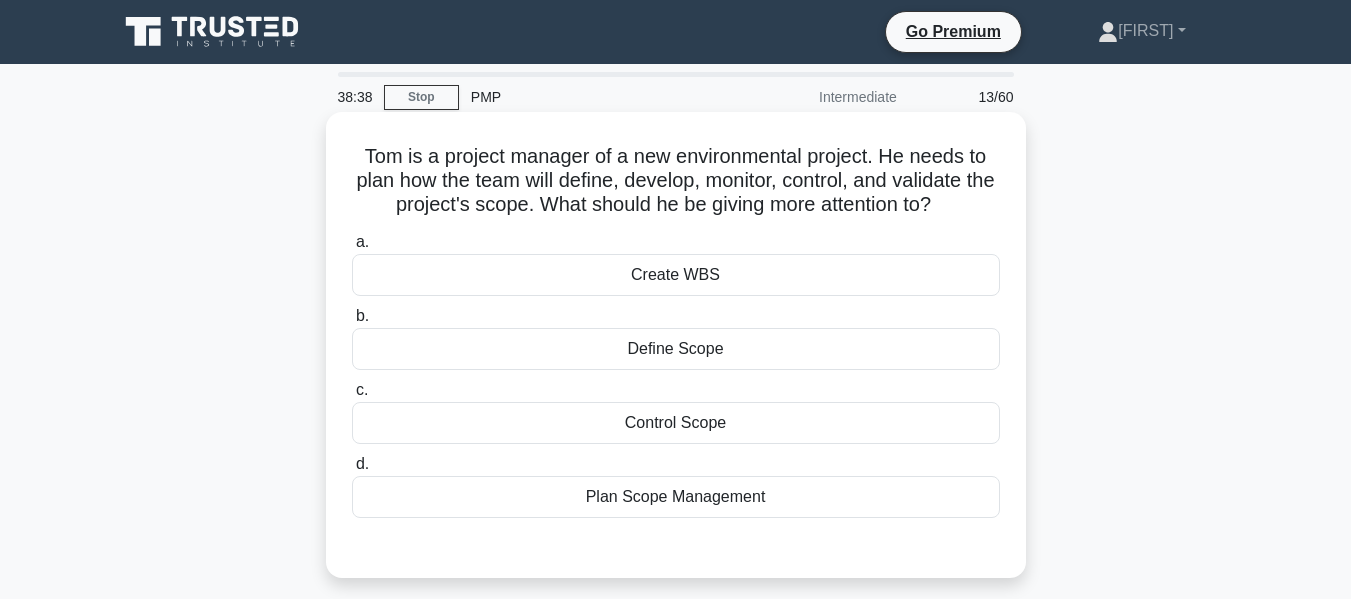 click on "Define Scope" at bounding box center [676, 349] 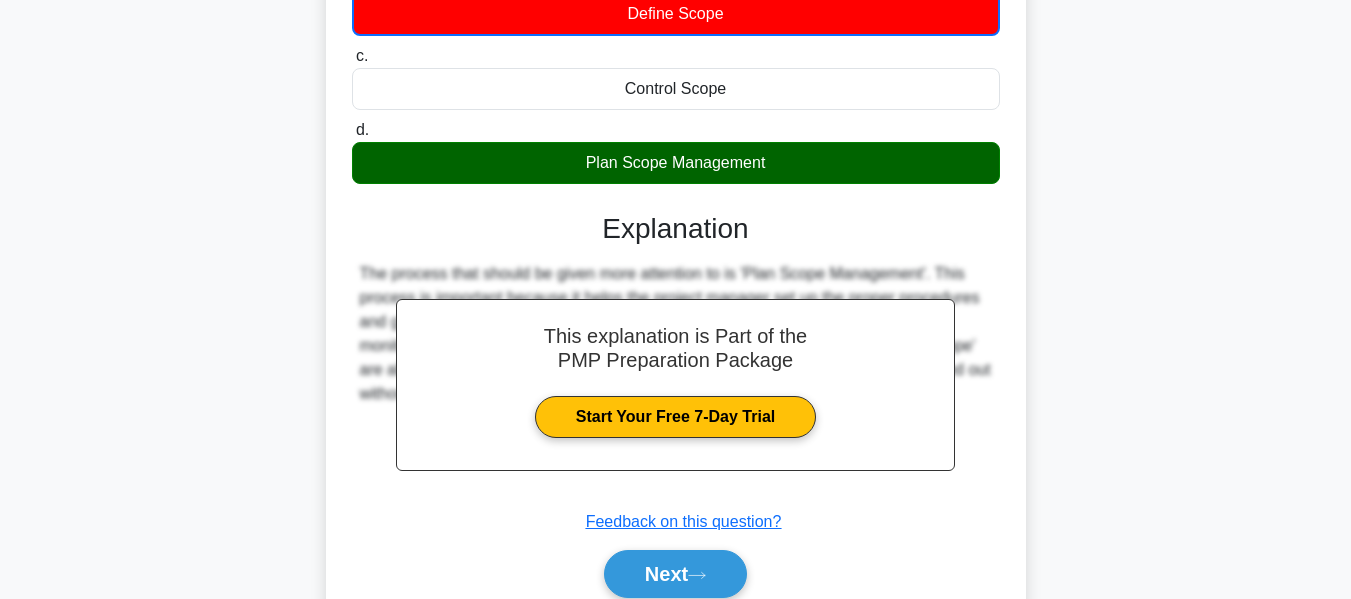 scroll, scrollTop: 481, scrollLeft: 0, axis: vertical 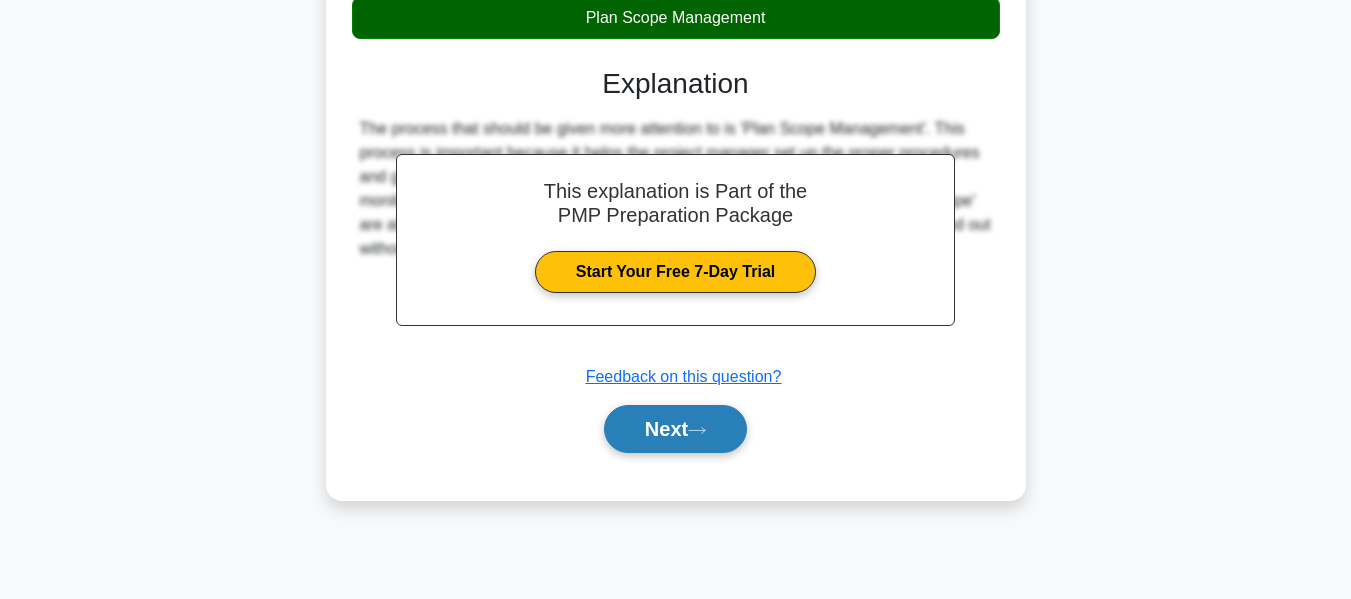click on "Next" at bounding box center [675, 429] 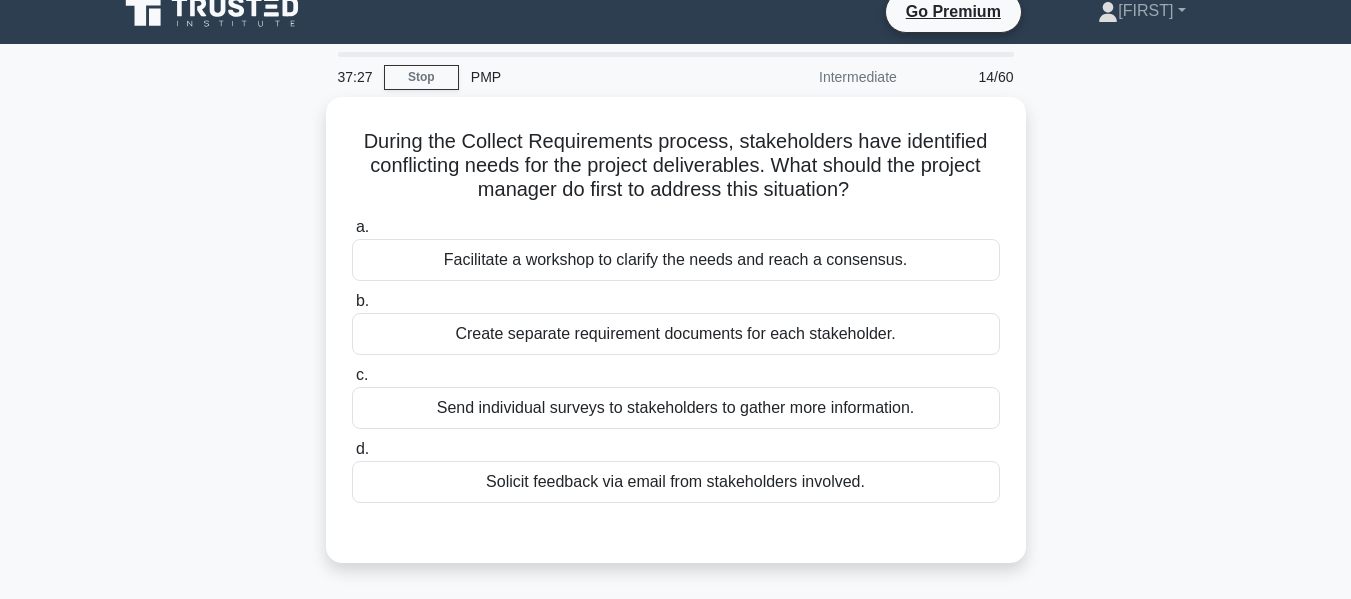 scroll, scrollTop: 23, scrollLeft: 0, axis: vertical 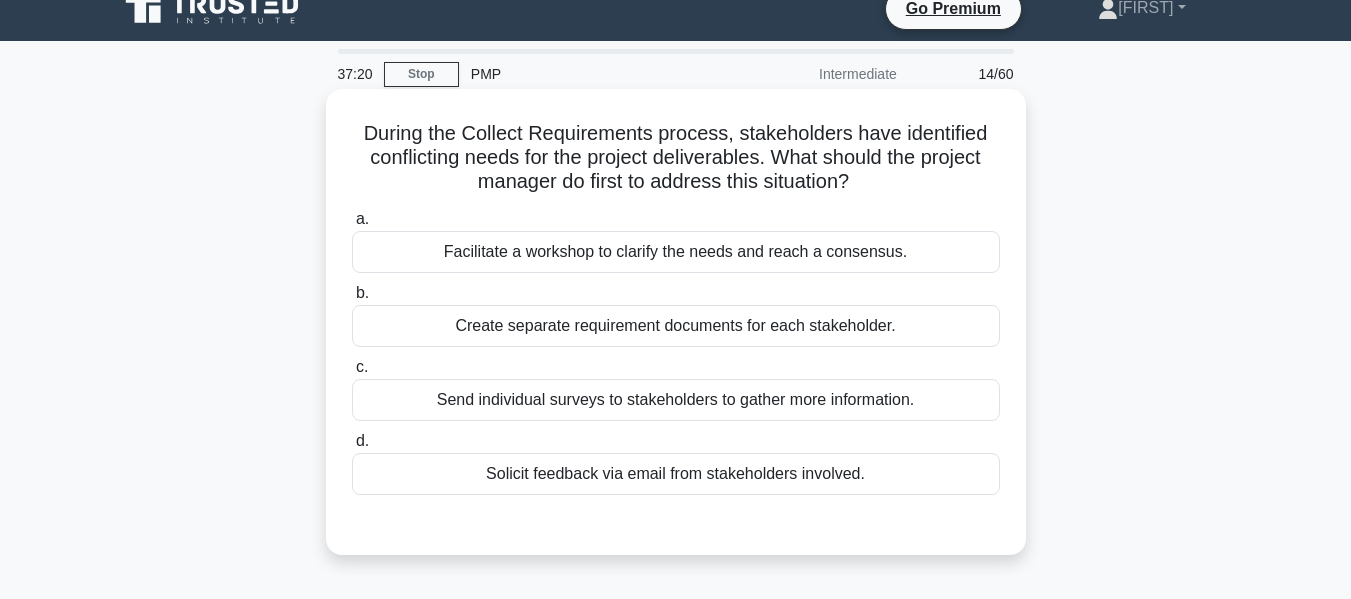 click on "Facilitate a workshop to clarify the needs and reach a consensus." at bounding box center (676, 252) 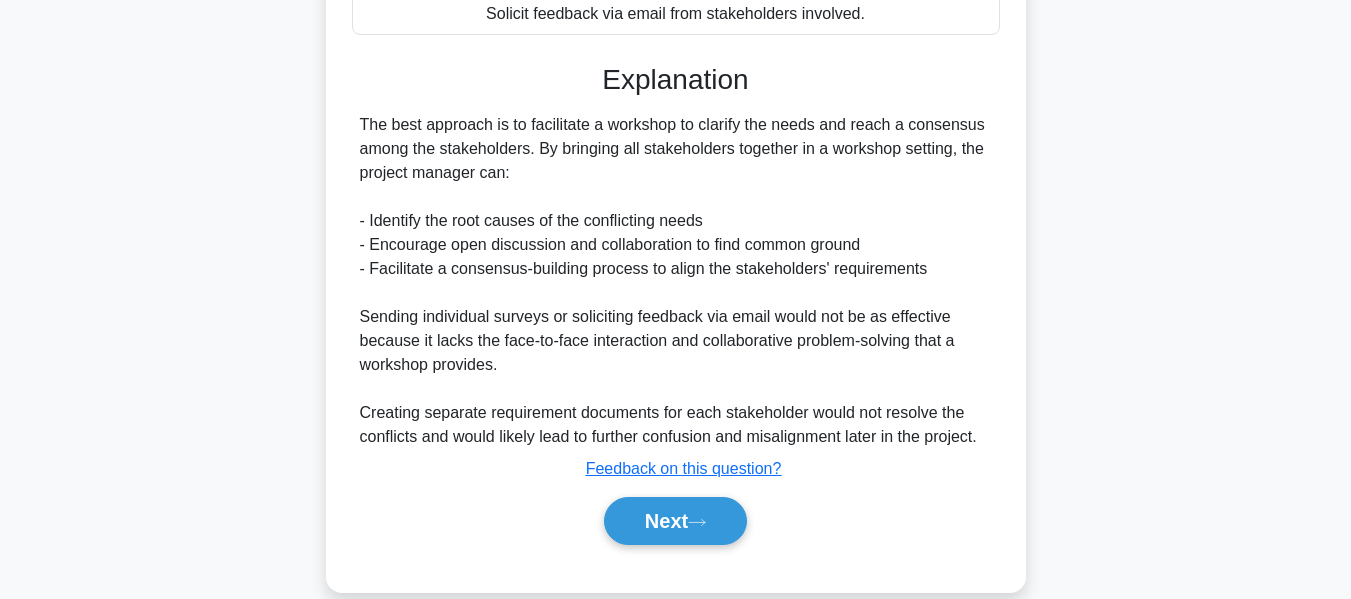 scroll, scrollTop: 515, scrollLeft: 0, axis: vertical 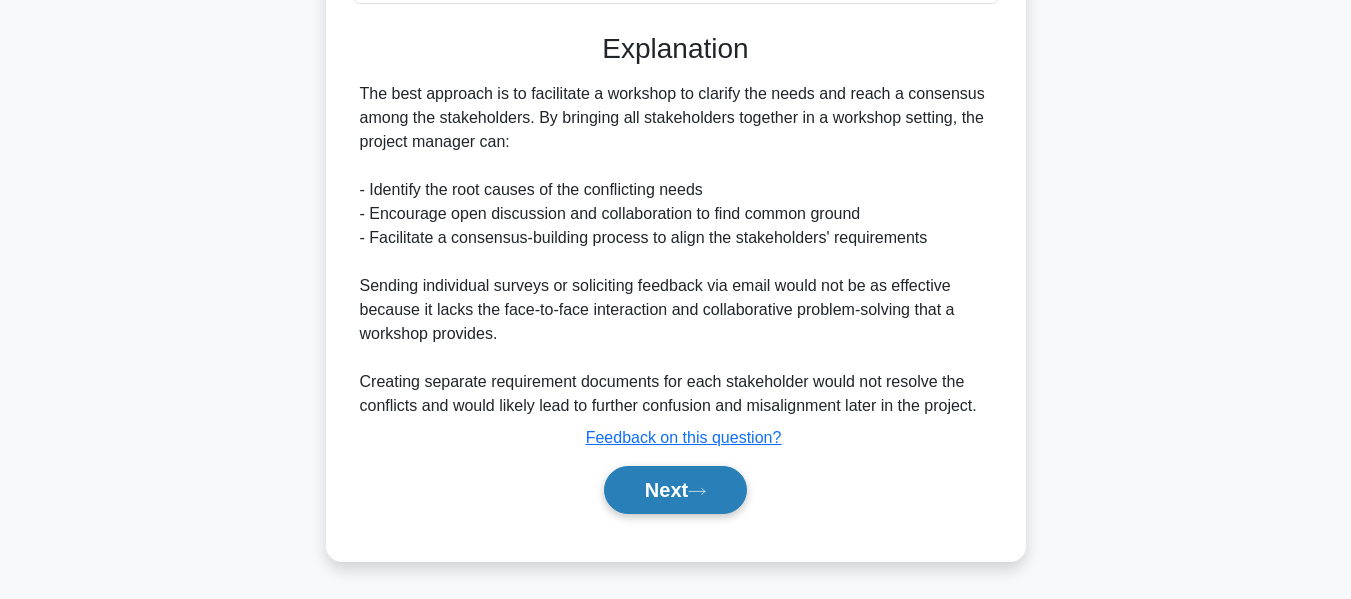 click on "Next" at bounding box center (675, 490) 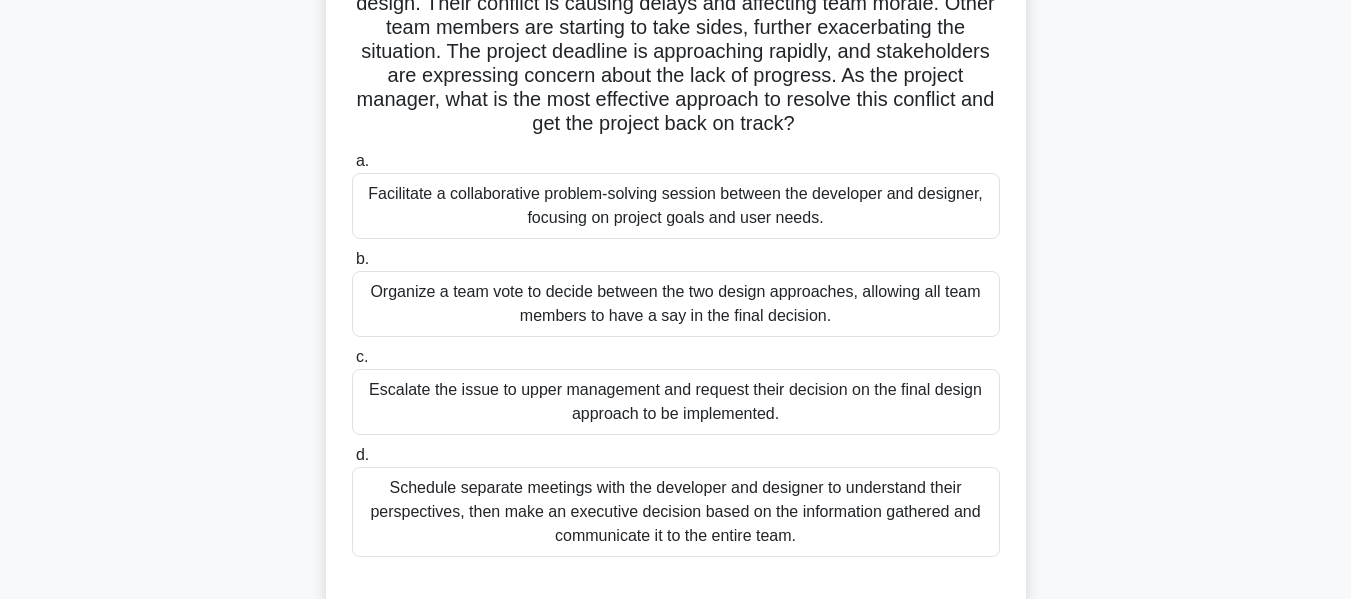 scroll, scrollTop: 251, scrollLeft: 0, axis: vertical 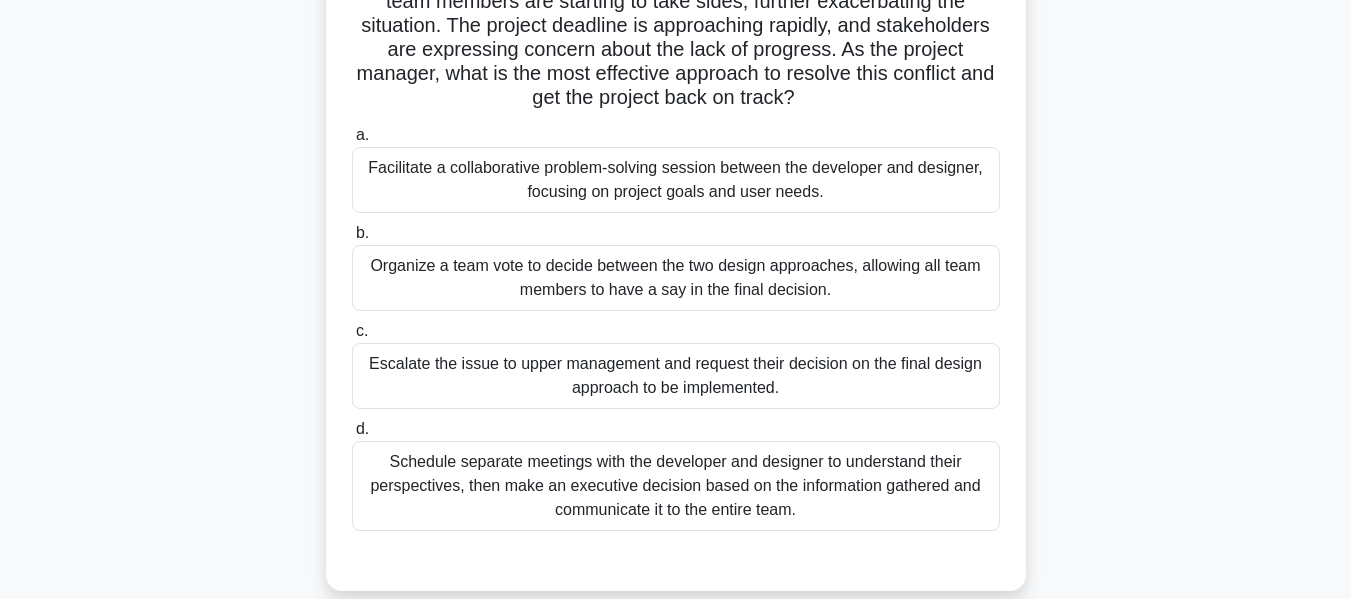 click on "Facilitate a collaborative problem-solving session between the developer and designer, focusing on project goals and user needs." at bounding box center [676, 180] 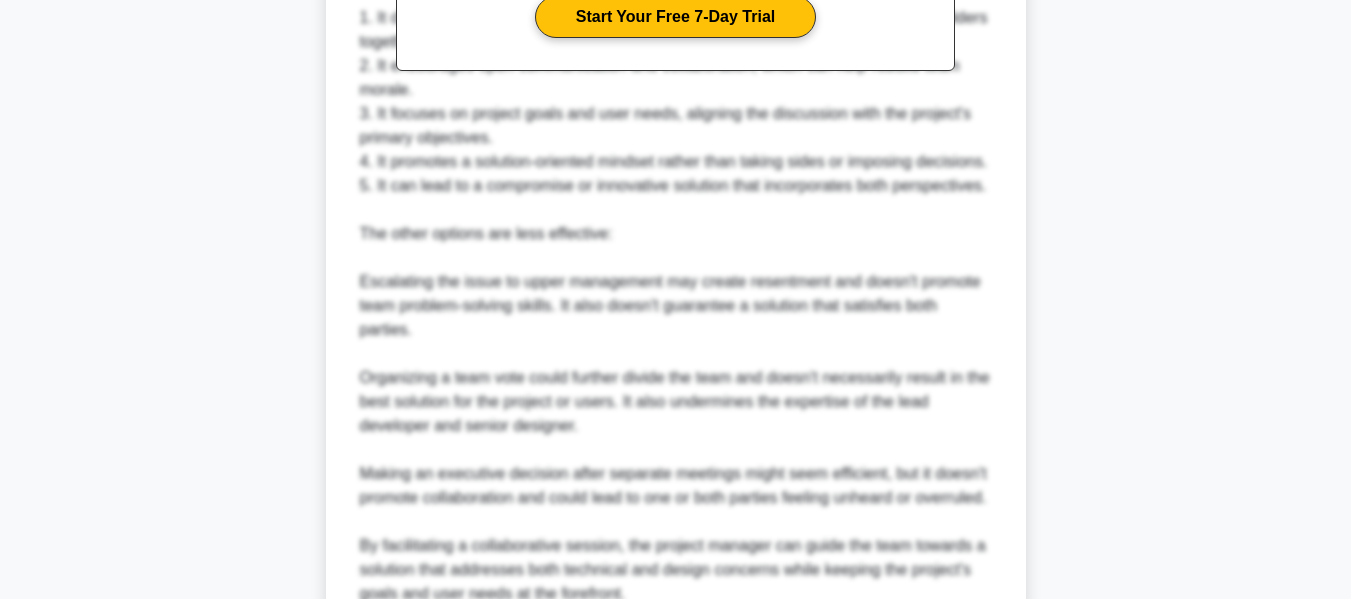 scroll, scrollTop: 1104, scrollLeft: 0, axis: vertical 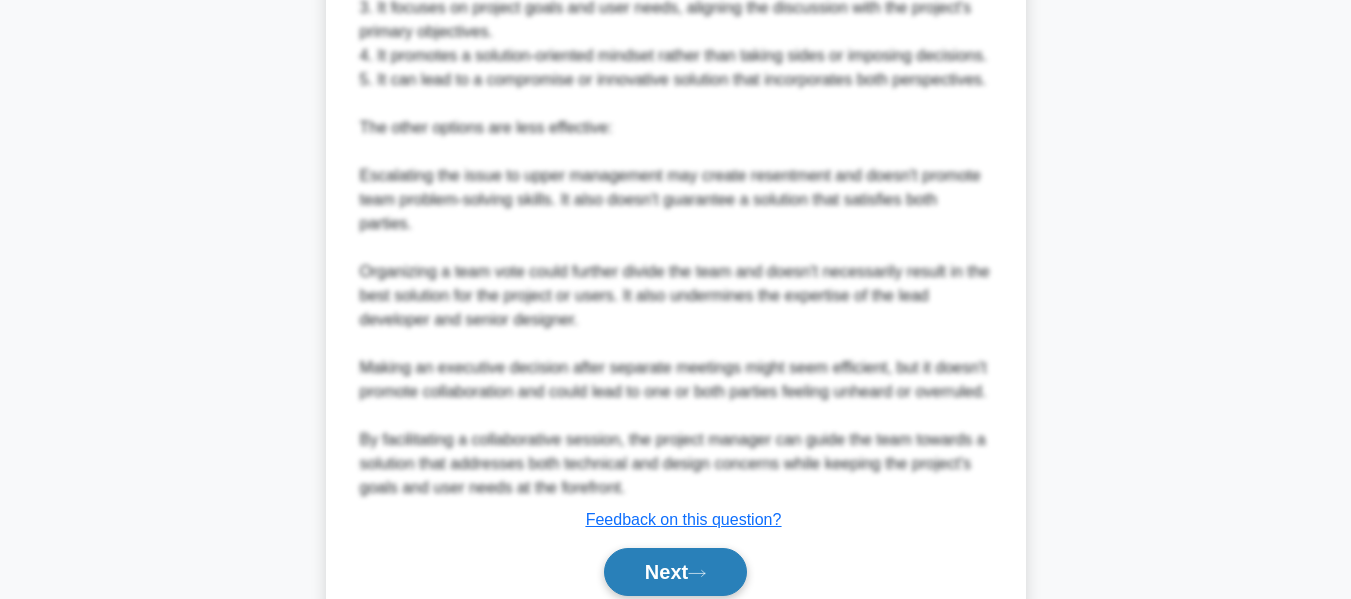 click on "Next" at bounding box center (675, 572) 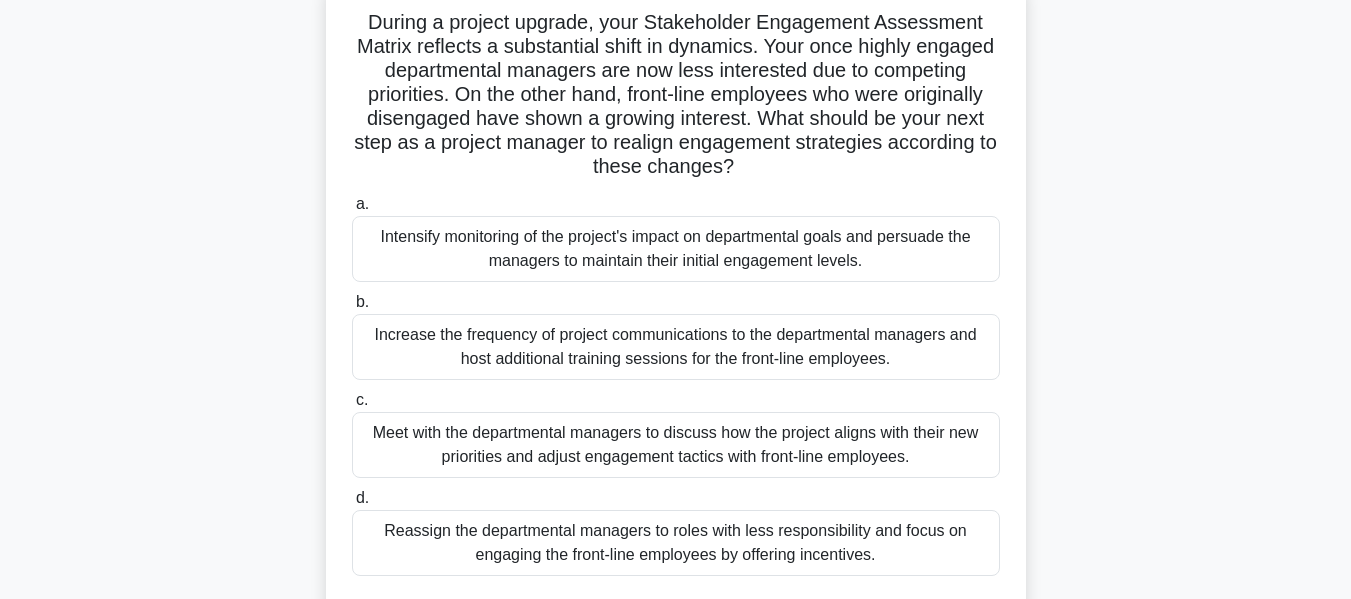 scroll, scrollTop: 143, scrollLeft: 0, axis: vertical 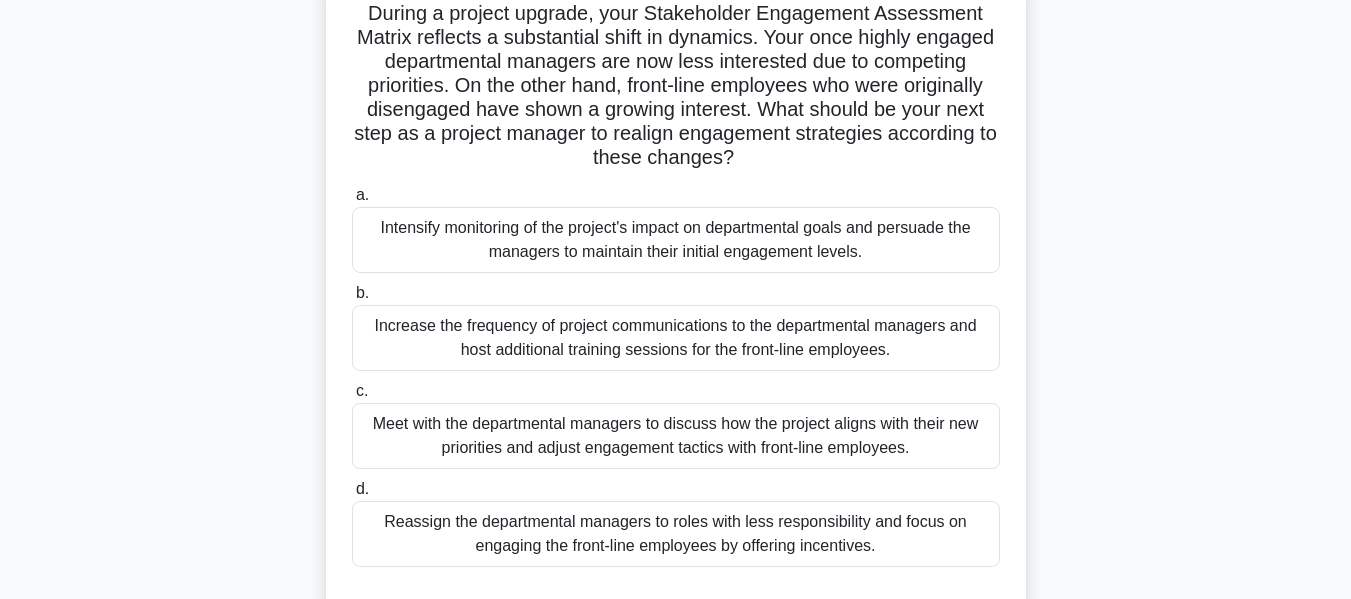 click on "Meet with the departmental managers to discuss how the project aligns with their new priorities and adjust engagement tactics with front-line employees." at bounding box center [676, 436] 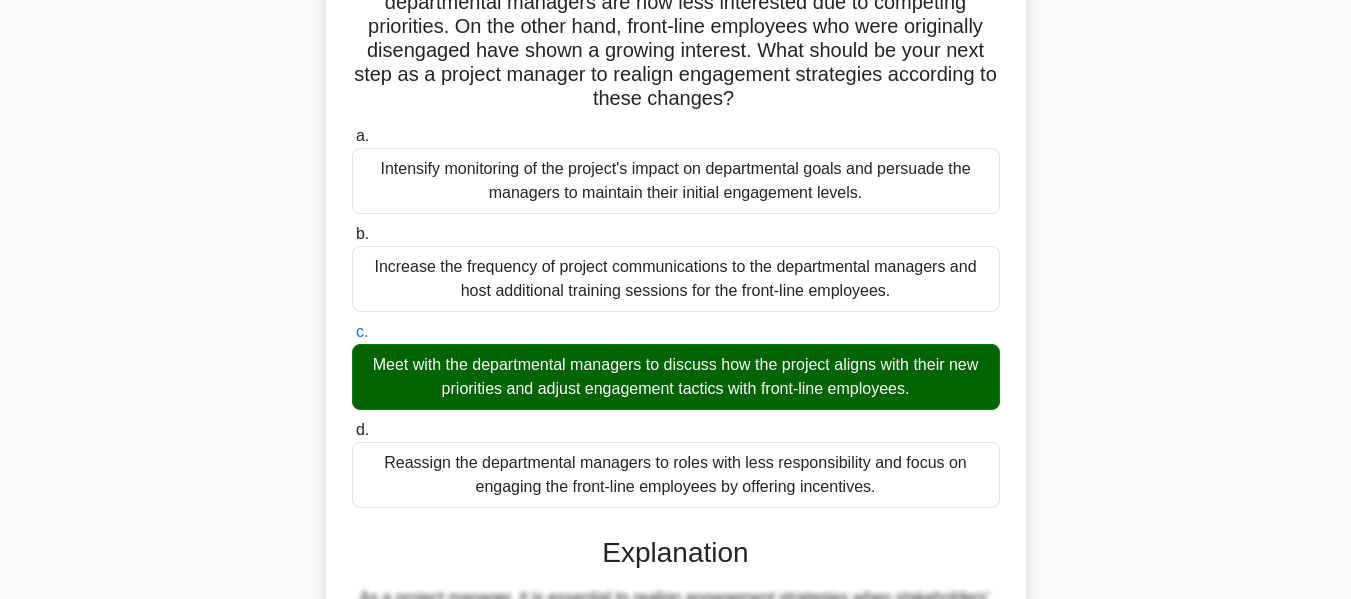scroll, scrollTop: 743, scrollLeft: 0, axis: vertical 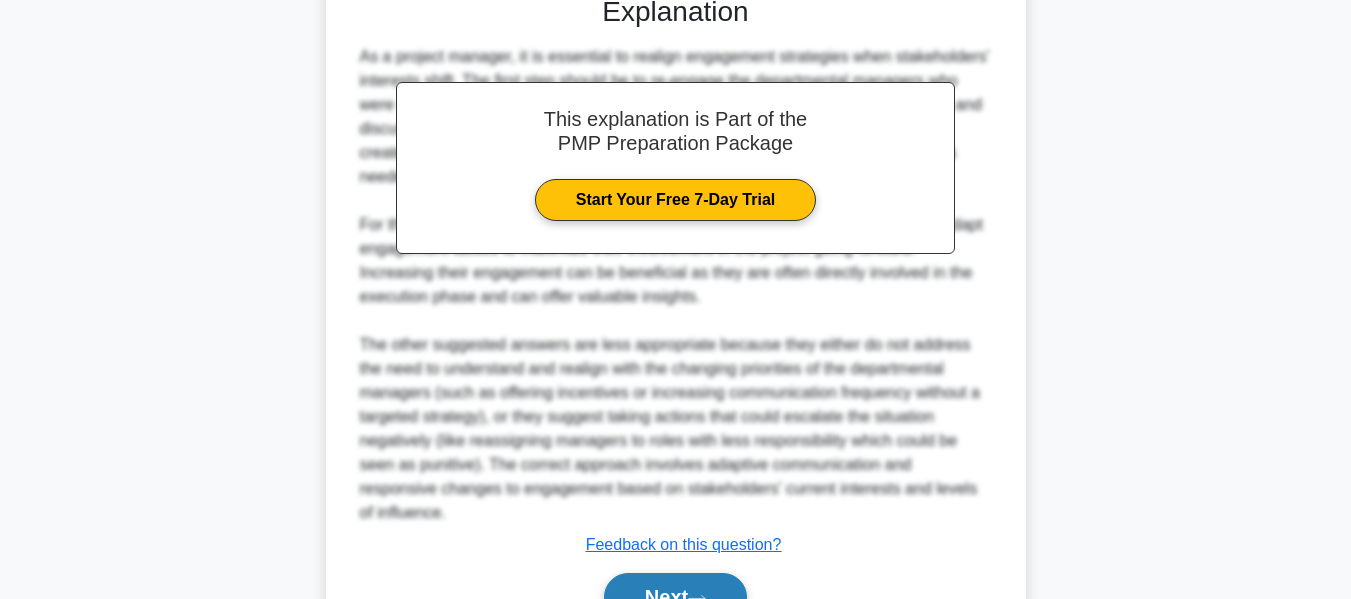 click on "Next" at bounding box center [675, 597] 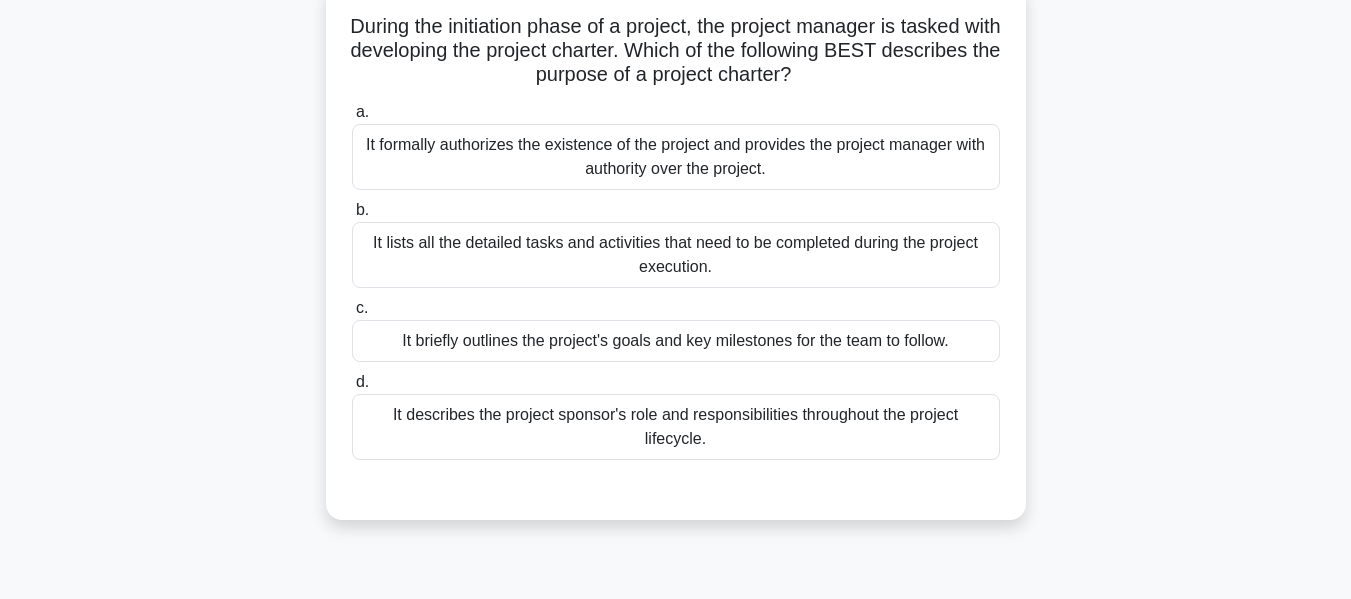 scroll, scrollTop: 127, scrollLeft: 0, axis: vertical 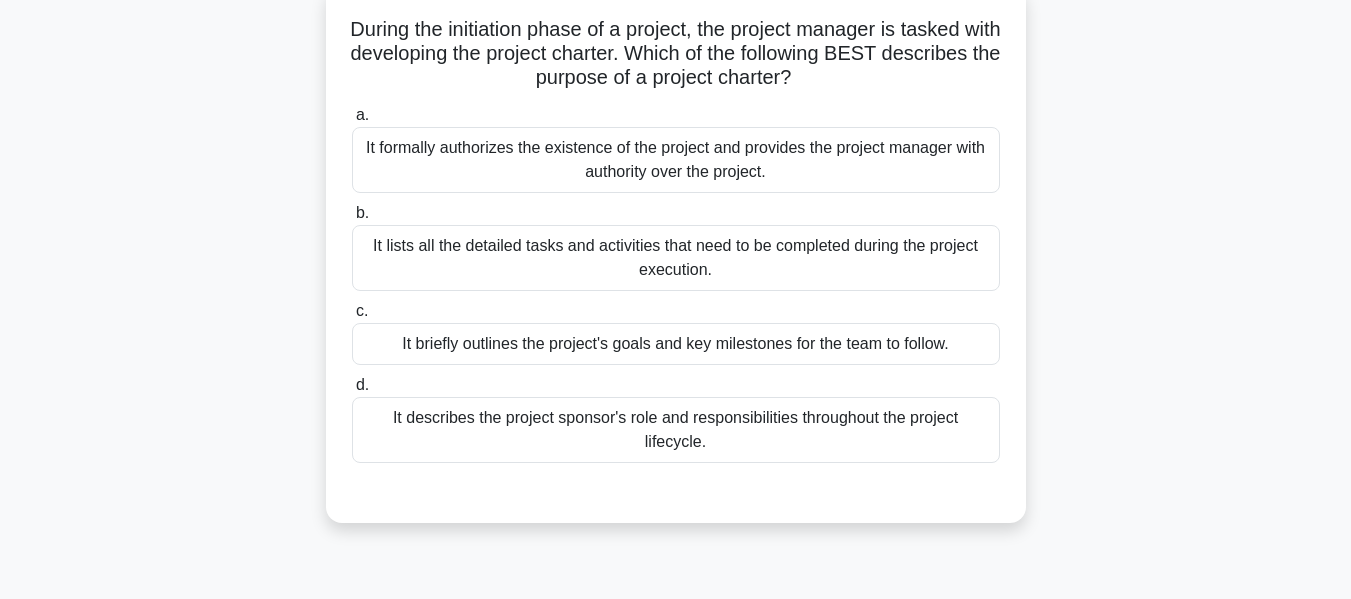 click on "It briefly outlines the project's goals and key milestones for the team to follow." at bounding box center [676, 344] 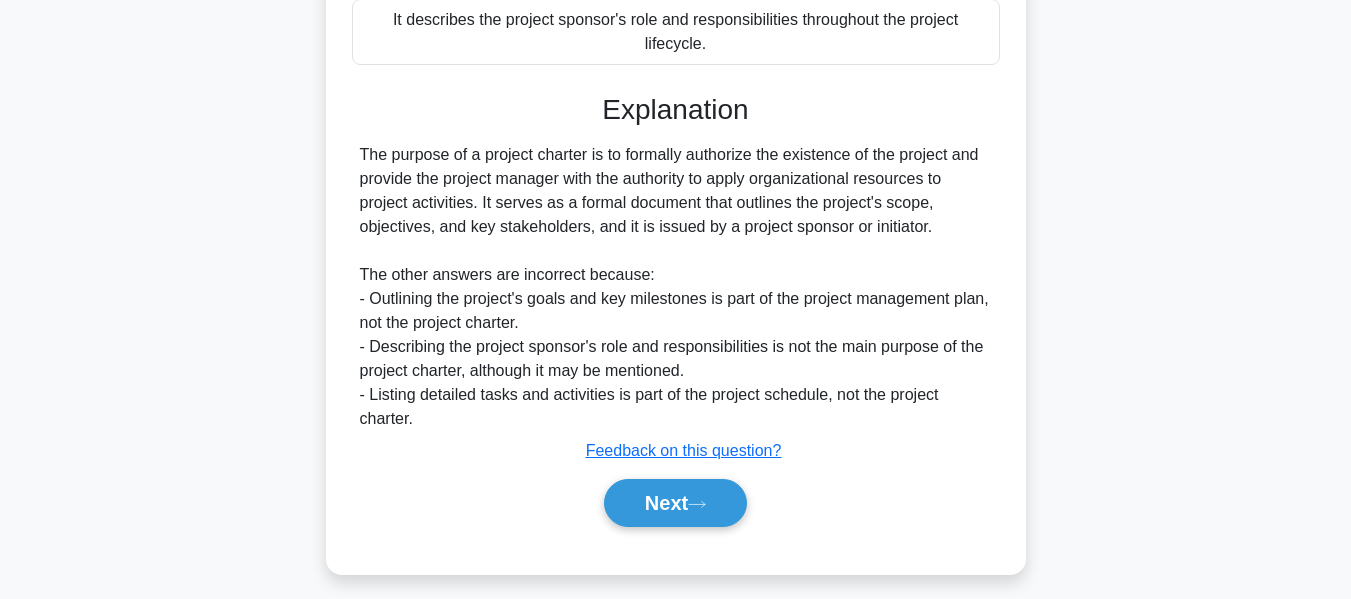 scroll, scrollTop: 533, scrollLeft: 0, axis: vertical 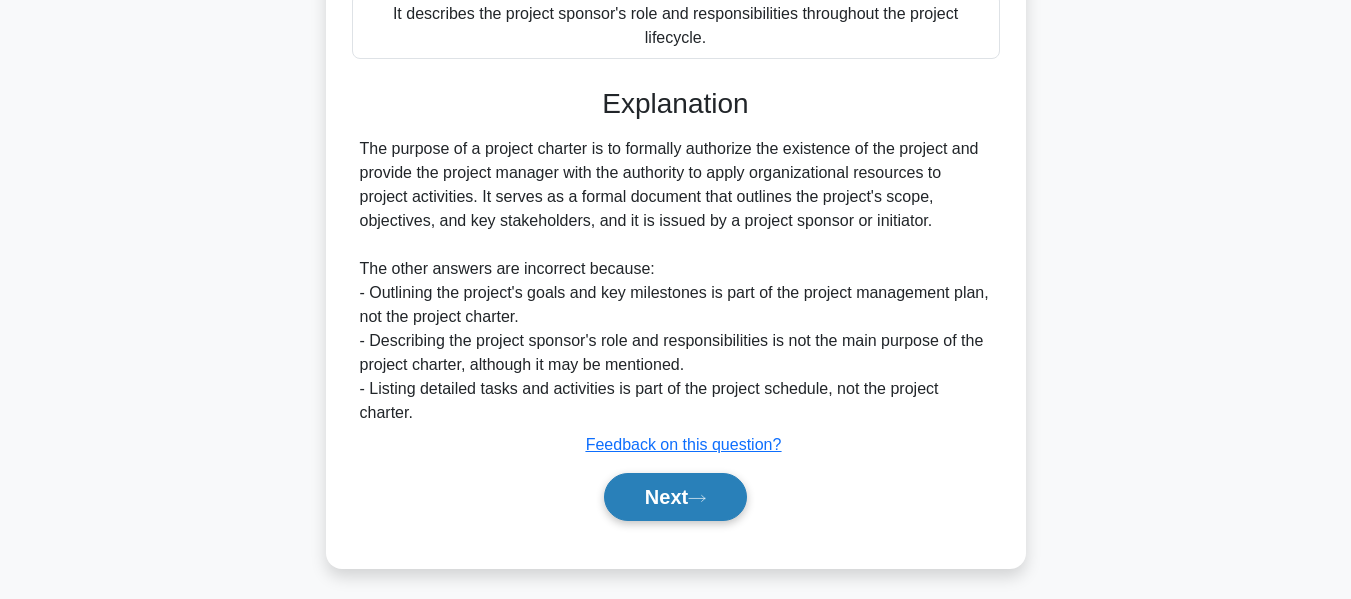 click on "Next" at bounding box center (675, 497) 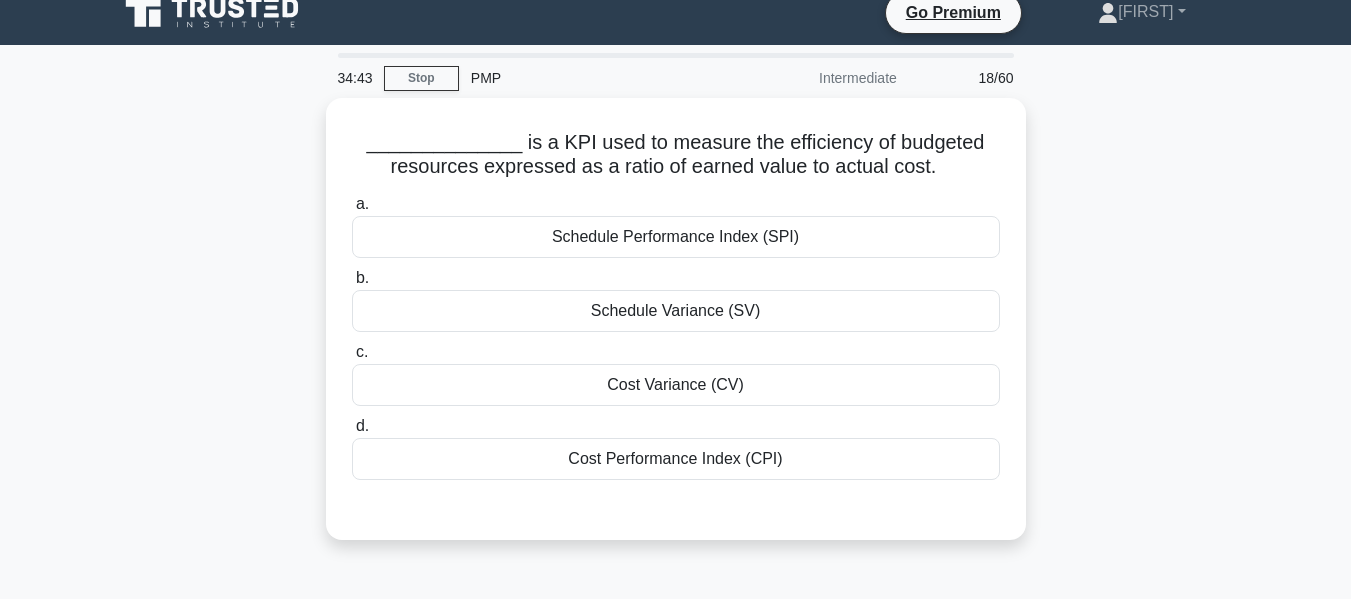 scroll, scrollTop: 0, scrollLeft: 0, axis: both 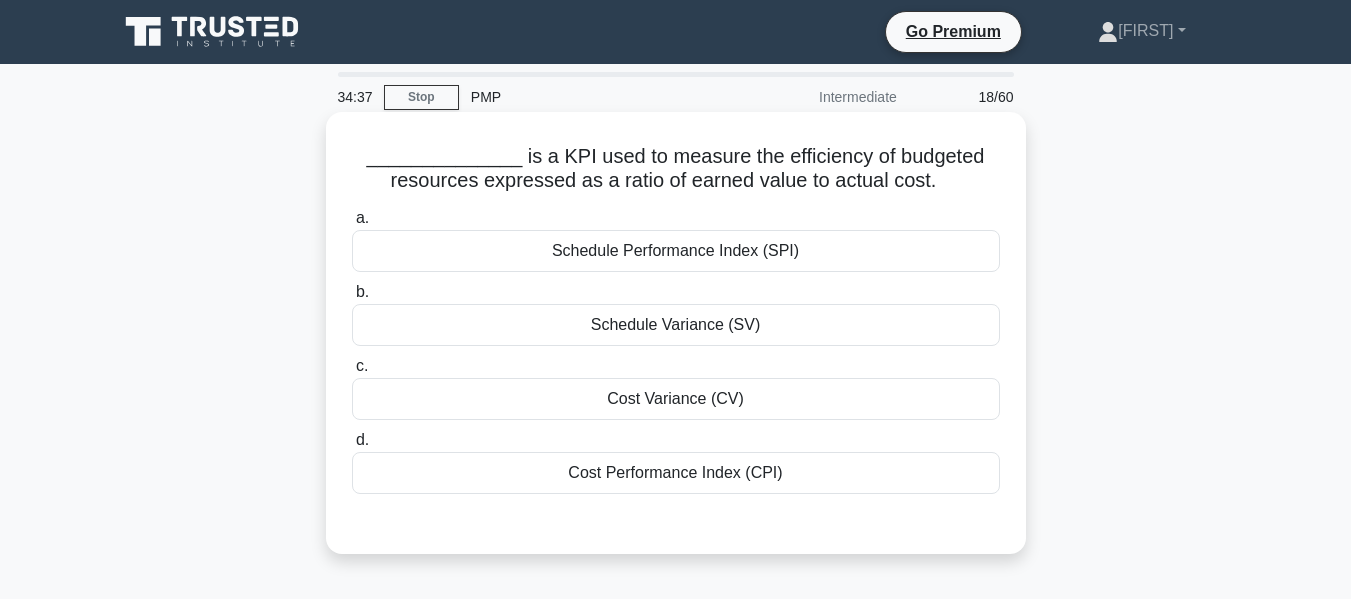 click on "Cost Performance Index (CPI)" at bounding box center [676, 473] 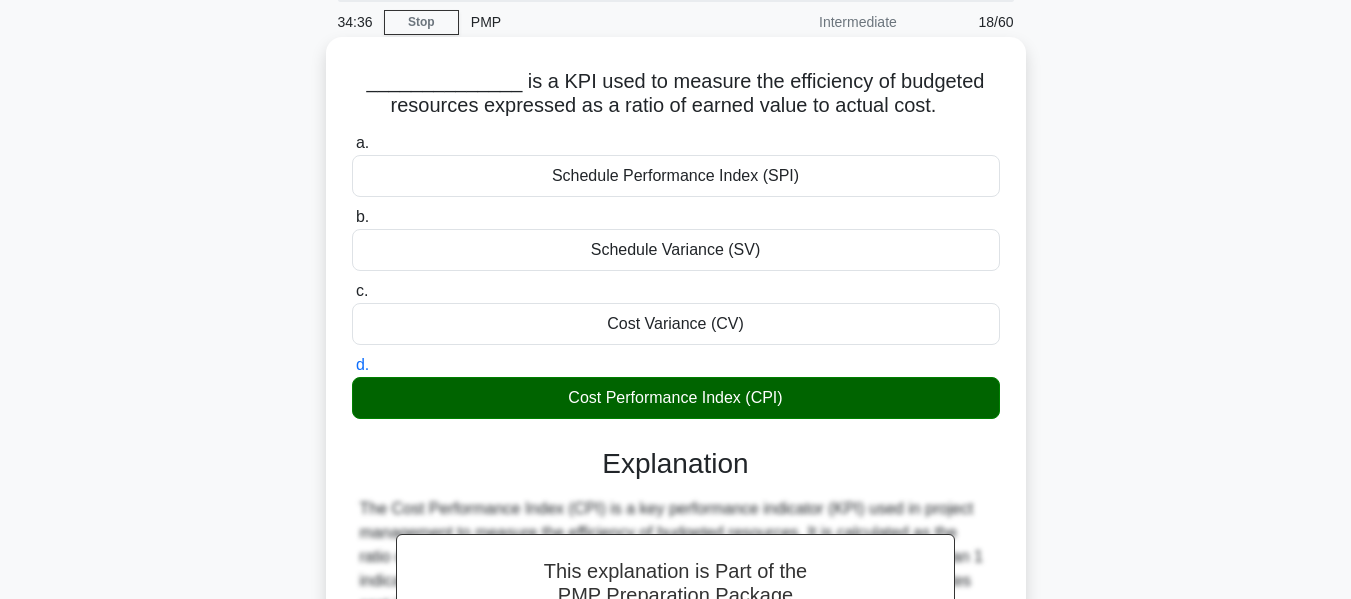 scroll, scrollTop: 480, scrollLeft: 0, axis: vertical 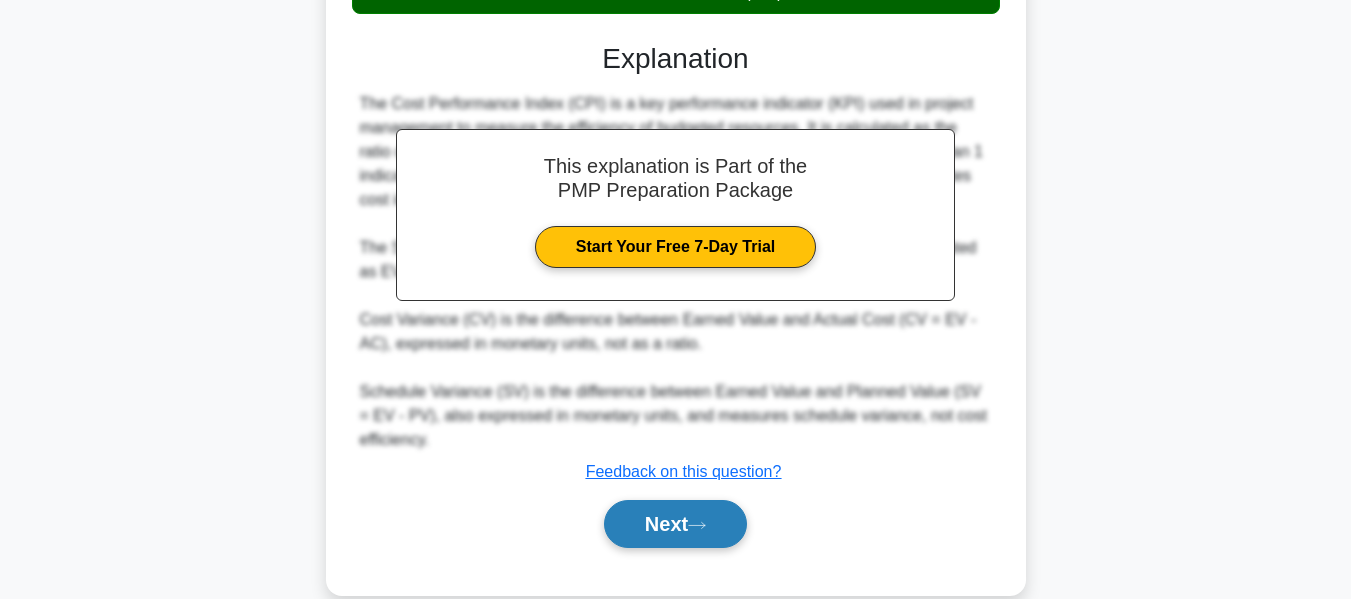 click on "Next" at bounding box center [675, 524] 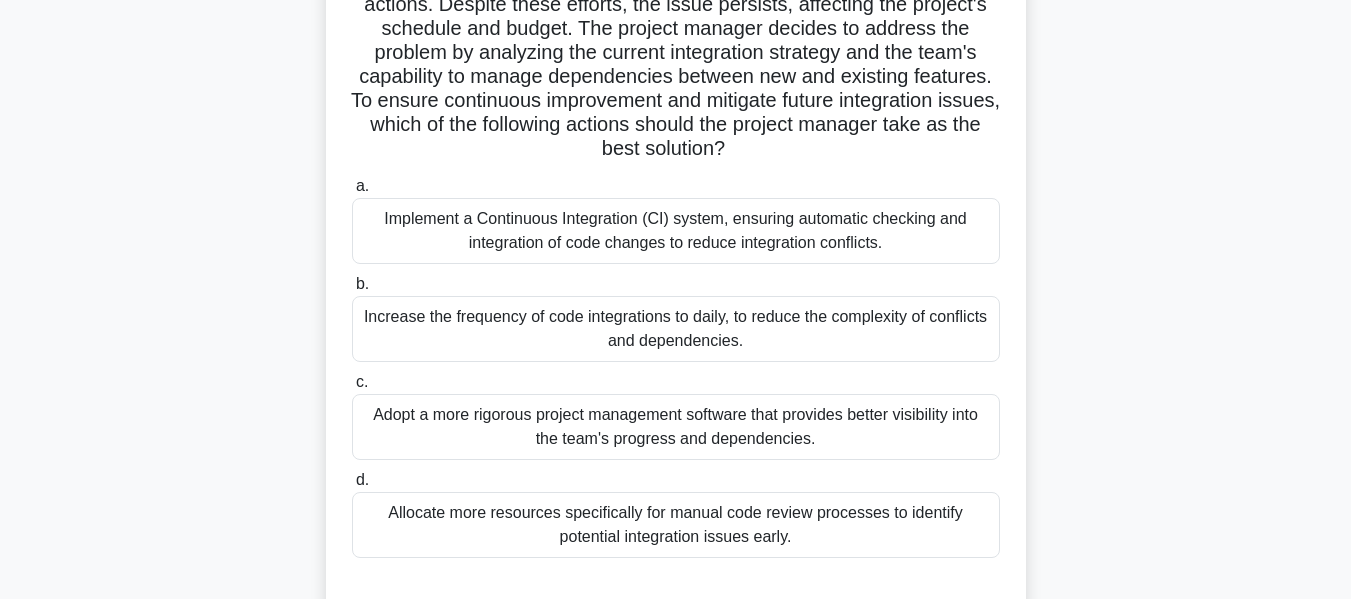 scroll, scrollTop: 313, scrollLeft: 0, axis: vertical 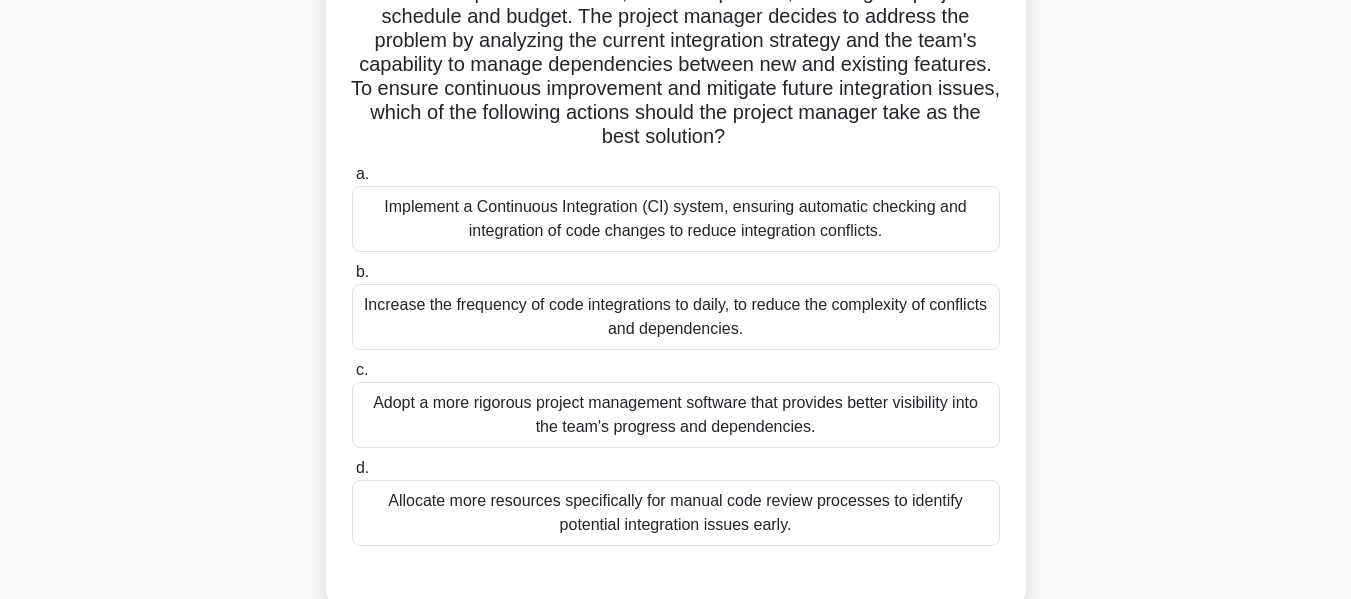 click on "In a software development project, the team has adopted an agile methodology aiming for continuous improvement in their process. After several sprints, the project manager notices a recurring issue where the integration of new features causes significant disruptions to existing functionalities, leading to delays and increased defects. The team conducts a retrospective to identify root causes and implement corrective actions. Despite these efforts, the issue persists, affecting the project's schedule and budget. The project manager decides to address the problem by analyzing the current integration strategy and the team's capability to manage dependencies between new and existing features. To ensure continuous improvement and mitigate future integration issues, which of the following actions should the project manager take as the best solution?" at bounding box center [676, 217] 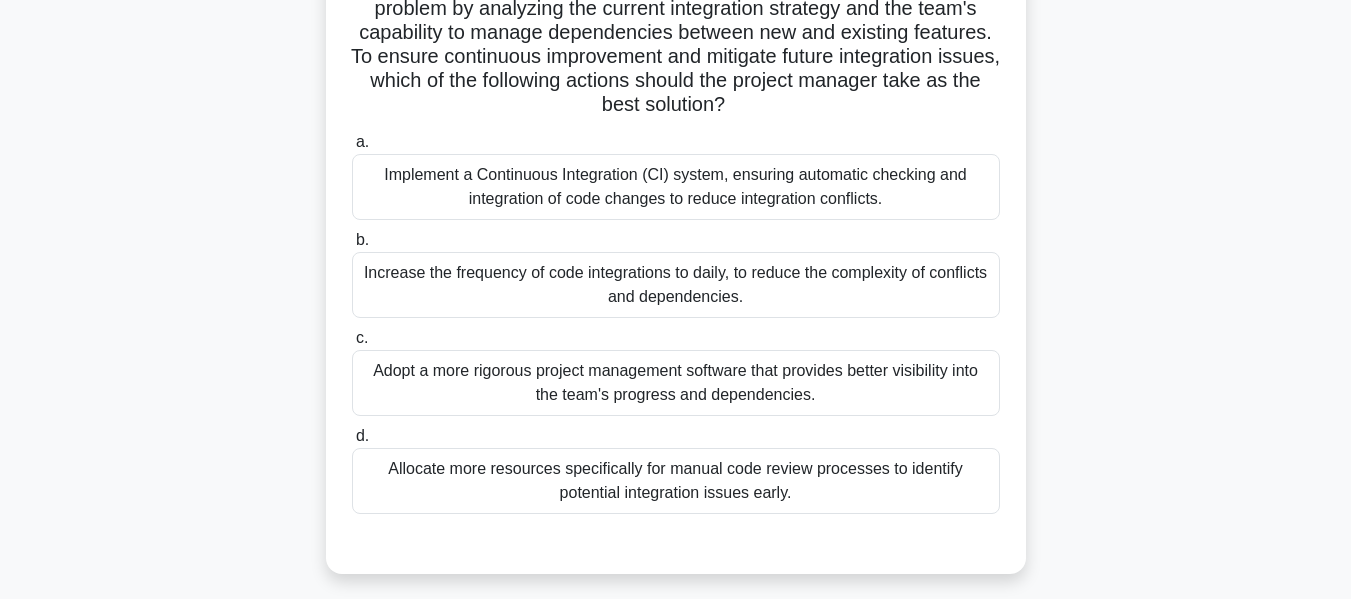scroll, scrollTop: 353, scrollLeft: 0, axis: vertical 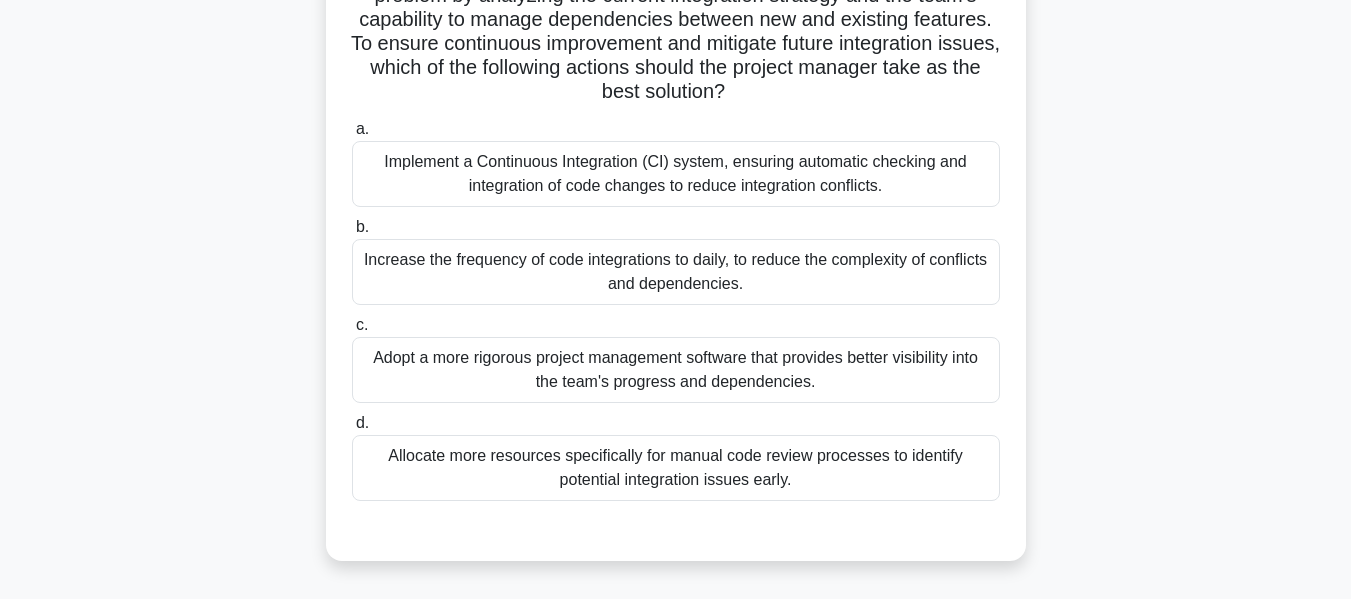 click on "Implement a Continuous Integration (CI) system, ensuring automatic checking and integration of code changes to reduce integration conflicts." at bounding box center (676, 174) 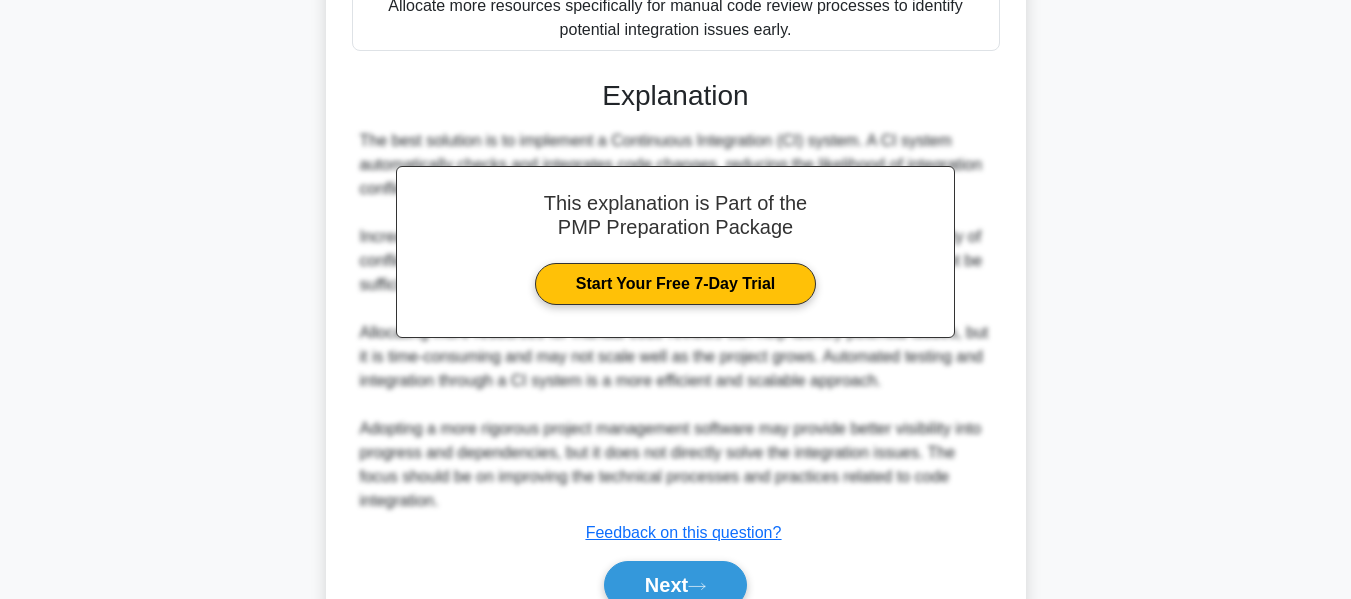 scroll, scrollTop: 899, scrollLeft: 0, axis: vertical 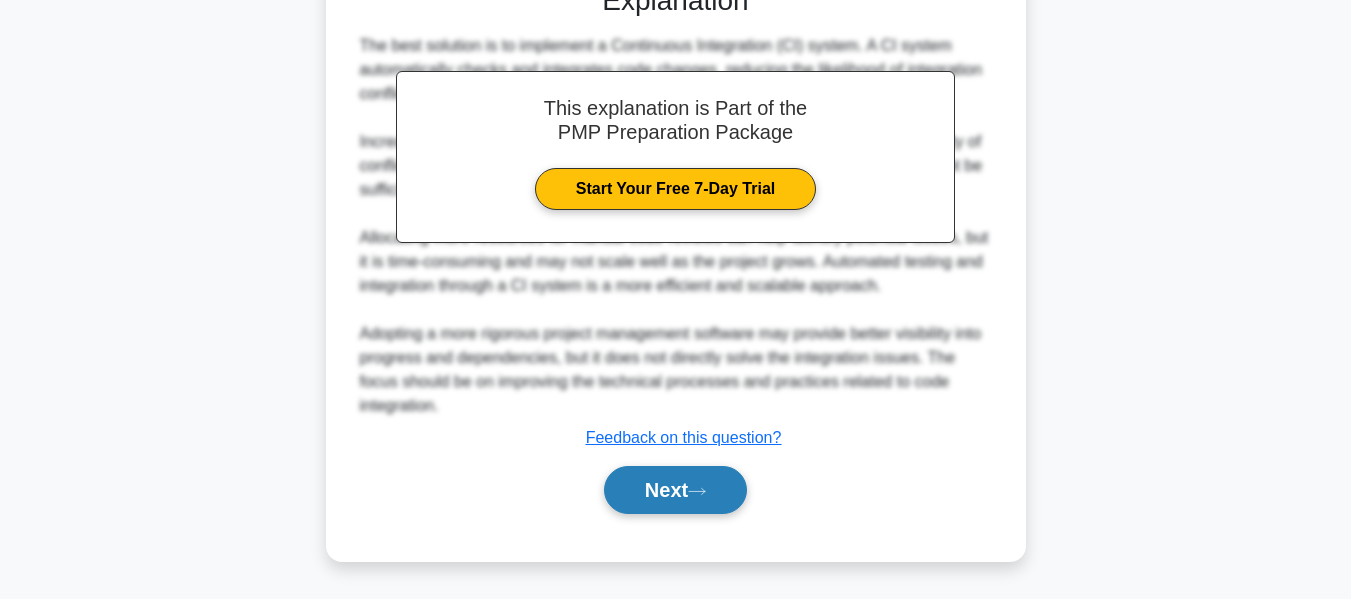 click on "Next" at bounding box center [675, 490] 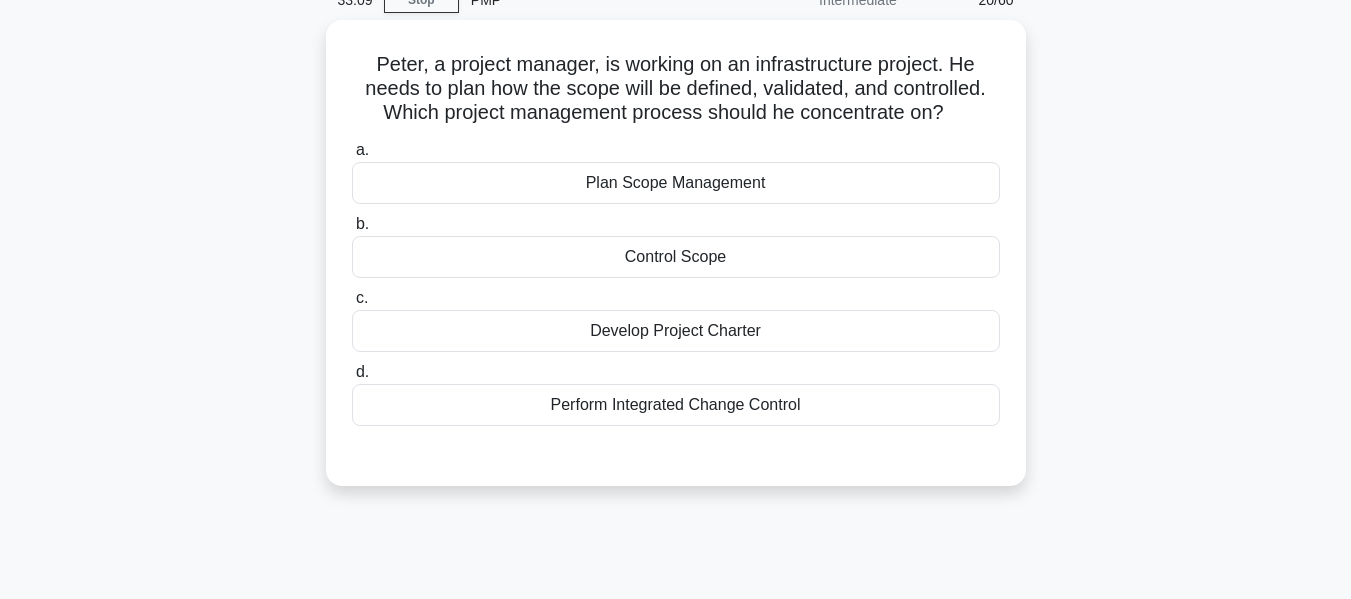 scroll, scrollTop: 100, scrollLeft: 0, axis: vertical 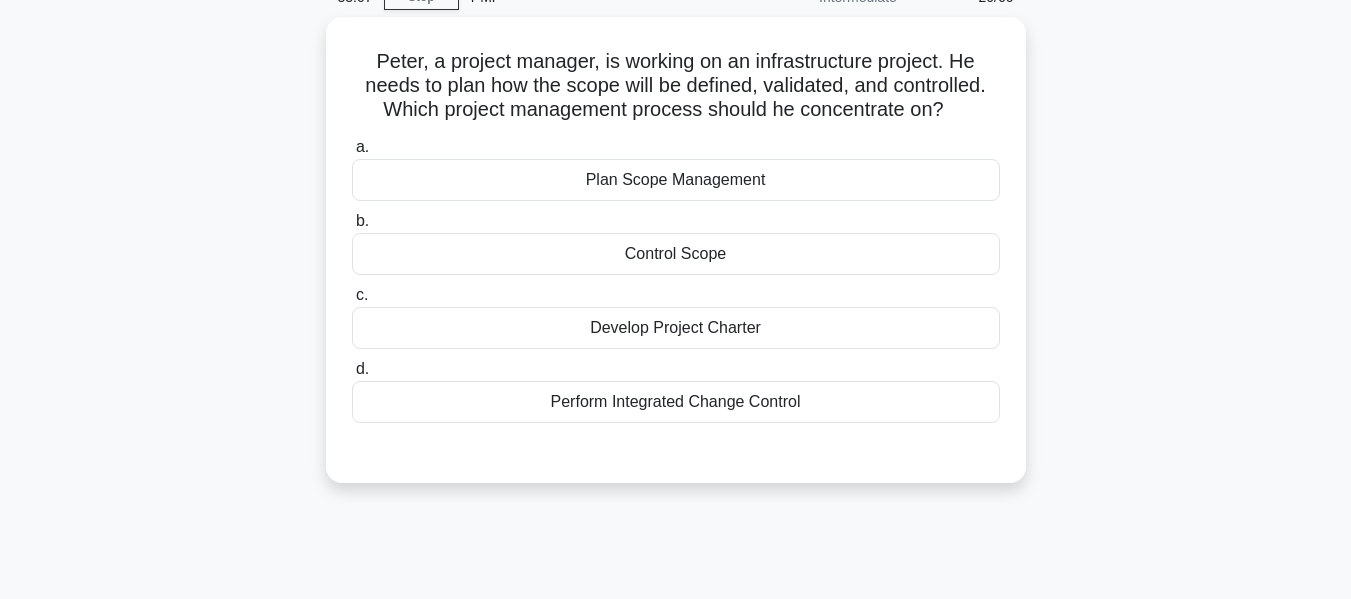 click on "Peter, a project manager, is working on an infrastructure project. He needs to plan how the scope will be defined, validated, and controlled. Which project management process should he concentrate on?
.spinner_0XTQ{transform-origin:center;animation:spinner_y6GP .75s linear infinite}@keyframes spinner_y6GP{100%{transform:rotate(360deg)}}
a.
Plan Scope Management
b. c." at bounding box center (676, 262) 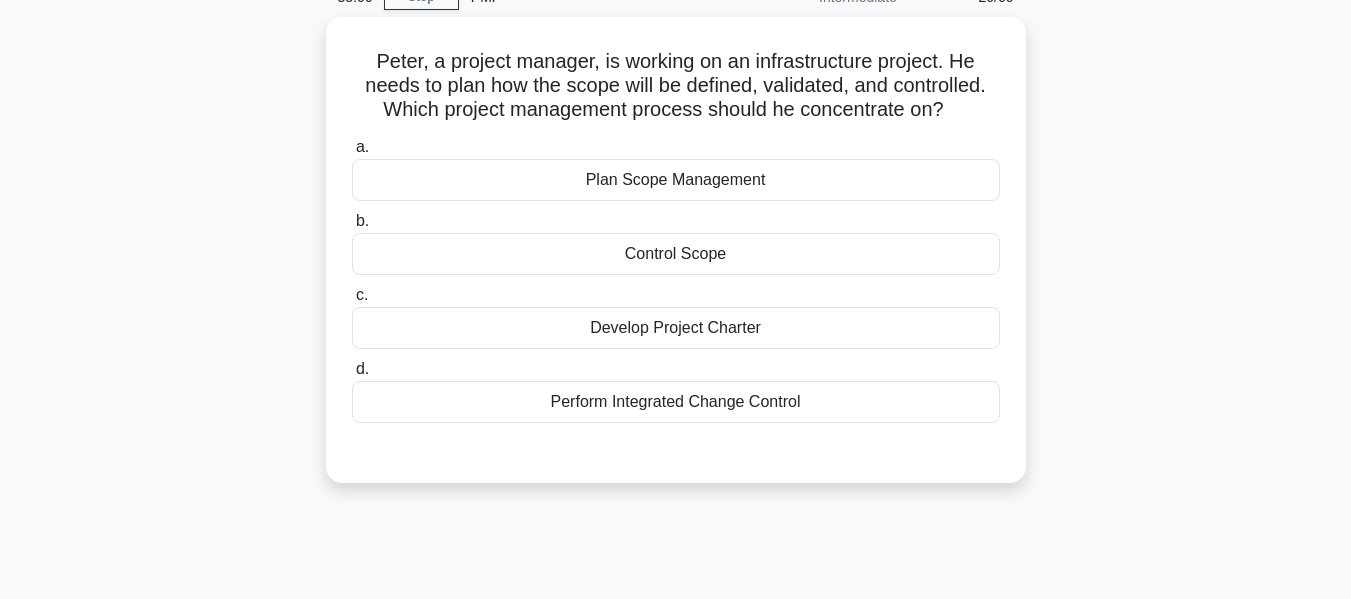 scroll, scrollTop: 0, scrollLeft: 0, axis: both 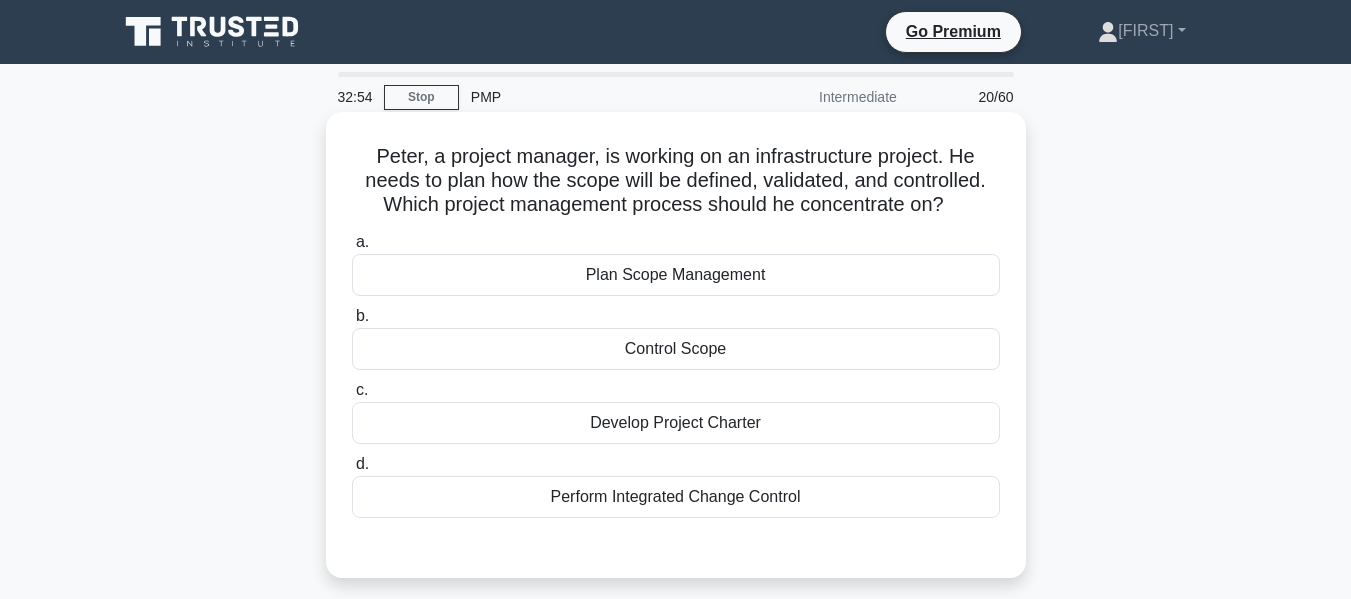 click on "Plan Scope Management" at bounding box center (676, 275) 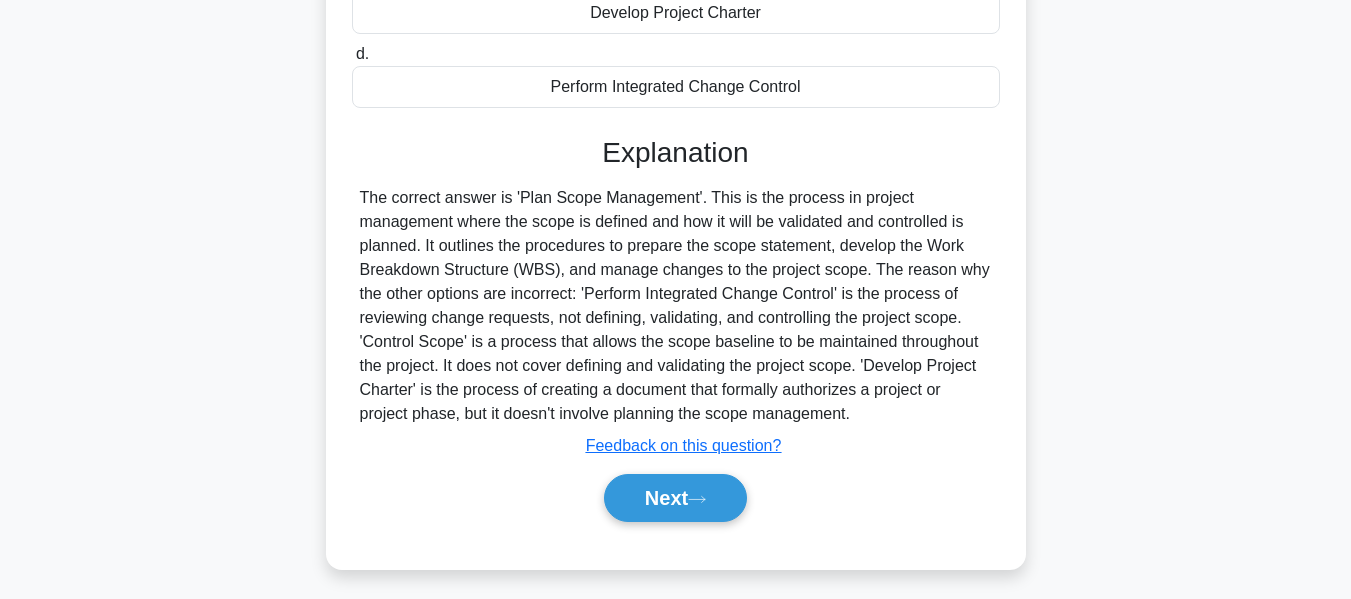 scroll, scrollTop: 437, scrollLeft: 0, axis: vertical 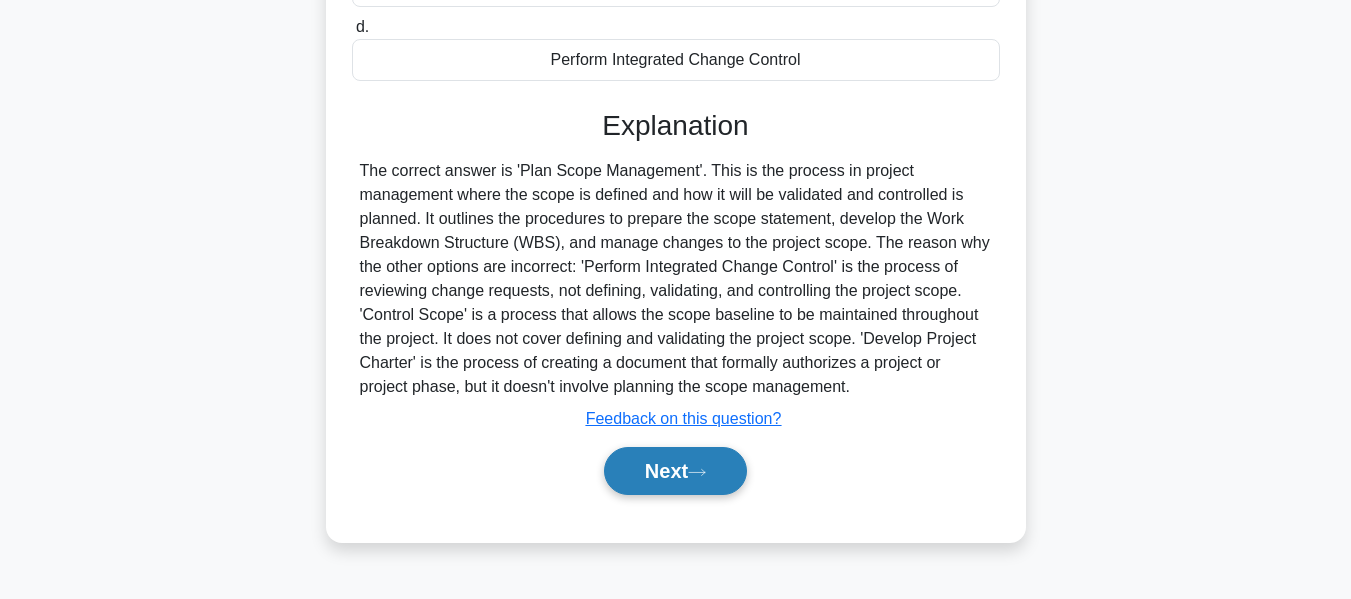 click on "Next" at bounding box center [675, 471] 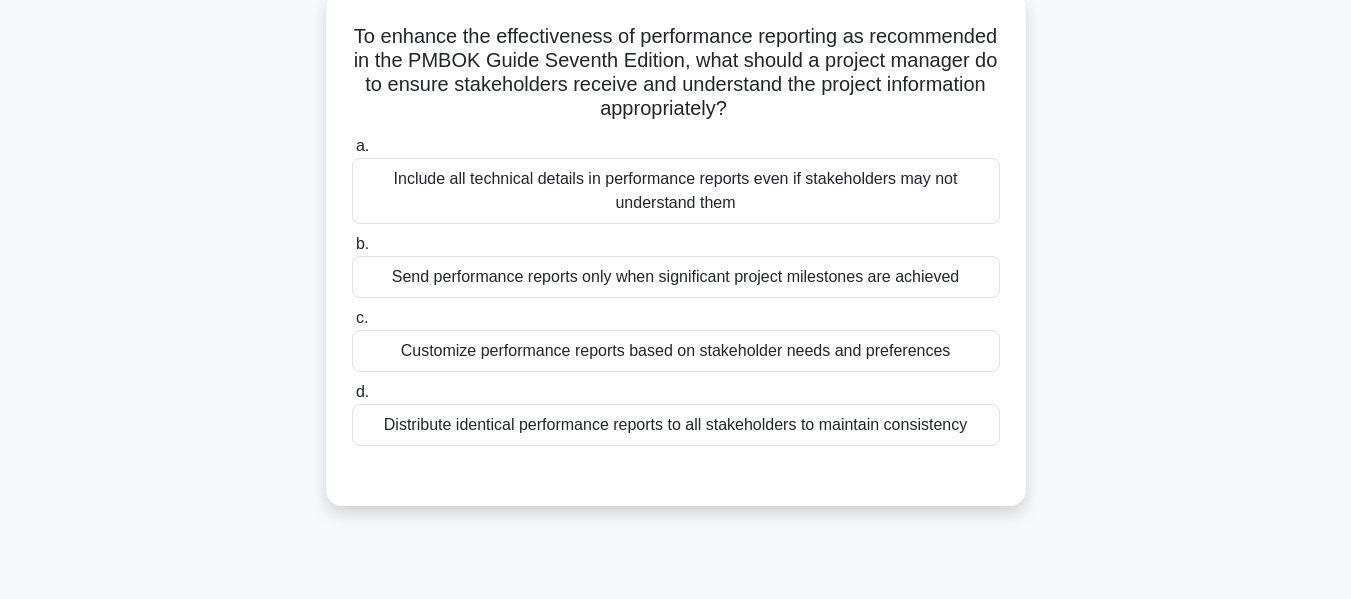 scroll, scrollTop: 123, scrollLeft: 0, axis: vertical 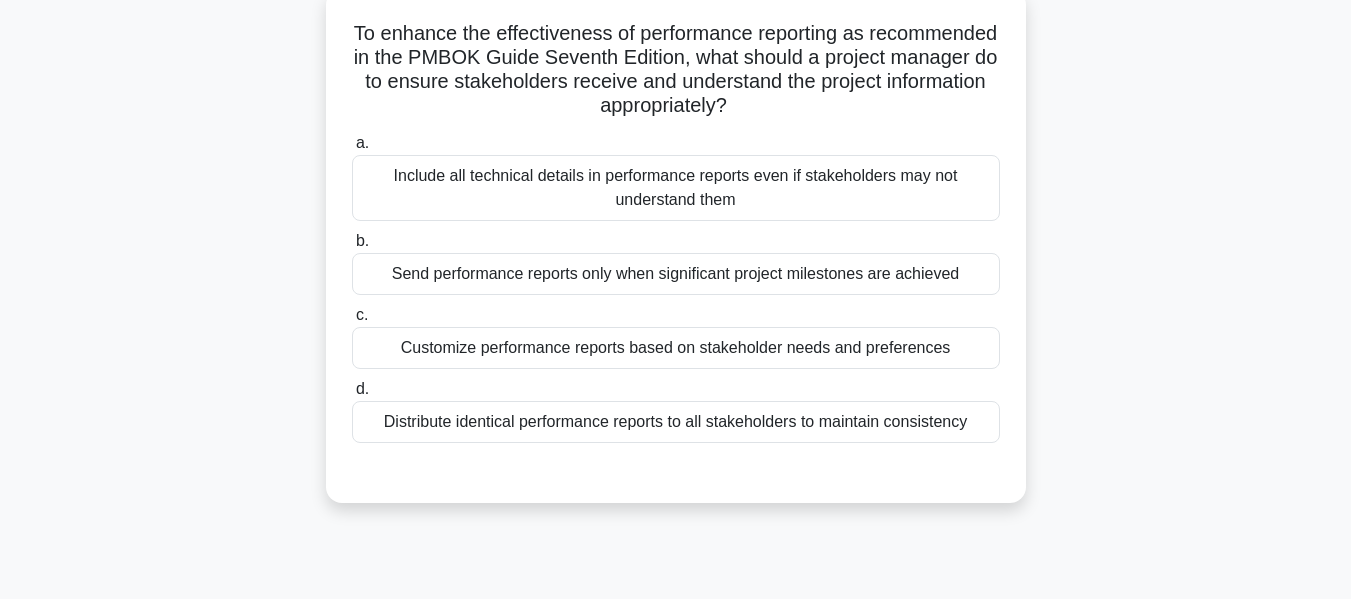 click on "Customize performance reports based on stakeholder needs and preferences" at bounding box center (676, 348) 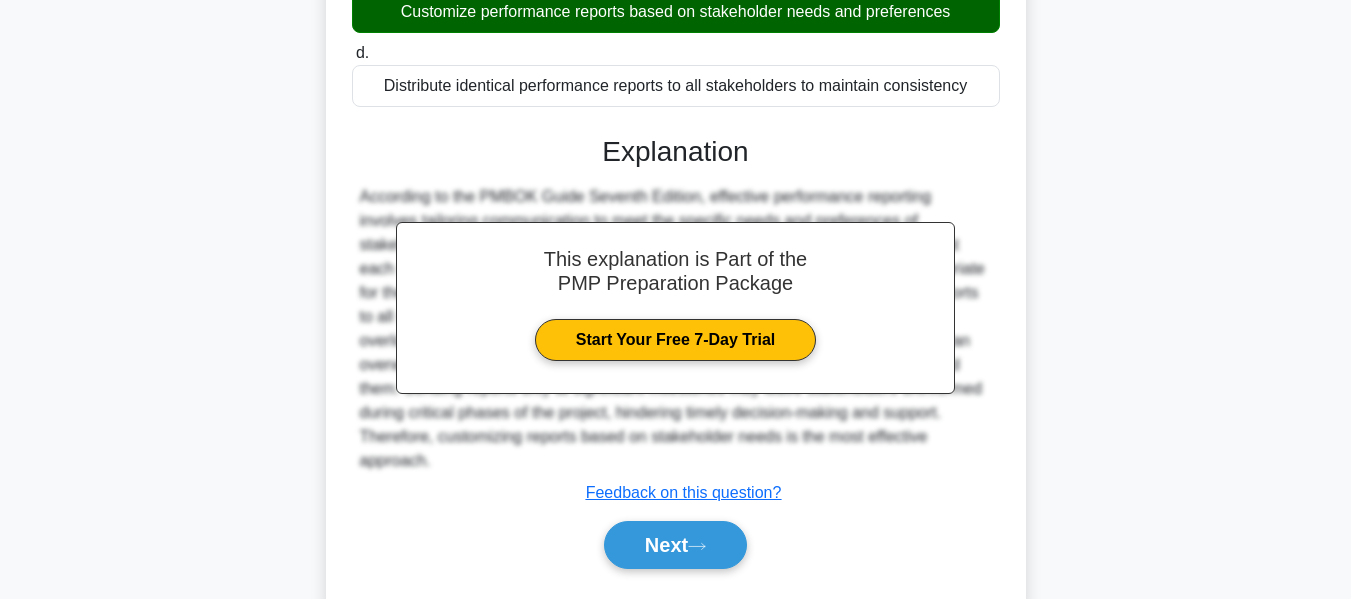 scroll, scrollTop: 491, scrollLeft: 0, axis: vertical 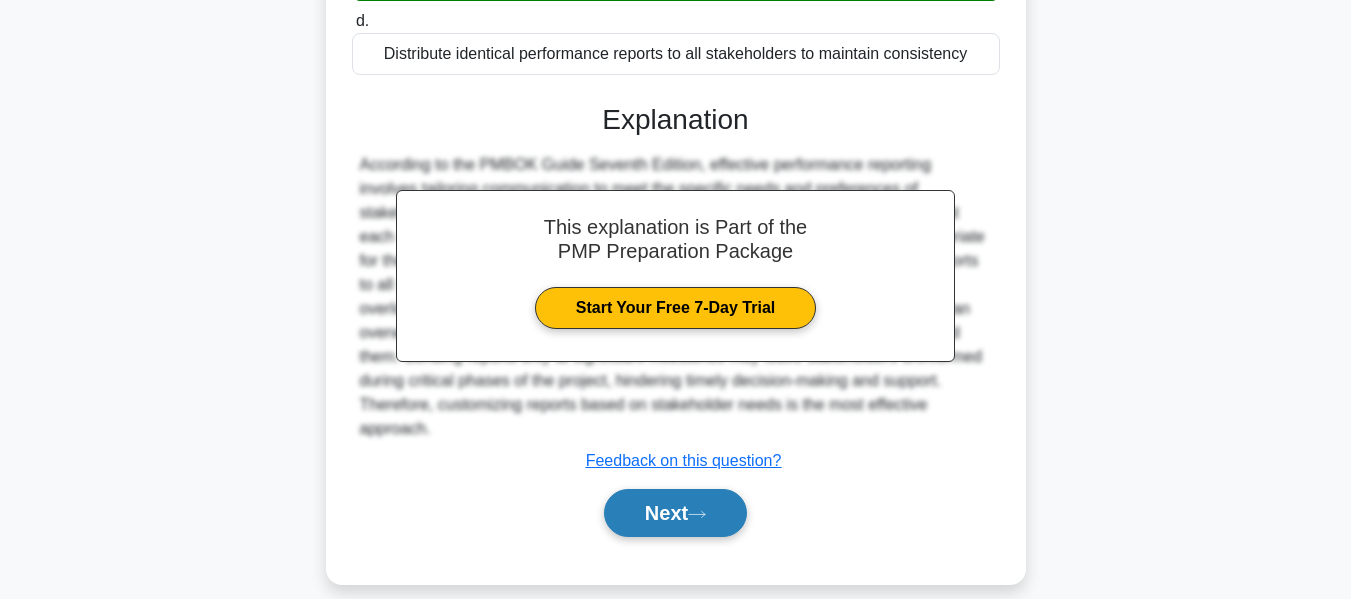 click on "Next" at bounding box center (675, 513) 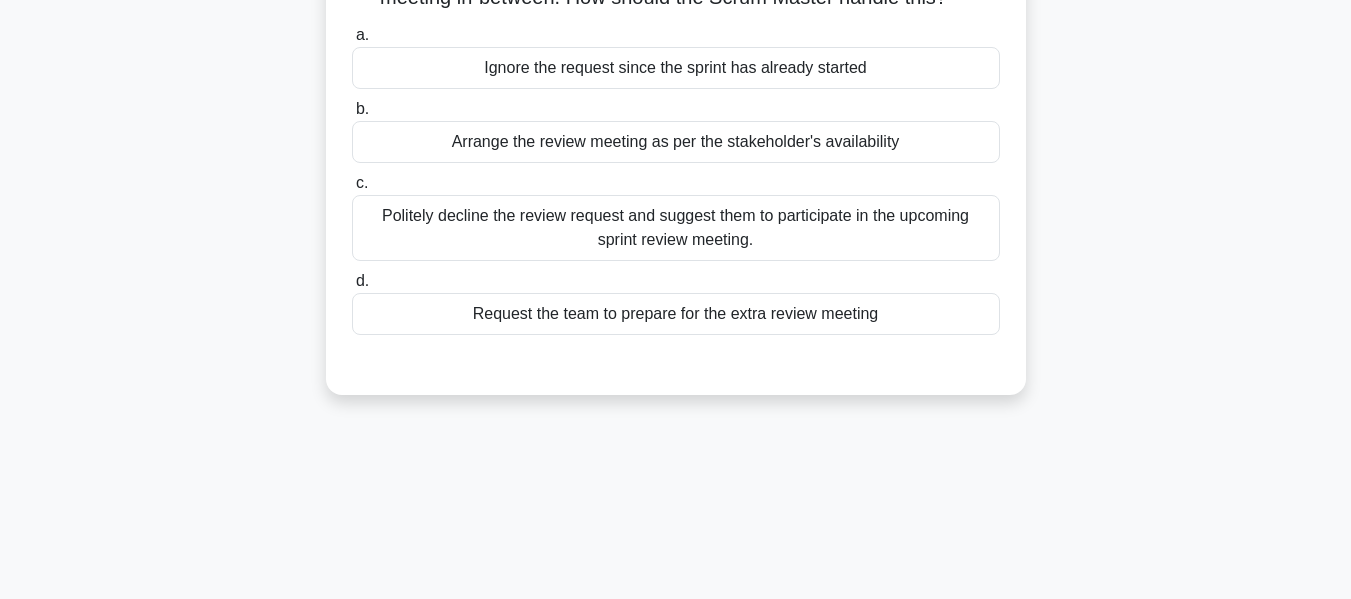scroll, scrollTop: 0, scrollLeft: 0, axis: both 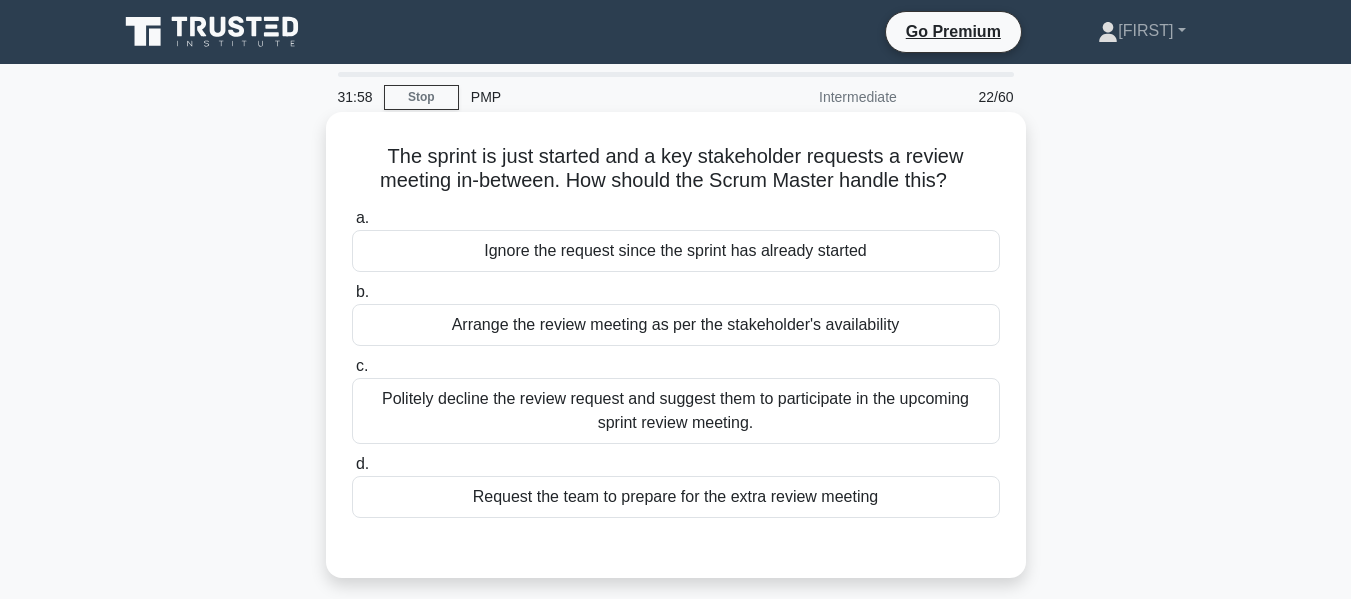 click on "Arrange the review meeting as per the stakeholder's availability" at bounding box center (676, 325) 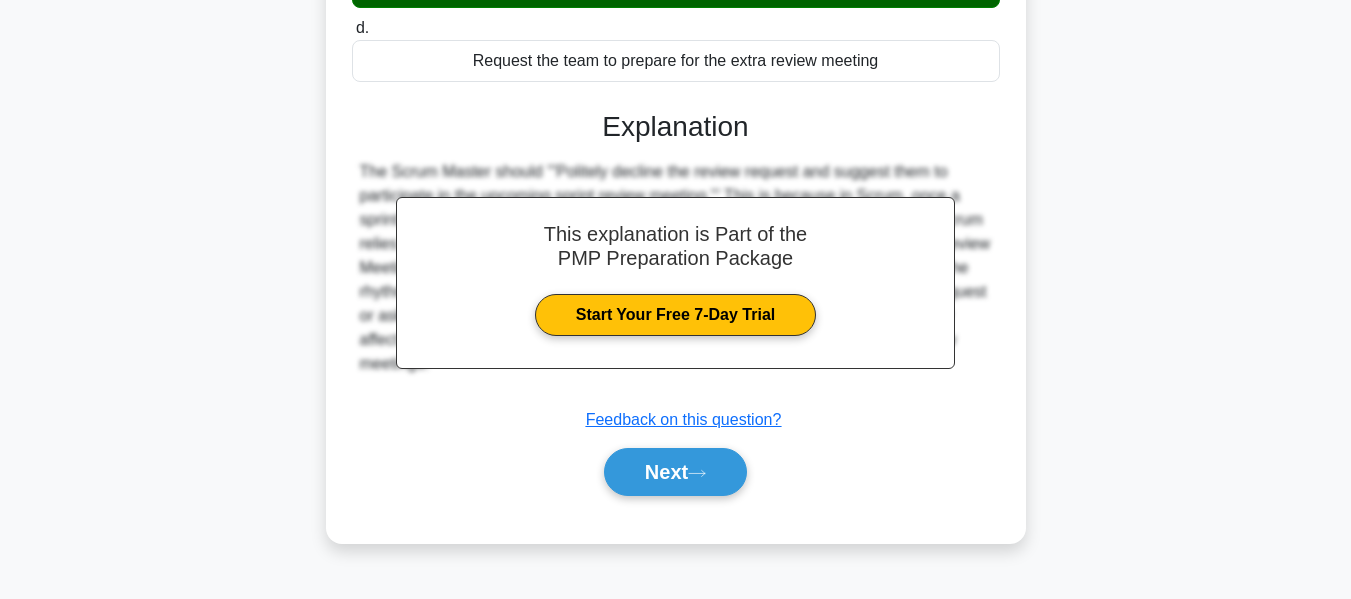 scroll, scrollTop: 481, scrollLeft: 0, axis: vertical 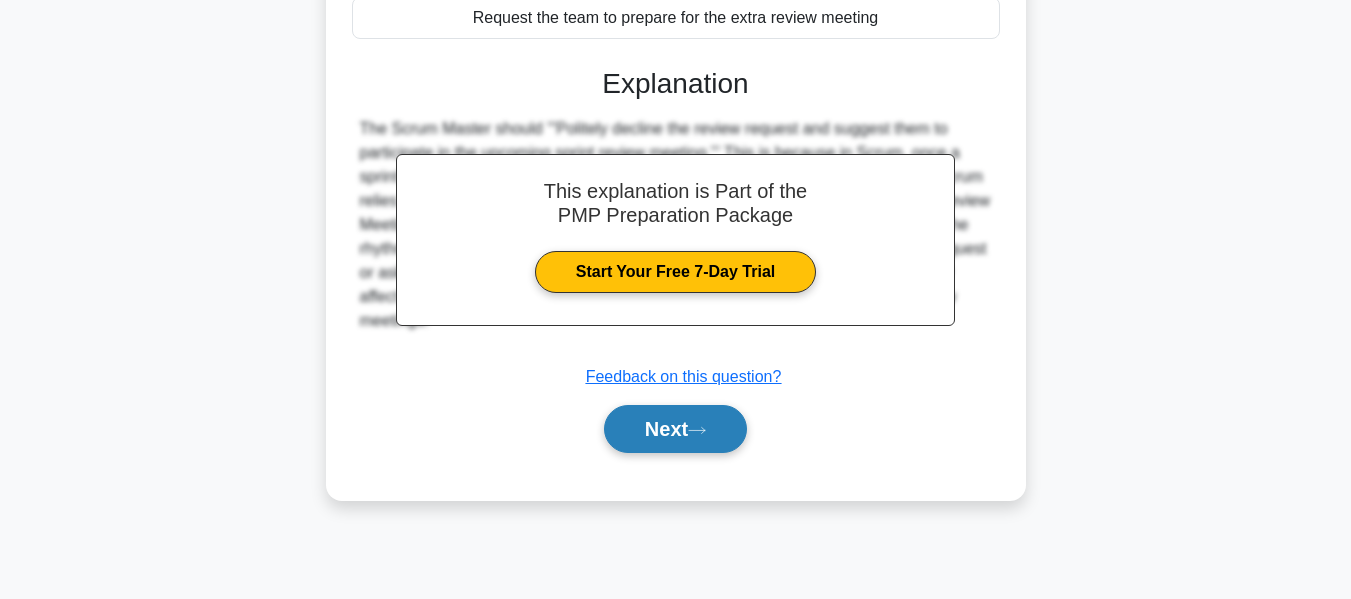 click on "Next" at bounding box center [675, 429] 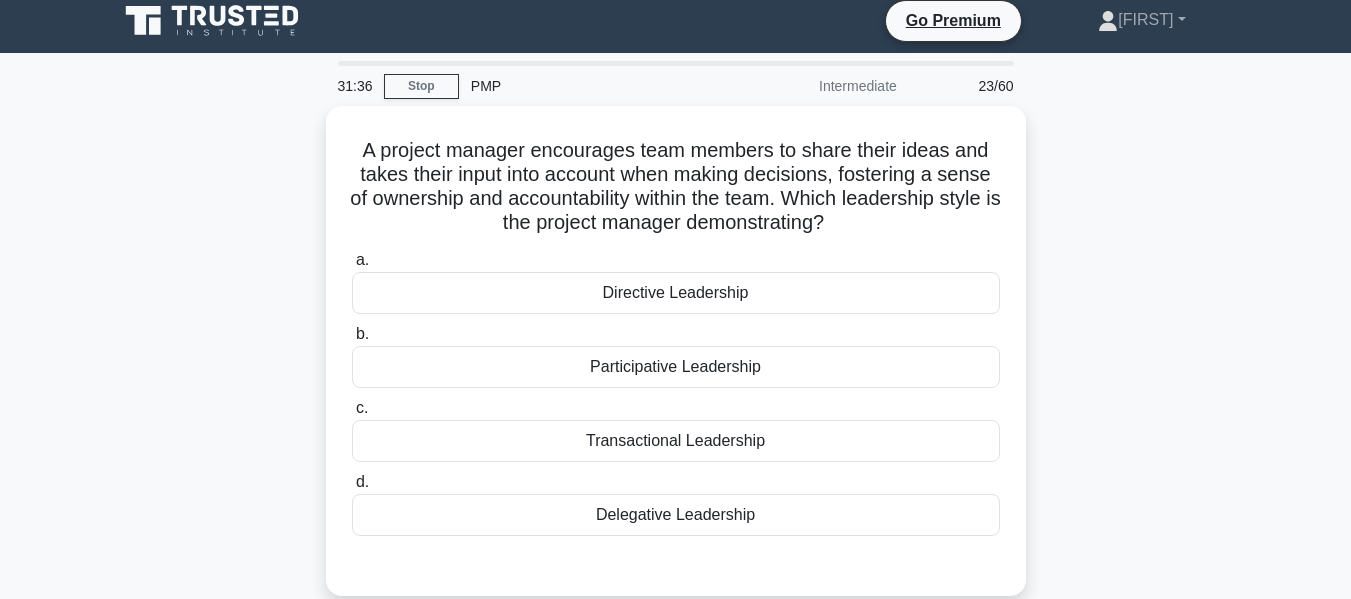 scroll, scrollTop: 24, scrollLeft: 0, axis: vertical 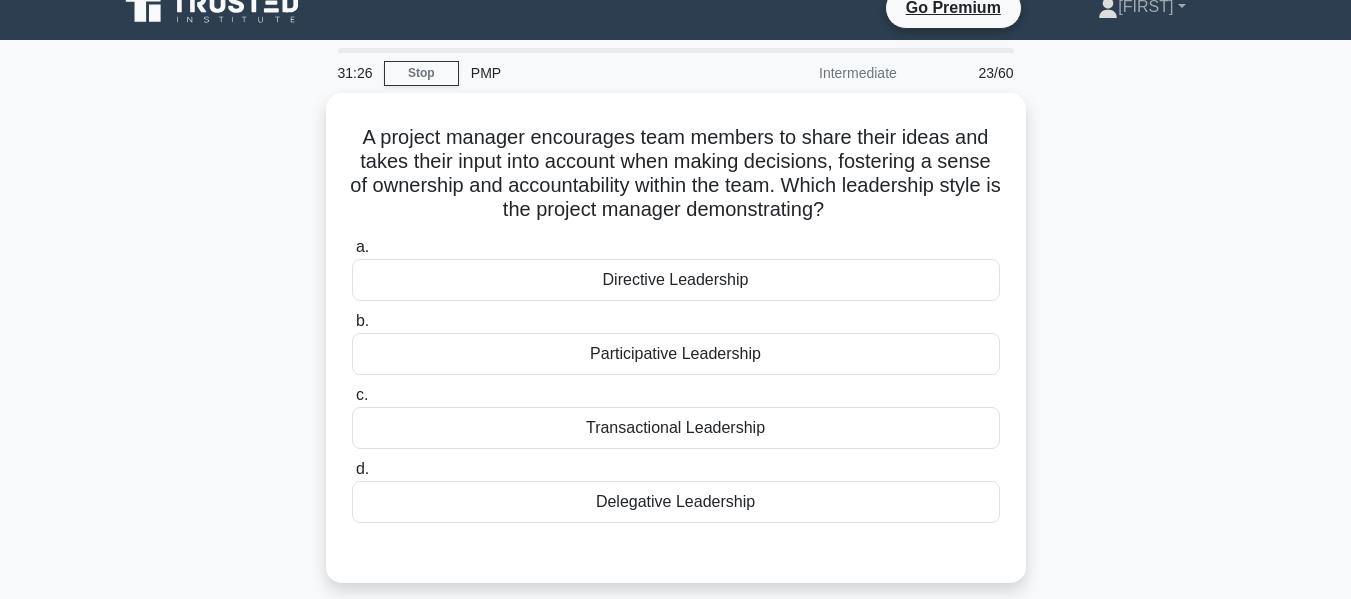 click on "A project manager encourages team members to share their ideas and takes their input into account when making decisions, fostering a sense of ownership and accountability within the team. Which leadership style is the project manager demonstrating?
.spinner_0XTQ{transform-origin:center;animation:spinner_y6GP .75s linear infinite}@keyframes spinner_y6GP{100%{transform:rotate(360deg)}}
a.
b. c. d." at bounding box center (676, 350) 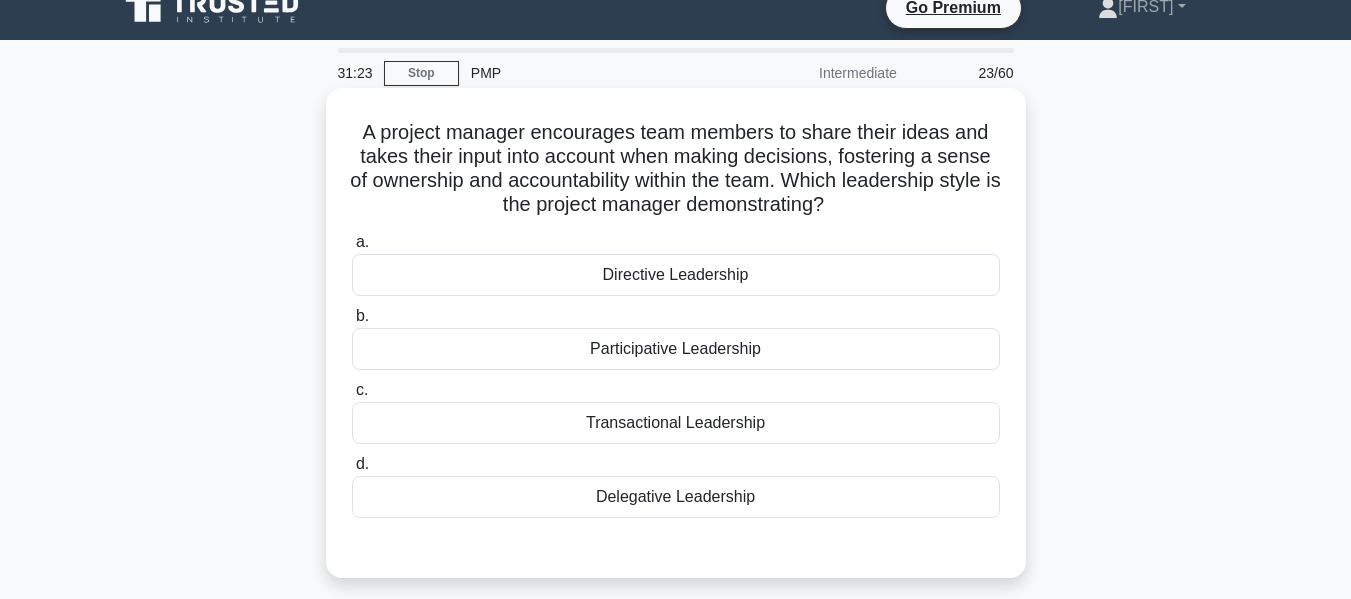 click on "Participative Leadership" at bounding box center [676, 349] 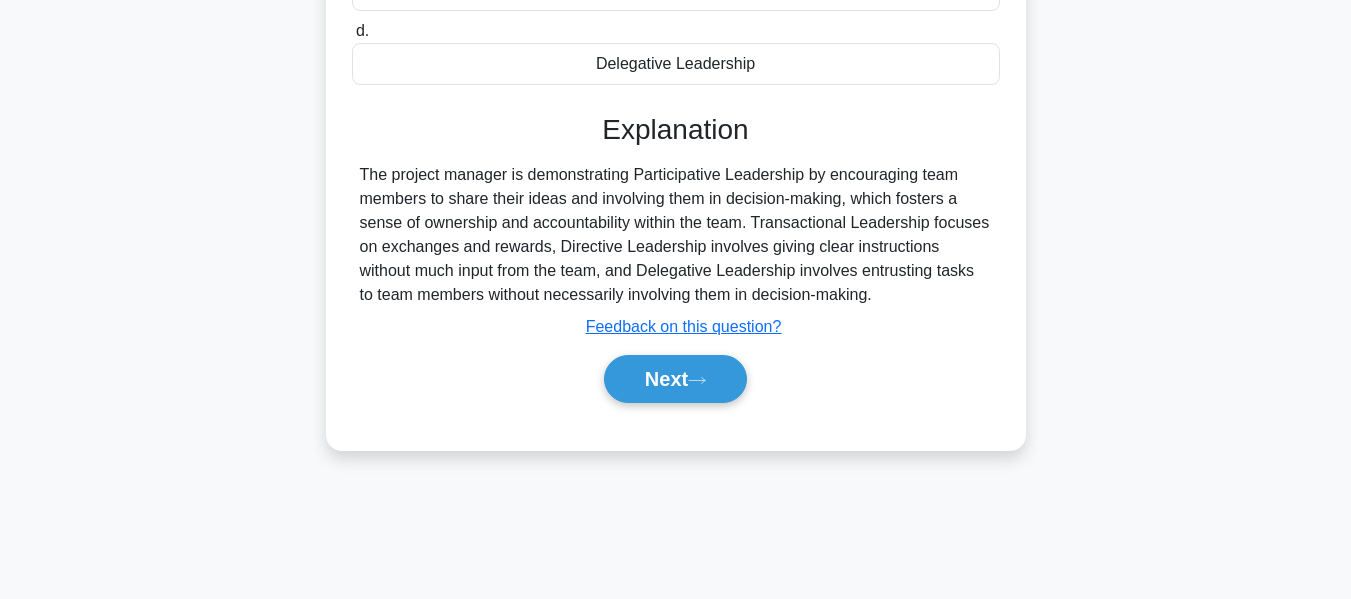 scroll, scrollTop: 481, scrollLeft: 0, axis: vertical 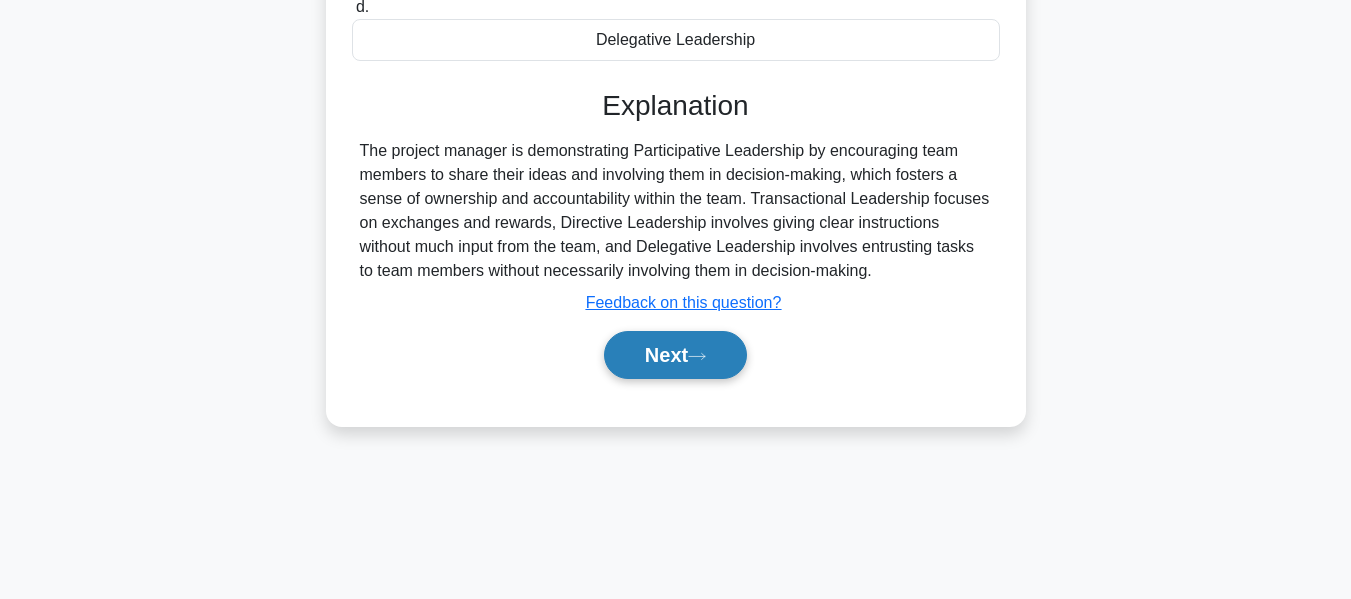 click 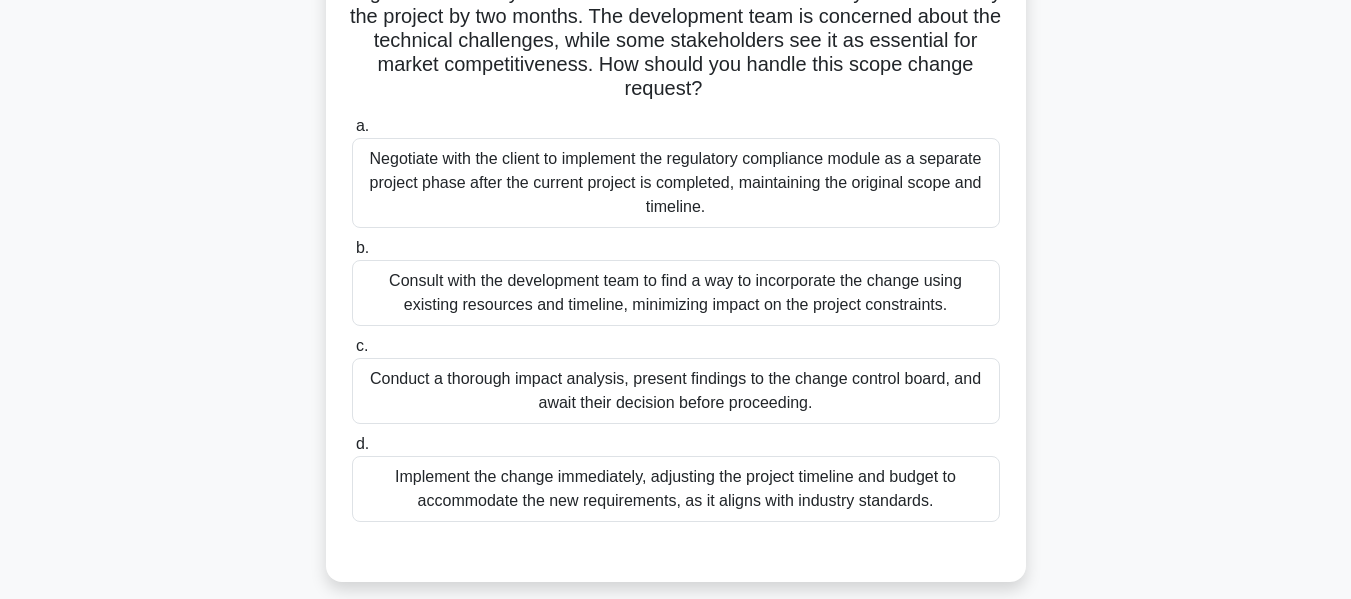 scroll, scrollTop: 237, scrollLeft: 0, axis: vertical 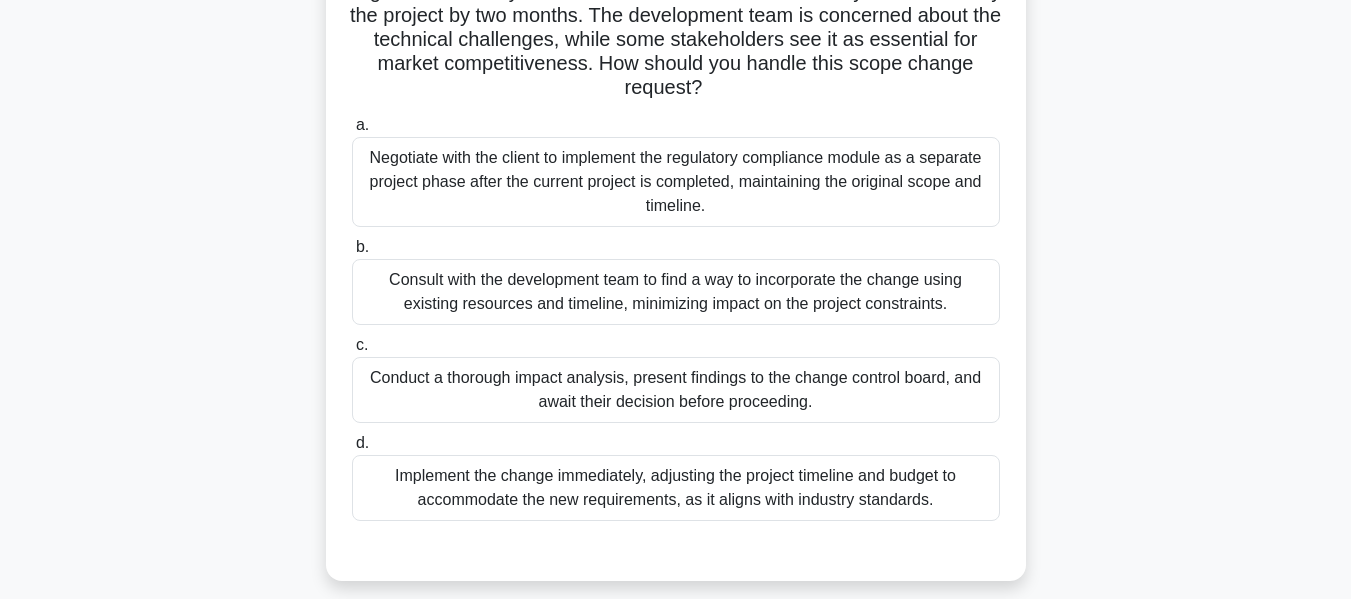 click on "Consult with the development team to find a way to incorporate the change using existing resources and timeline, minimizing impact on the project constraints." at bounding box center (676, 292) 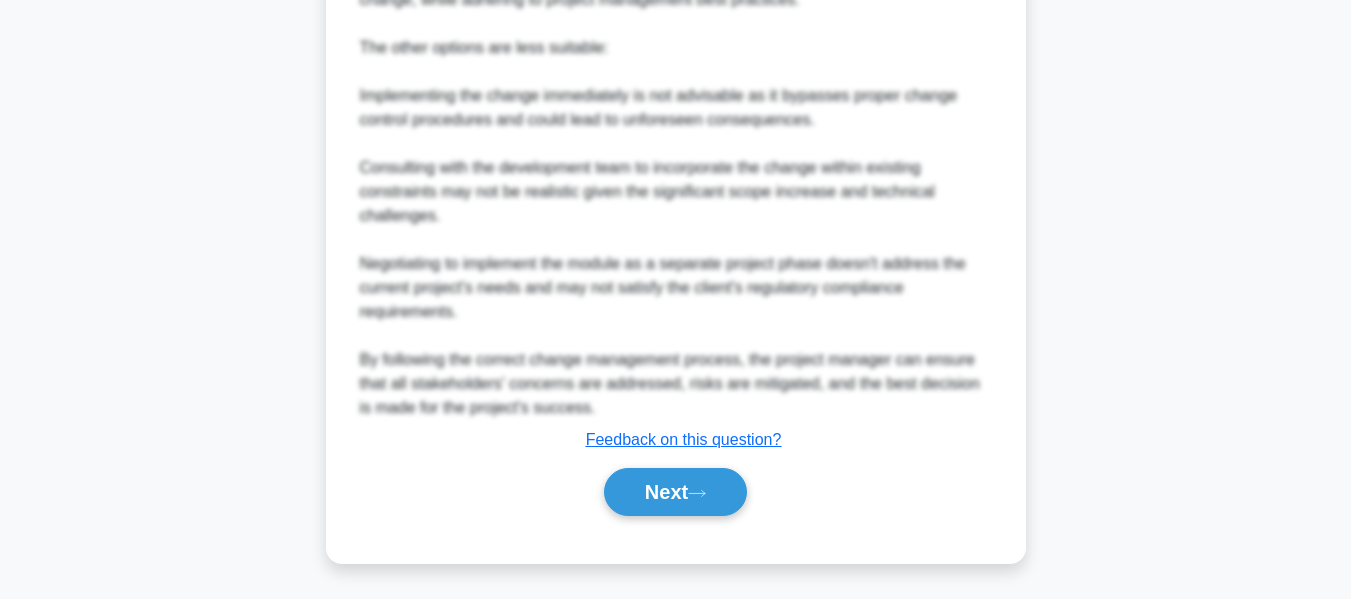 scroll, scrollTop: 1141, scrollLeft: 0, axis: vertical 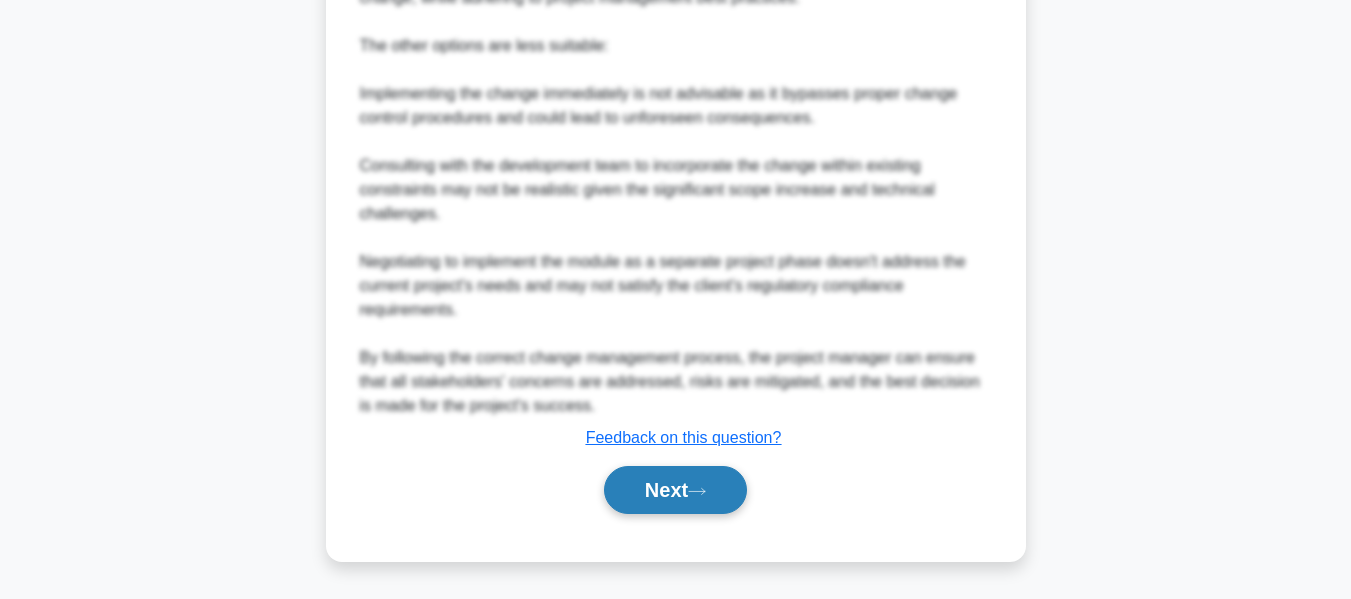 click on "Next" at bounding box center (675, 490) 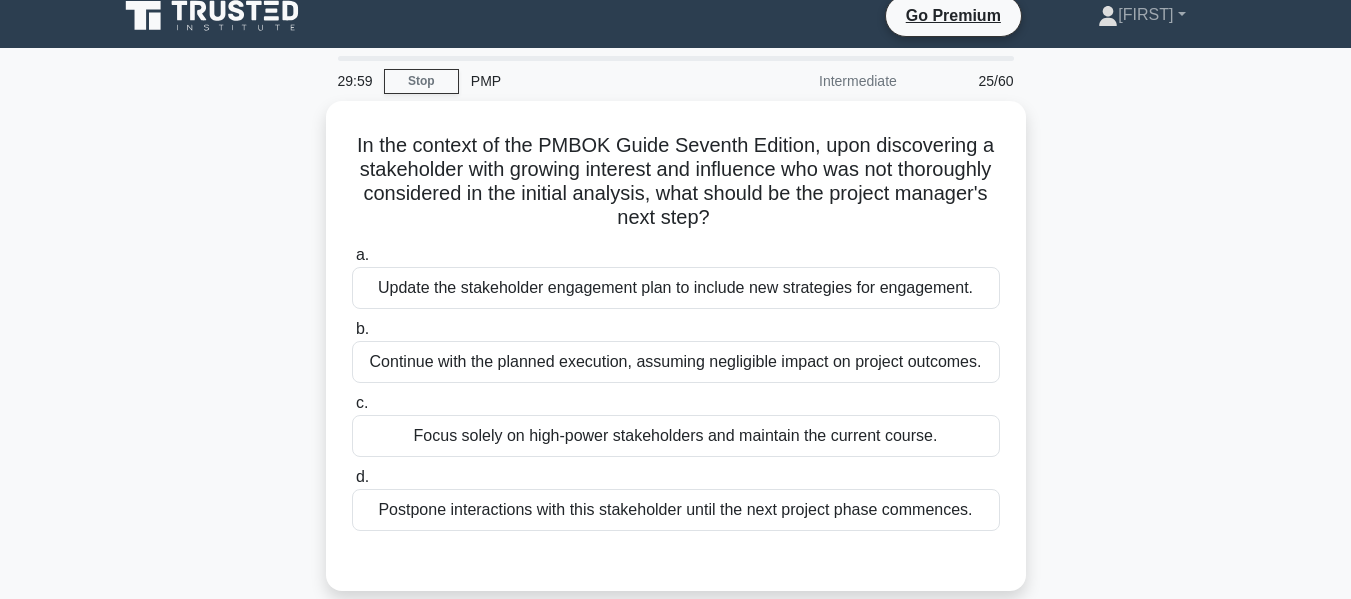 scroll, scrollTop: 17, scrollLeft: 0, axis: vertical 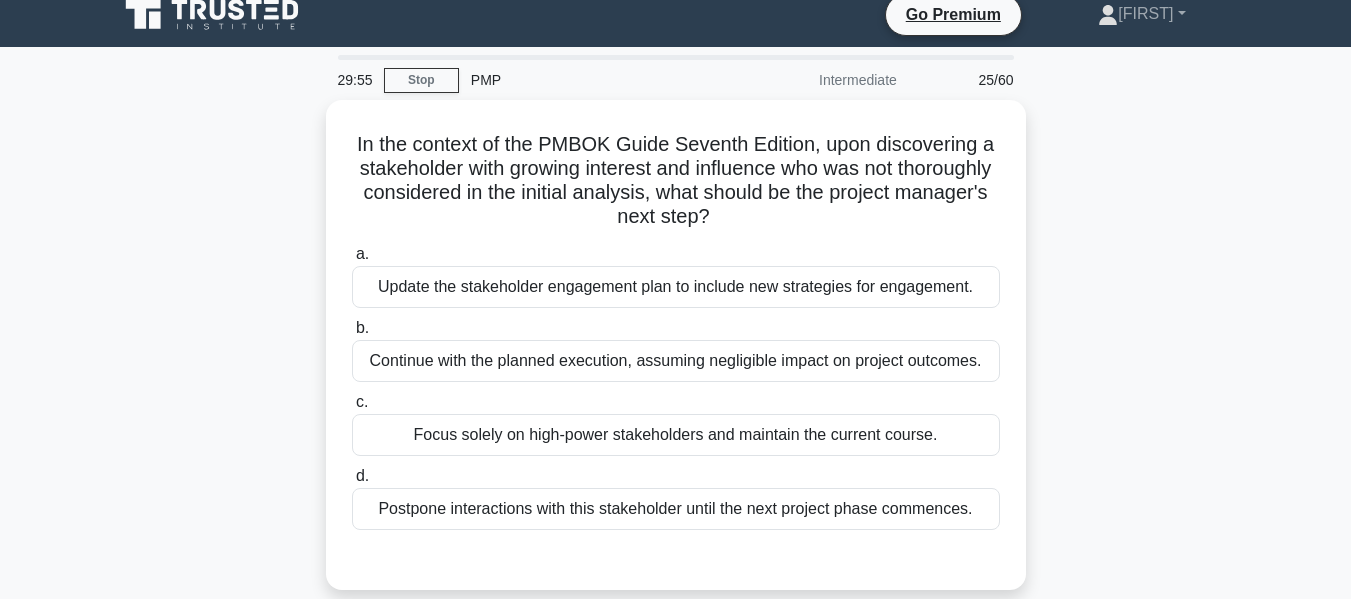 click on "In the context of the PMBOK Guide Seventh Edition, upon discovering a stakeholder with growing interest and influence who was not thoroughly considered in the initial analysis, what should be the project manager's next step?
.spinner_0XTQ{transform-origin:center;animation:spinner_y6GP .75s linear infinite}@keyframes spinner_y6GP{100%{transform:rotate(360deg)}}
a.
b. c. d." at bounding box center (676, 357) 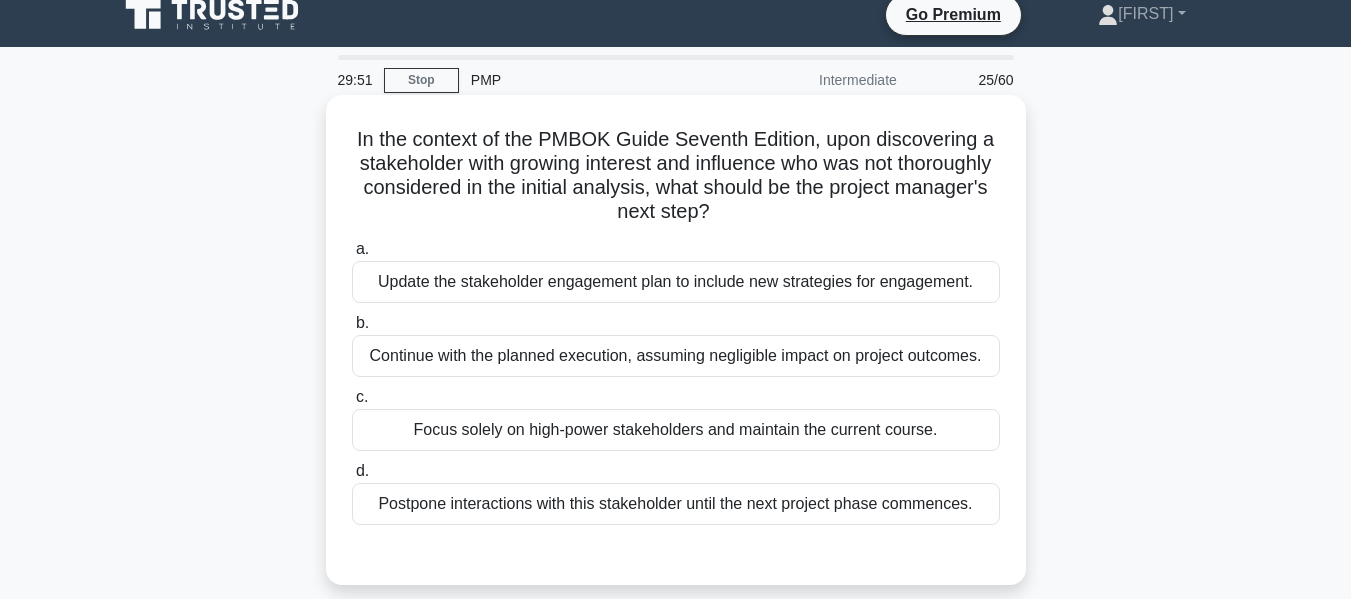 click on "Update the stakeholder engagement plan to include new strategies for engagement." at bounding box center [676, 282] 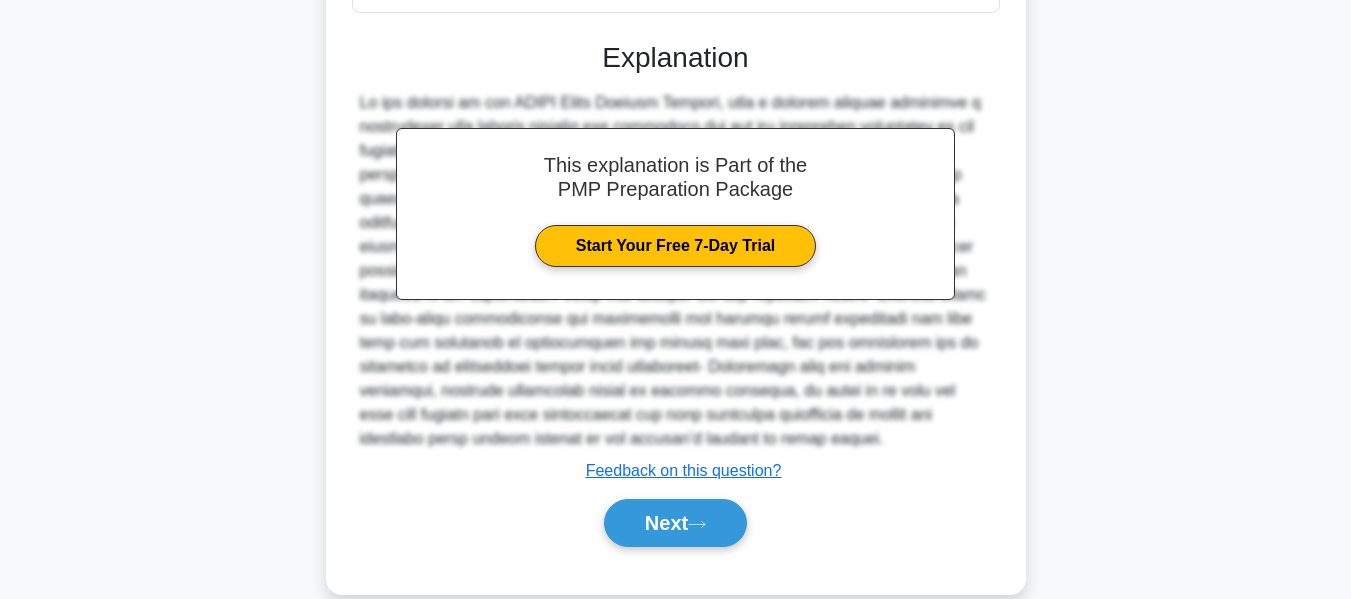 scroll, scrollTop: 547, scrollLeft: 0, axis: vertical 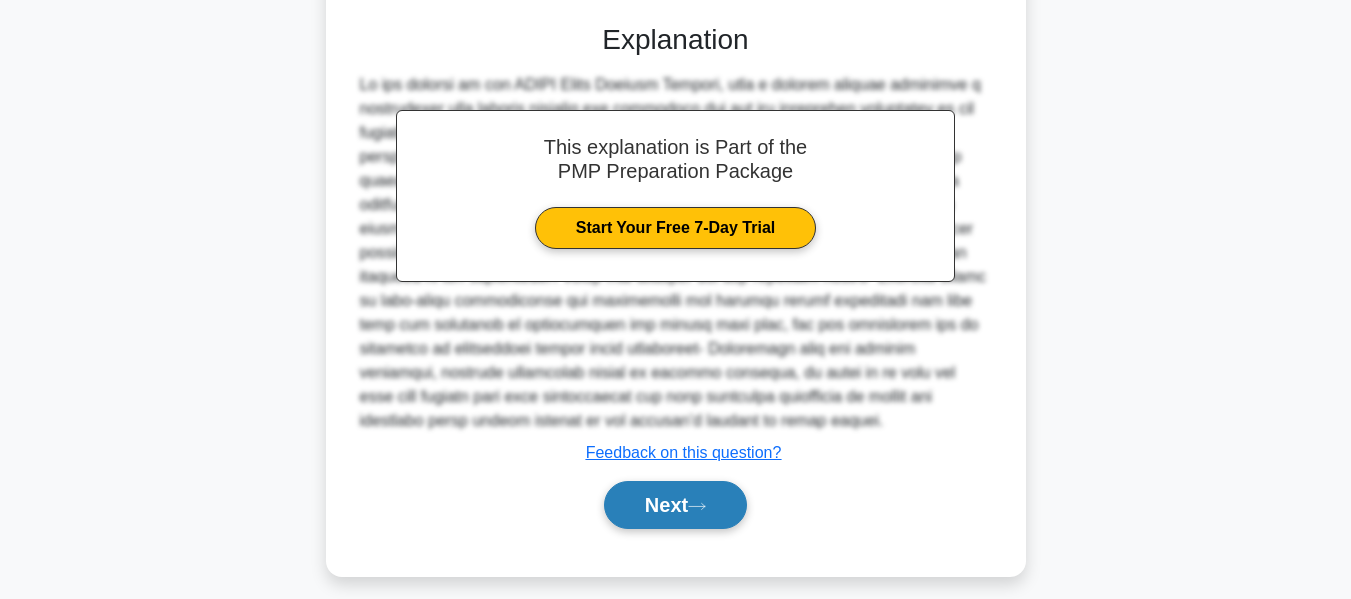 click on "Next" at bounding box center [675, 505] 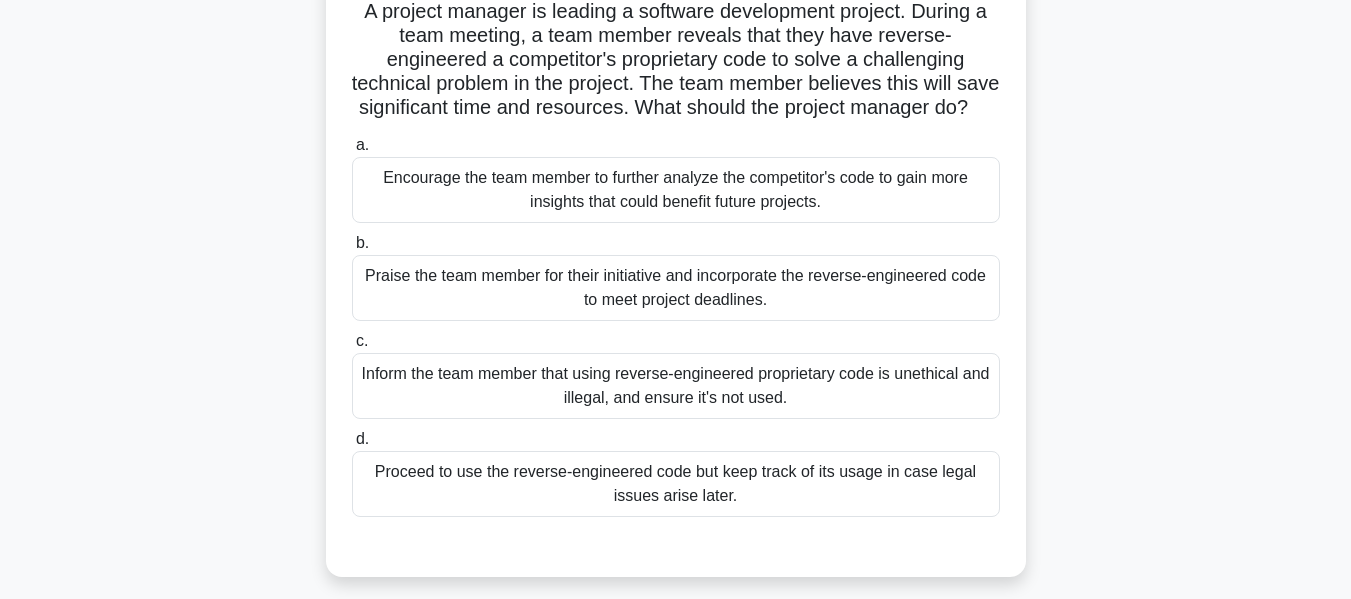 scroll, scrollTop: 147, scrollLeft: 0, axis: vertical 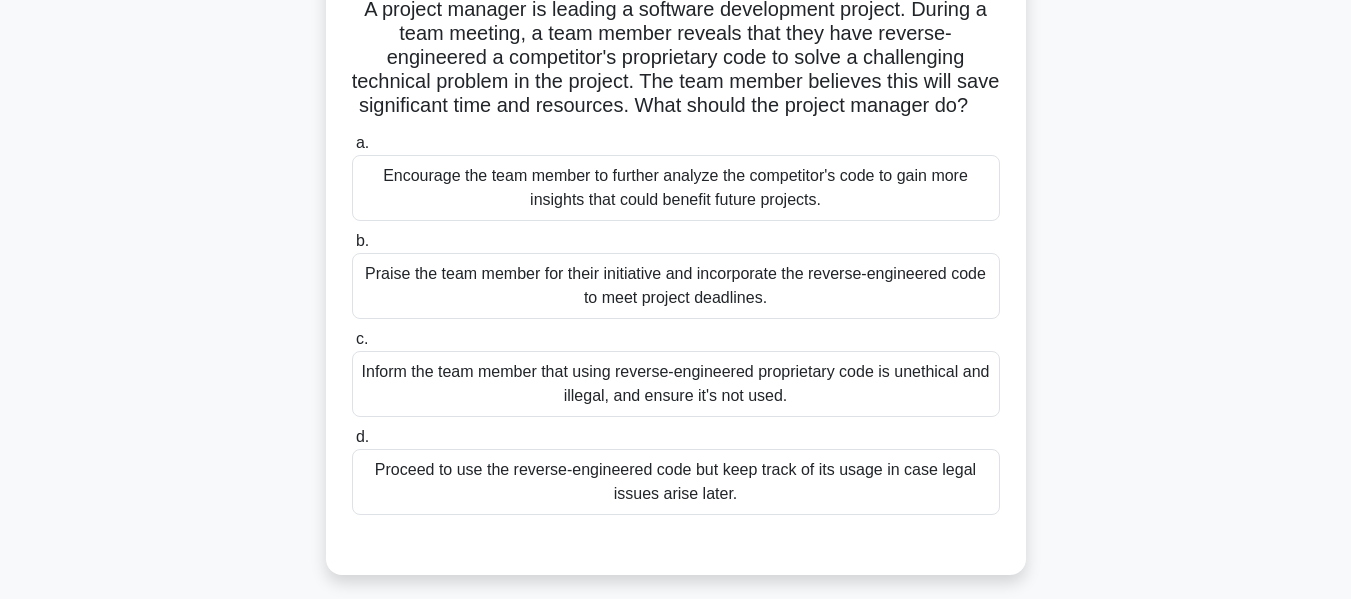click on "Inform the team member that using reverse-engineered proprietary code is unethical and illegal, and ensure it's not used." at bounding box center (676, 384) 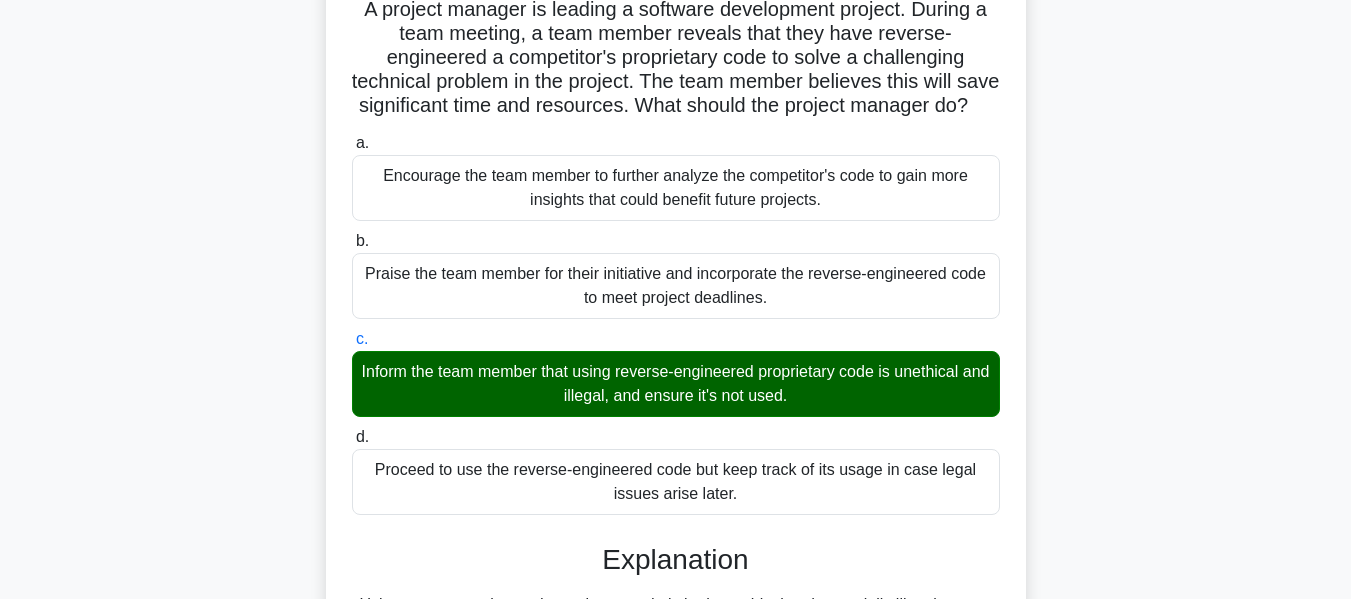scroll, scrollTop: 539, scrollLeft: 0, axis: vertical 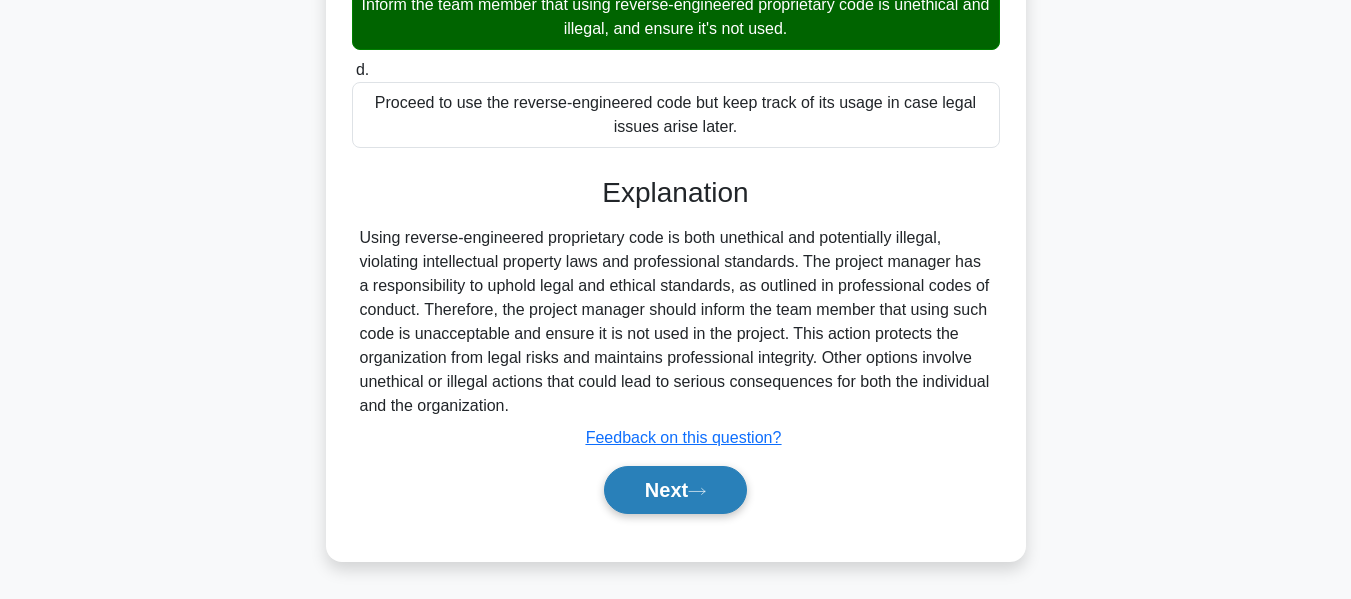 click on "Next" at bounding box center [675, 490] 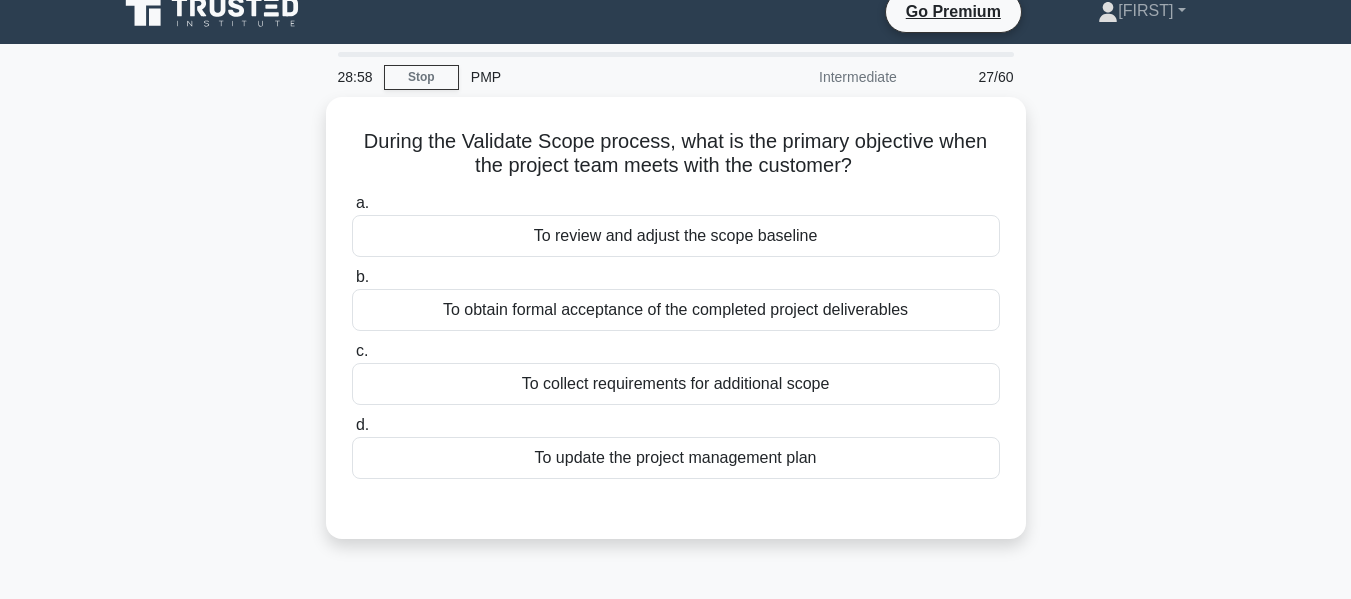 scroll, scrollTop: 31, scrollLeft: 0, axis: vertical 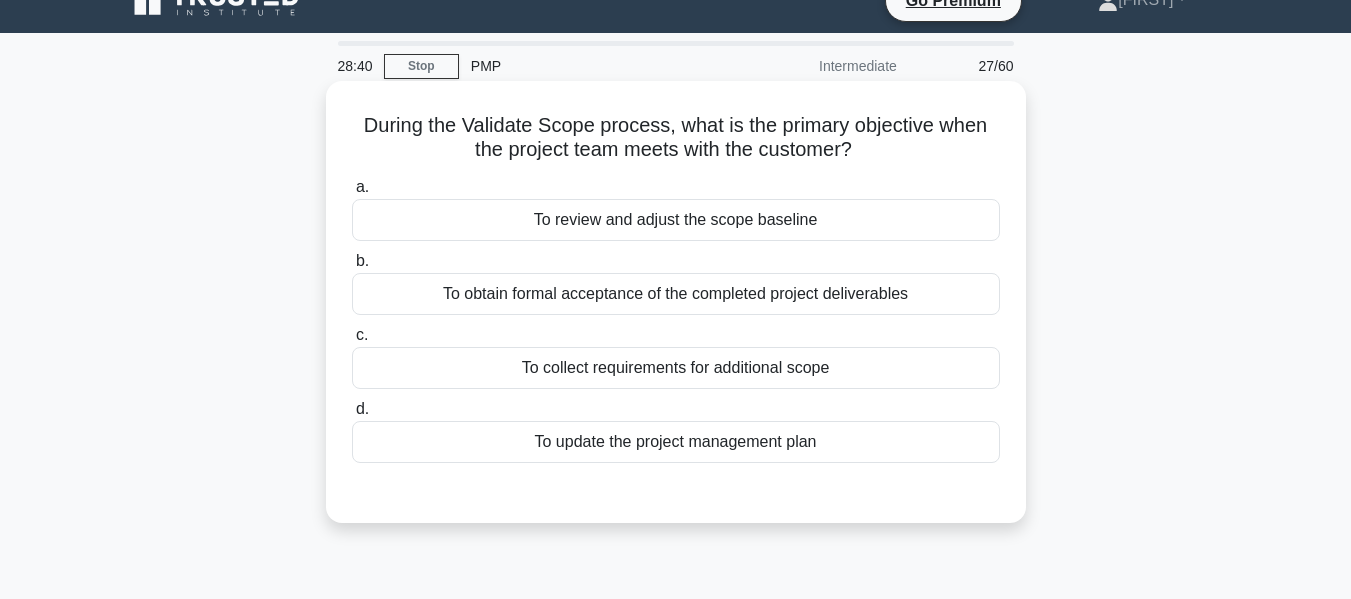 click on "To obtain formal acceptance of the completed project deliverables" at bounding box center (676, 294) 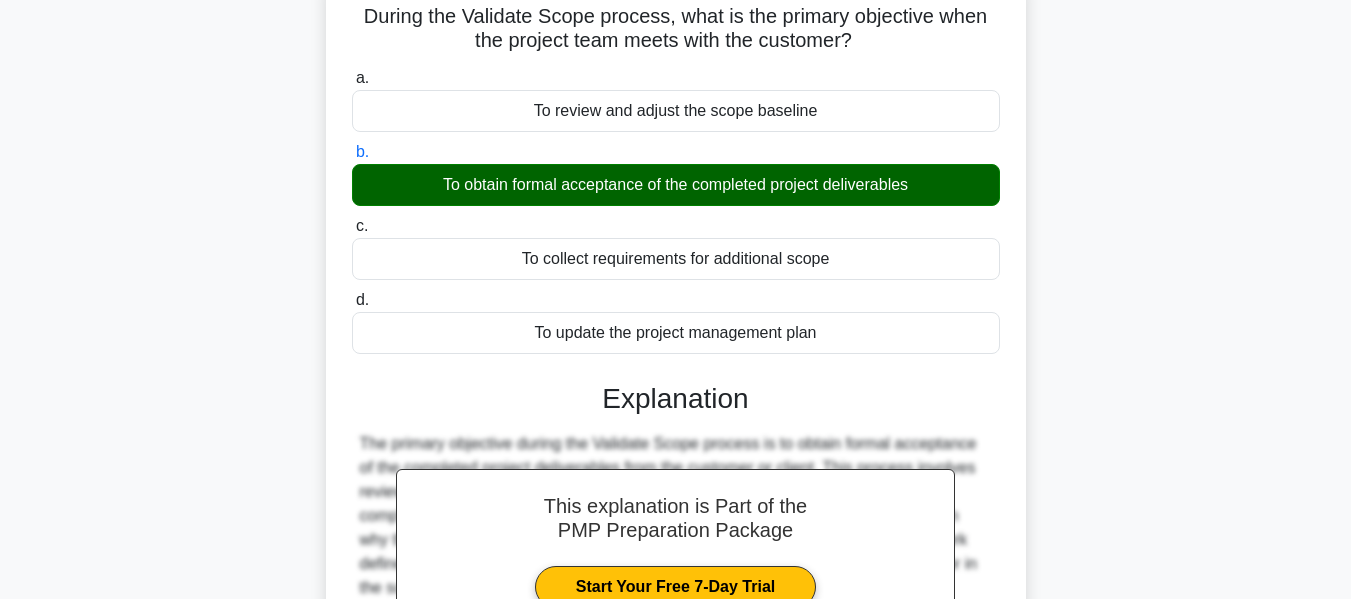 scroll, scrollTop: 539, scrollLeft: 0, axis: vertical 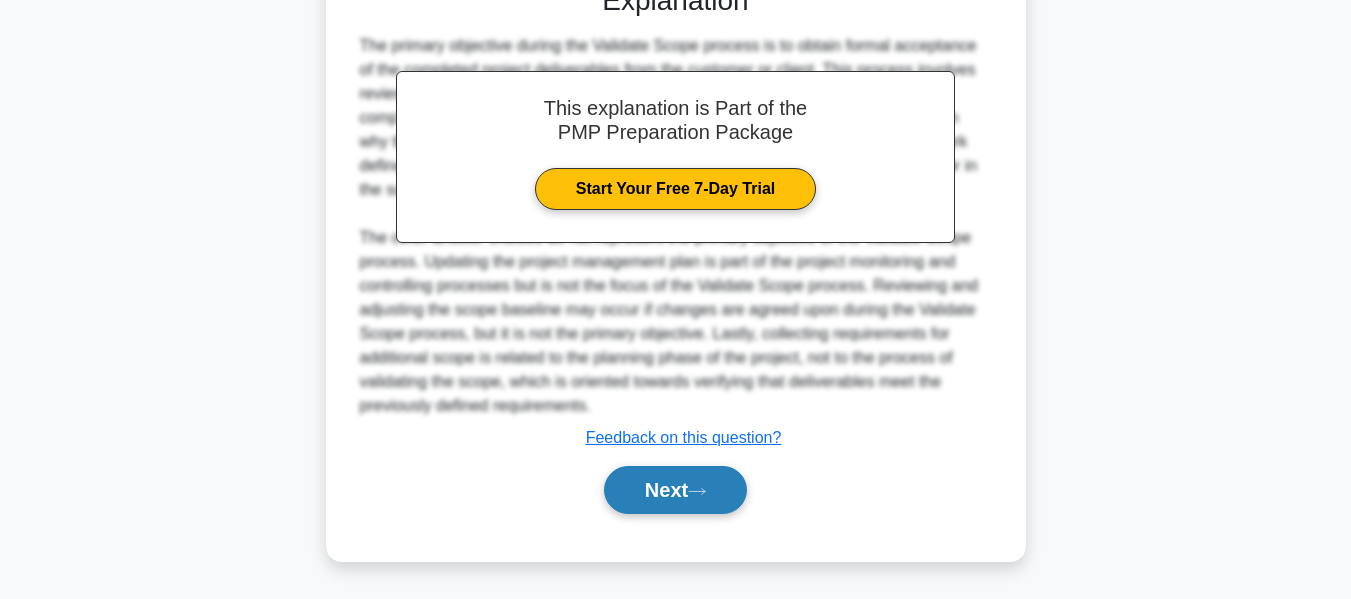 click on "Next" at bounding box center (675, 490) 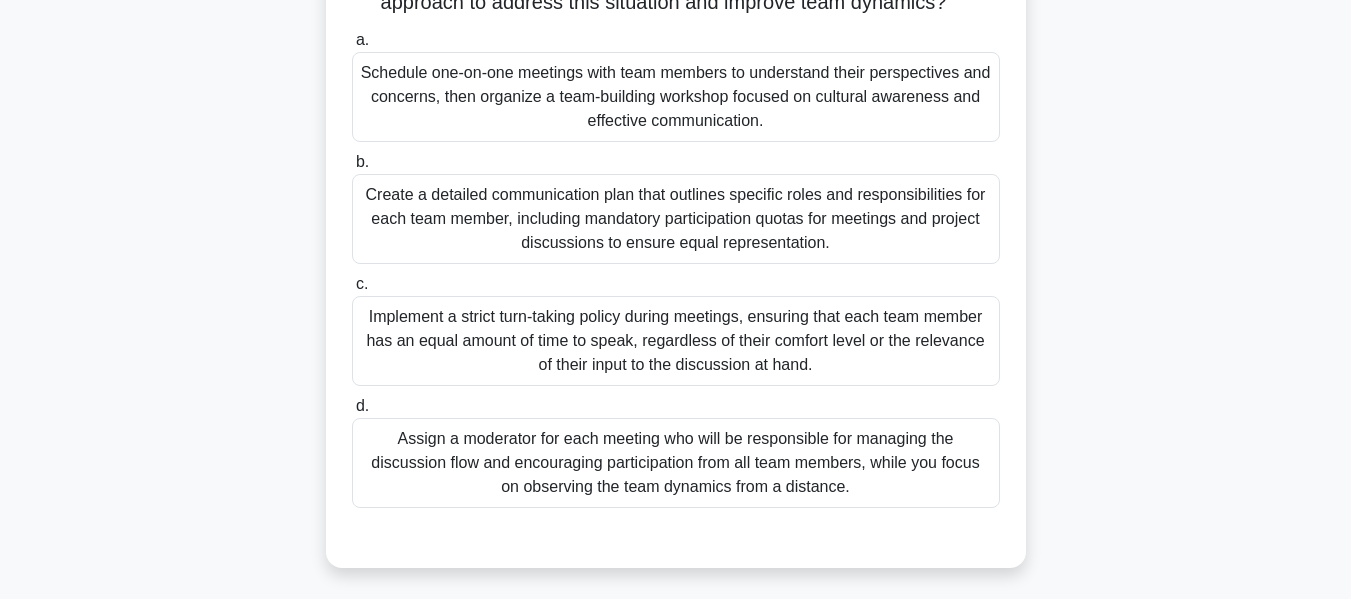 scroll, scrollTop: 301, scrollLeft: 0, axis: vertical 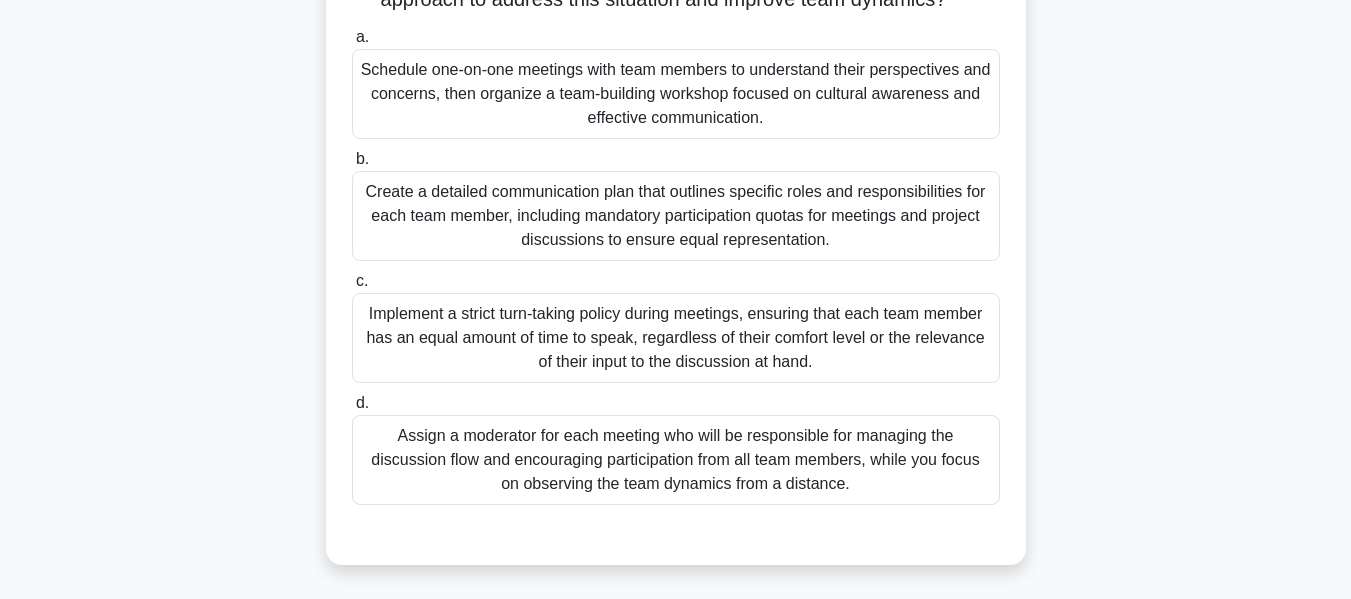 click on "Schedule one-on-one meetings with team members to understand their perspectives and concerns, then organize a team-building workshop focused on cultural awareness and effective communication." at bounding box center [676, 94] 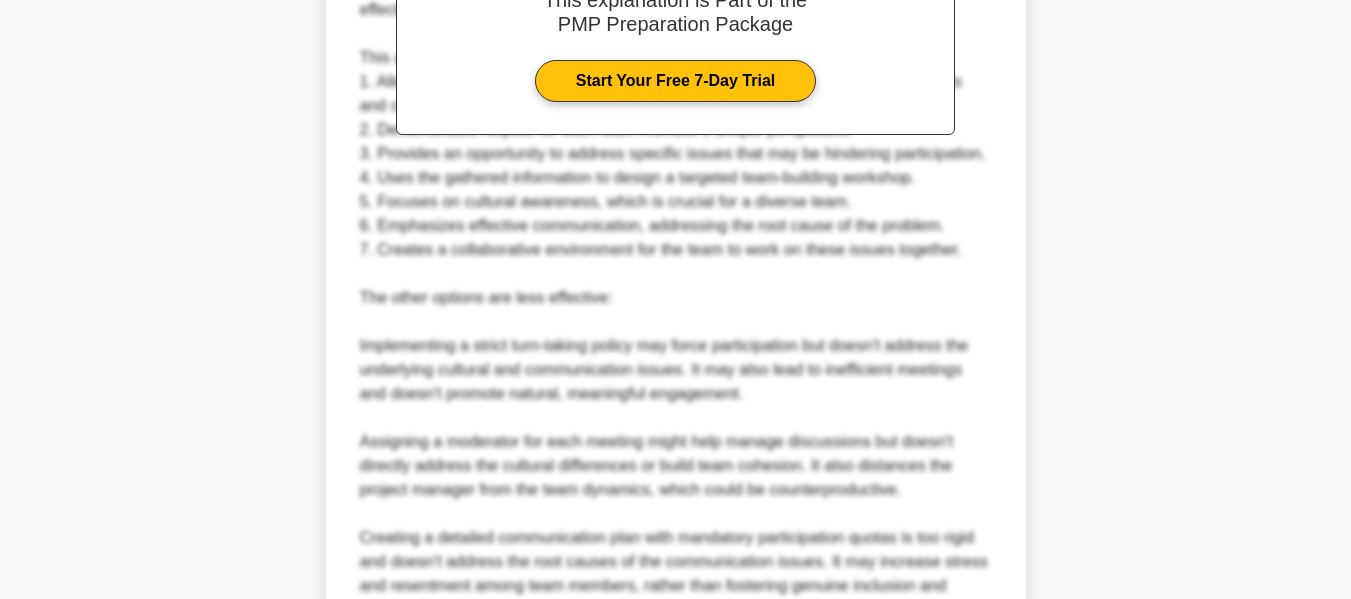 scroll, scrollTop: 1187, scrollLeft: 0, axis: vertical 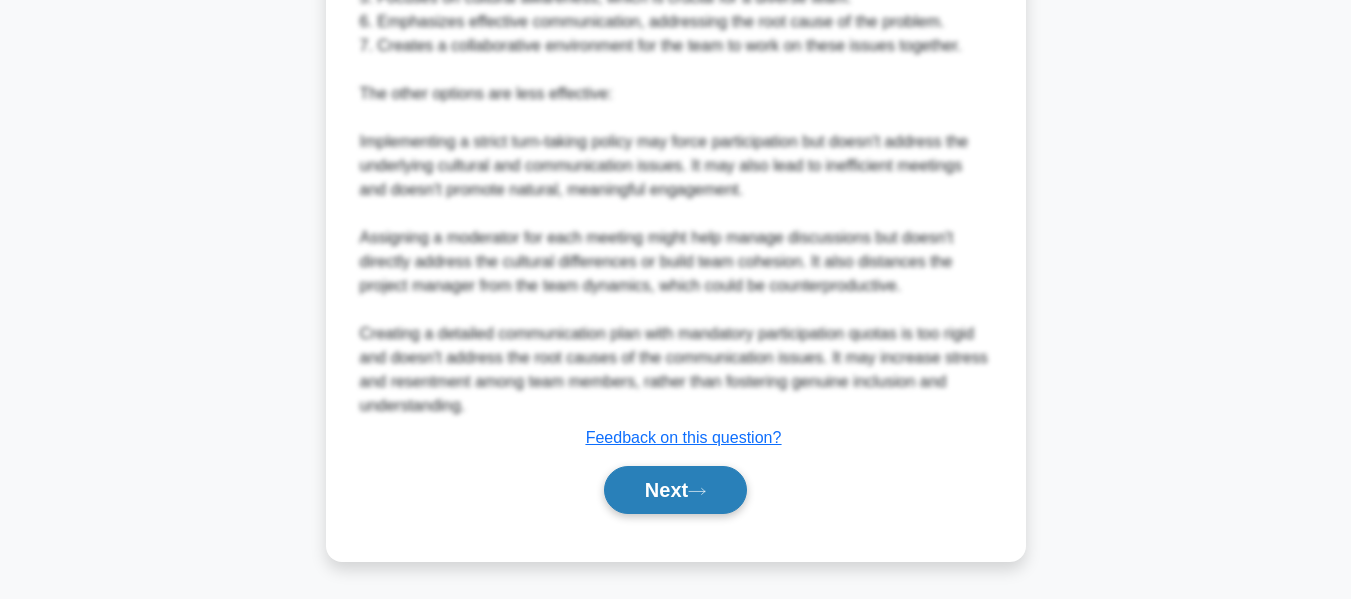 click on "Next" at bounding box center [675, 490] 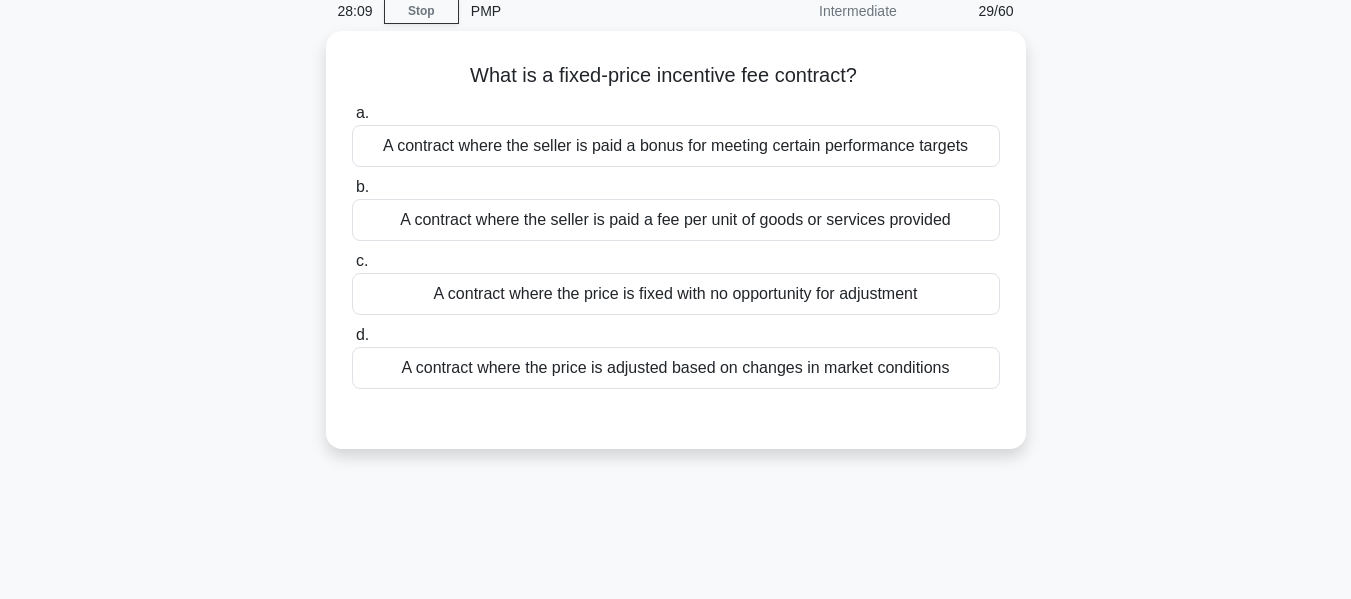 scroll, scrollTop: 0, scrollLeft: 0, axis: both 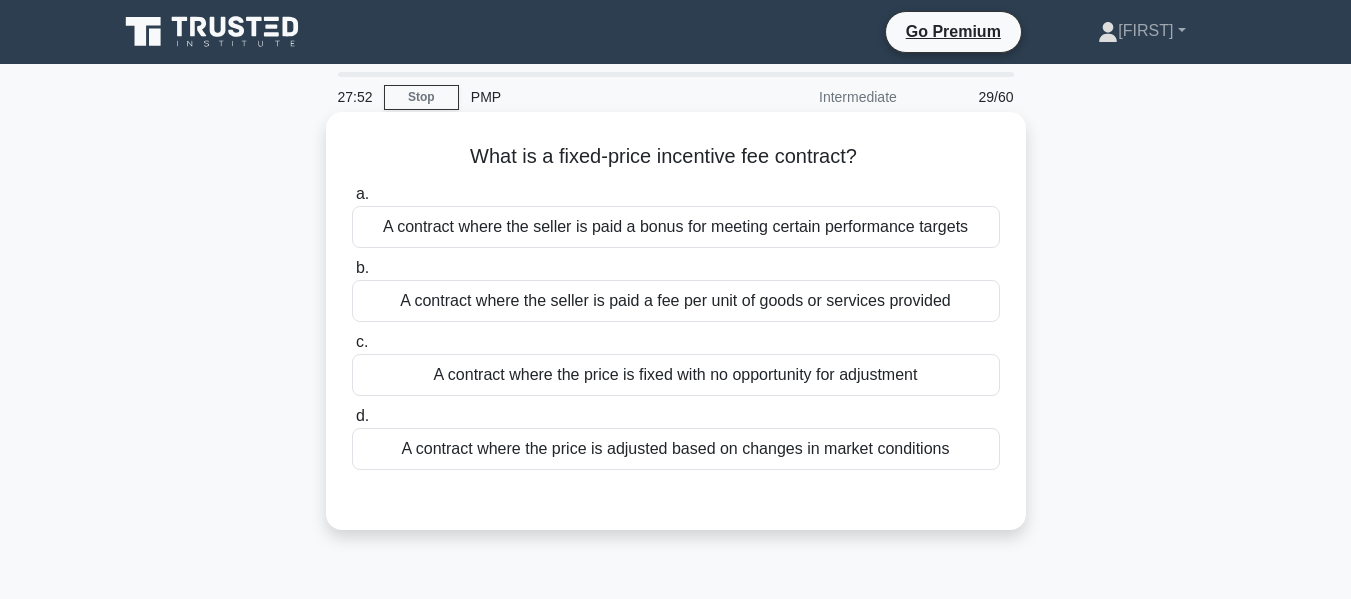click on "A contract where the price is fixed with no opportunity for adjustment" at bounding box center [676, 375] 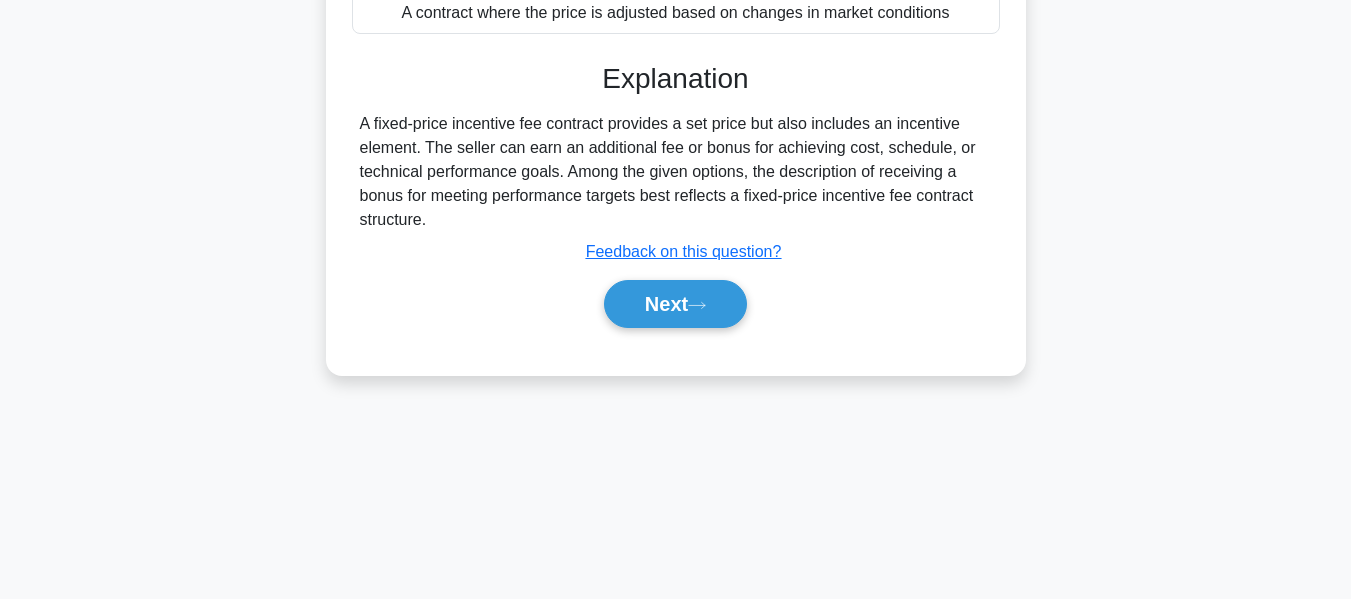 scroll, scrollTop: 481, scrollLeft: 0, axis: vertical 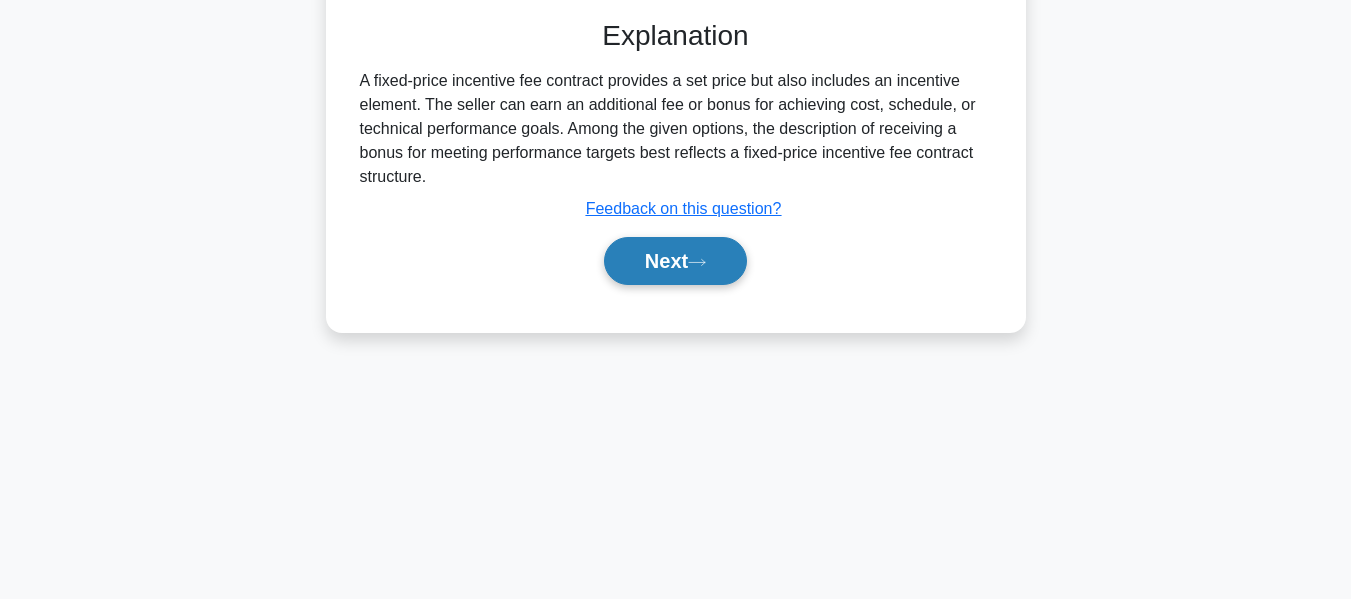 click on "Next" at bounding box center [675, 261] 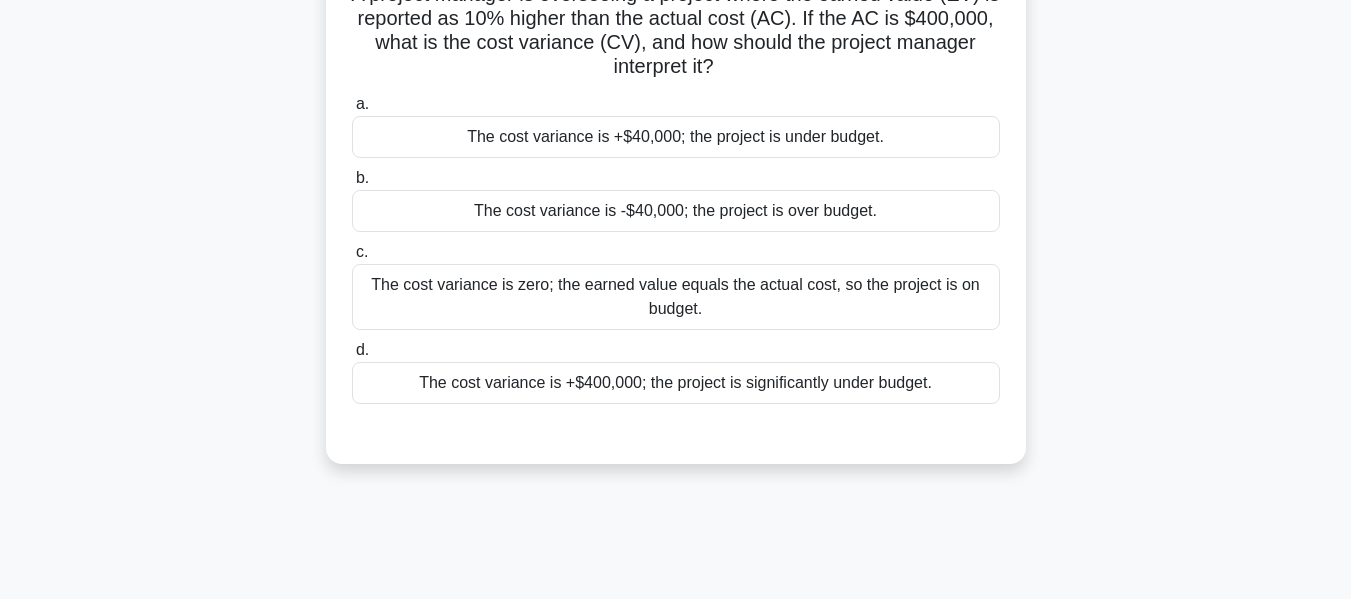 scroll, scrollTop: 177, scrollLeft: 0, axis: vertical 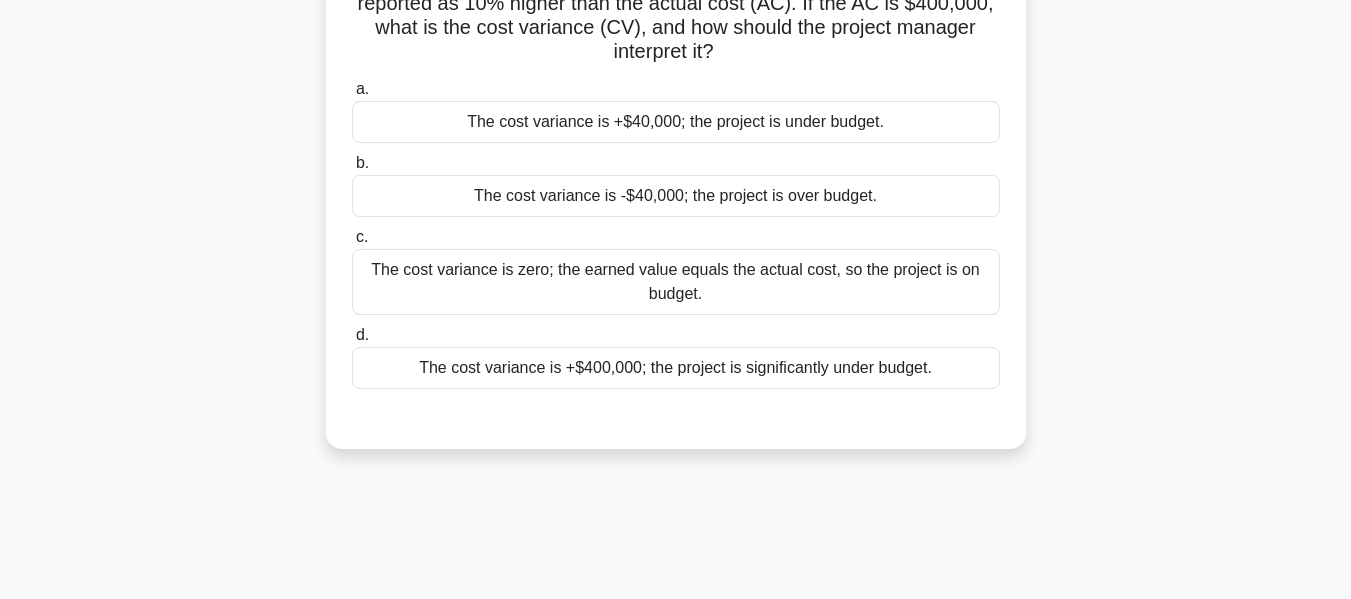 click on "The cost variance is +$40,000; the project is under budget." at bounding box center (676, 122) 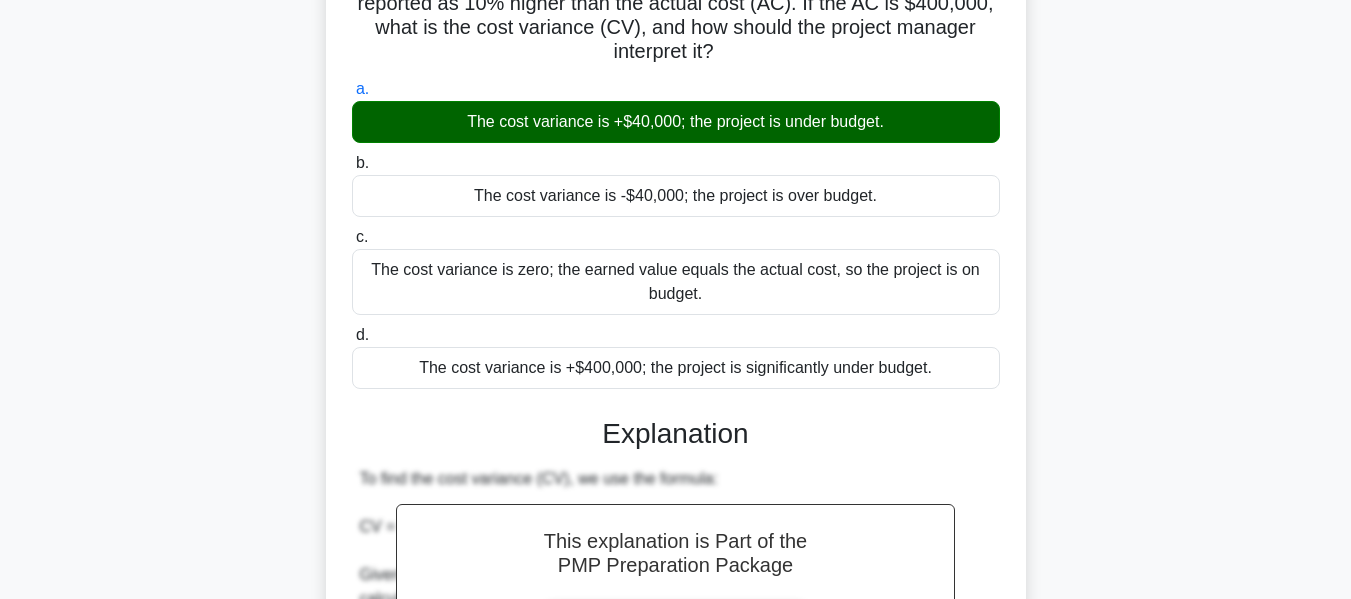 scroll, scrollTop: 707, scrollLeft: 0, axis: vertical 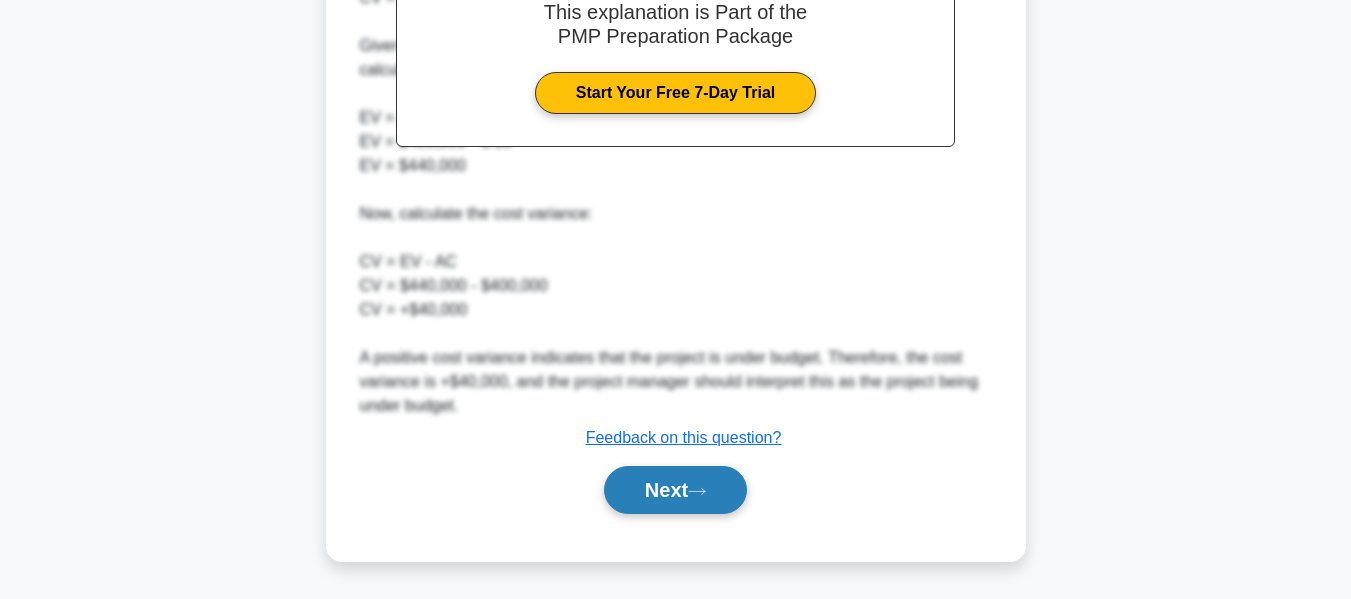 click on "Next" at bounding box center (675, 490) 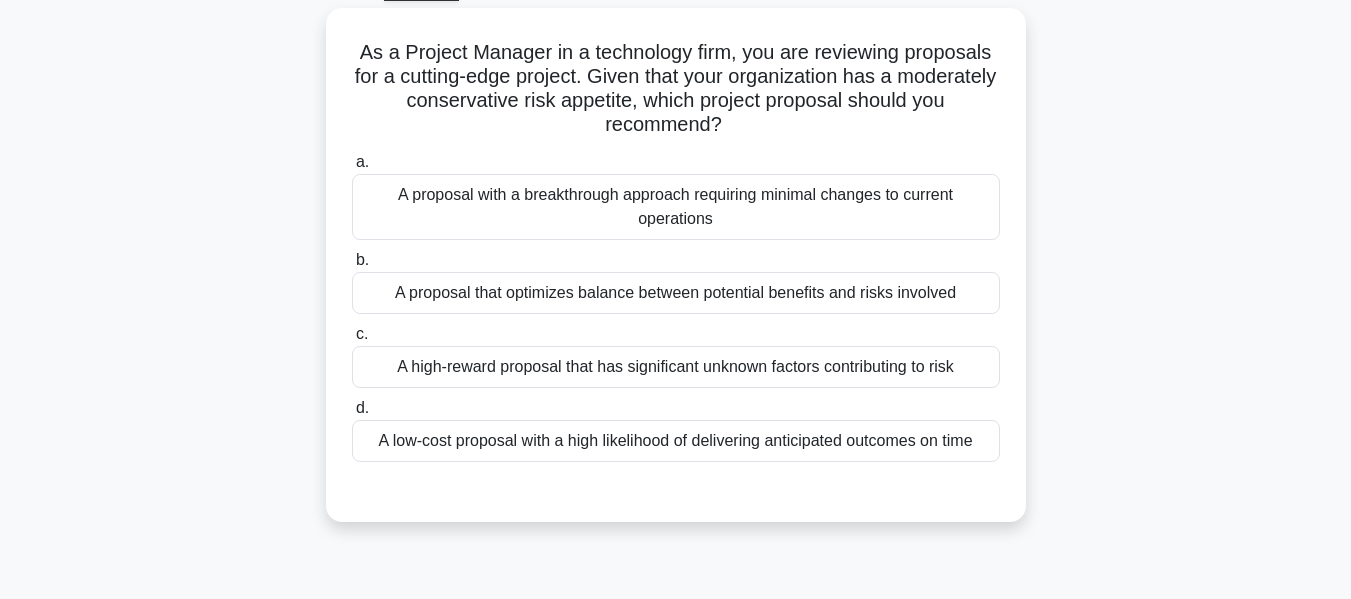 scroll, scrollTop: 113, scrollLeft: 0, axis: vertical 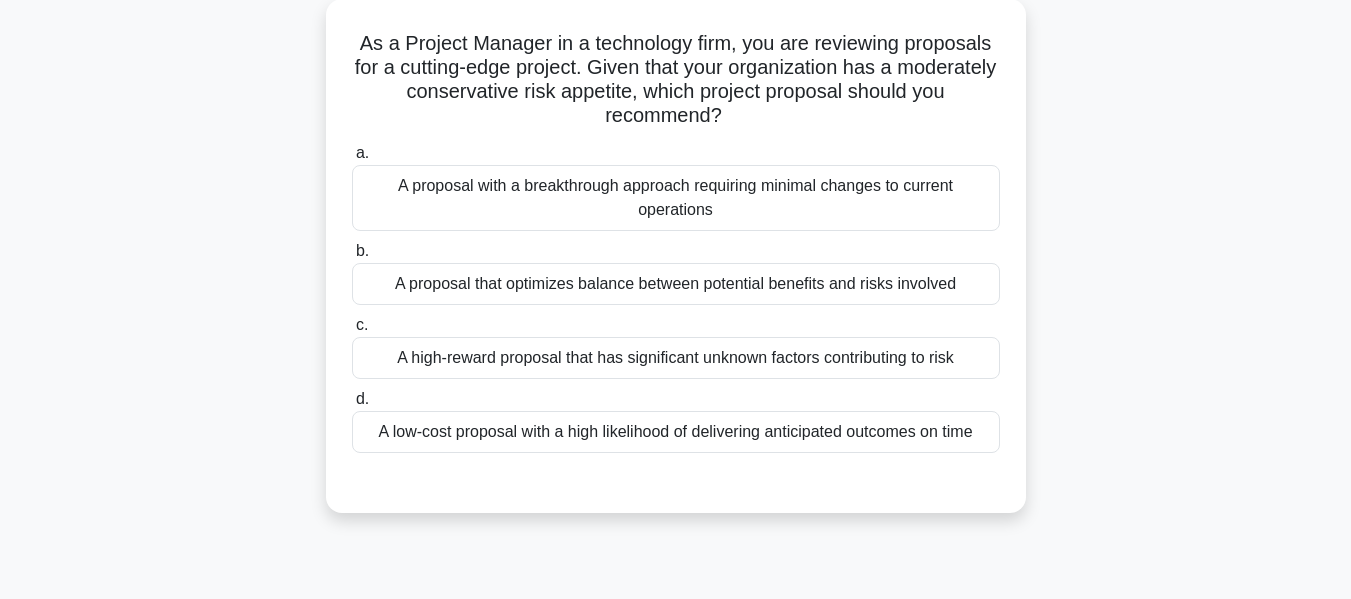click on "A proposal that optimizes balance between potential benefits and risks involved" at bounding box center [676, 284] 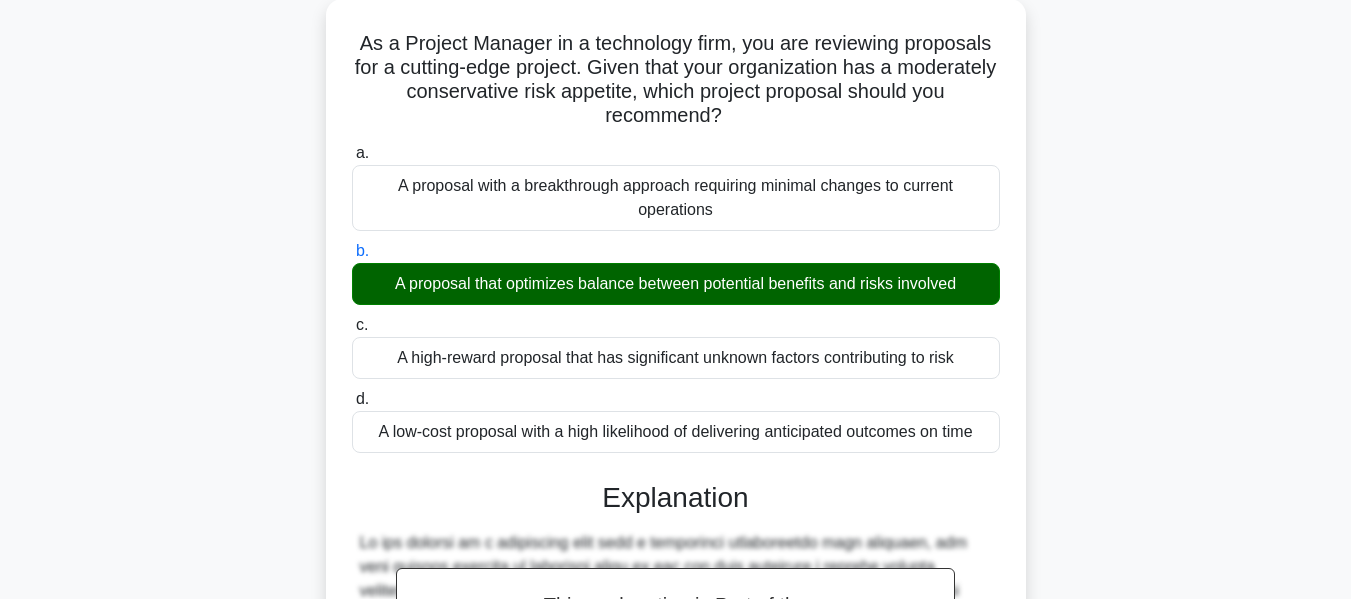 scroll, scrollTop: 563, scrollLeft: 0, axis: vertical 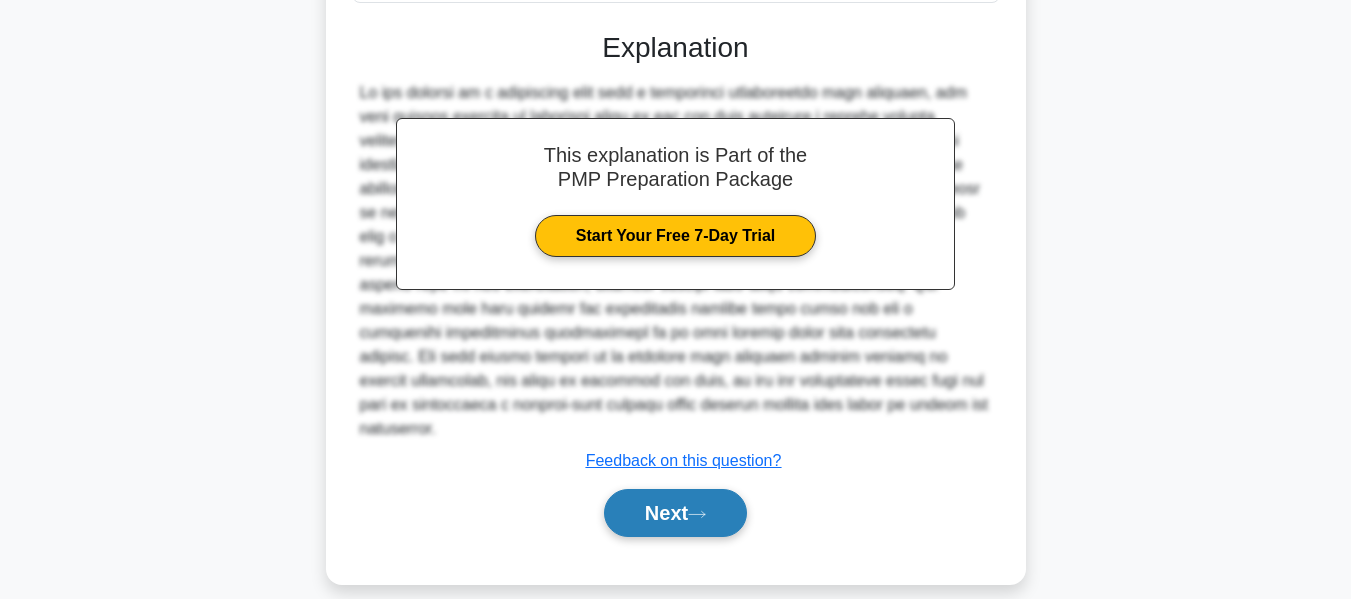 click on "Next" at bounding box center [675, 513] 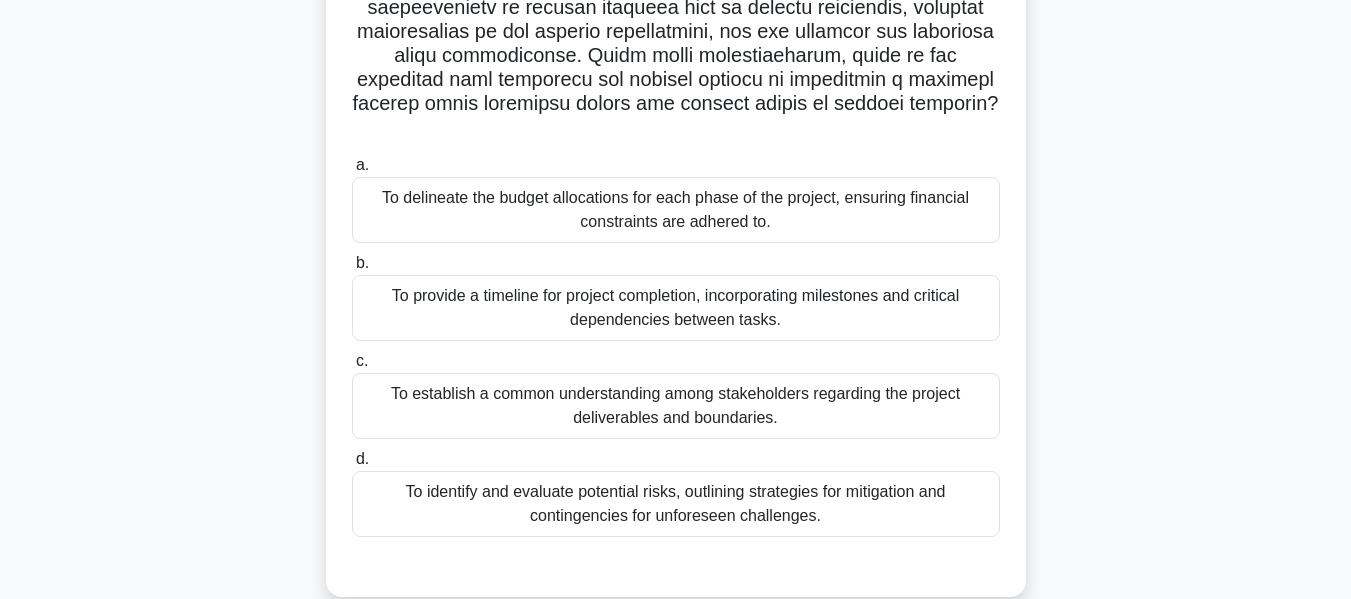 scroll, scrollTop: 397, scrollLeft: 0, axis: vertical 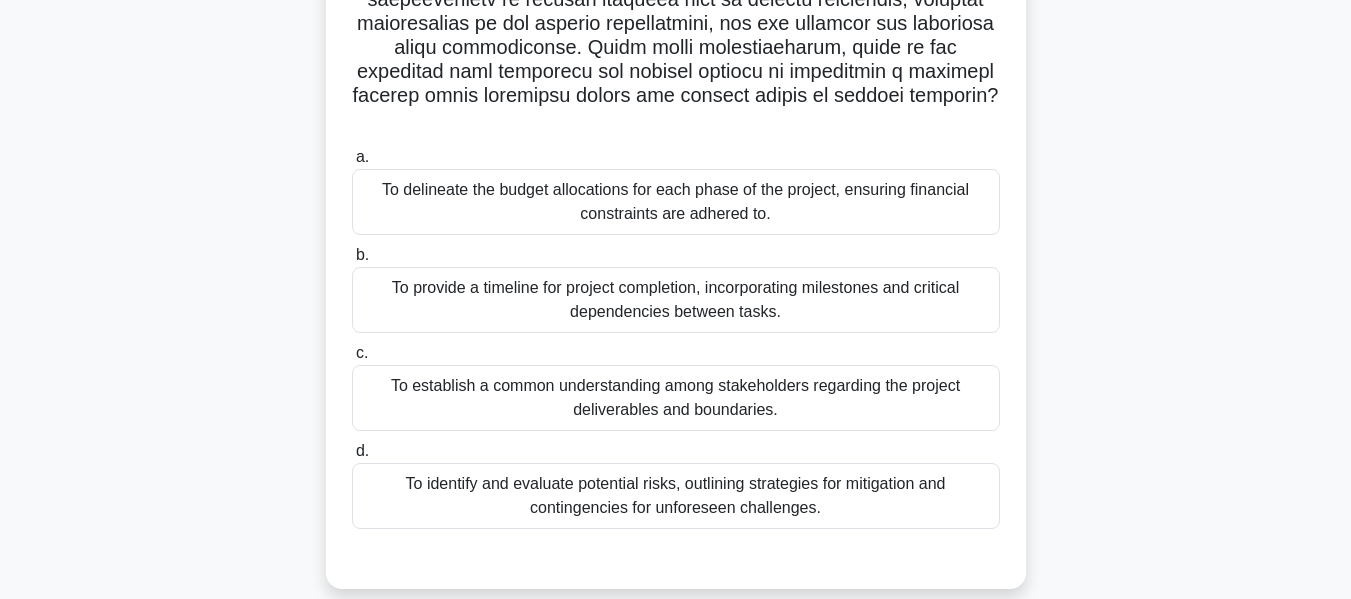 click on "To provide a timeline for project completion, incorporating milestones and critical dependencies between tasks." at bounding box center [676, 300] 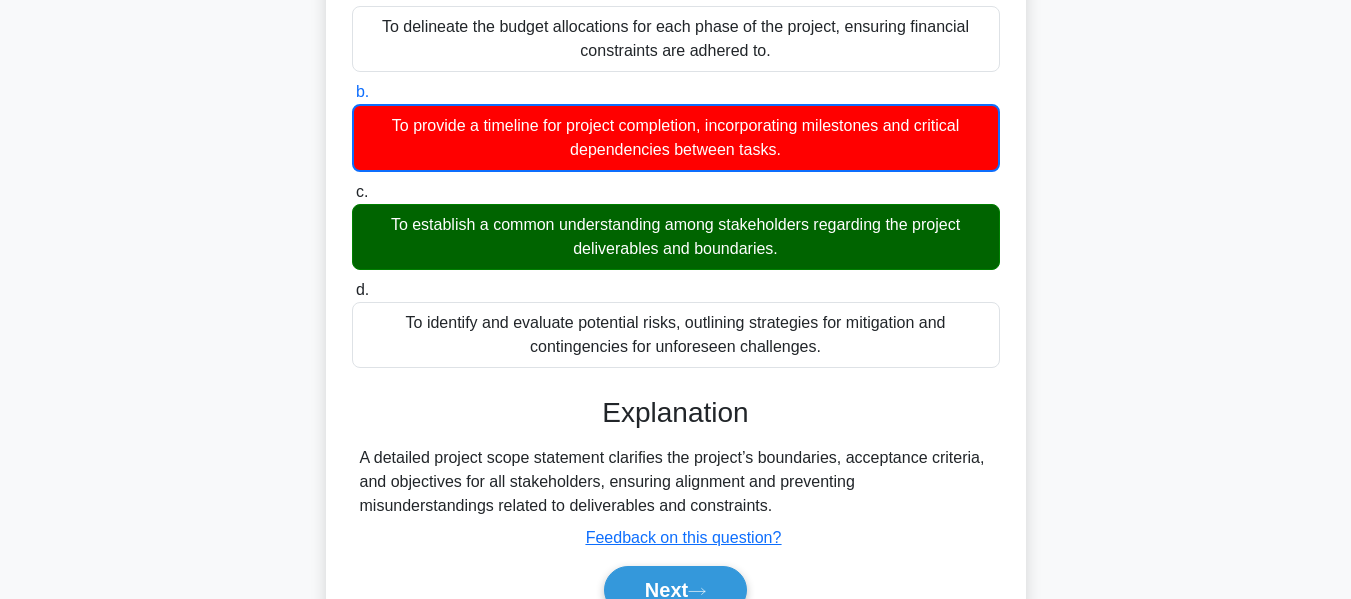 scroll, scrollTop: 637, scrollLeft: 0, axis: vertical 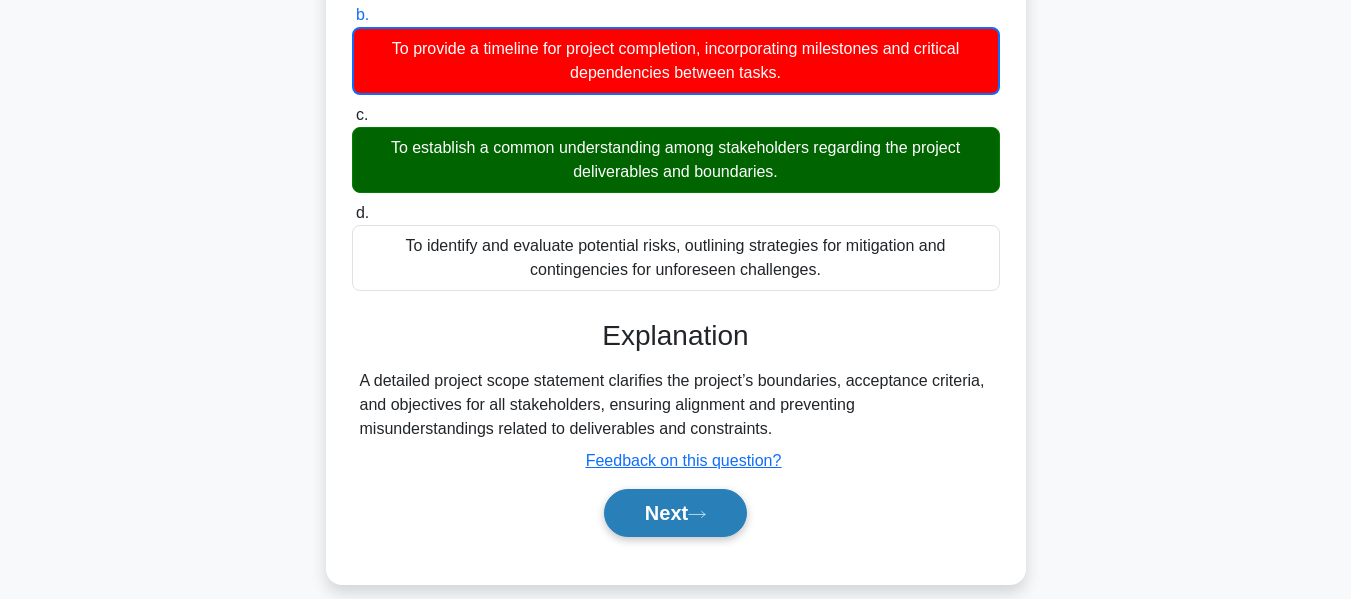 click on "Next" at bounding box center (675, 513) 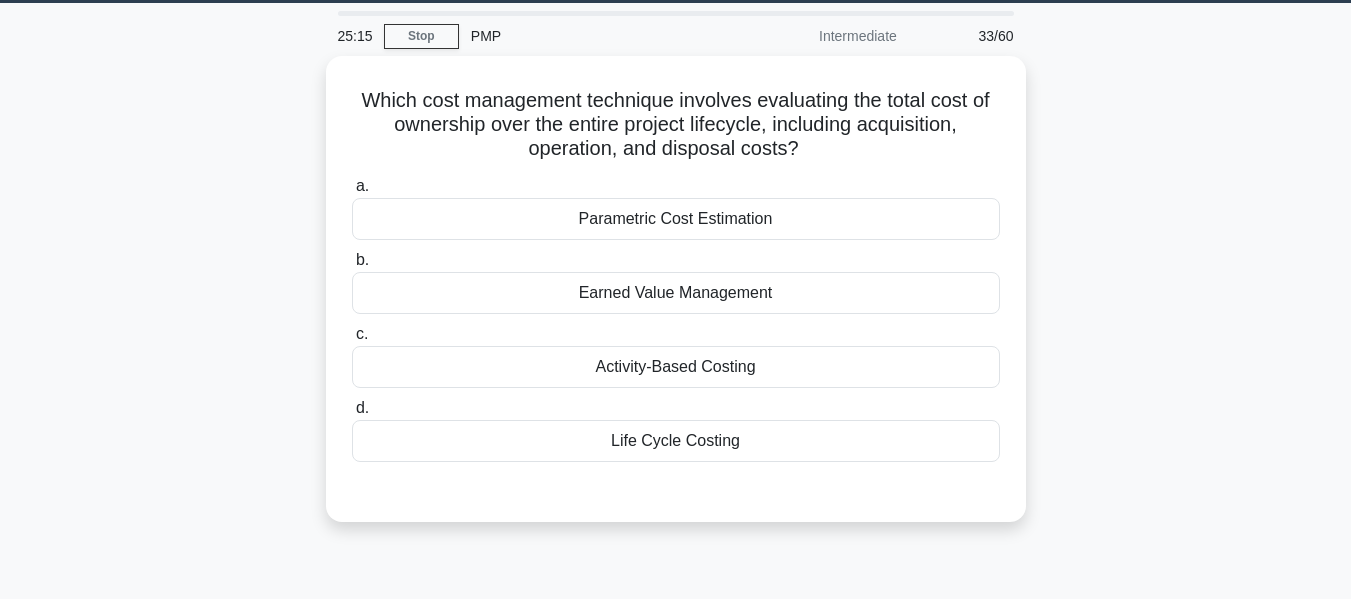 scroll, scrollTop: 58, scrollLeft: 0, axis: vertical 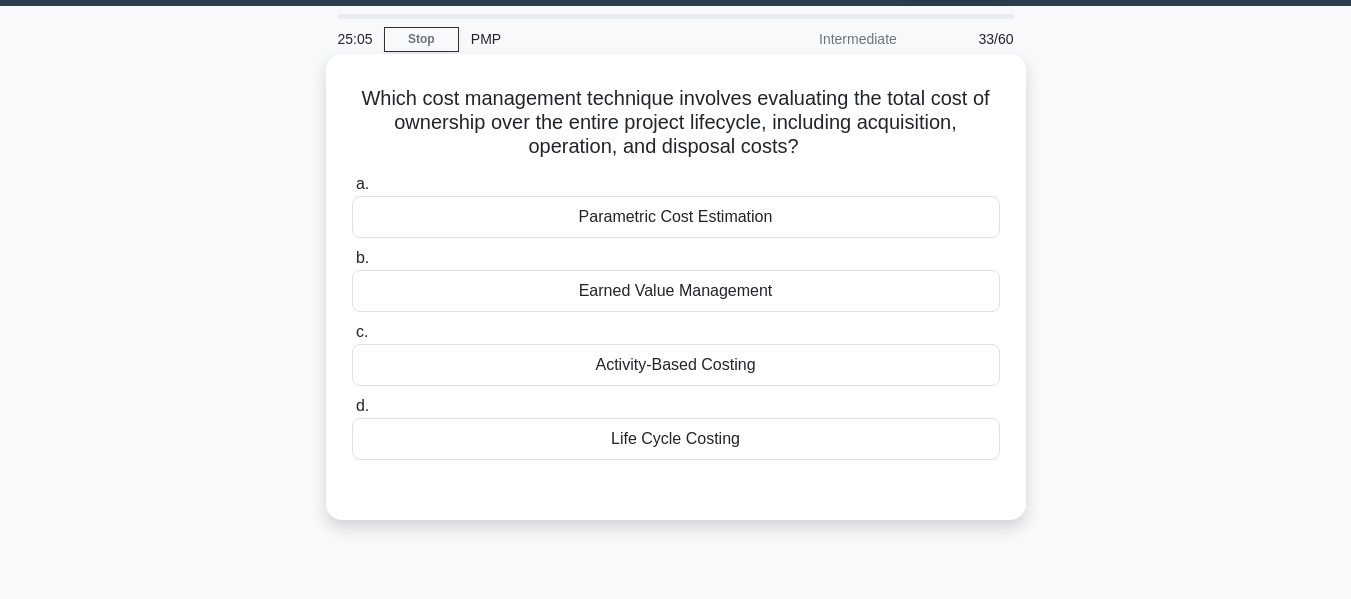click on "Life Cycle Costing" at bounding box center [676, 439] 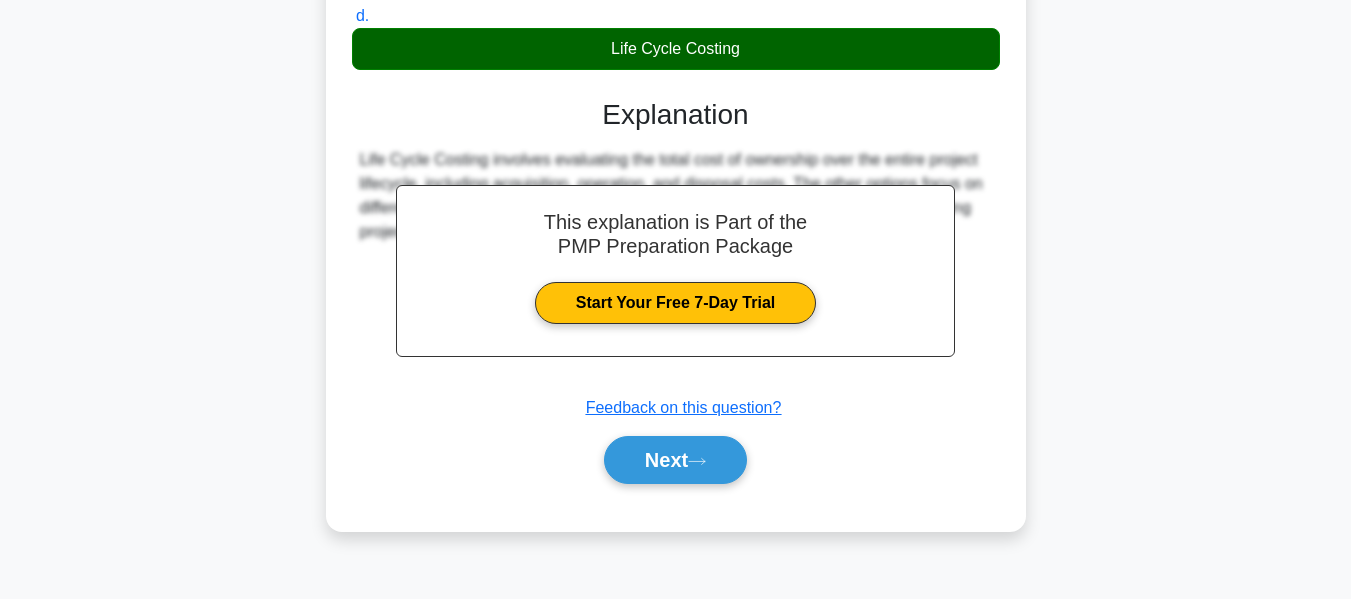 scroll, scrollTop: 481, scrollLeft: 0, axis: vertical 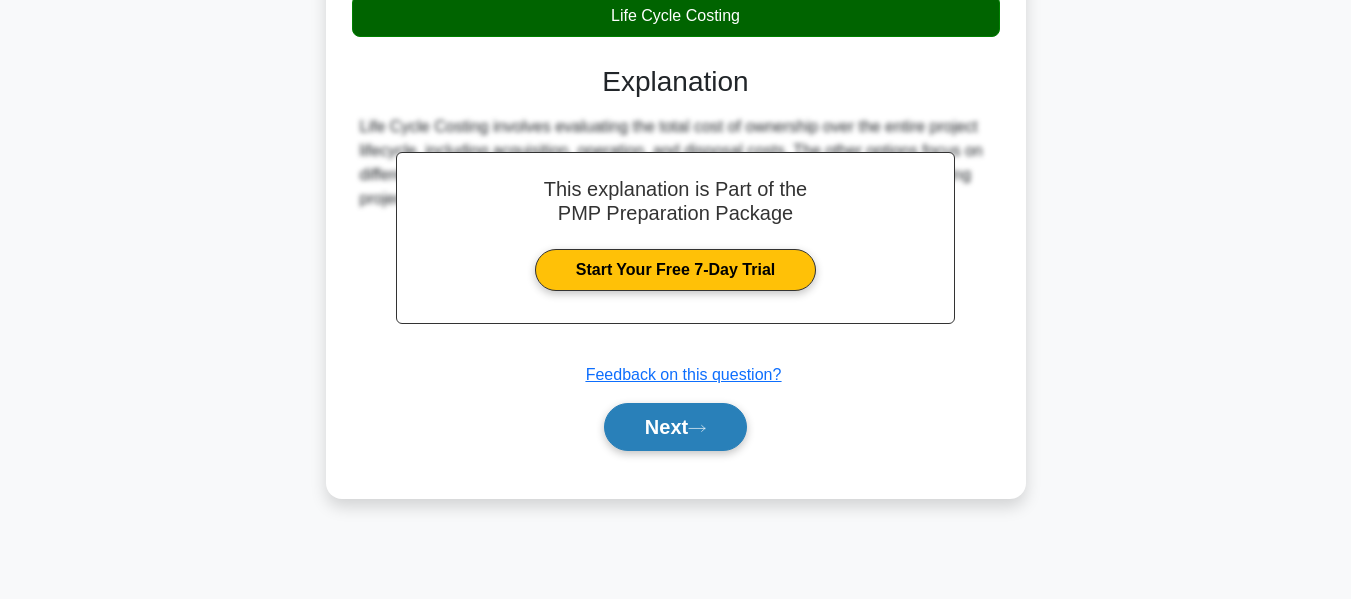 click on "Next" at bounding box center (675, 427) 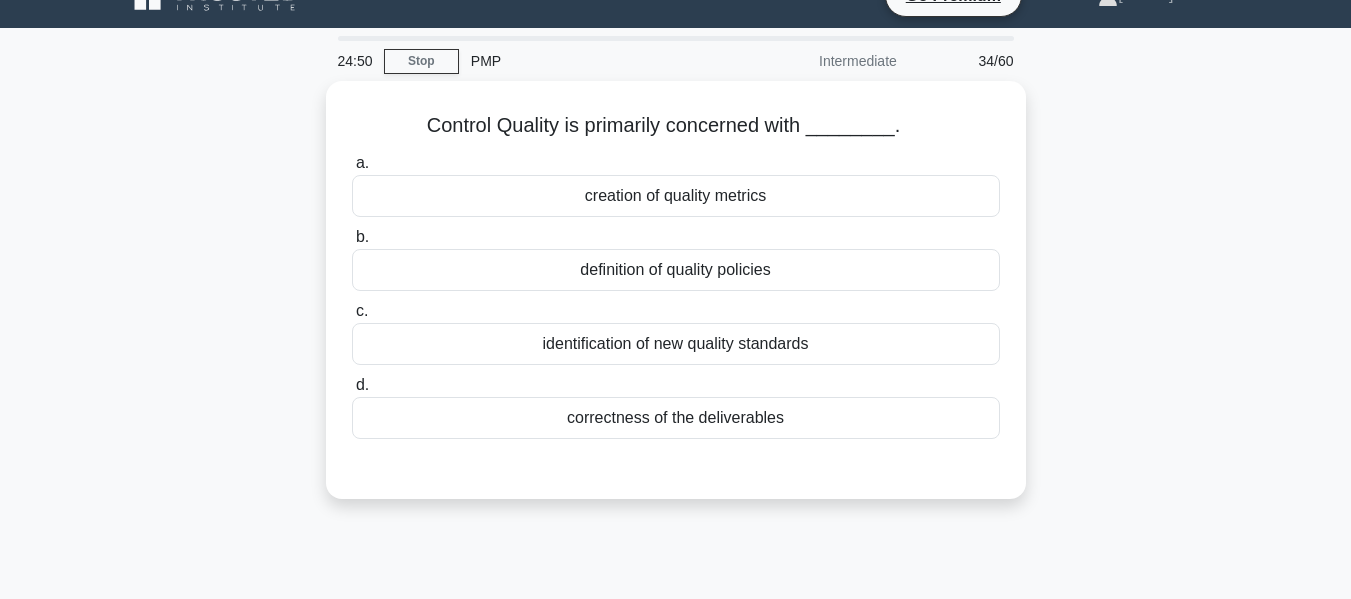 scroll, scrollTop: 37, scrollLeft: 0, axis: vertical 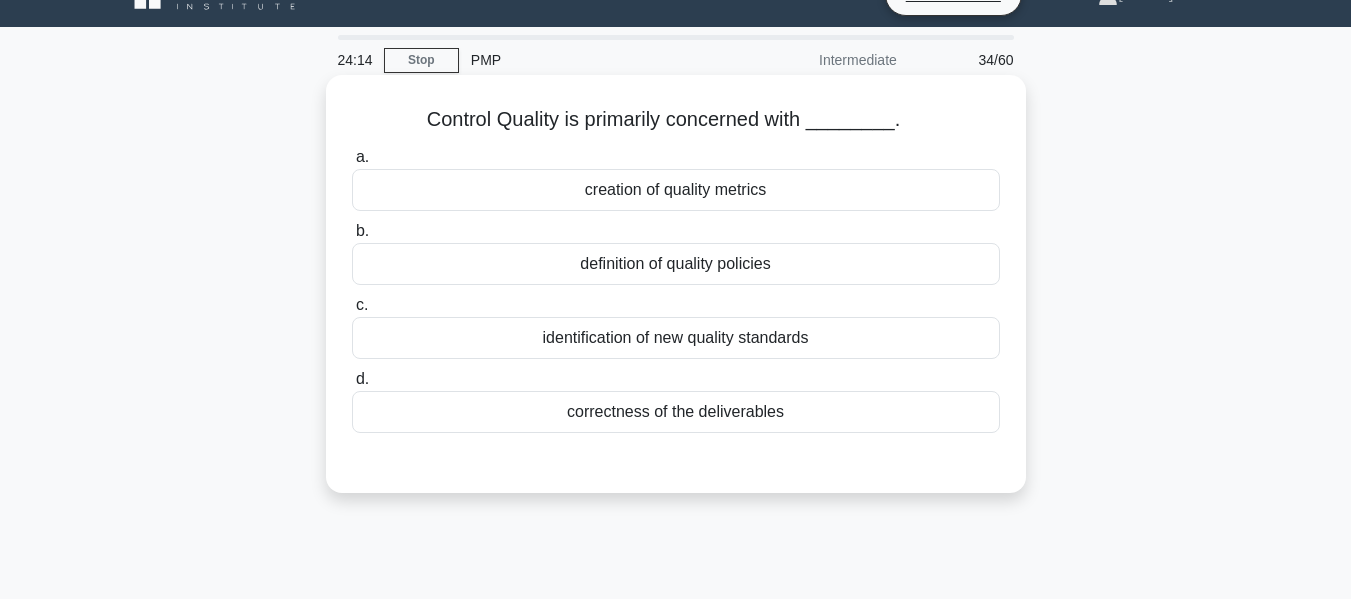 click on "correctness of the deliverables" at bounding box center (676, 412) 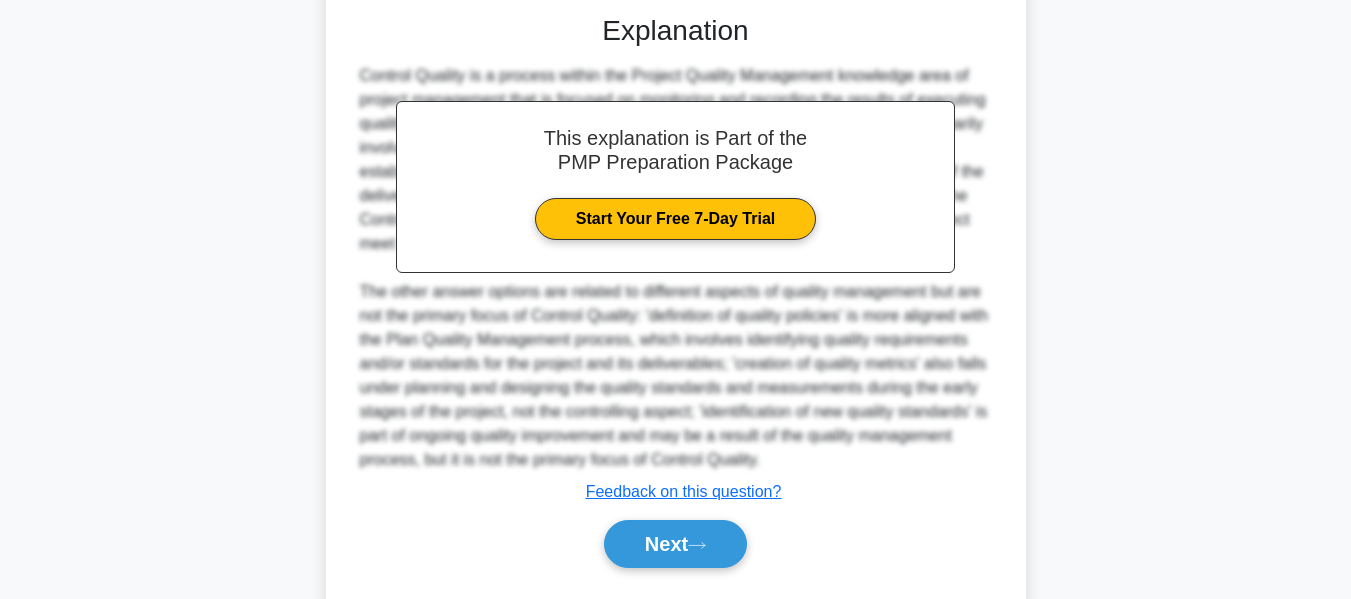 scroll, scrollTop: 539, scrollLeft: 0, axis: vertical 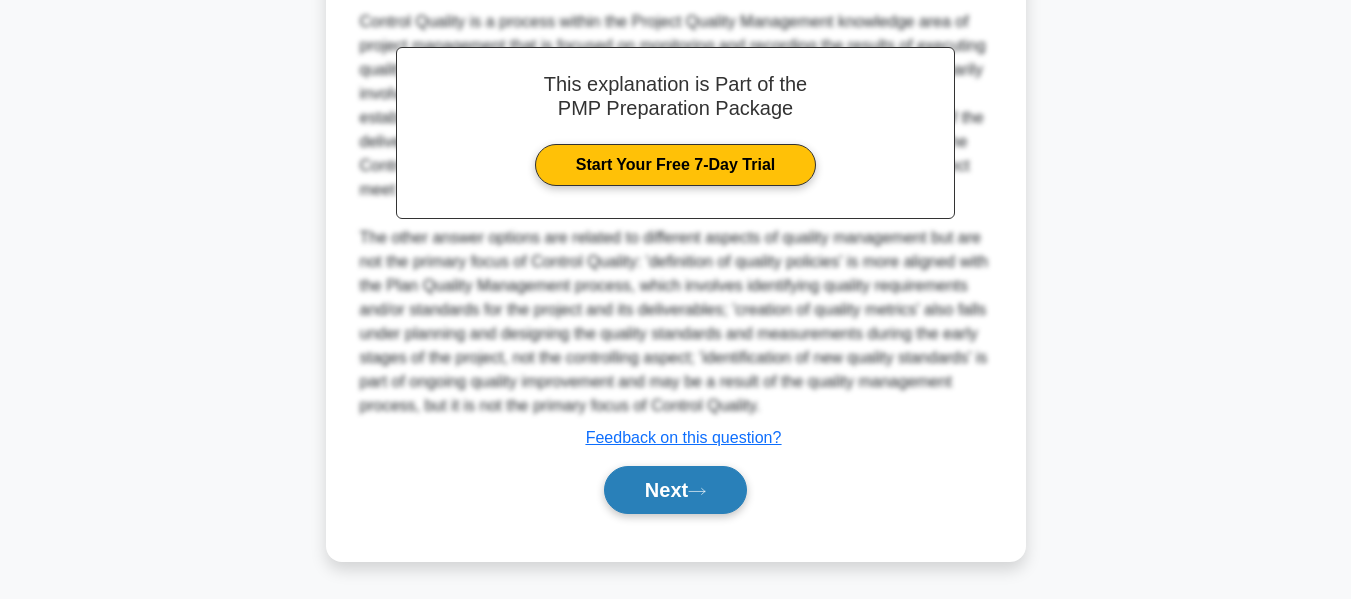 click on "Next" at bounding box center [675, 490] 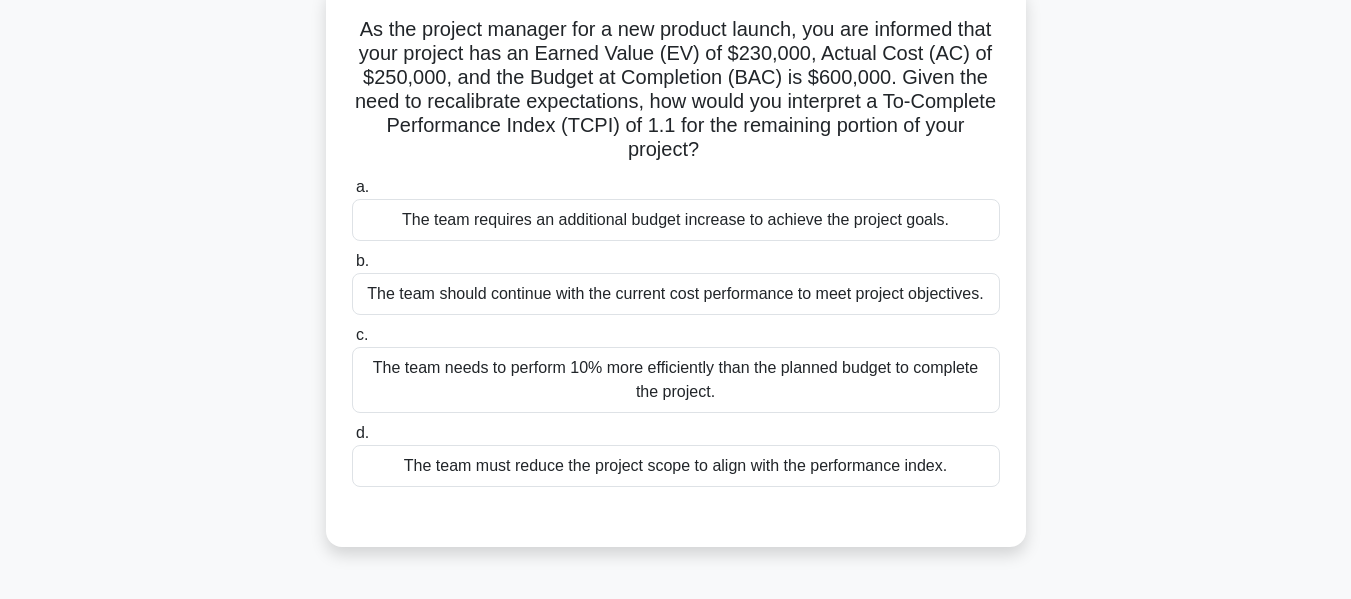 scroll, scrollTop: 128, scrollLeft: 0, axis: vertical 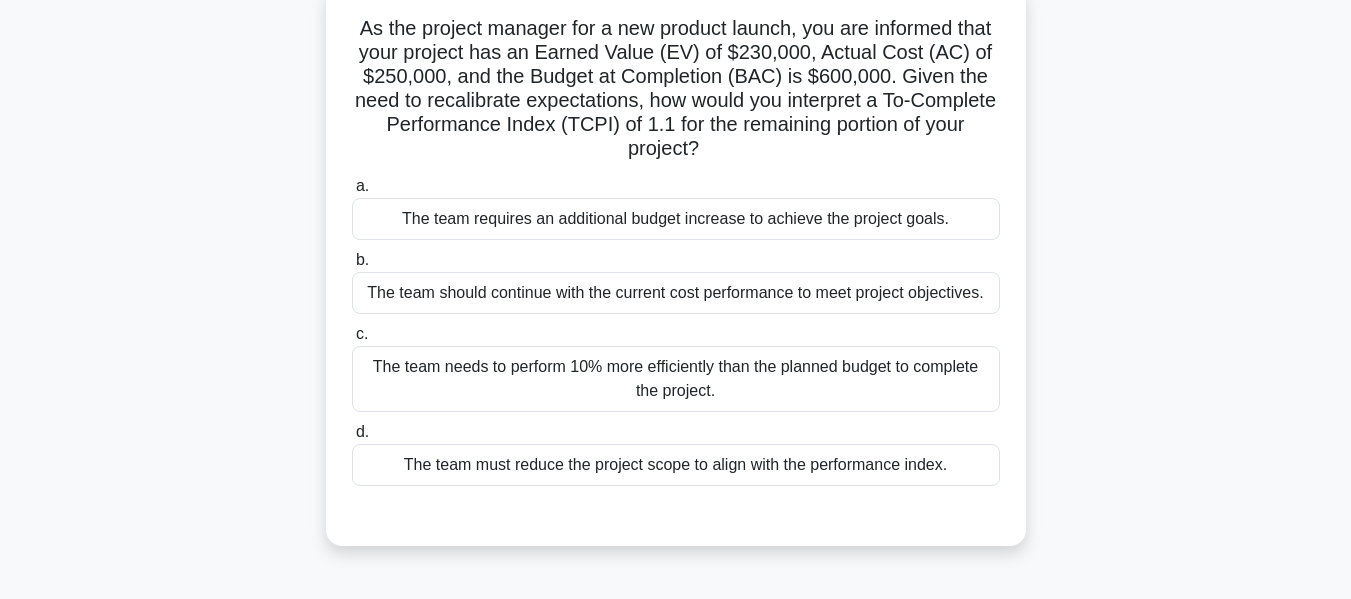 click on "The team requires an additional budget increase to achieve the project goals." at bounding box center [676, 219] 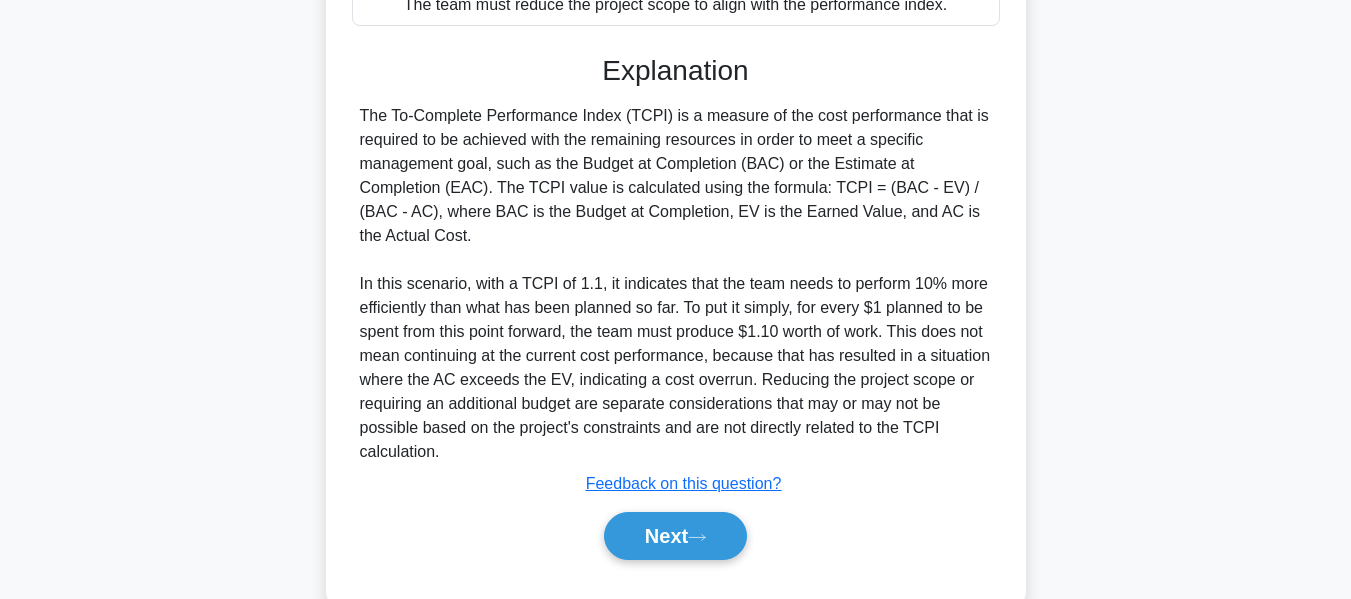 scroll, scrollTop: 601, scrollLeft: 0, axis: vertical 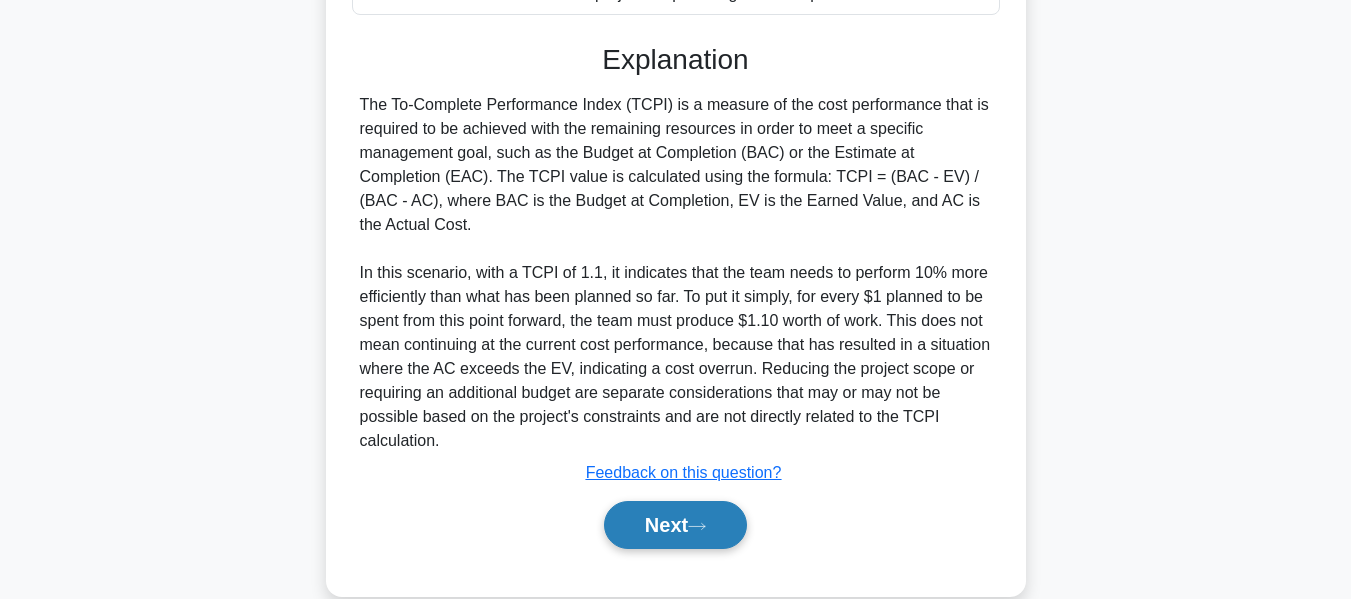click on "Next" at bounding box center [675, 525] 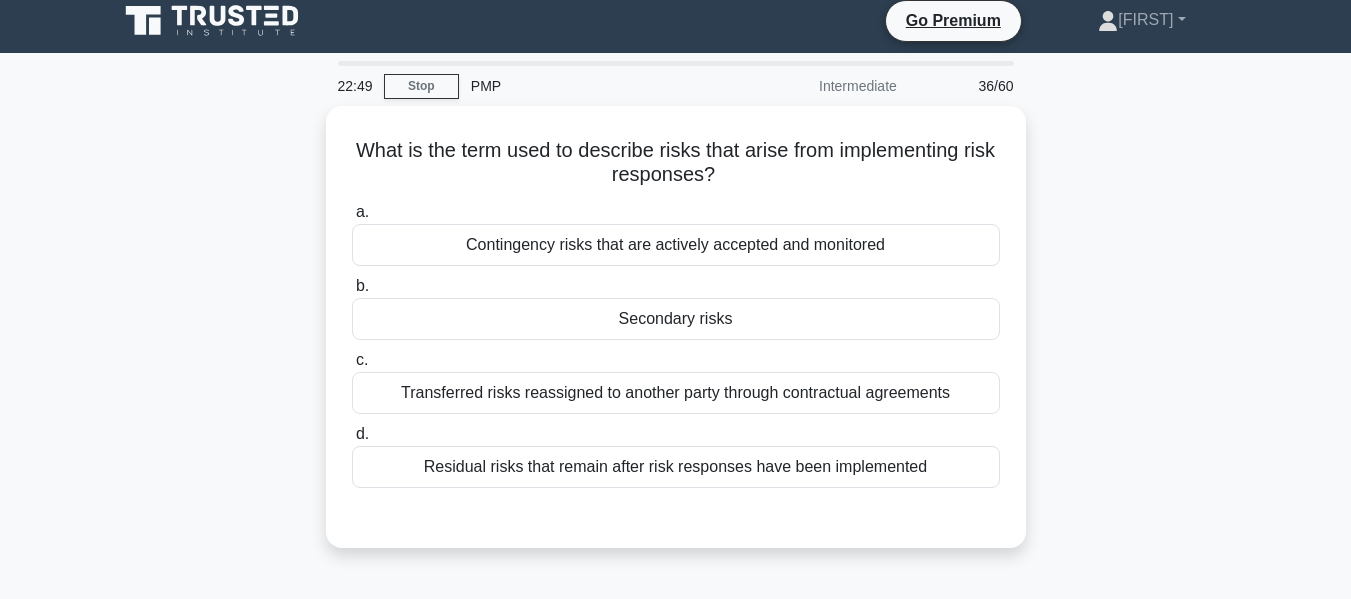 scroll, scrollTop: 0, scrollLeft: 0, axis: both 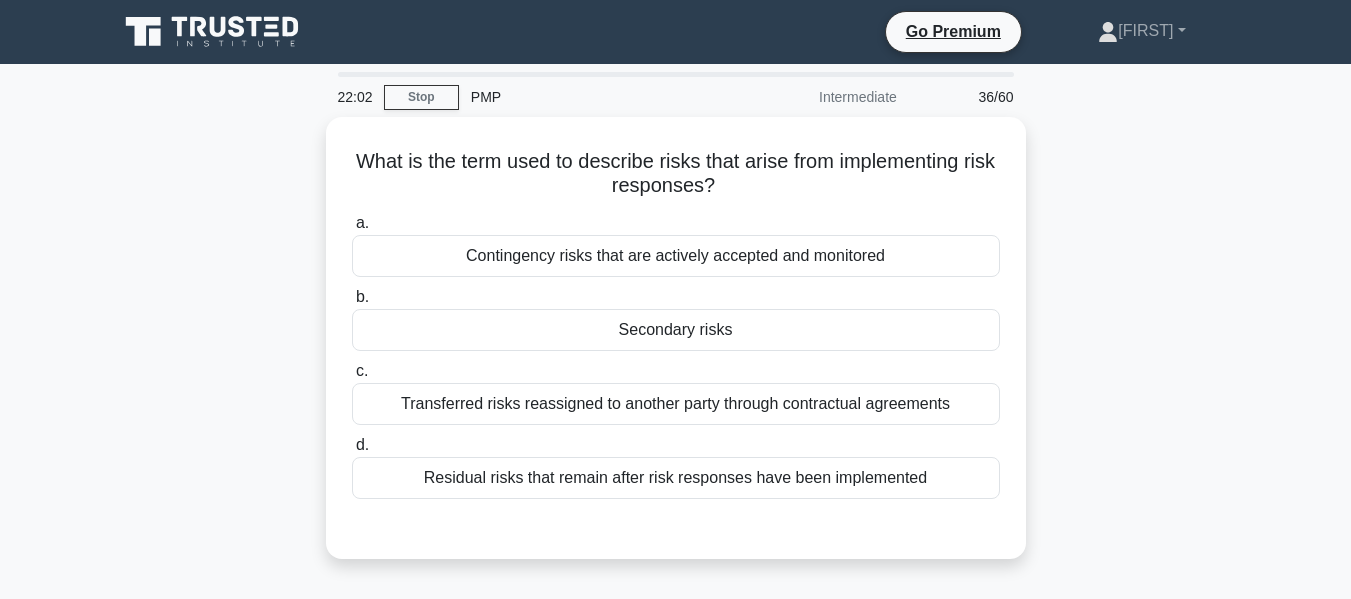 click on "What is the term used to describe risks that arise from implementing risk responses?
.spinner_0XTQ{transform-origin:center;animation:spinner_y6GP .75s linear infinite}@keyframes spinner_y6GP{100%{transform:rotate(360deg)}}
a.
Contingency risks that are actively accepted and monitored
b. c. d." at bounding box center [676, 350] 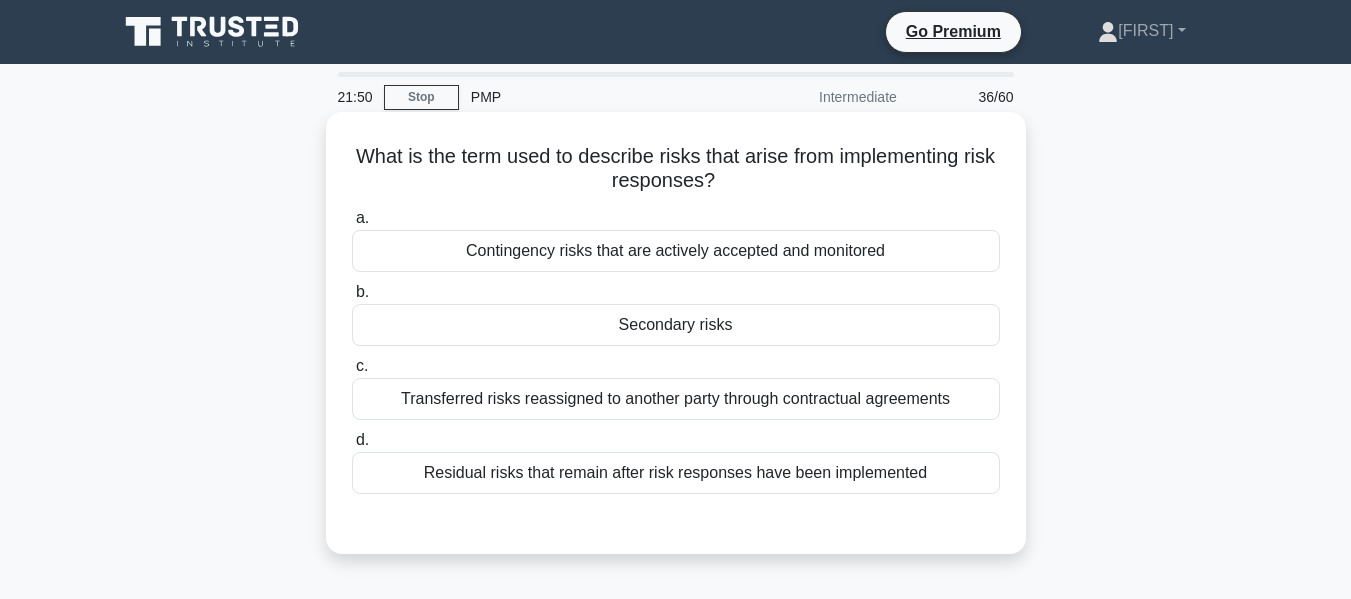 click on "Contingency risks that are actively accepted and monitored" at bounding box center (676, 251) 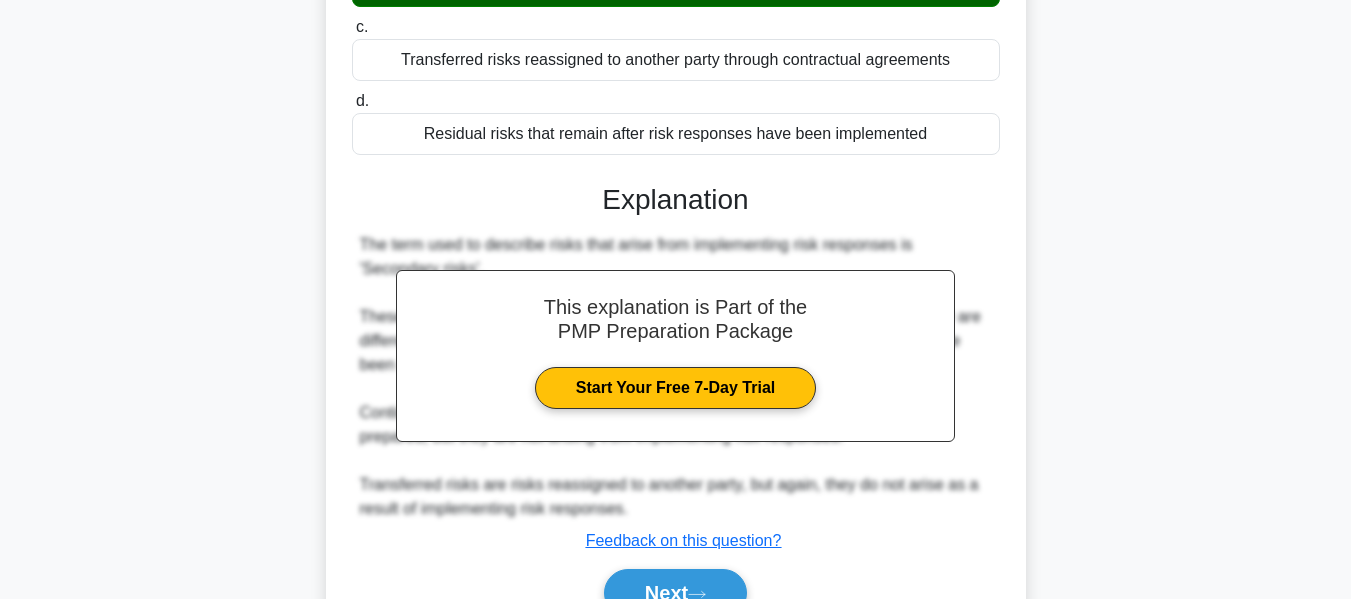 scroll, scrollTop: 440, scrollLeft: 0, axis: vertical 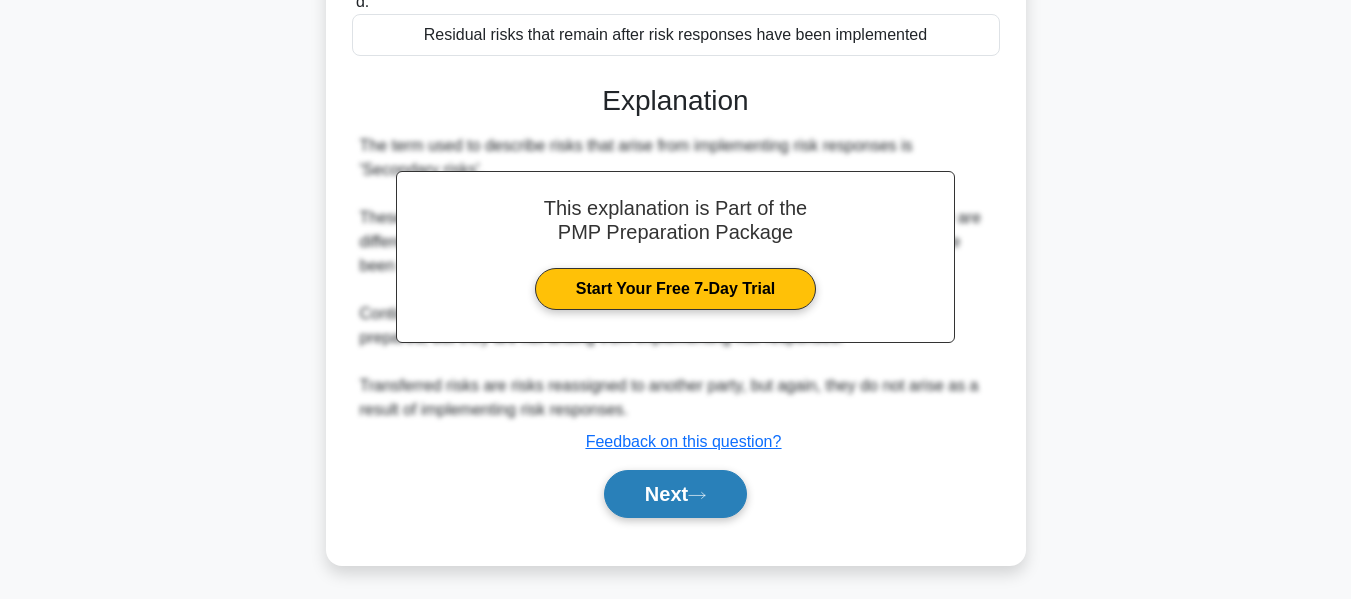 click on "Next" at bounding box center (675, 494) 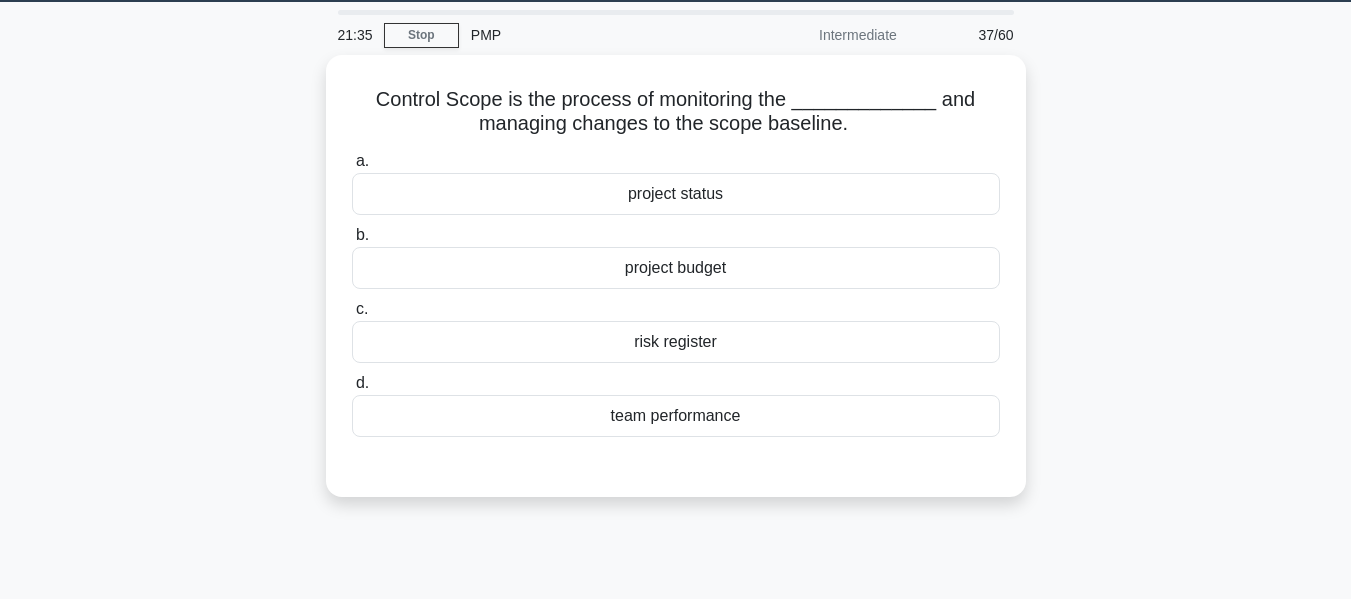 scroll, scrollTop: 60, scrollLeft: 0, axis: vertical 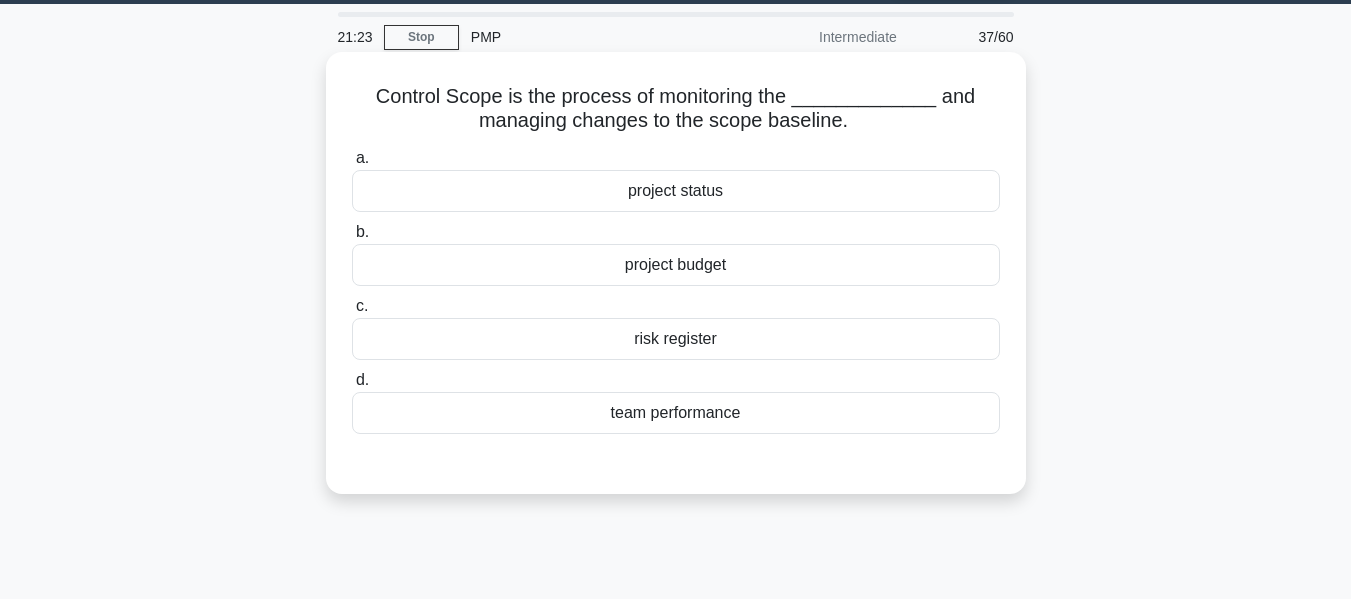 click on "project status" at bounding box center [676, 191] 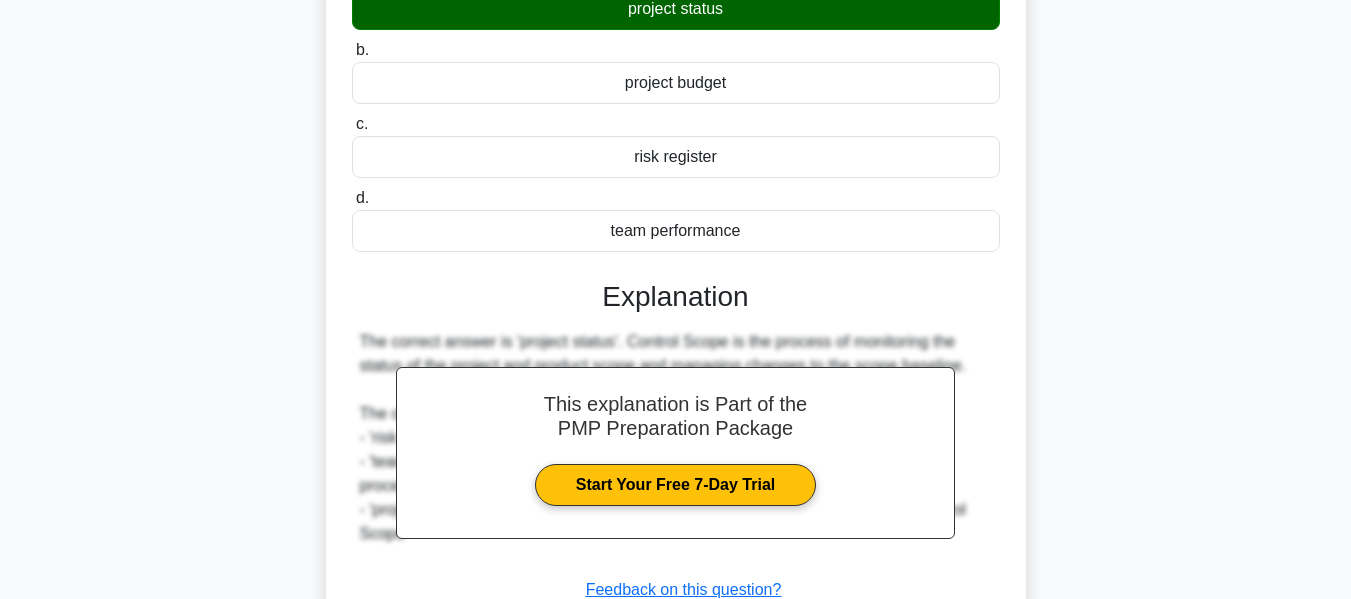 scroll, scrollTop: 481, scrollLeft: 0, axis: vertical 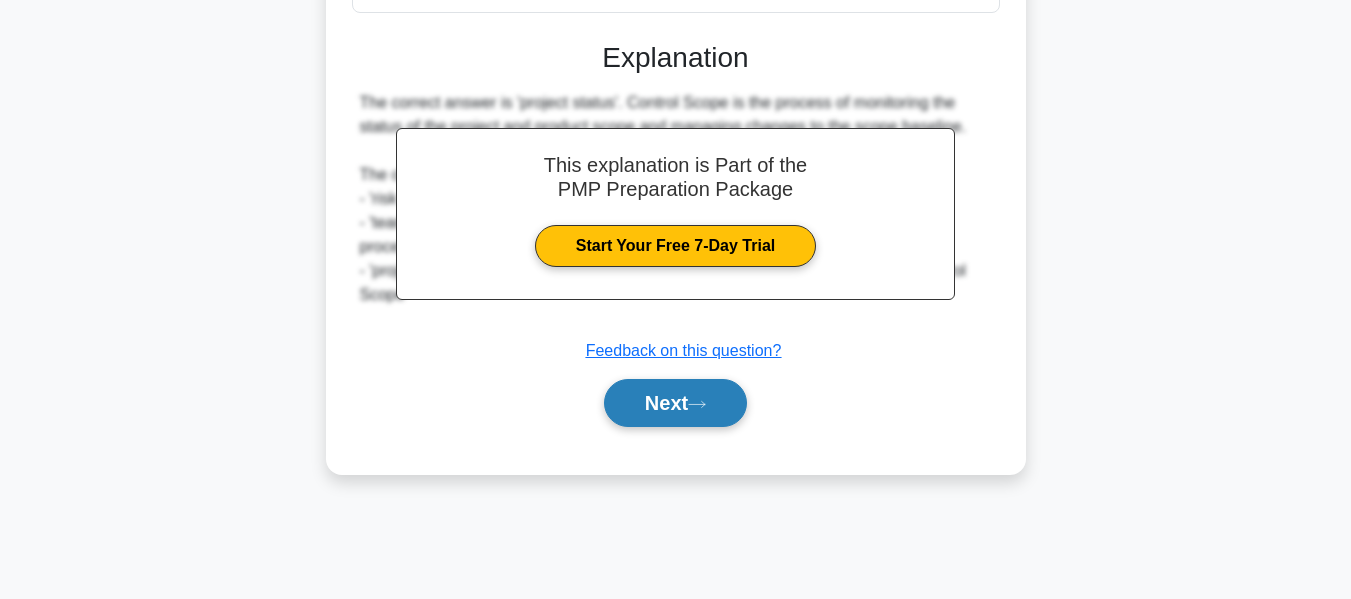 click on "Next" at bounding box center (675, 403) 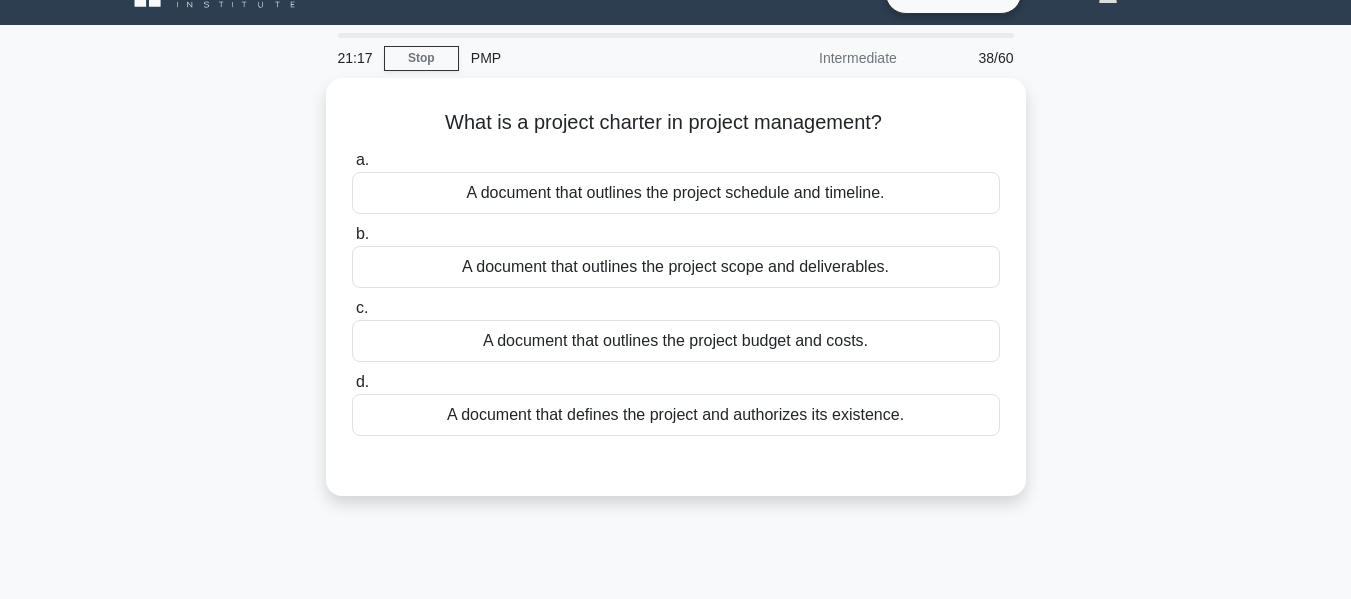scroll, scrollTop: 40, scrollLeft: 0, axis: vertical 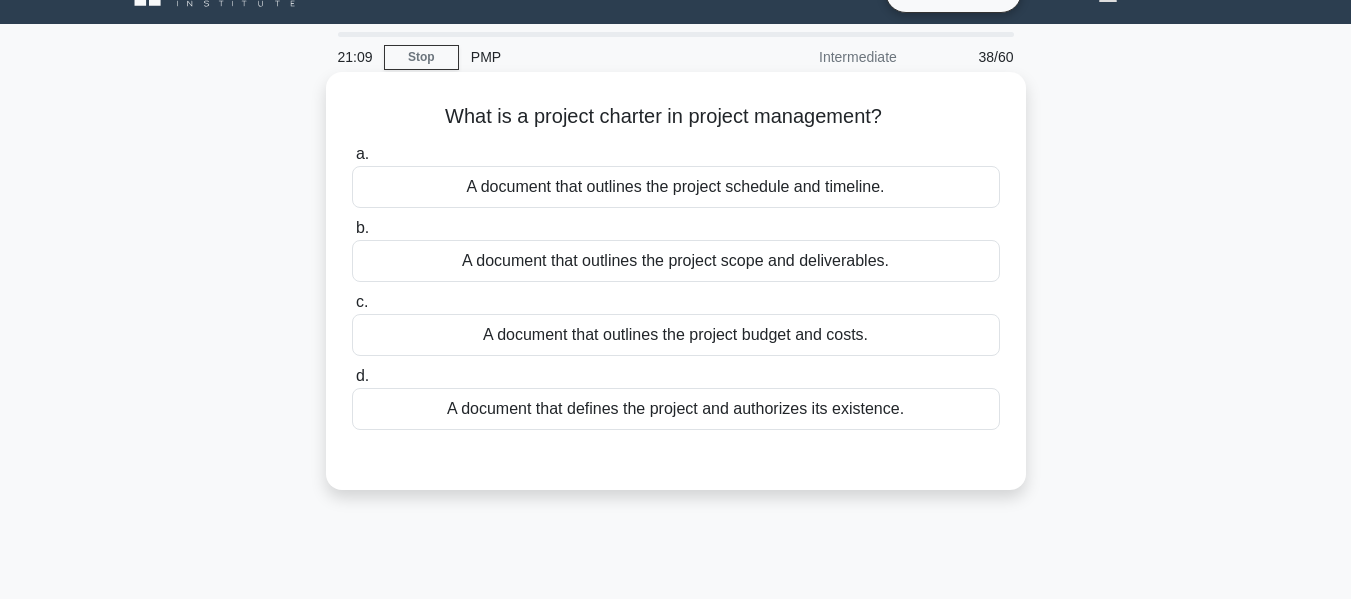 click on "A document that defines the project and authorizes its existence." at bounding box center [676, 409] 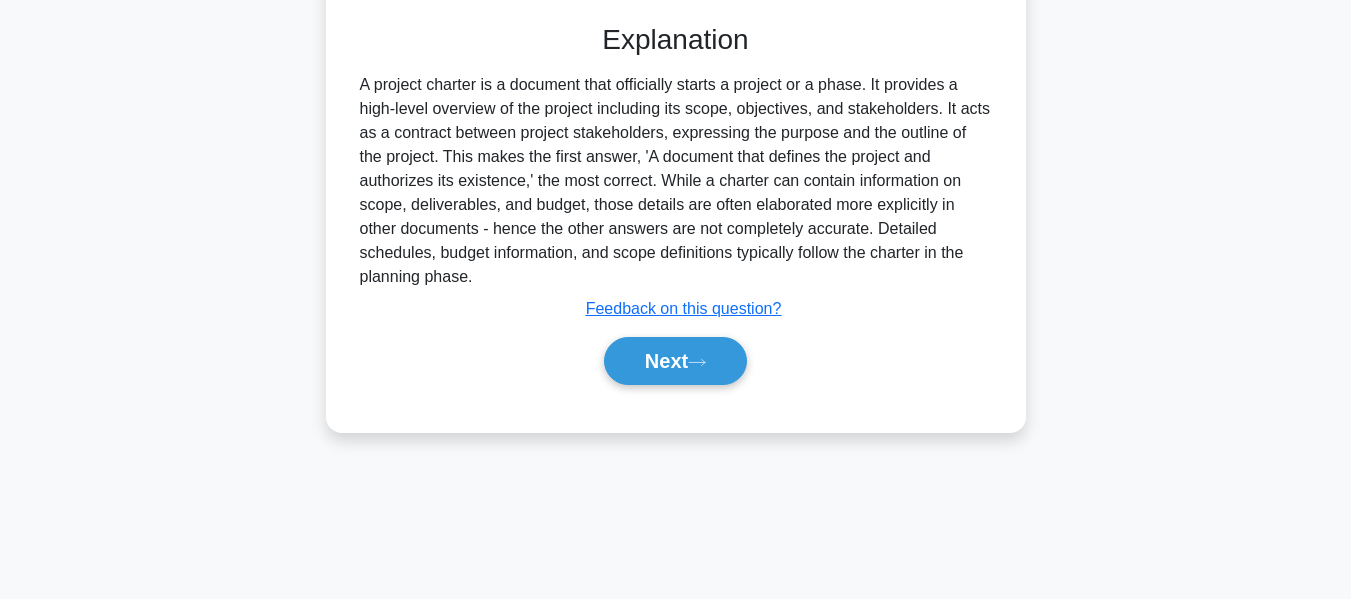 scroll, scrollTop: 481, scrollLeft: 0, axis: vertical 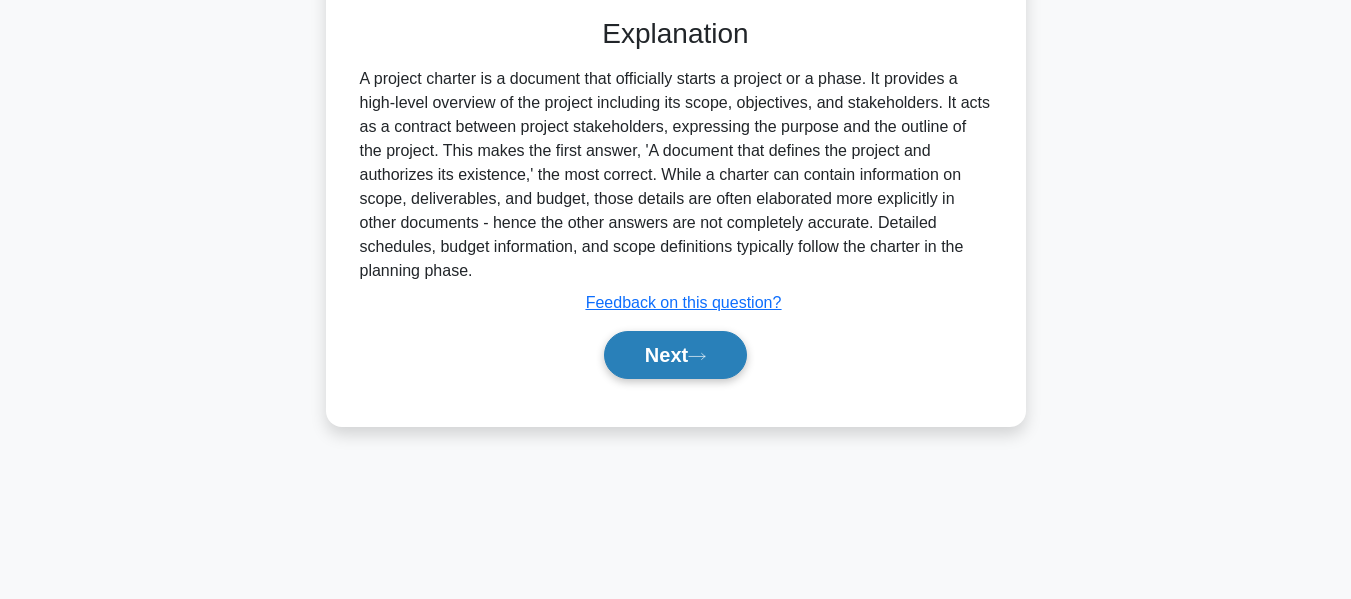 click on "Next" at bounding box center [675, 355] 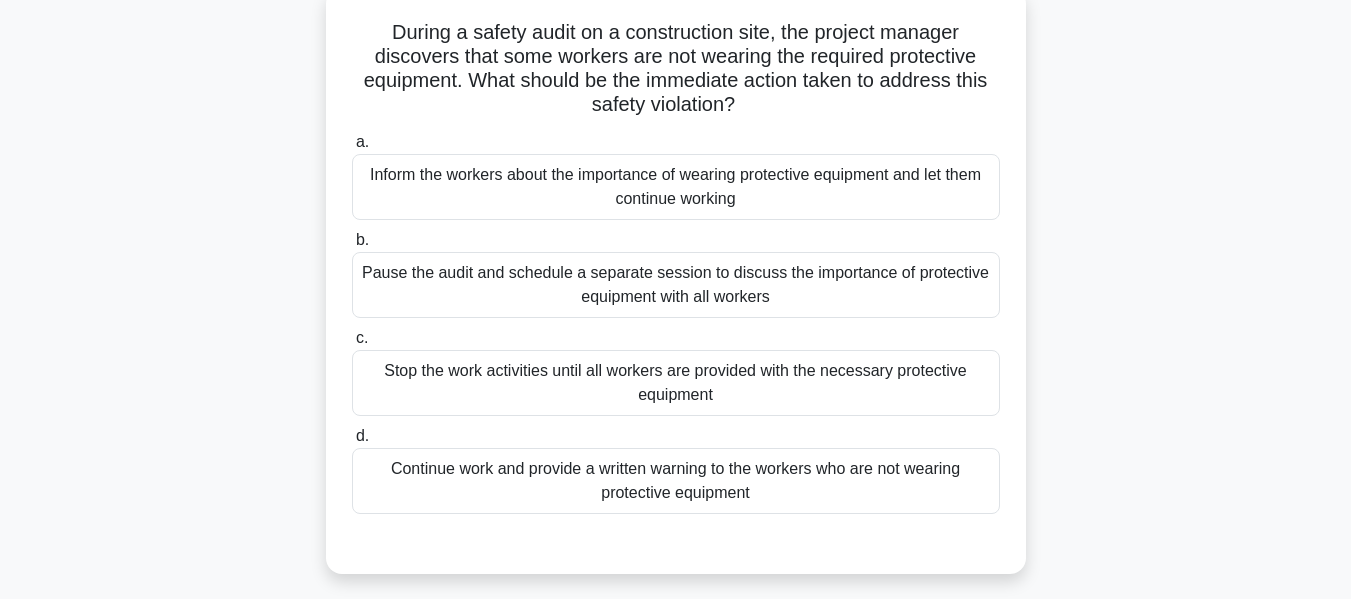 scroll, scrollTop: 130, scrollLeft: 0, axis: vertical 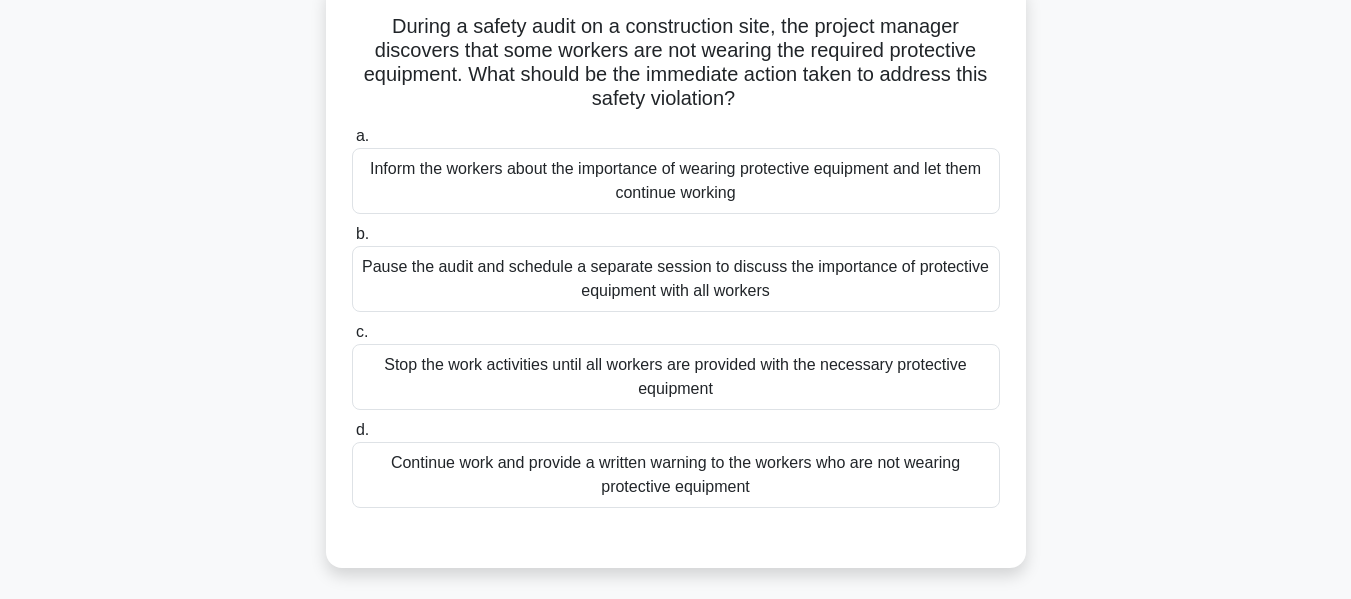 click on "Stop the work activities until all workers are provided with the necessary protective equipment" at bounding box center [676, 377] 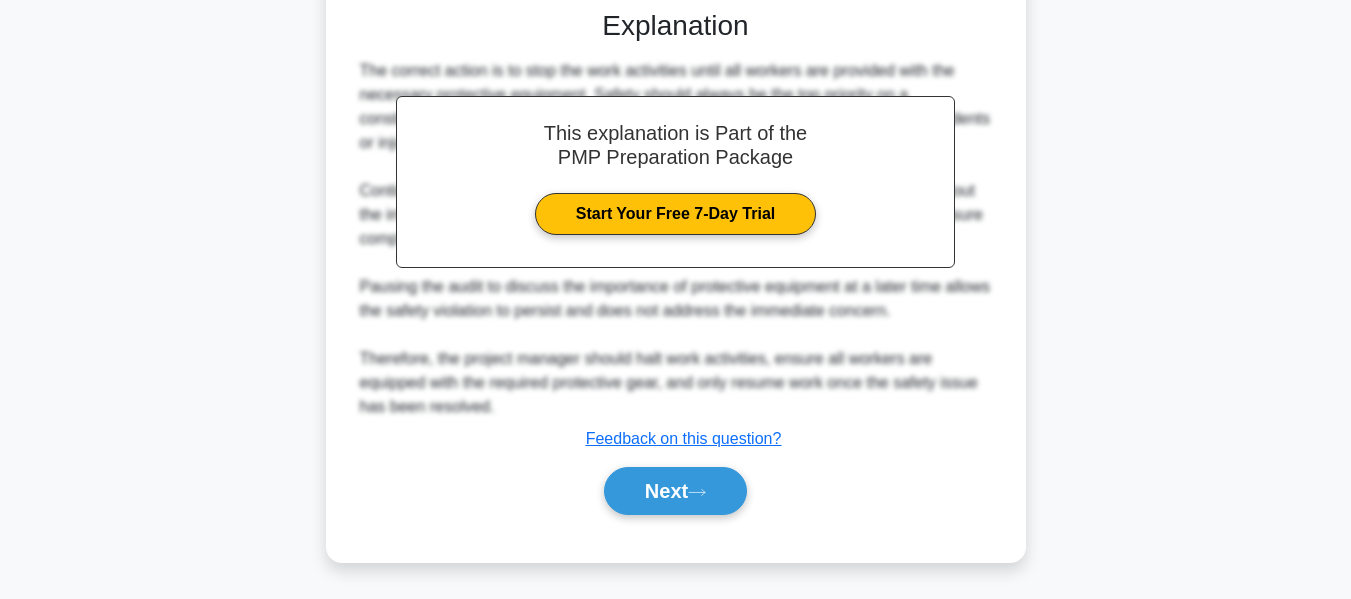 scroll, scrollTop: 659, scrollLeft: 0, axis: vertical 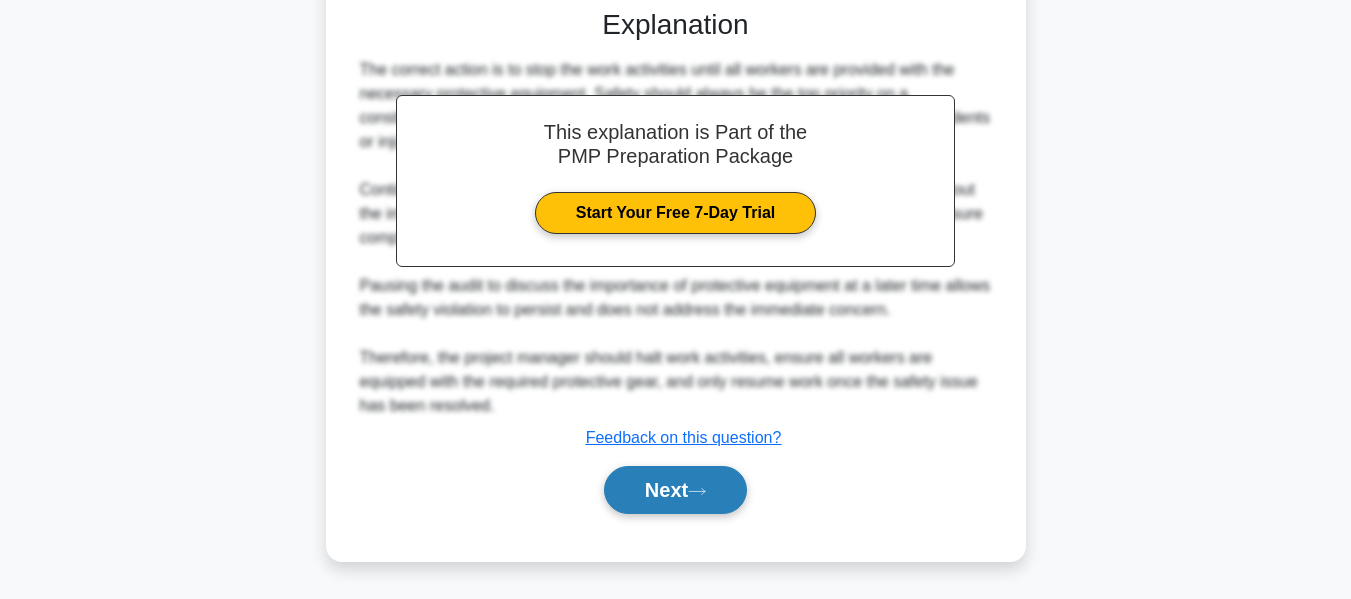 click on "Next" at bounding box center [675, 490] 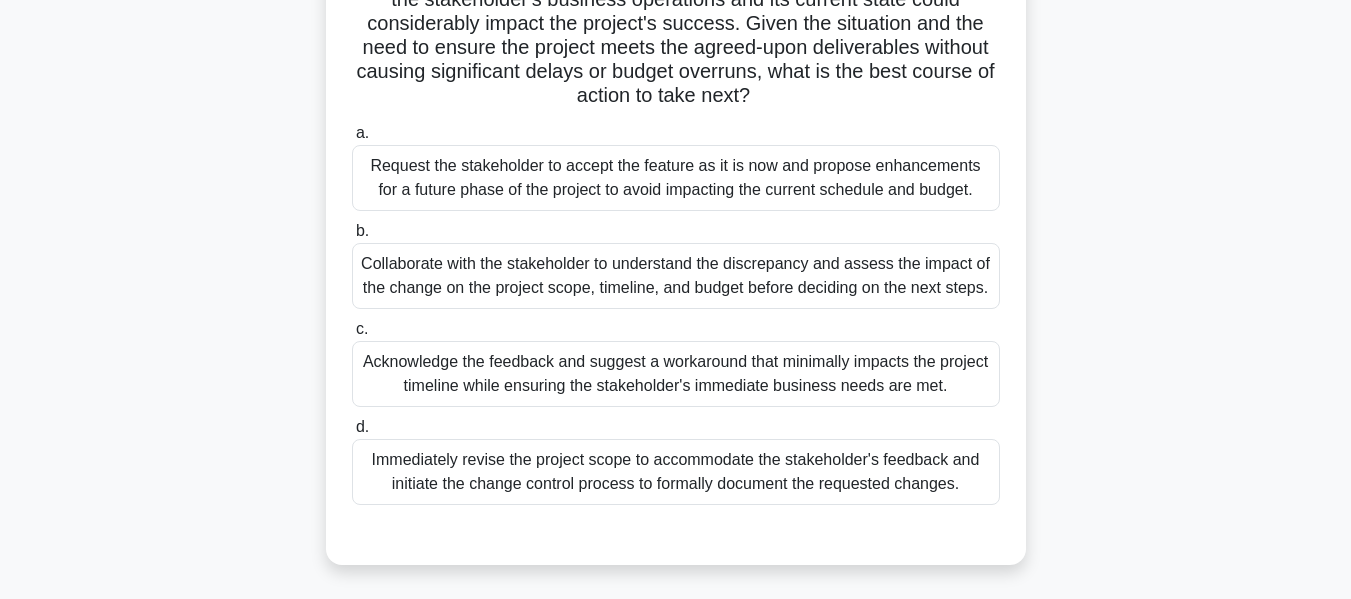 scroll, scrollTop: 378, scrollLeft: 0, axis: vertical 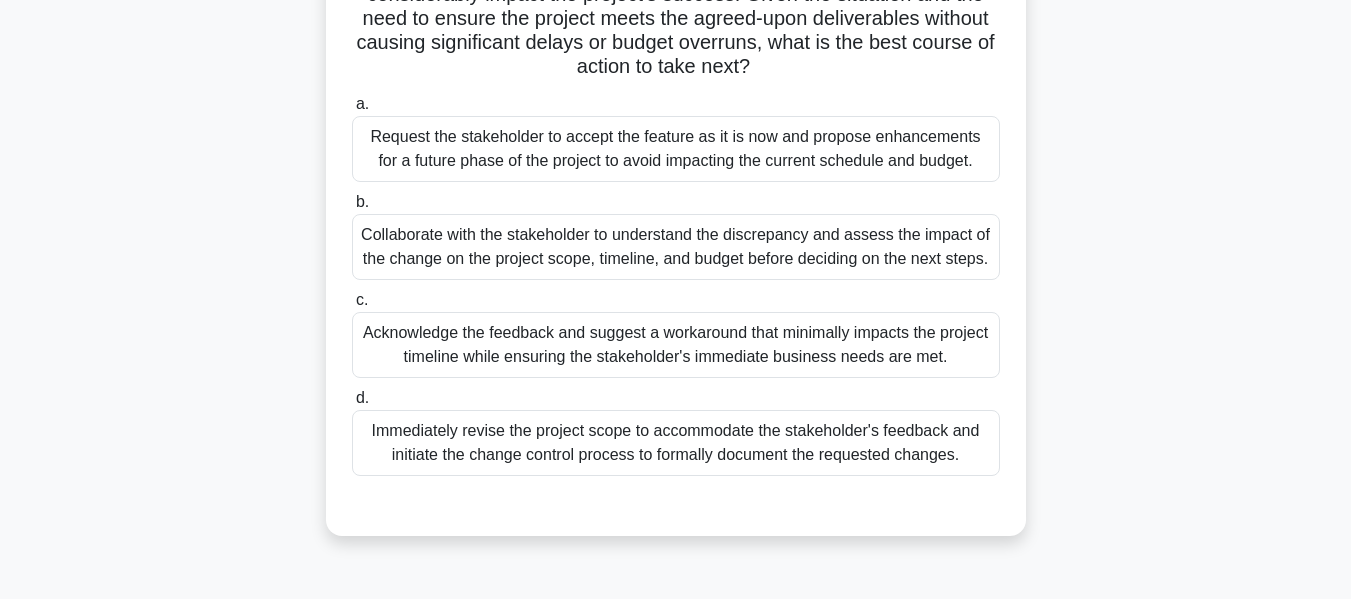 click on "Collaborate with the stakeholder to understand the discrepancy and assess the impact of the change on the project scope, timeline, and budget before deciding on the next steps." at bounding box center [676, 247] 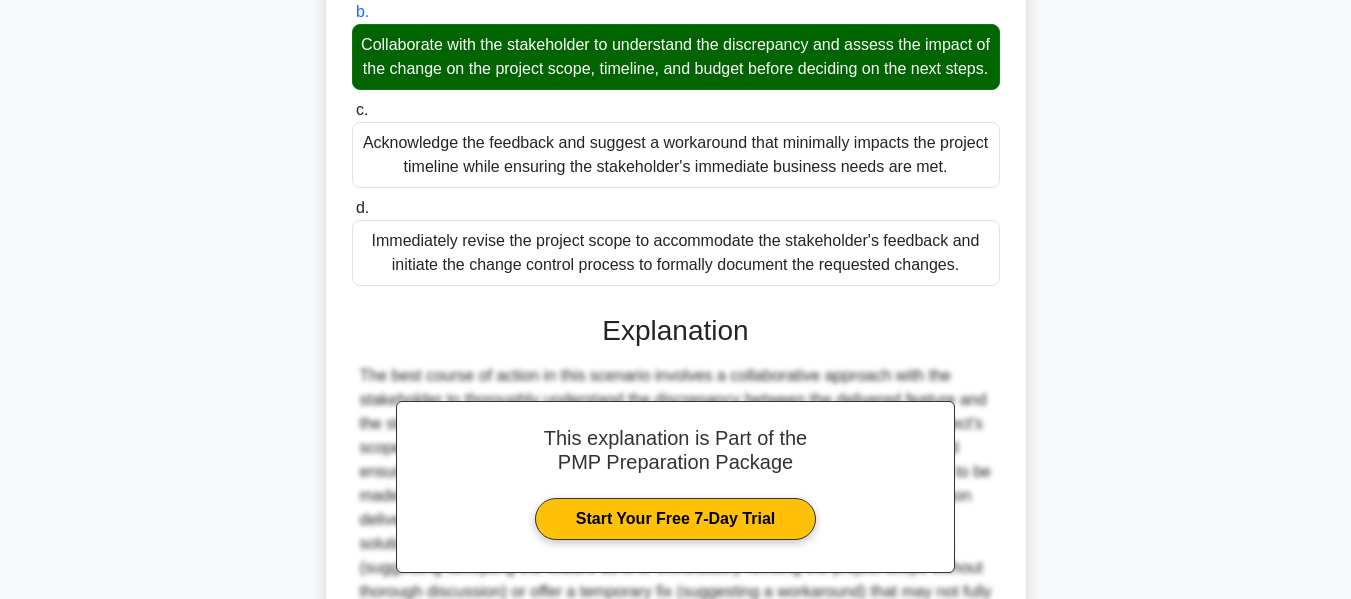 scroll, scrollTop: 803, scrollLeft: 0, axis: vertical 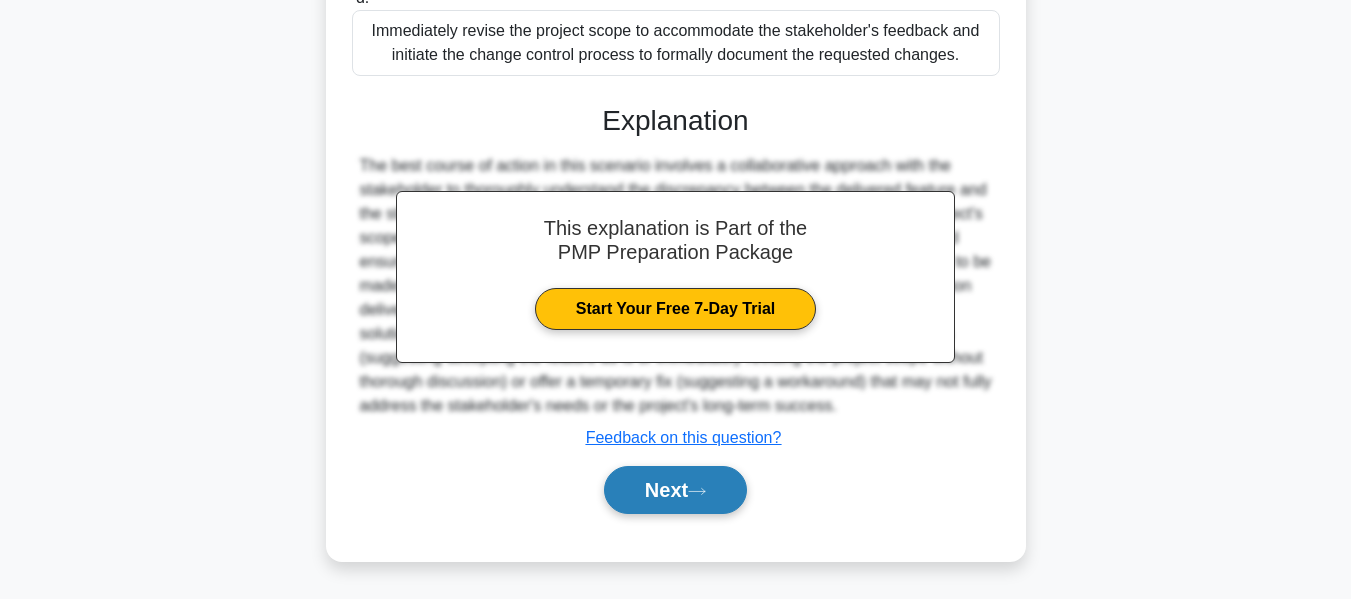 click on "Next" at bounding box center [675, 490] 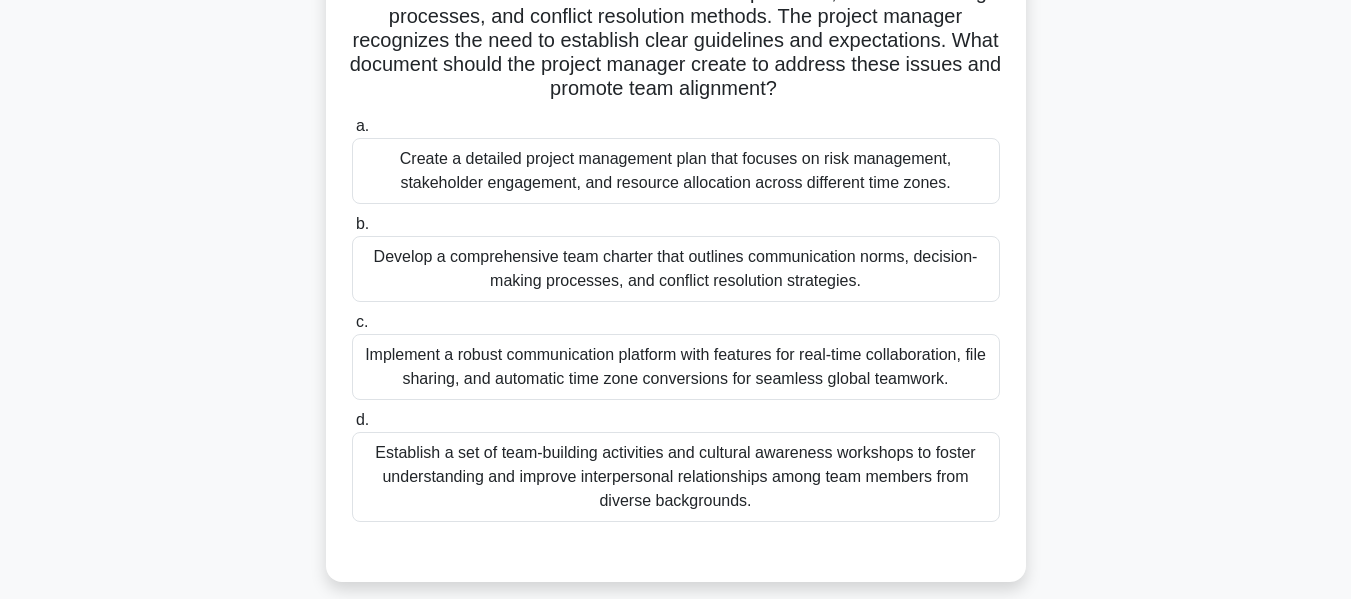 scroll, scrollTop: 230, scrollLeft: 0, axis: vertical 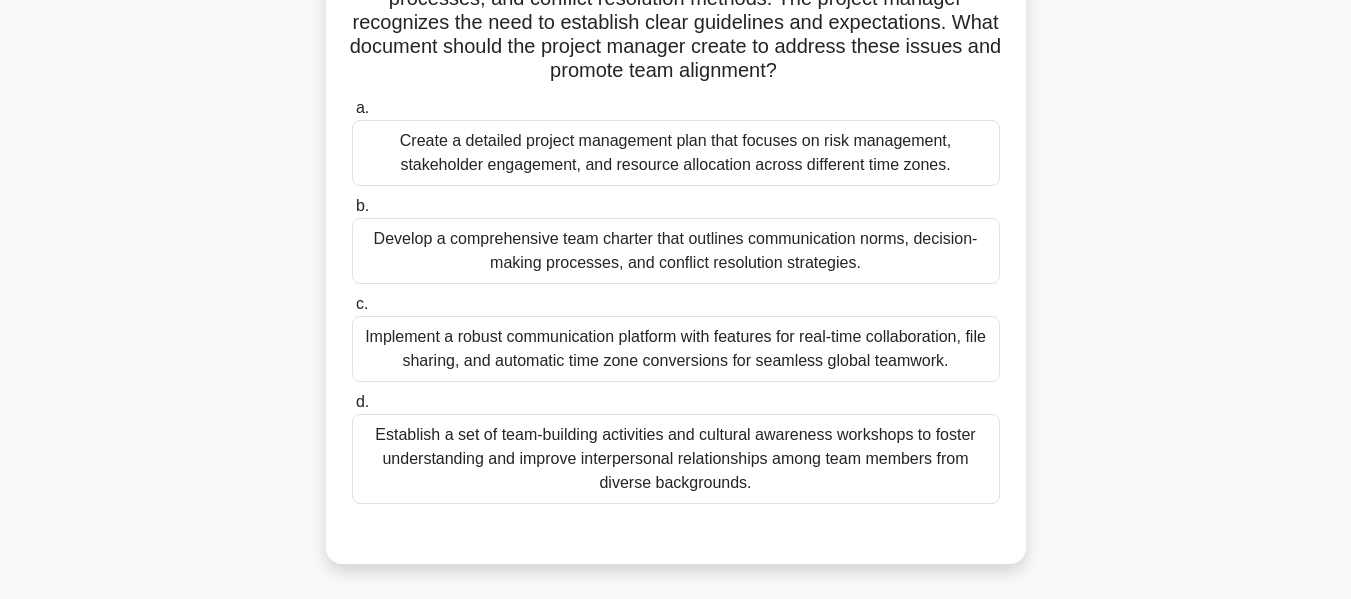 click on "Develop a comprehensive team charter that outlines communication norms, decision-making processes, and conflict resolution strategies." at bounding box center [676, 251] 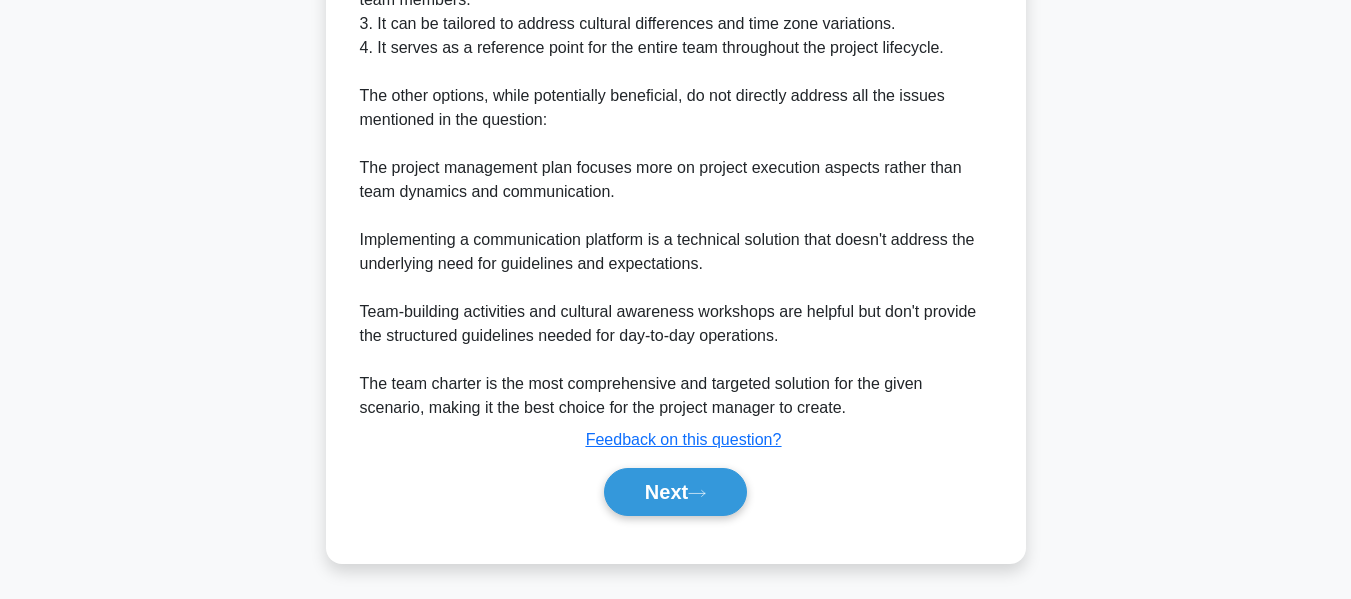 scroll, scrollTop: 1067, scrollLeft: 0, axis: vertical 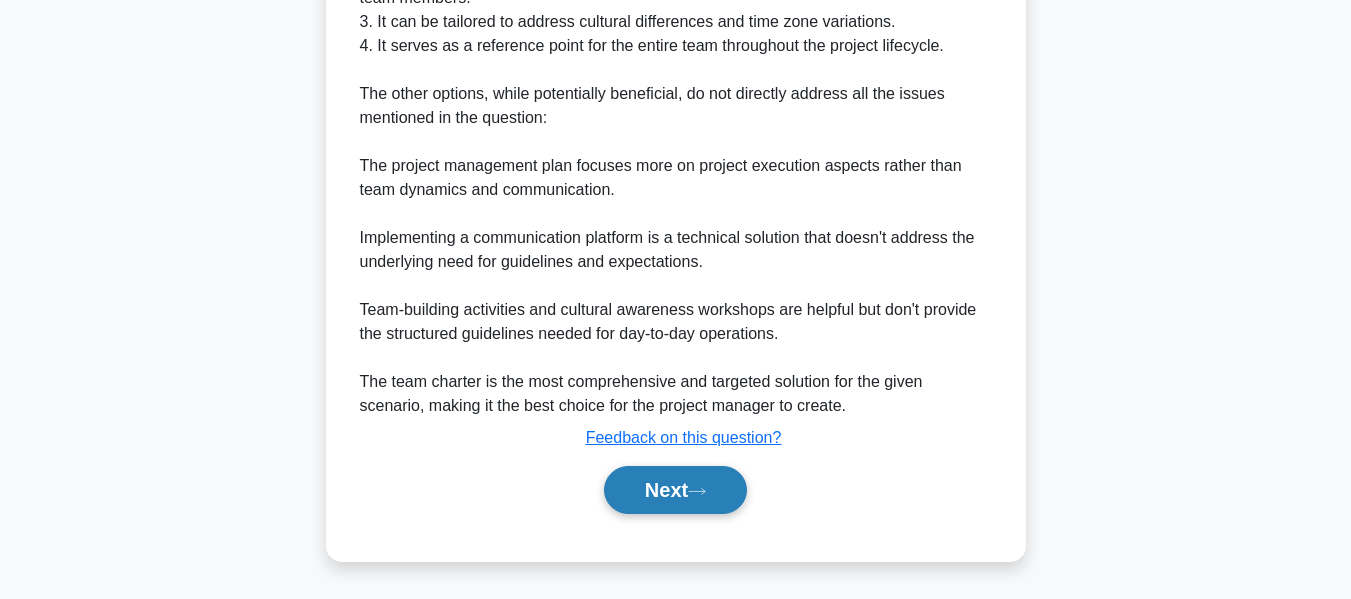 click on "Next" at bounding box center [675, 490] 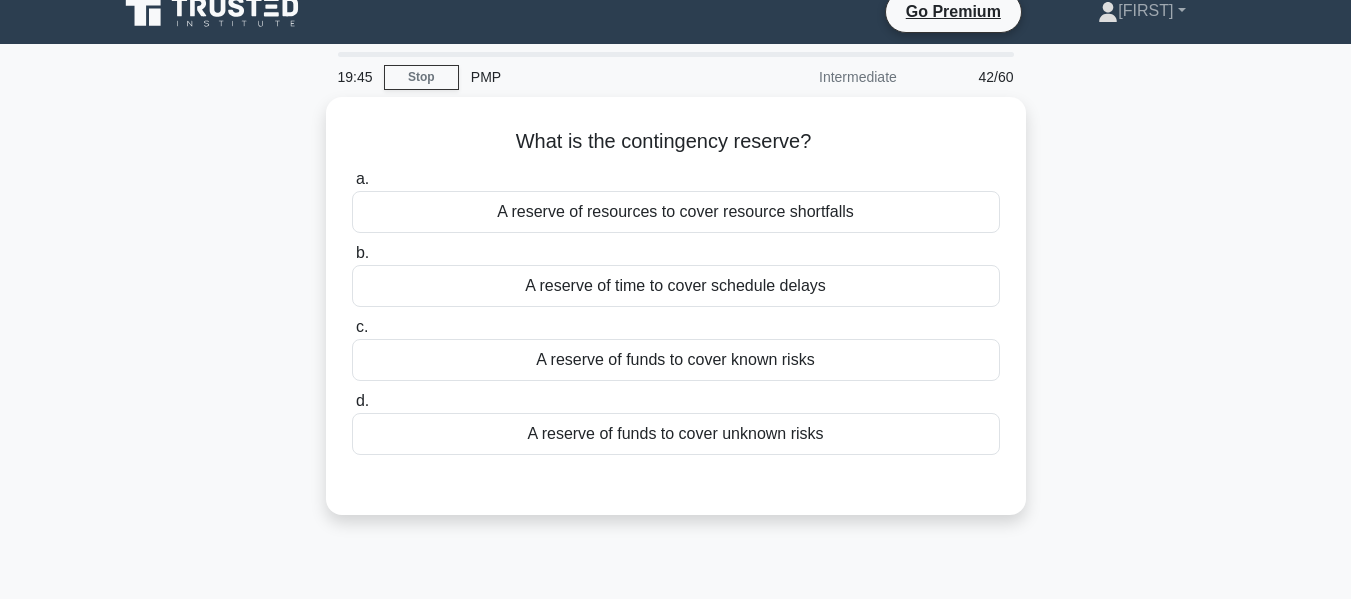 scroll, scrollTop: 0, scrollLeft: 0, axis: both 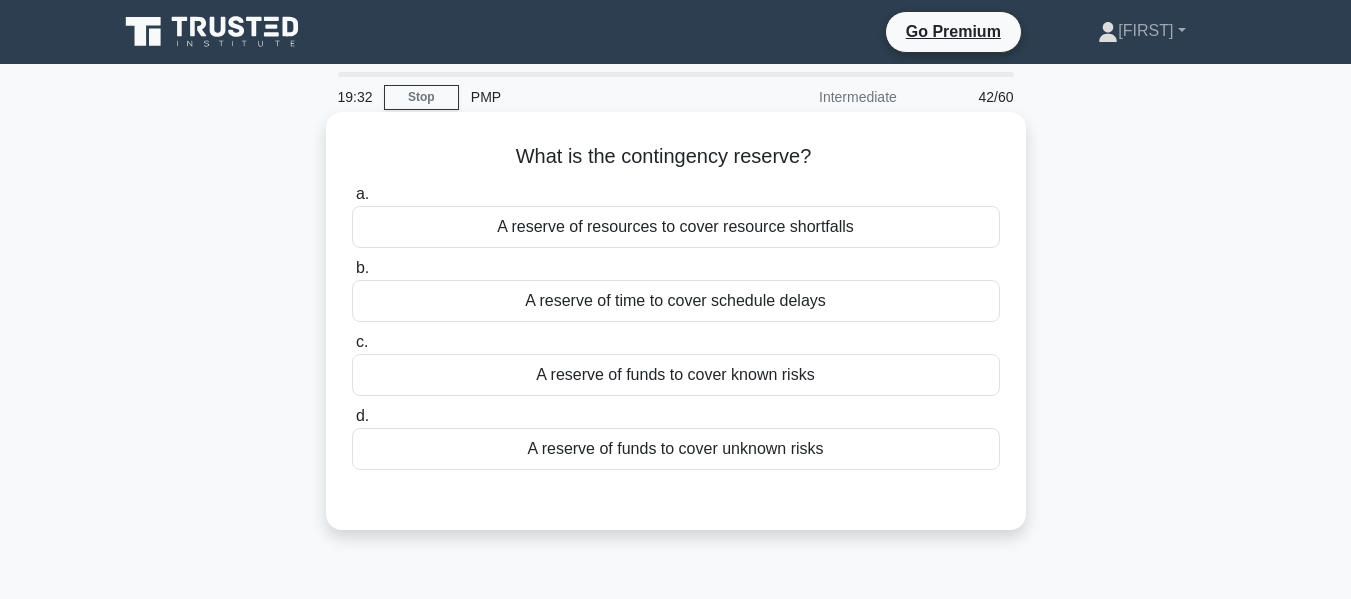 click on "A reserve of funds to cover unknown risks" at bounding box center (676, 449) 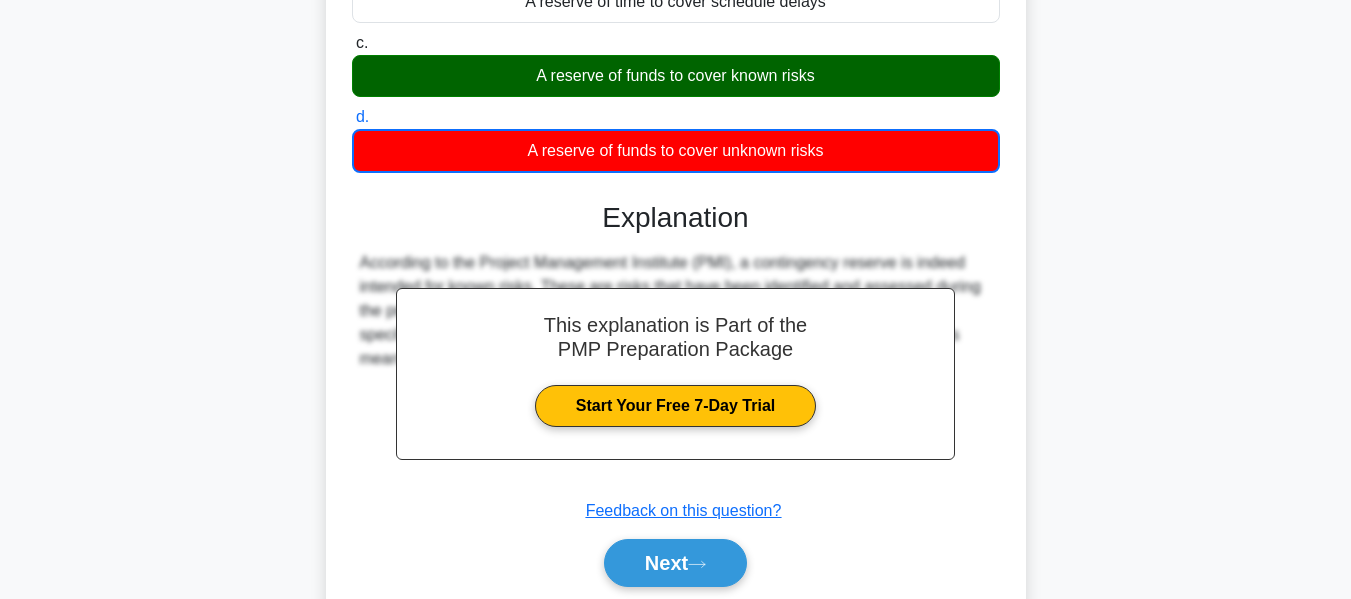 scroll, scrollTop: 481, scrollLeft: 0, axis: vertical 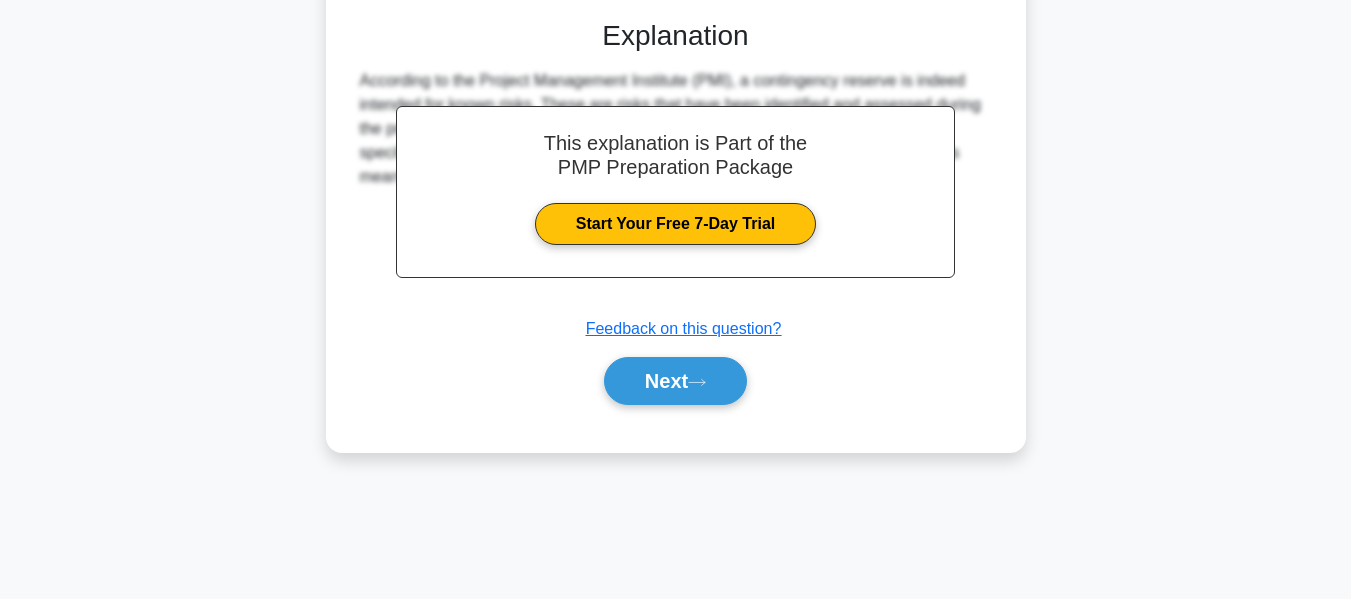 click on "Next" at bounding box center (675, 381) 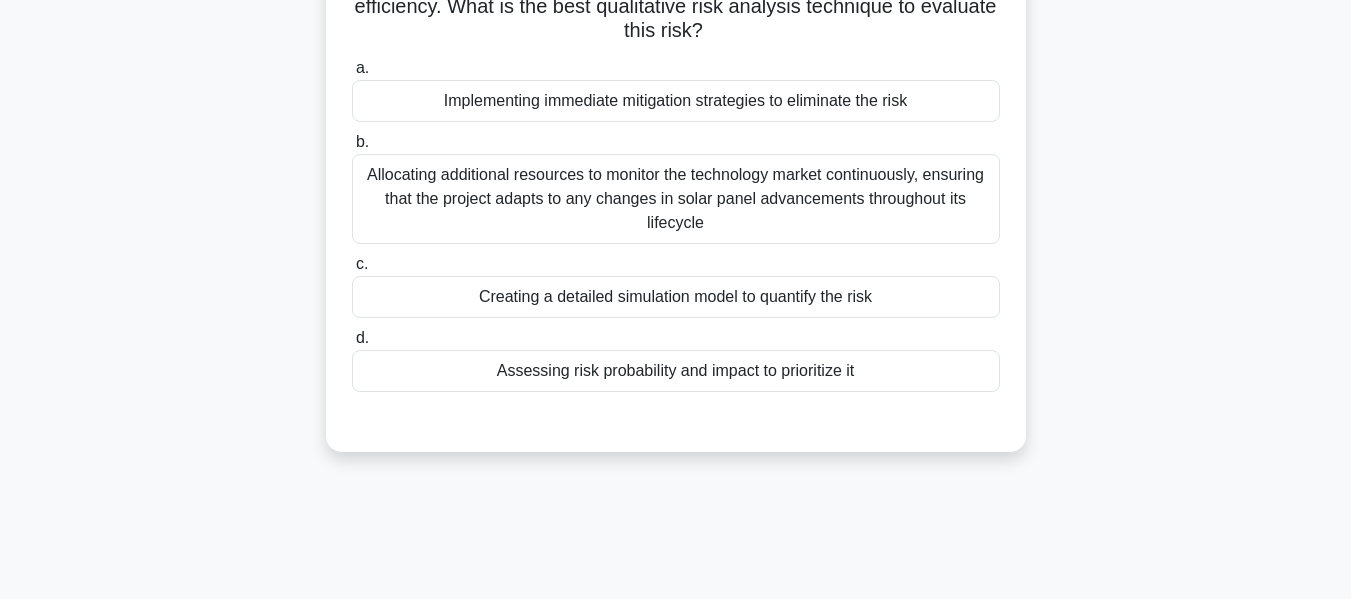 scroll, scrollTop: 200, scrollLeft: 0, axis: vertical 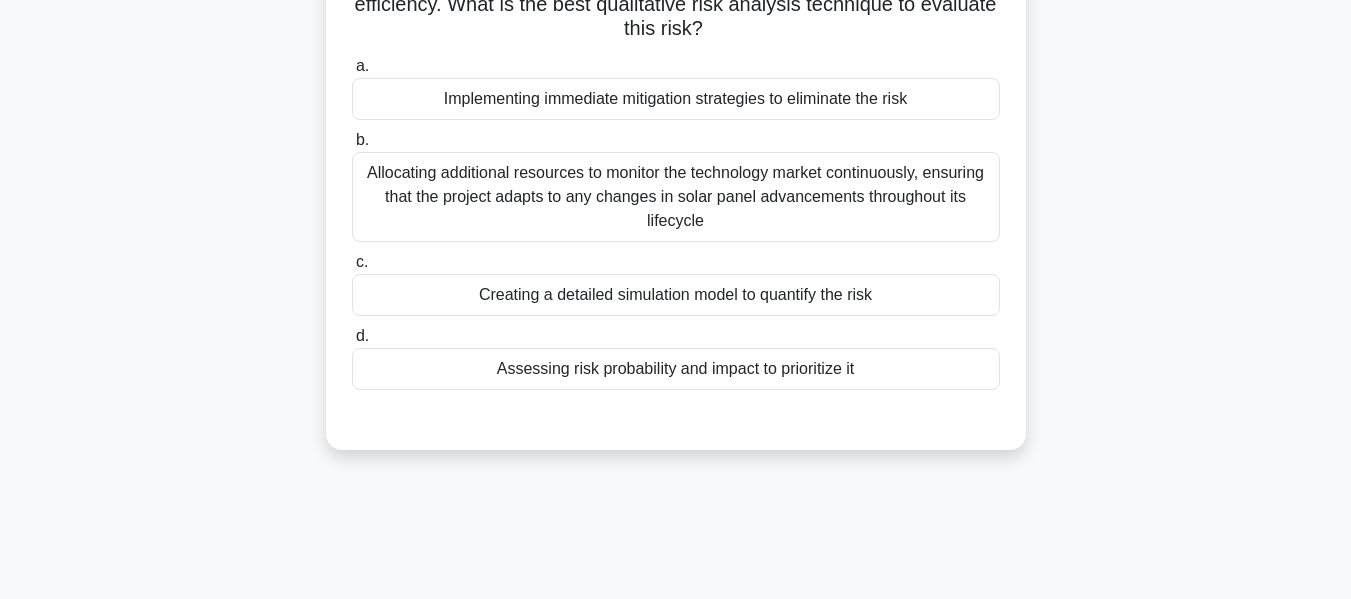 click on "Implementing immediate mitigation strategies to eliminate the risk" at bounding box center (676, 99) 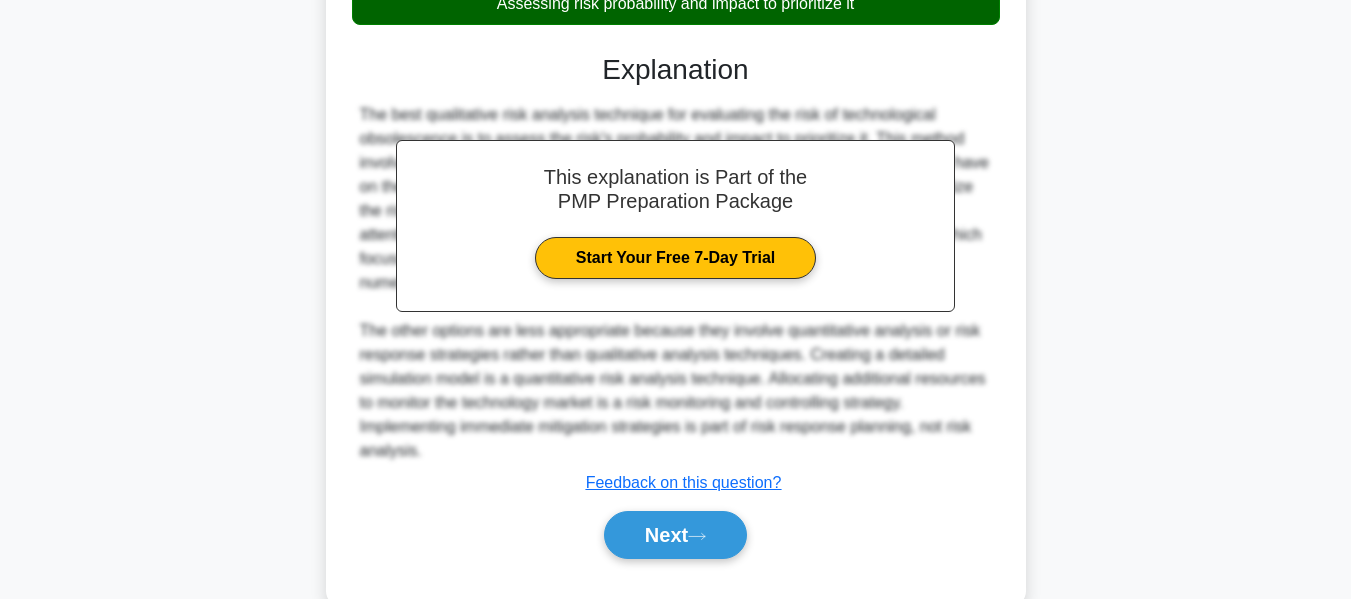 scroll, scrollTop: 613, scrollLeft: 0, axis: vertical 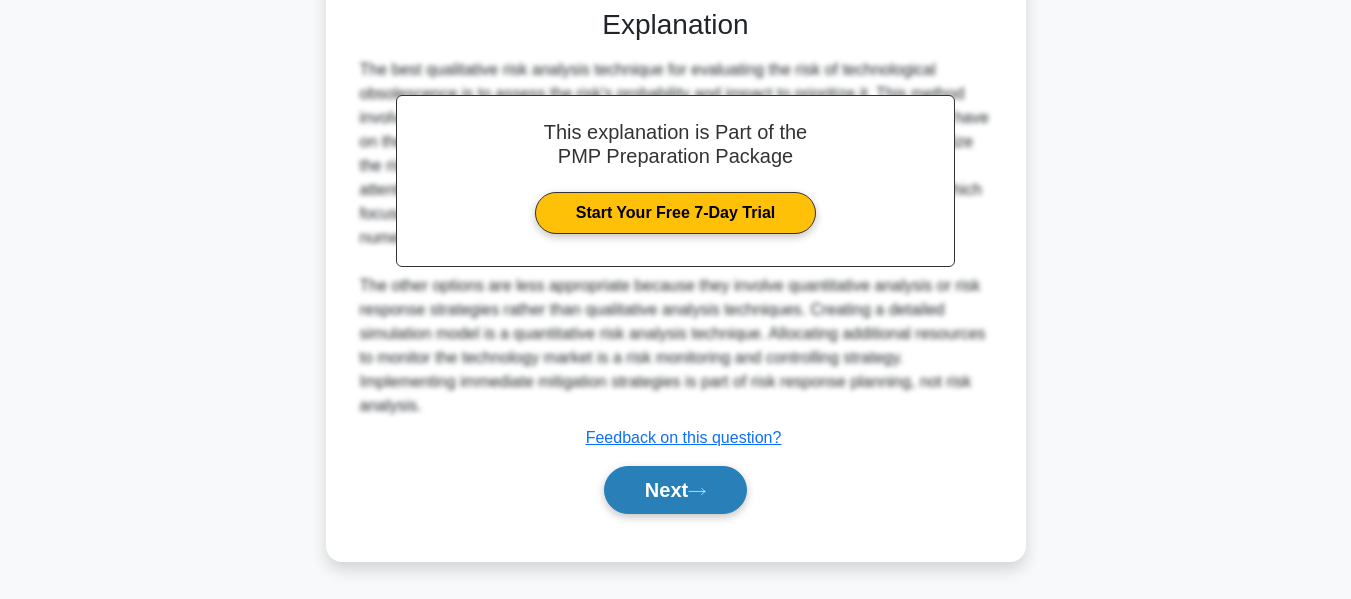 click on "Next" at bounding box center (675, 490) 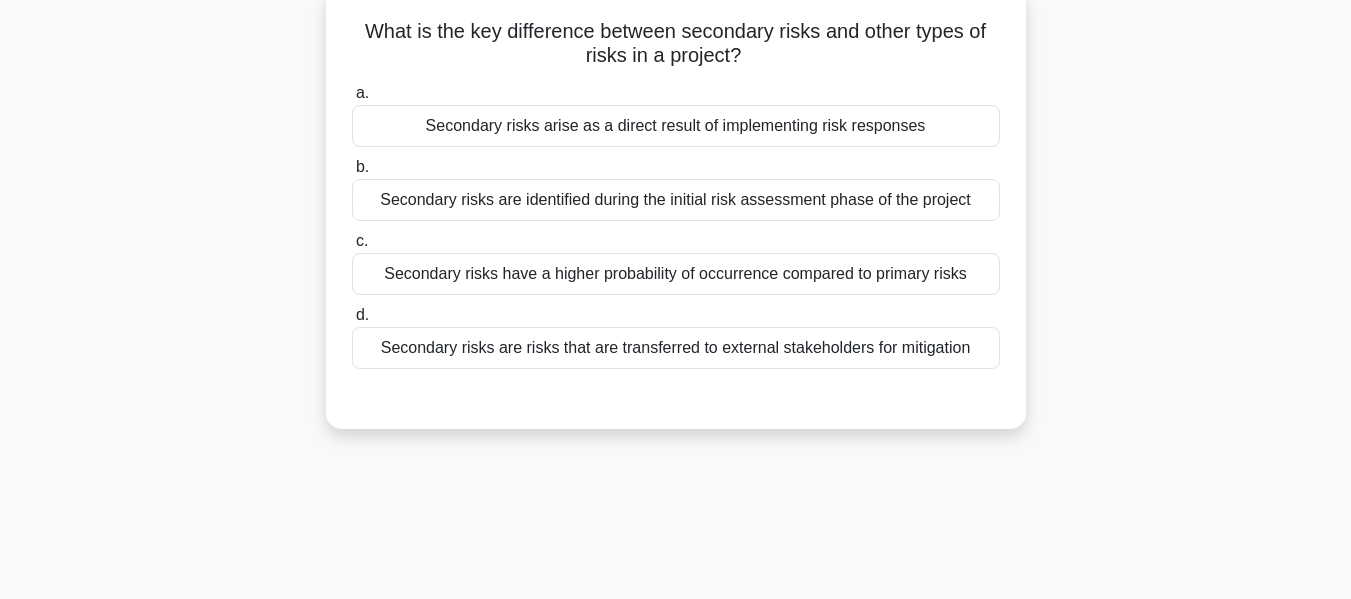 scroll, scrollTop: 0, scrollLeft: 0, axis: both 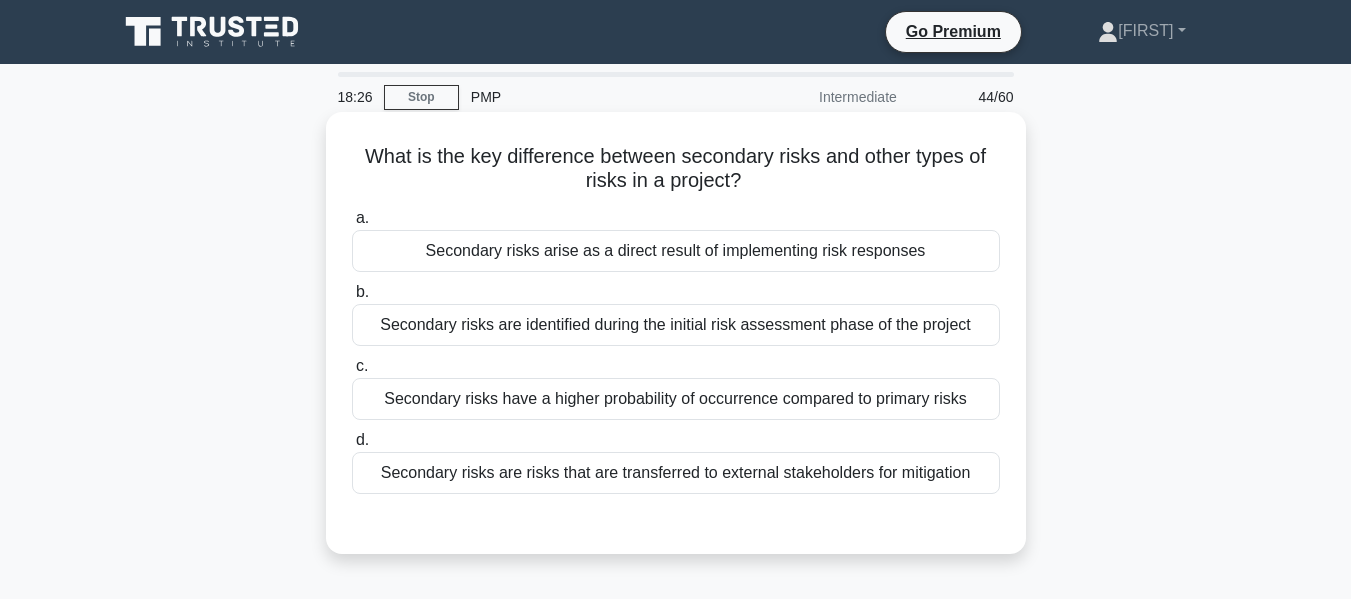click on "Secondary risks arise as a direct result of implementing risk responses" at bounding box center [676, 251] 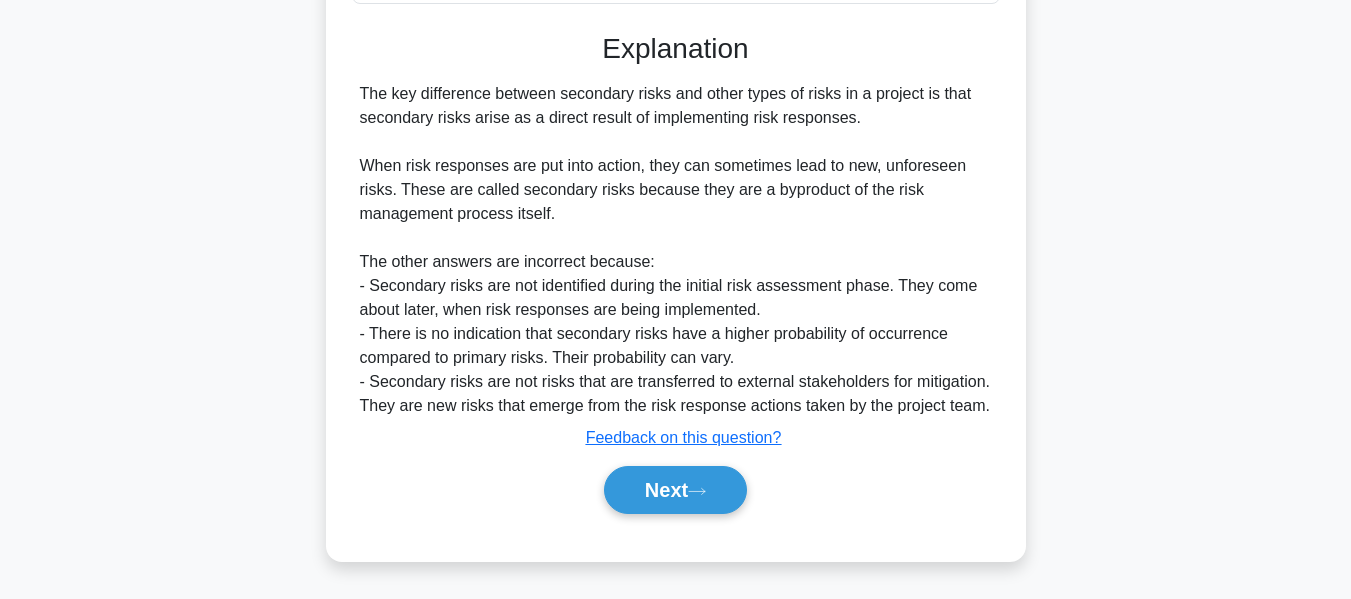 scroll, scrollTop: 491, scrollLeft: 0, axis: vertical 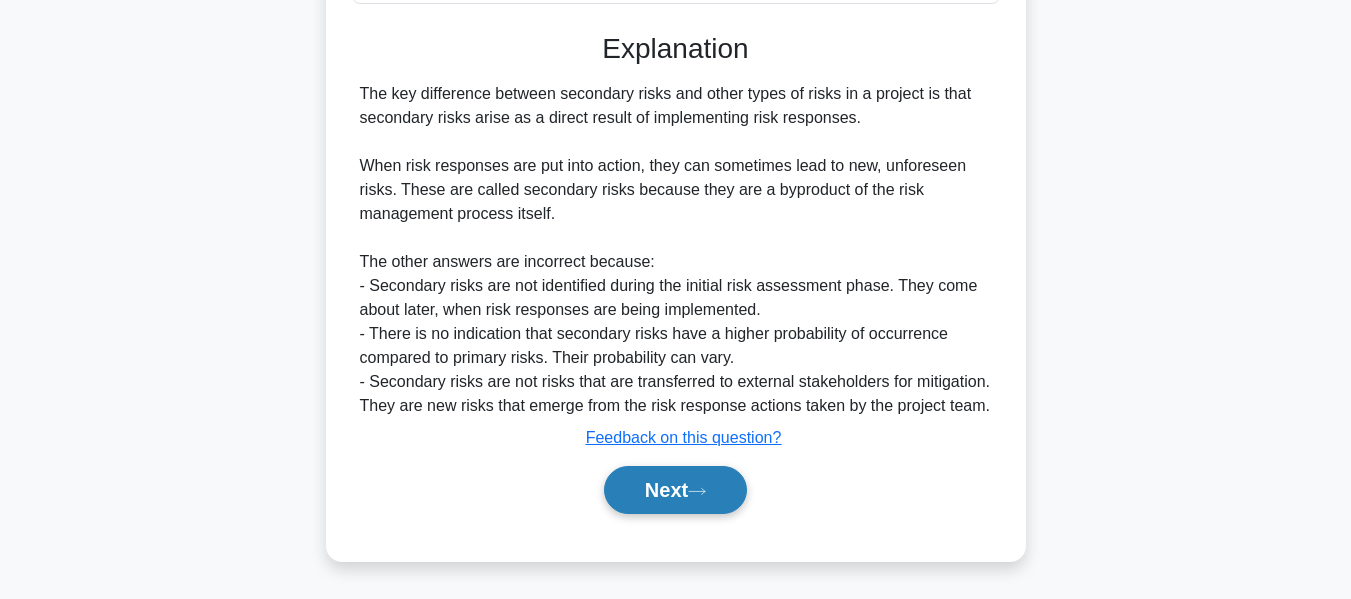 click on "Next" at bounding box center [675, 490] 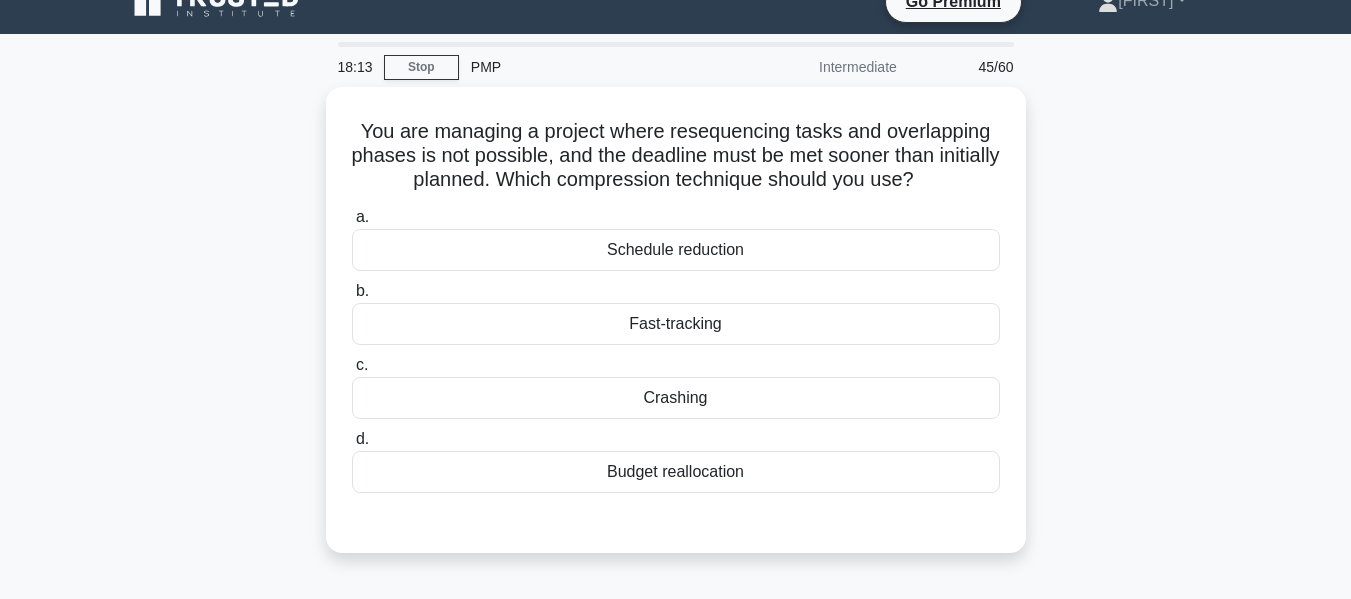 scroll, scrollTop: 33, scrollLeft: 0, axis: vertical 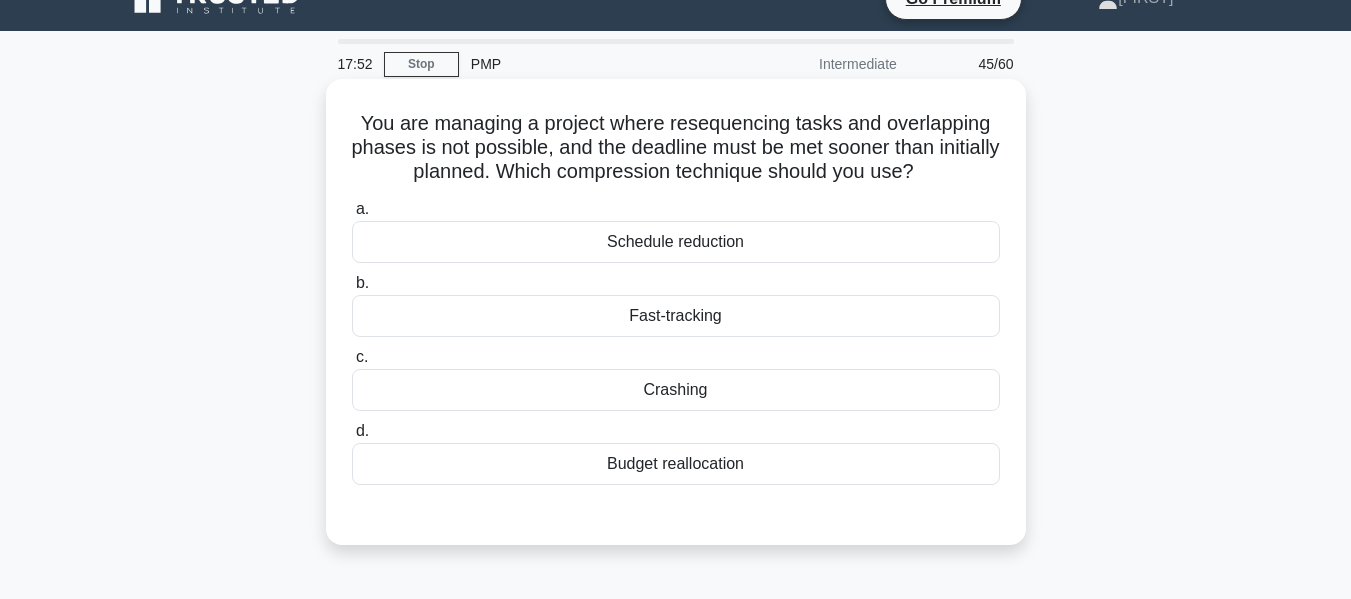 click on "Fast-tracking" at bounding box center [676, 316] 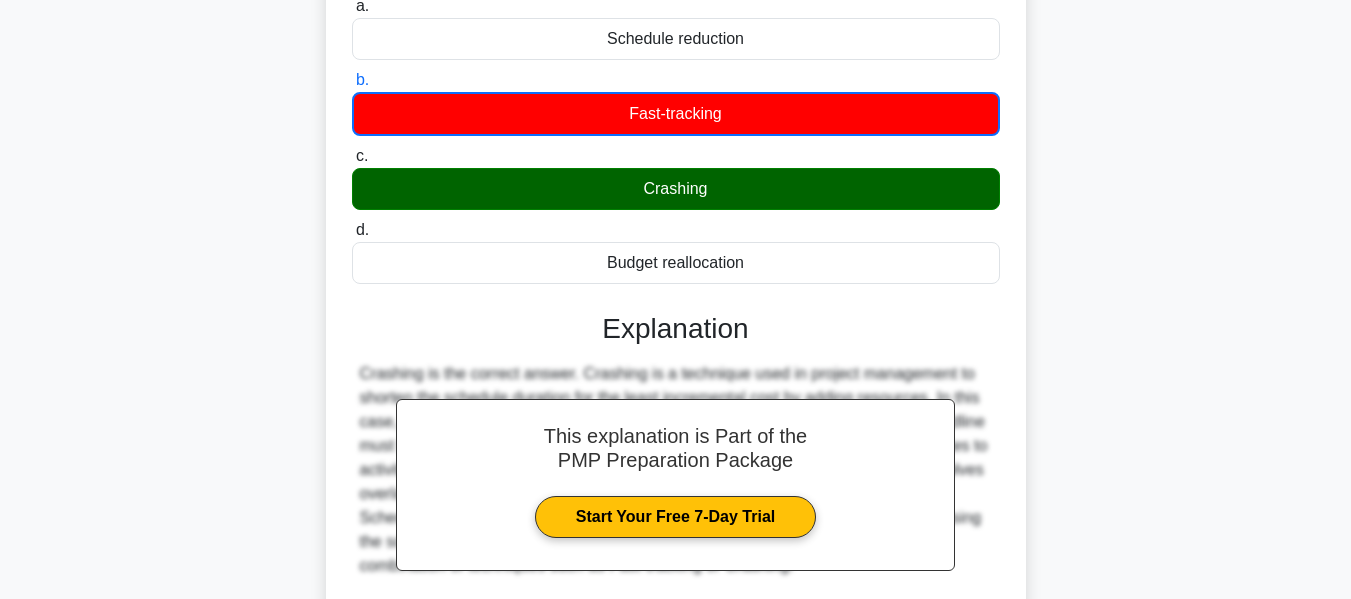 scroll, scrollTop: 481, scrollLeft: 0, axis: vertical 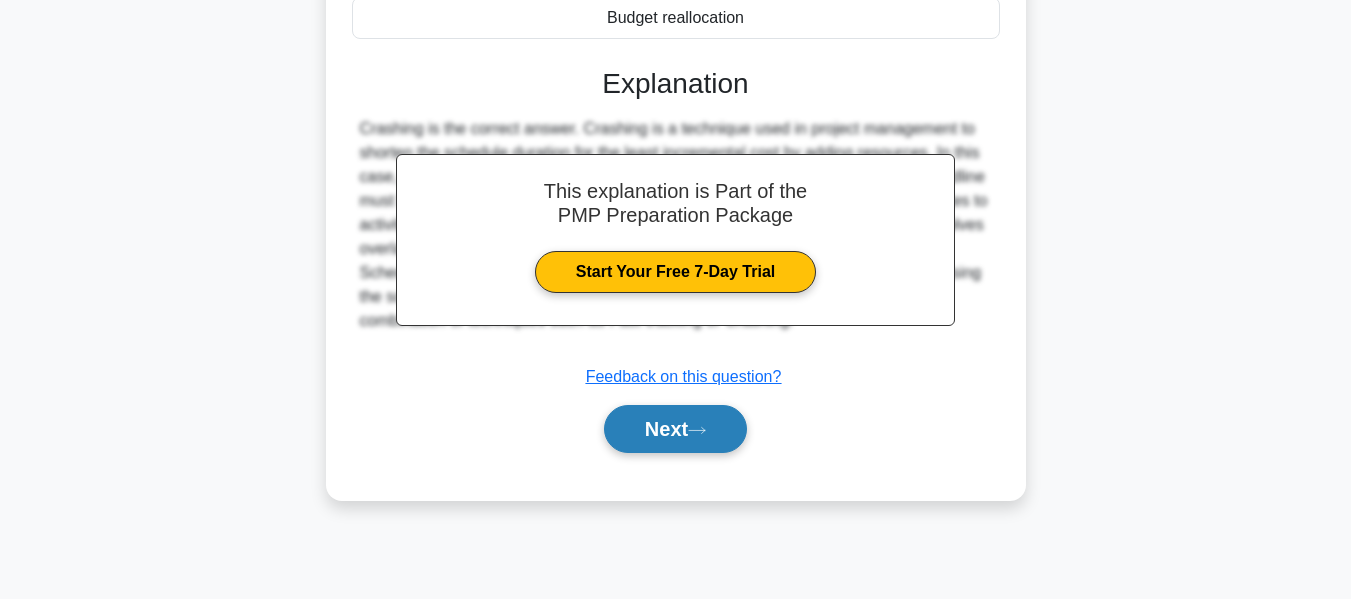 click on "Next" at bounding box center [675, 429] 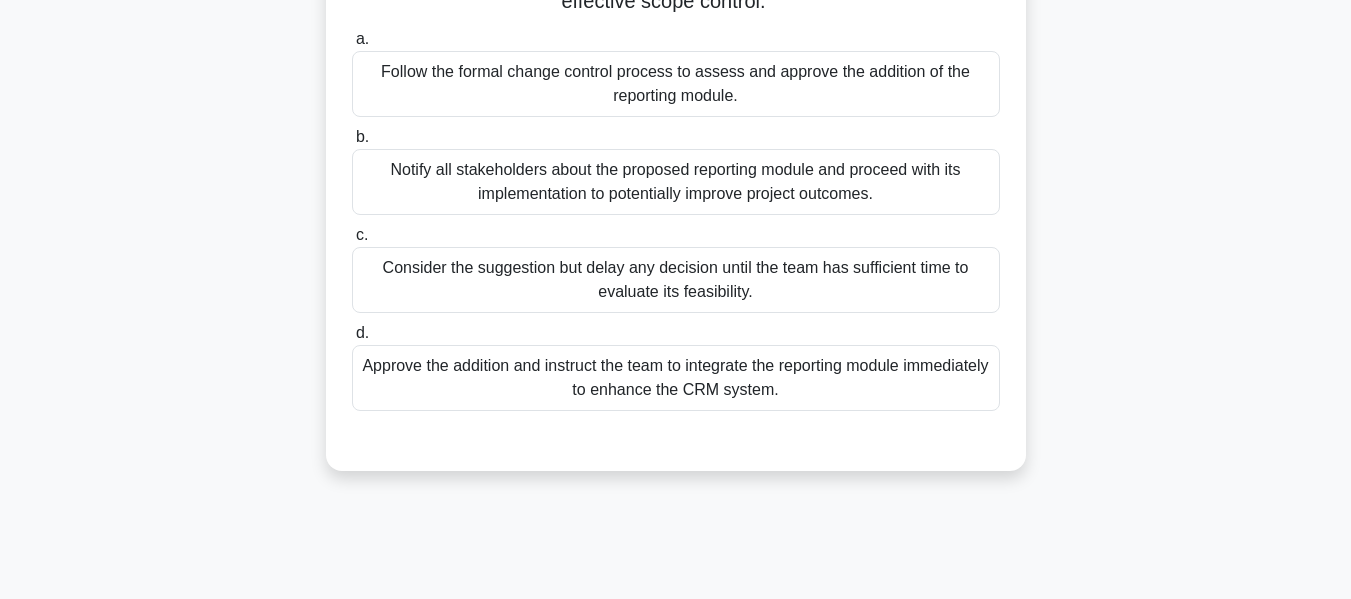 scroll, scrollTop: 257, scrollLeft: 0, axis: vertical 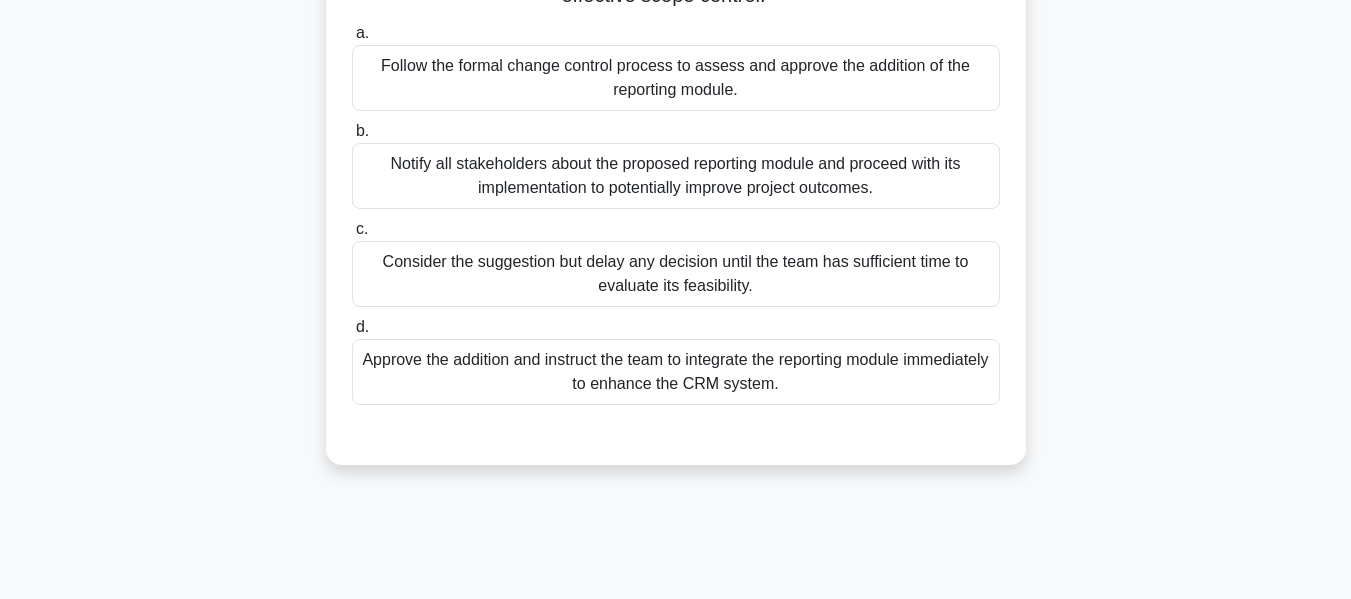 click on "Consider the suggestion but delay any decision until the team has sufficient time to evaluate its feasibility." at bounding box center [676, 274] 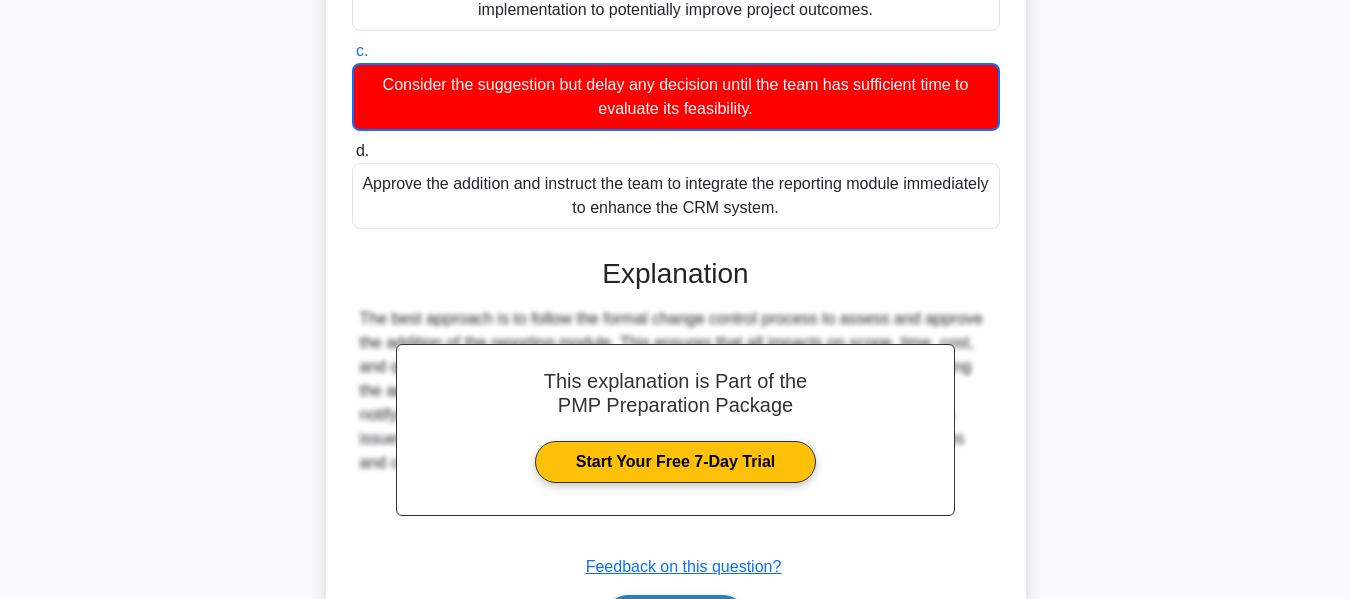 scroll, scrollTop: 565, scrollLeft: 0, axis: vertical 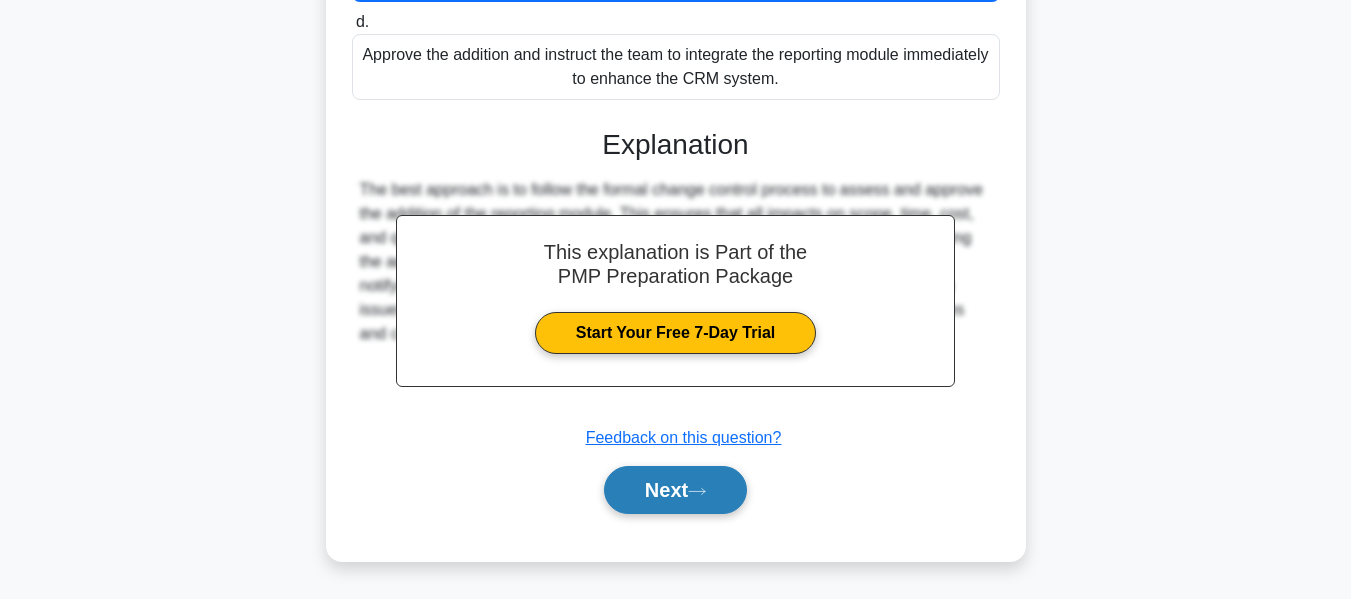 click on "Next" at bounding box center (675, 490) 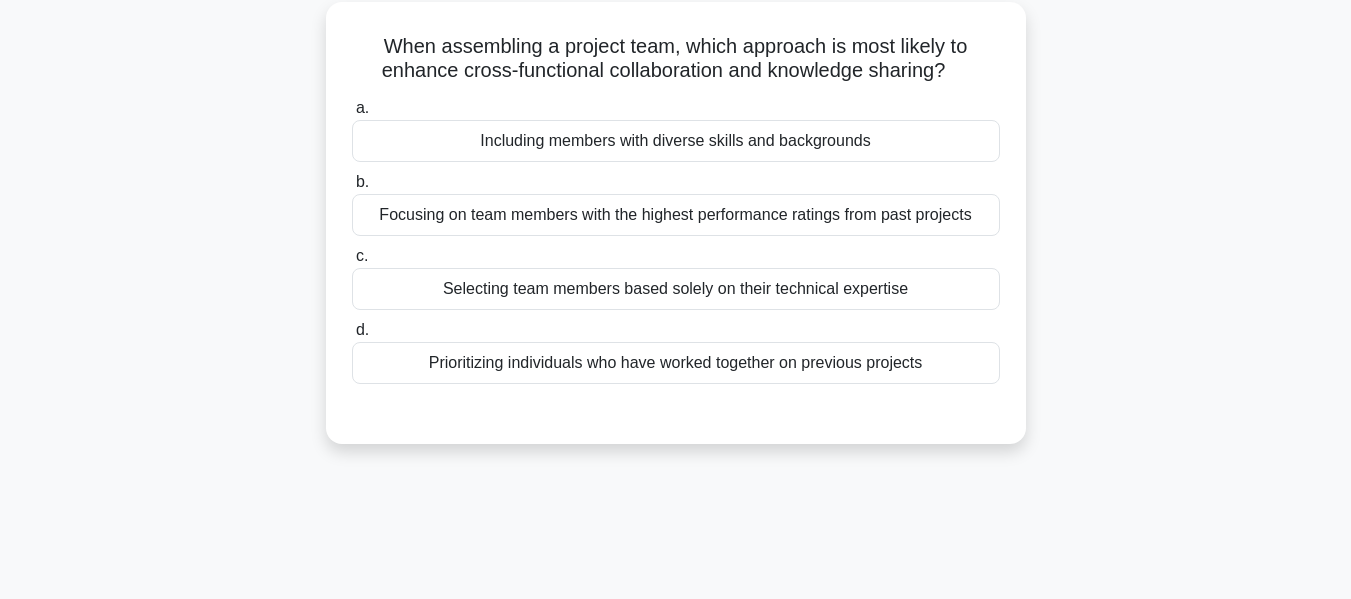 scroll, scrollTop: 58, scrollLeft: 0, axis: vertical 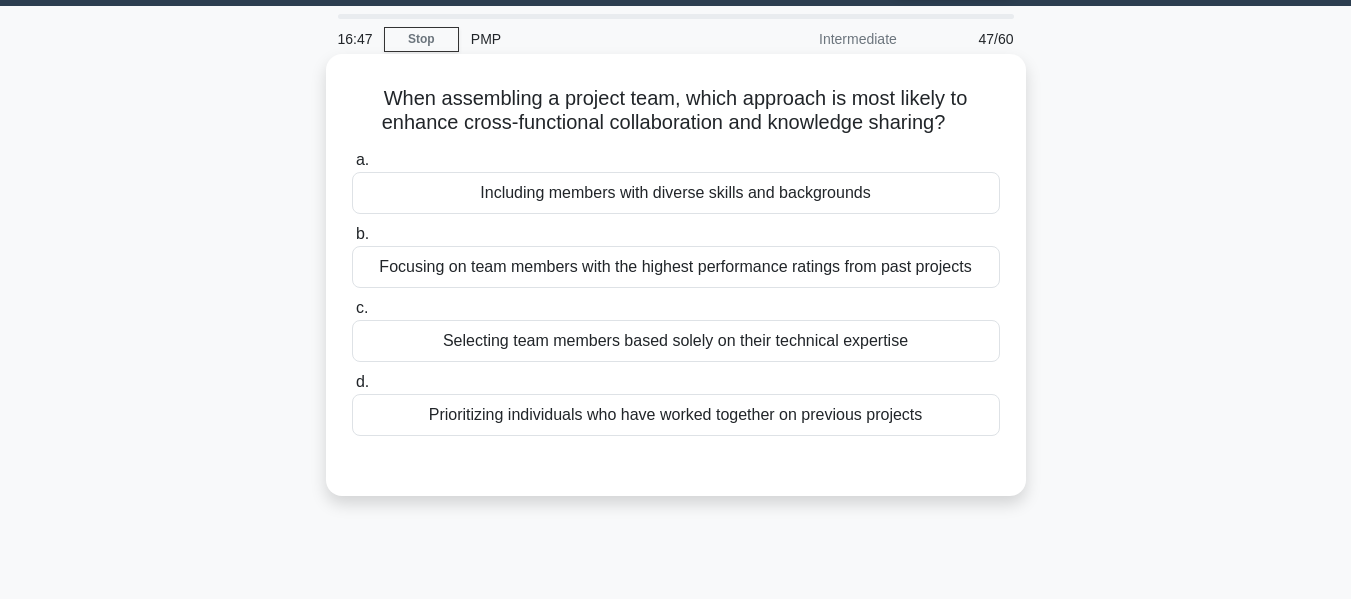 click on "Including members with diverse skills and backgrounds" at bounding box center [676, 193] 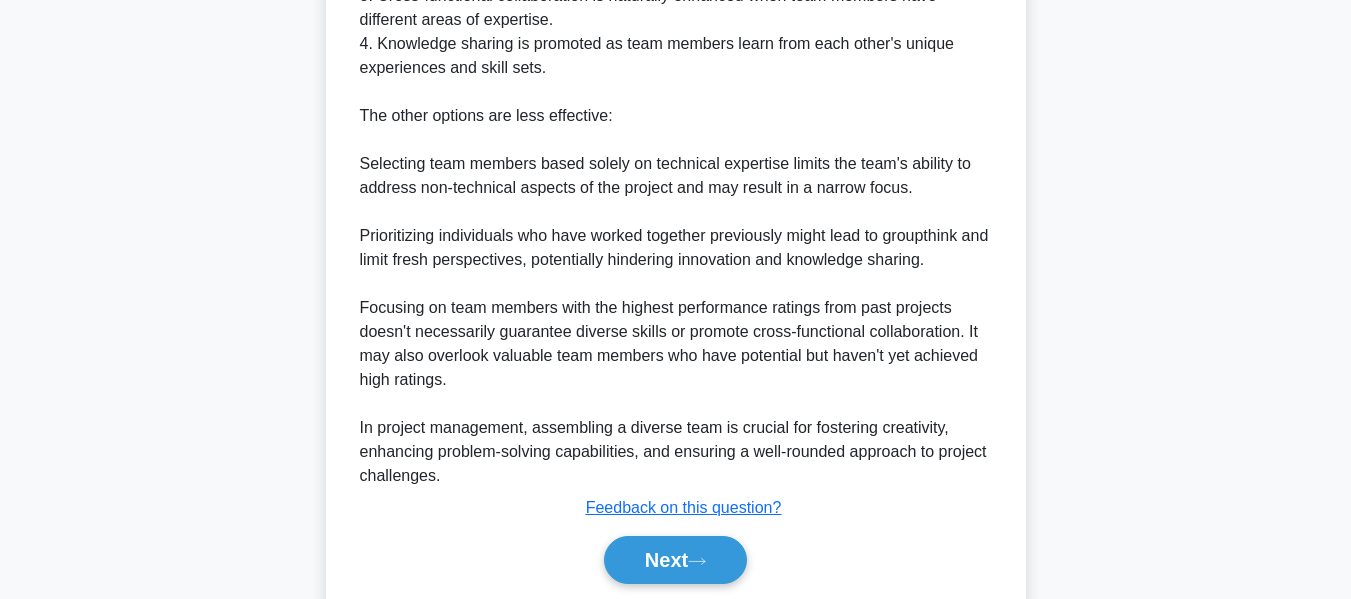 scroll, scrollTop: 851, scrollLeft: 0, axis: vertical 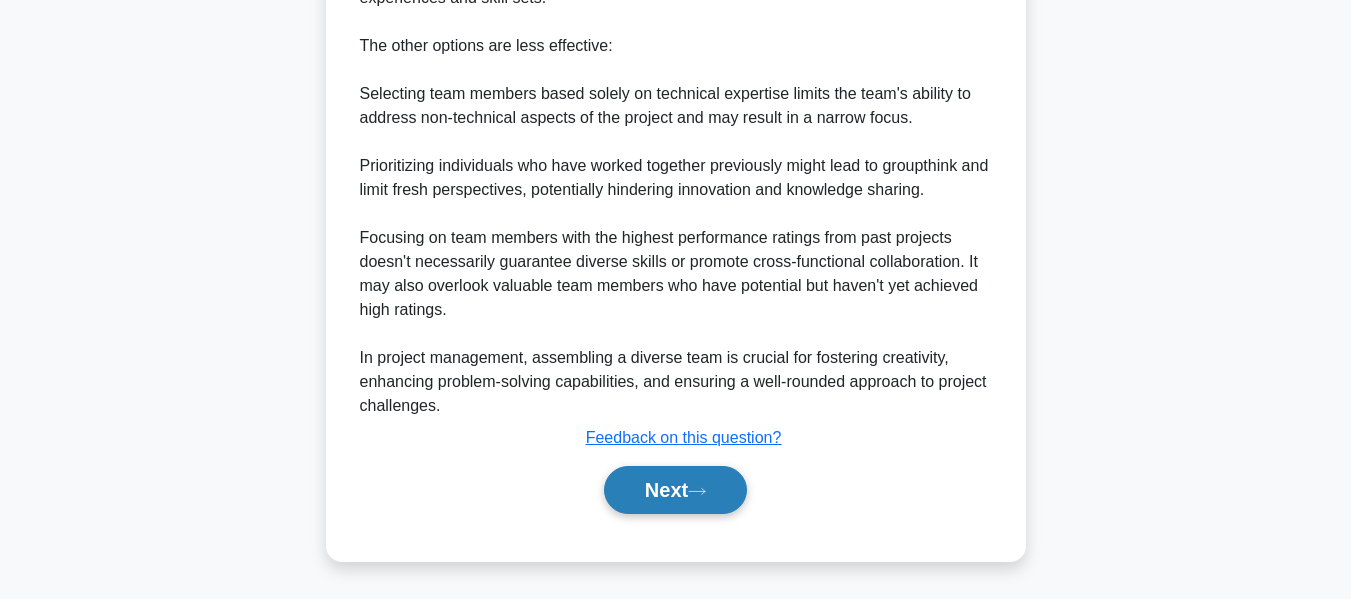 click on "Next" at bounding box center (675, 490) 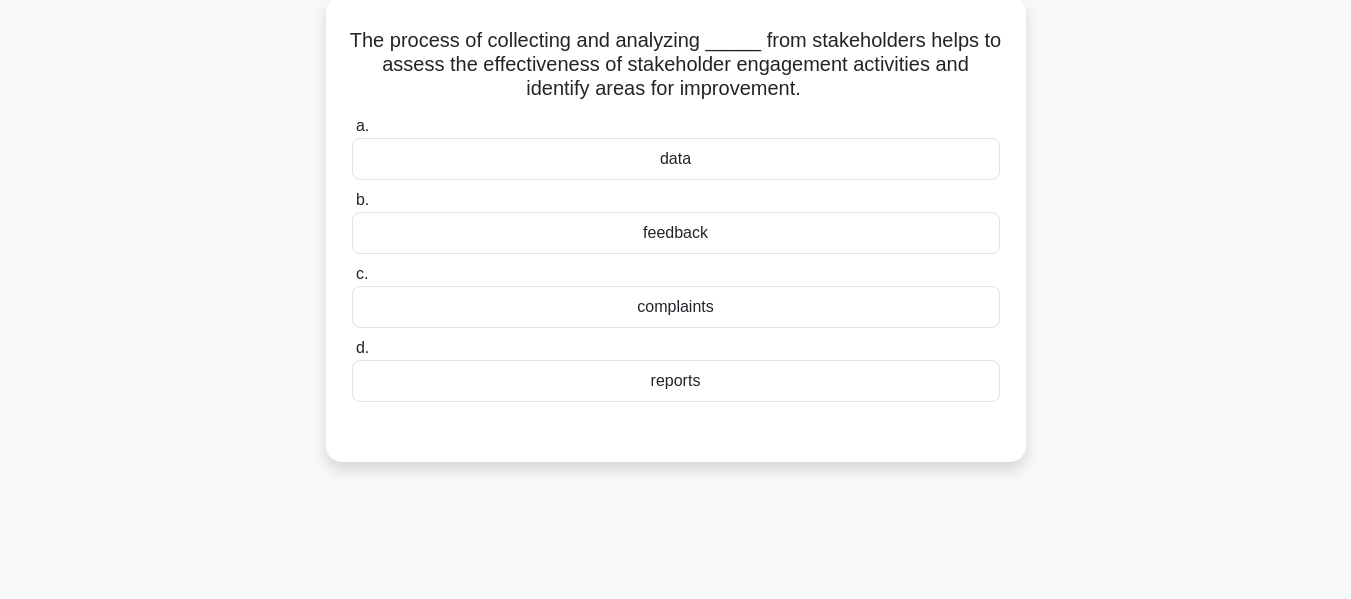 scroll, scrollTop: 123, scrollLeft: 0, axis: vertical 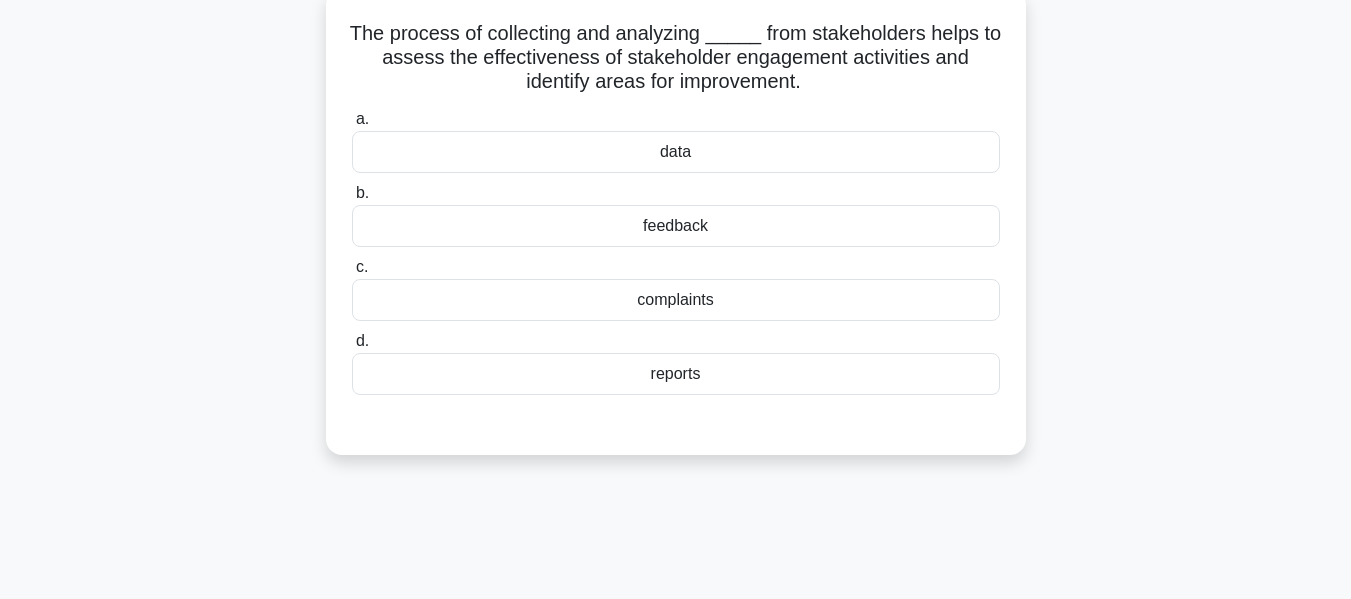 click on "feedback" at bounding box center [676, 226] 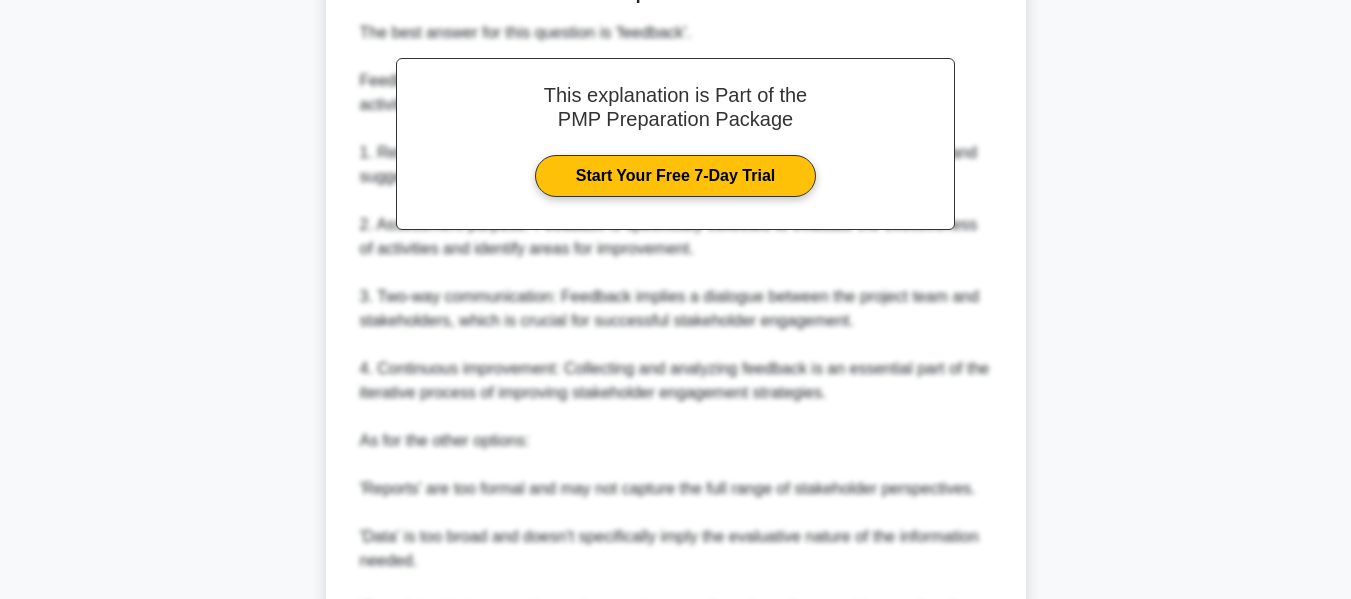 scroll, scrollTop: 803, scrollLeft: 0, axis: vertical 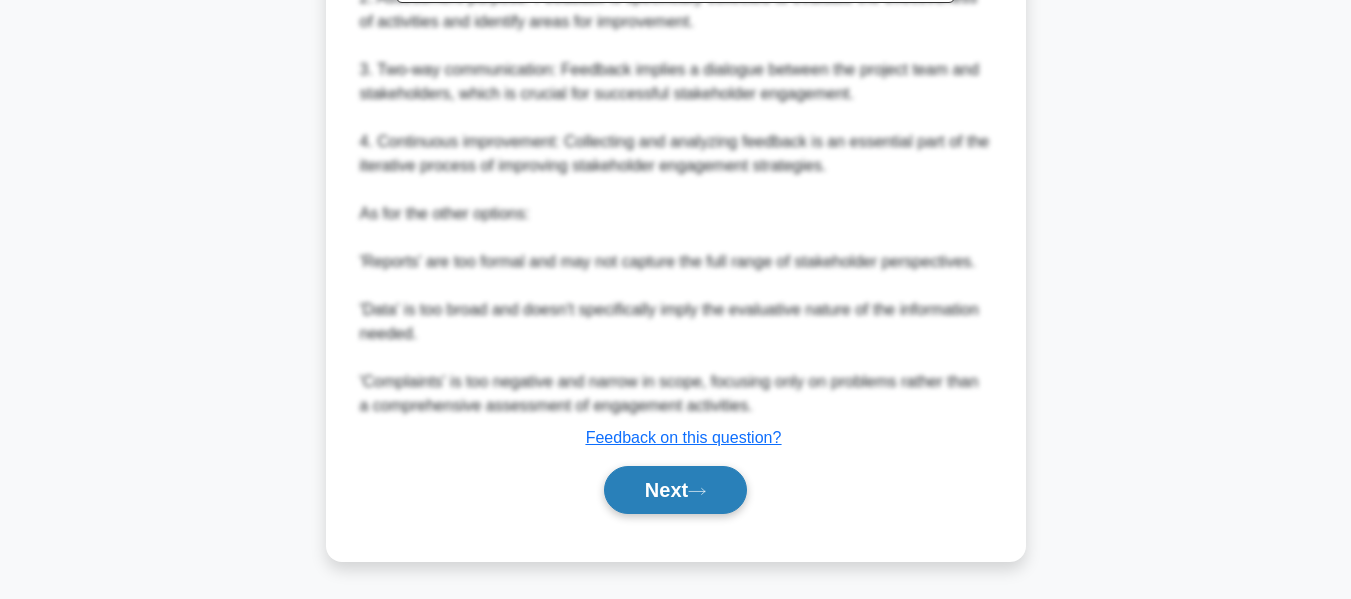 click on "Next" at bounding box center [675, 490] 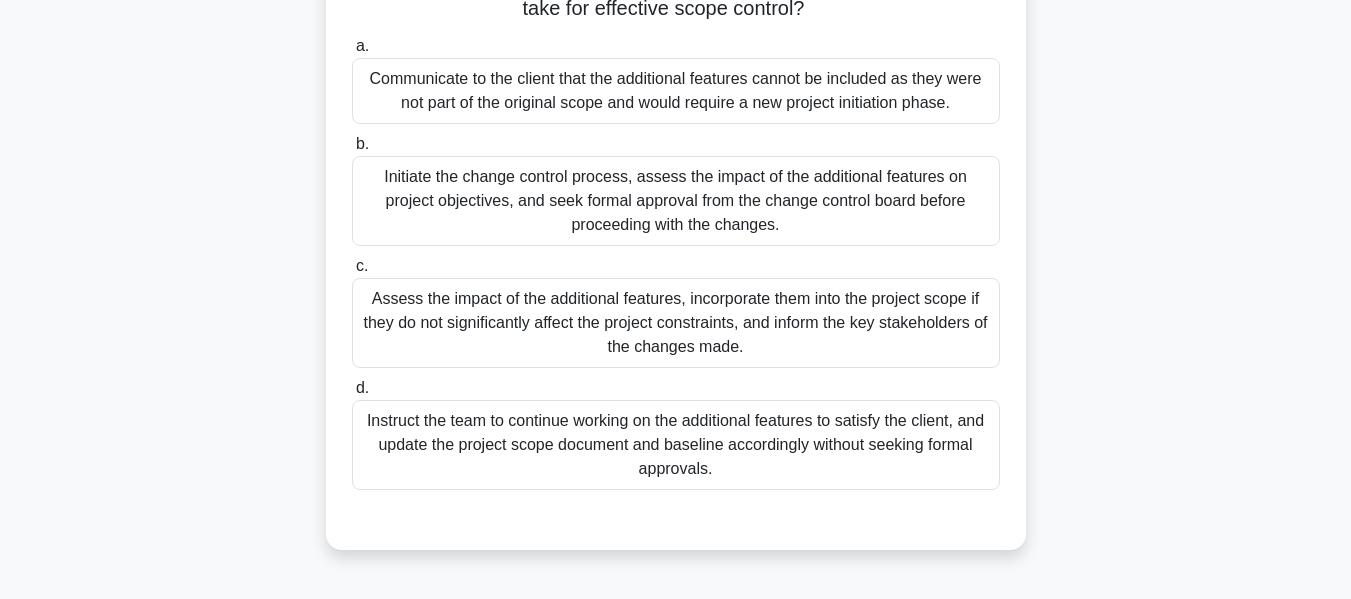 scroll, scrollTop: 254, scrollLeft: 0, axis: vertical 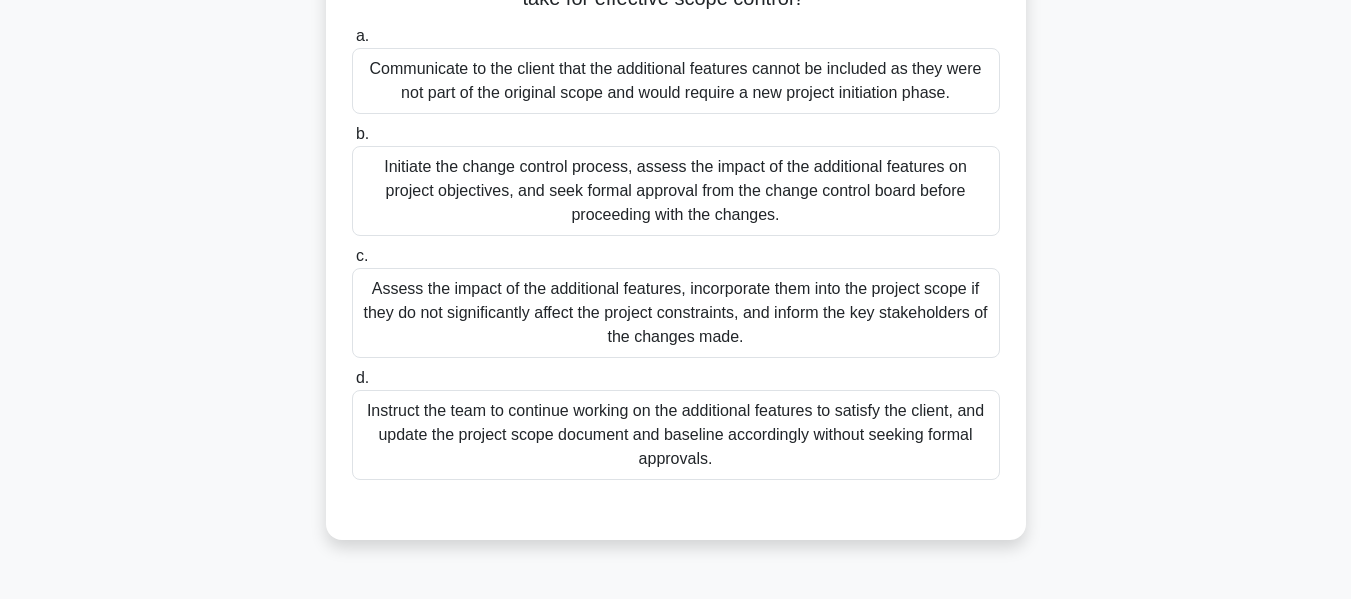 click on "Initiate the change control process, assess the impact of the additional features on project objectives, and seek formal approval from the change control board before proceeding with the changes." at bounding box center (676, 191) 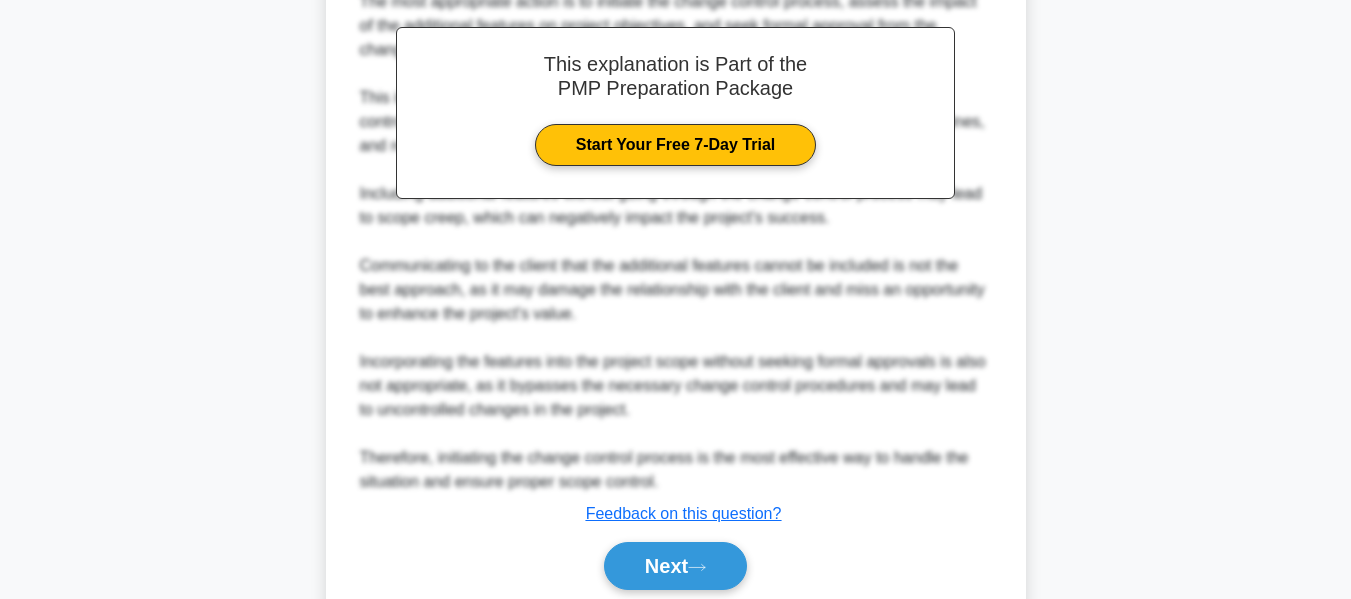 scroll, scrollTop: 899, scrollLeft: 0, axis: vertical 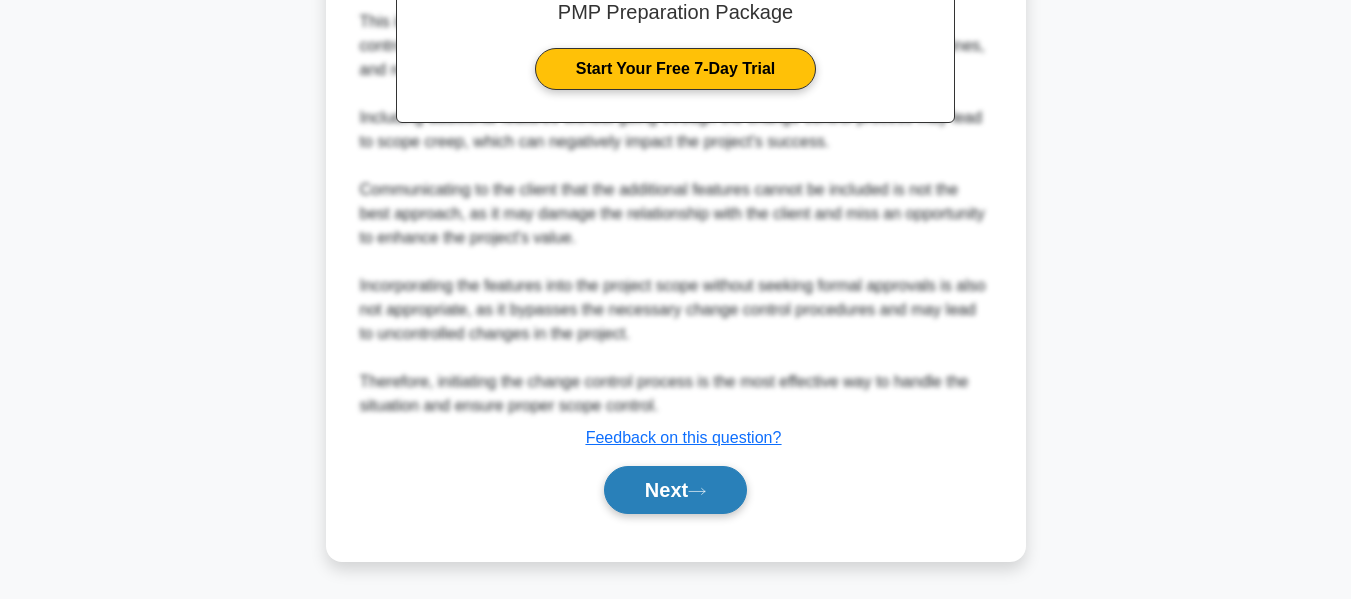 click on "Next" at bounding box center (675, 490) 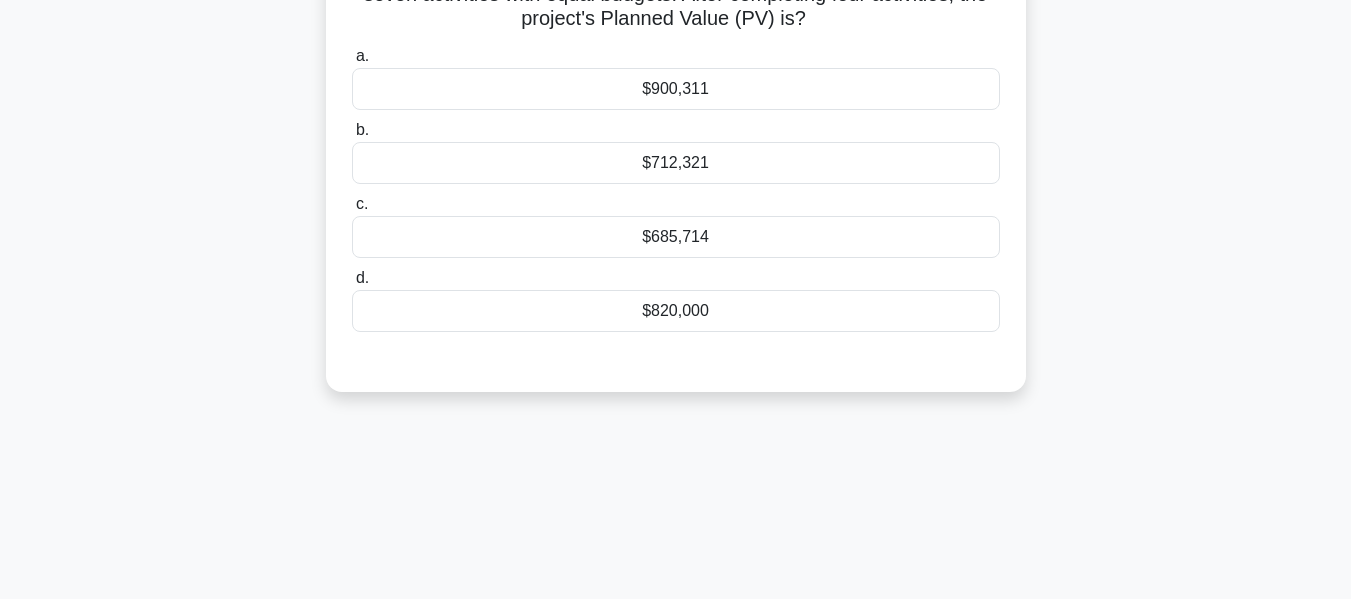 scroll, scrollTop: 98, scrollLeft: 0, axis: vertical 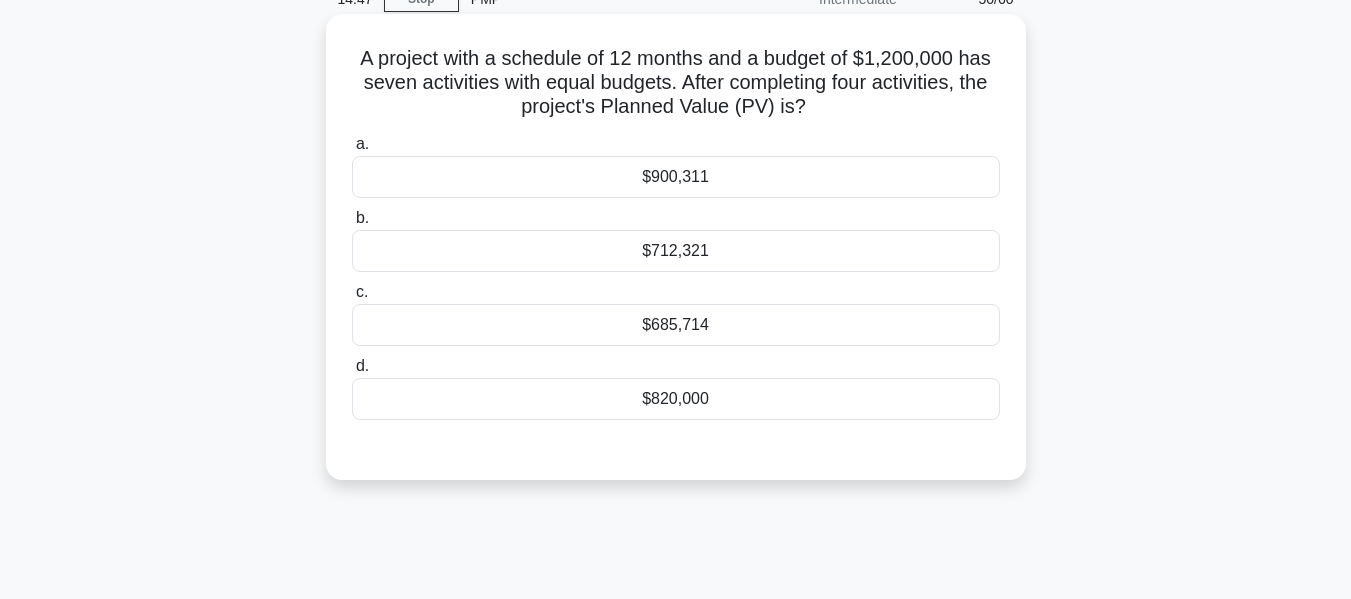 click on "$685,714" at bounding box center (676, 325) 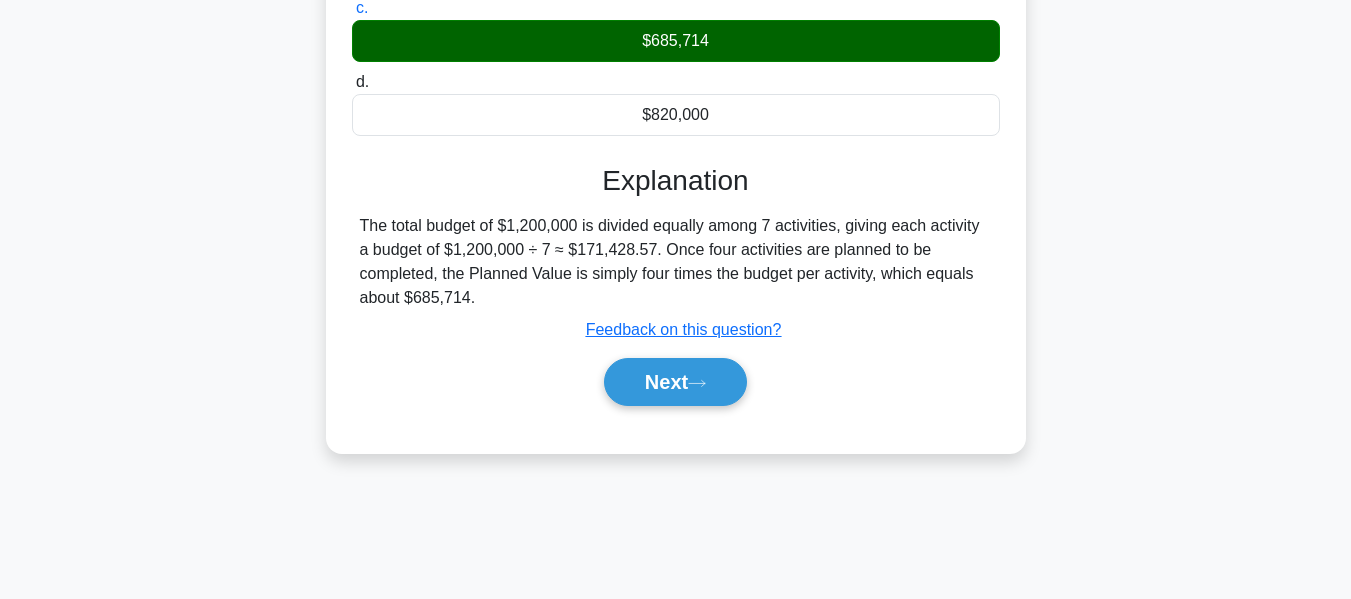 scroll, scrollTop: 441, scrollLeft: 0, axis: vertical 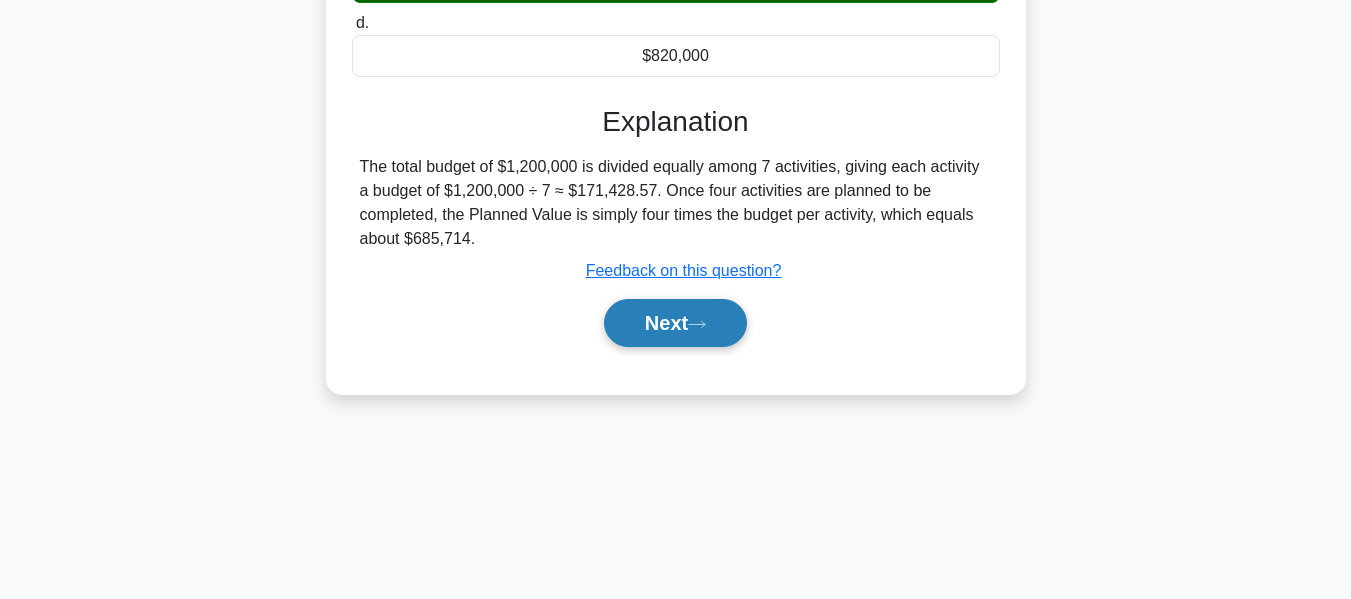 click 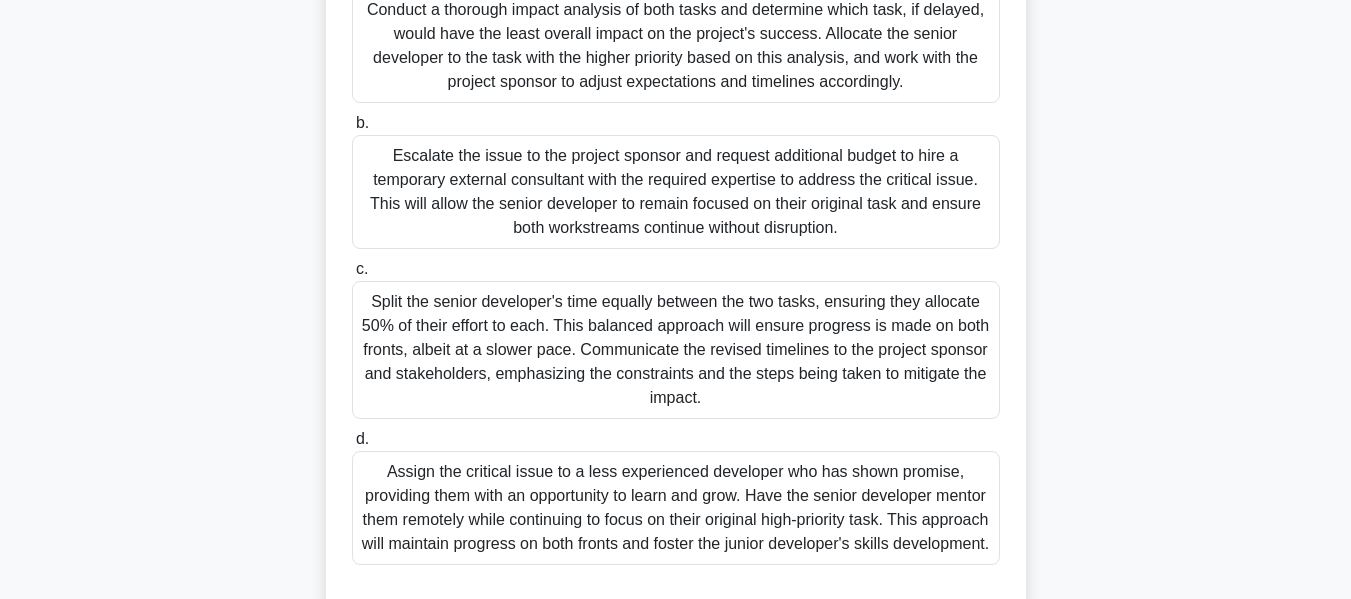 scroll, scrollTop: 460, scrollLeft: 0, axis: vertical 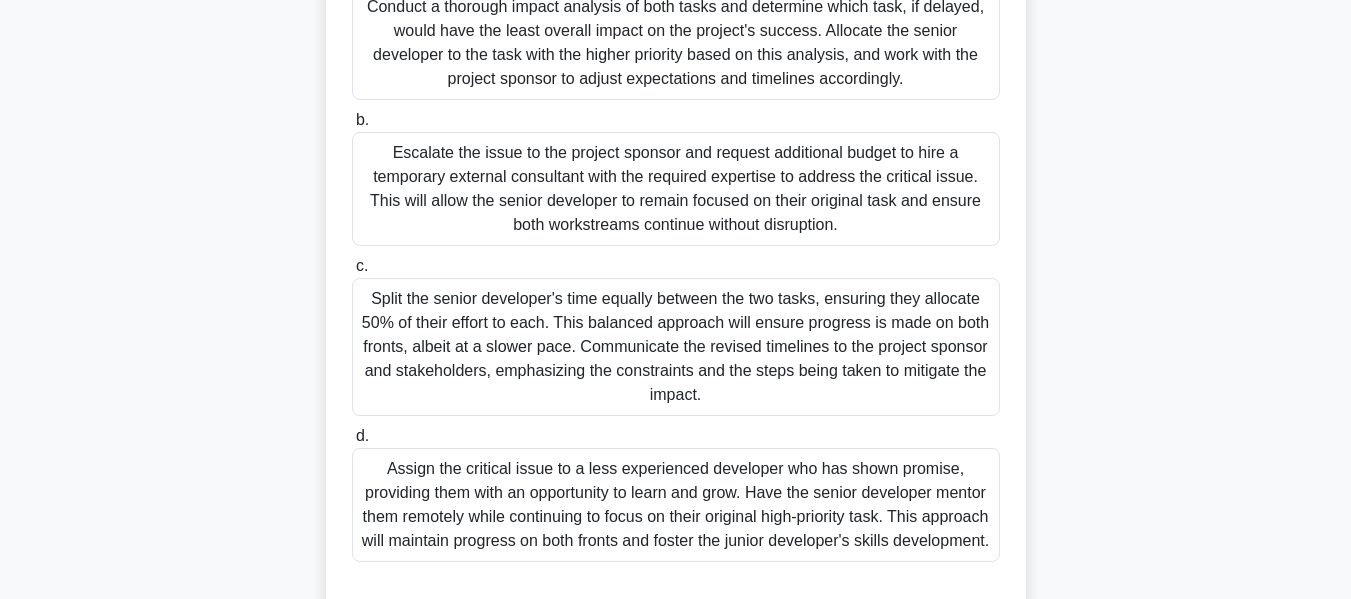 click on "Conduct a thorough impact analysis of both tasks and determine which task, if delayed, would have the least overall impact on the project's success. Allocate the senior developer to the task with the higher priority based on this analysis, and work with the project sponsor to adjust expectations and timelines accordingly." at bounding box center [676, 43] 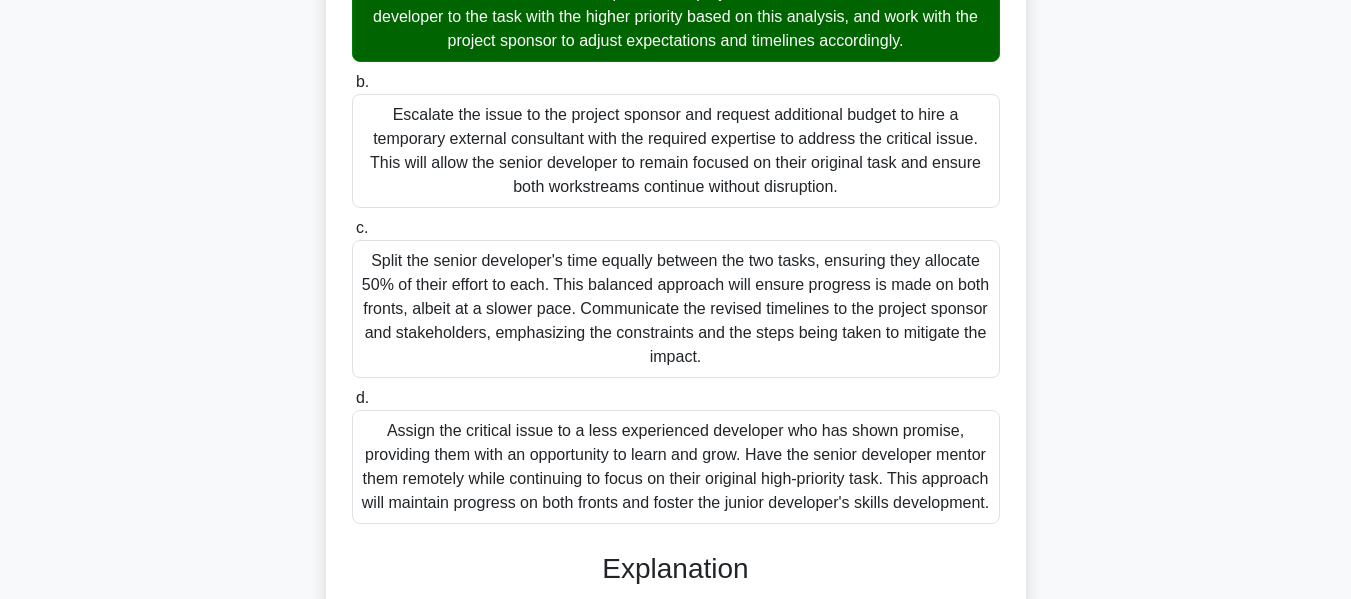 scroll, scrollTop: 1235, scrollLeft: 0, axis: vertical 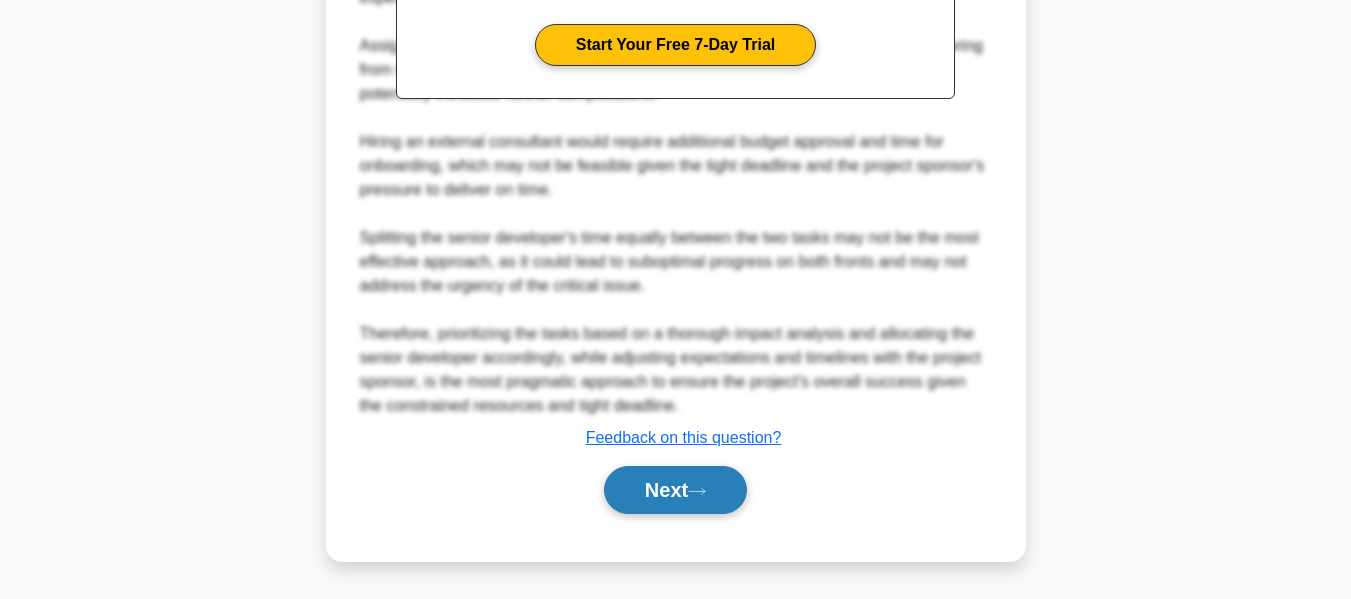click on "Next" at bounding box center [675, 490] 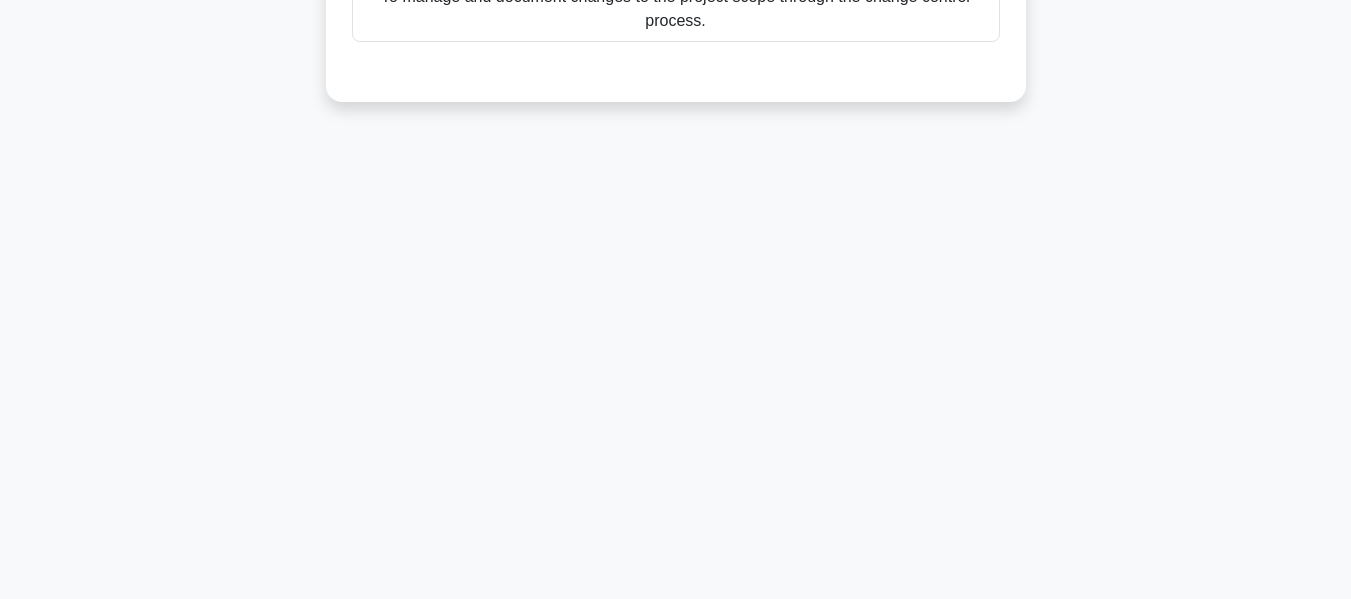 scroll, scrollTop: 0, scrollLeft: 0, axis: both 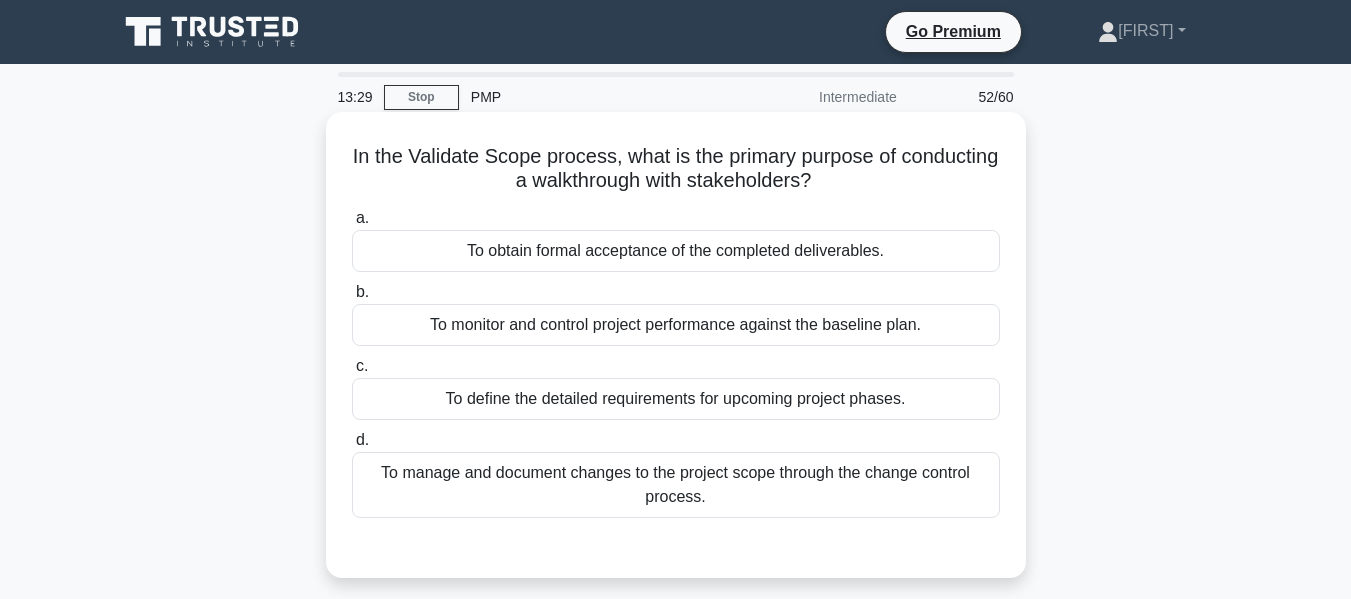 click on "To obtain formal acceptance of the completed deliverables." at bounding box center (676, 251) 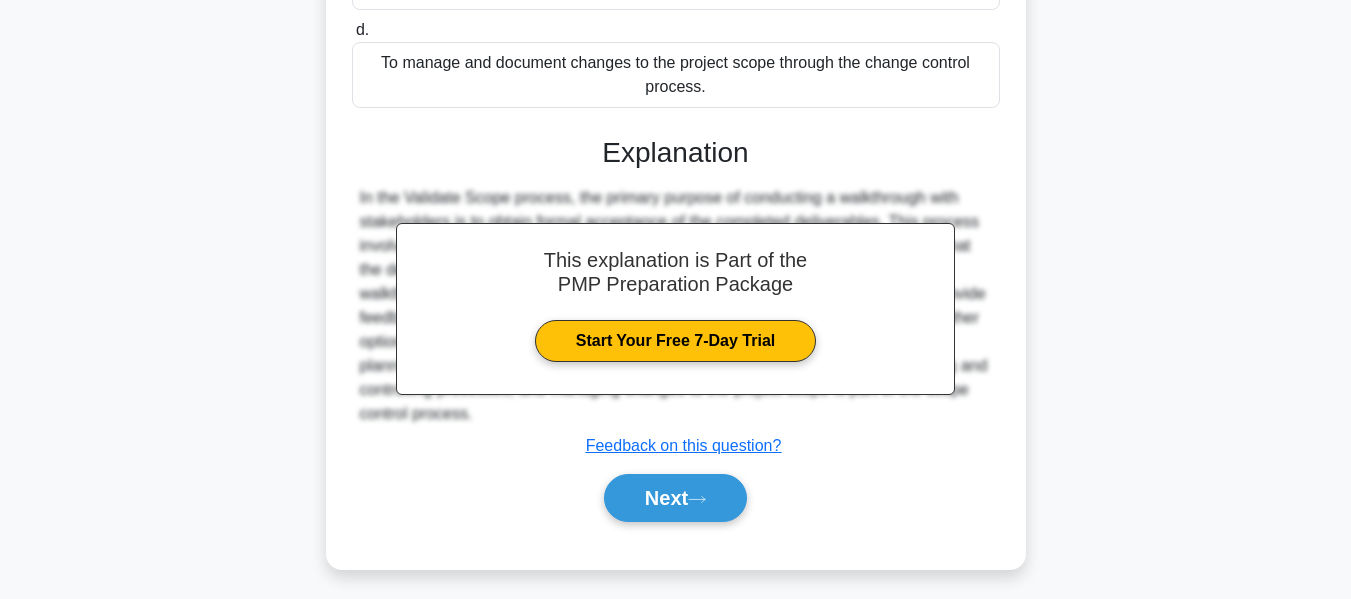 scroll, scrollTop: 463, scrollLeft: 0, axis: vertical 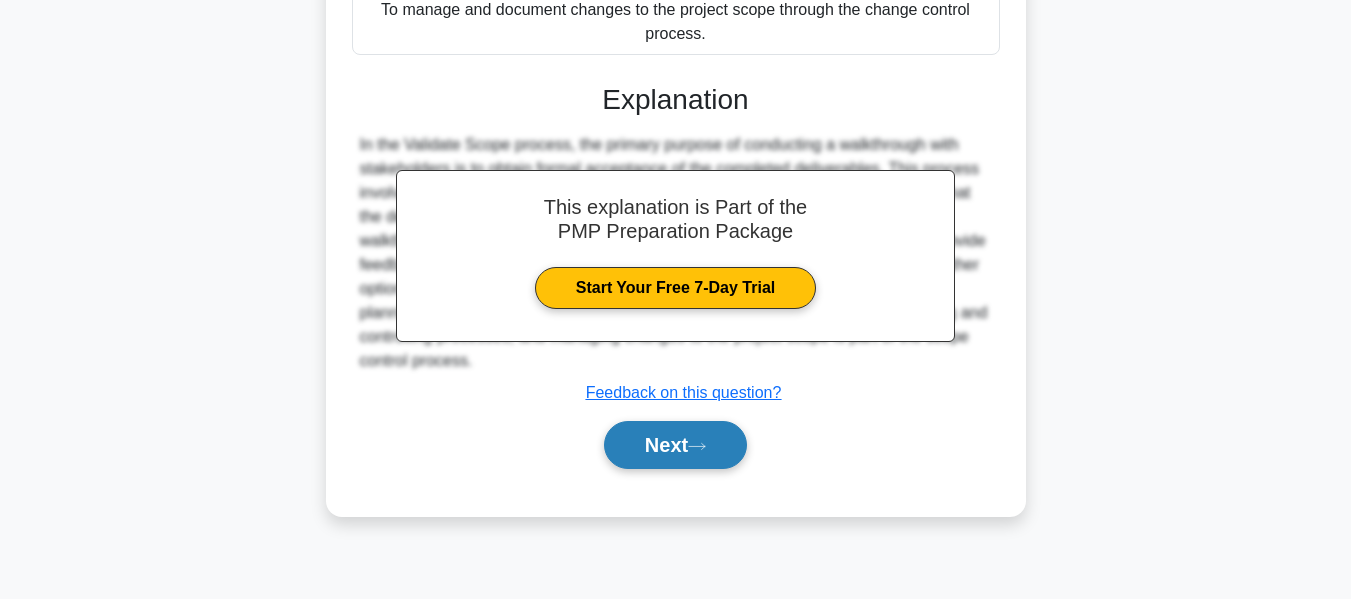 click on "Next" at bounding box center (675, 445) 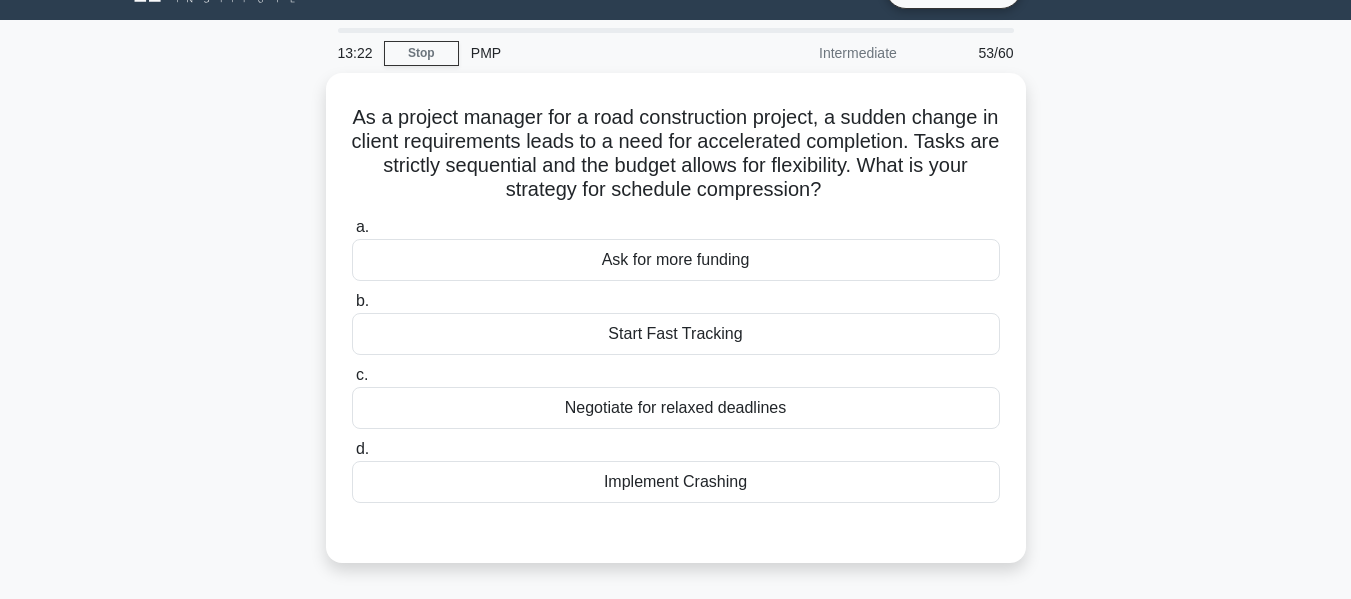 scroll, scrollTop: 47, scrollLeft: 0, axis: vertical 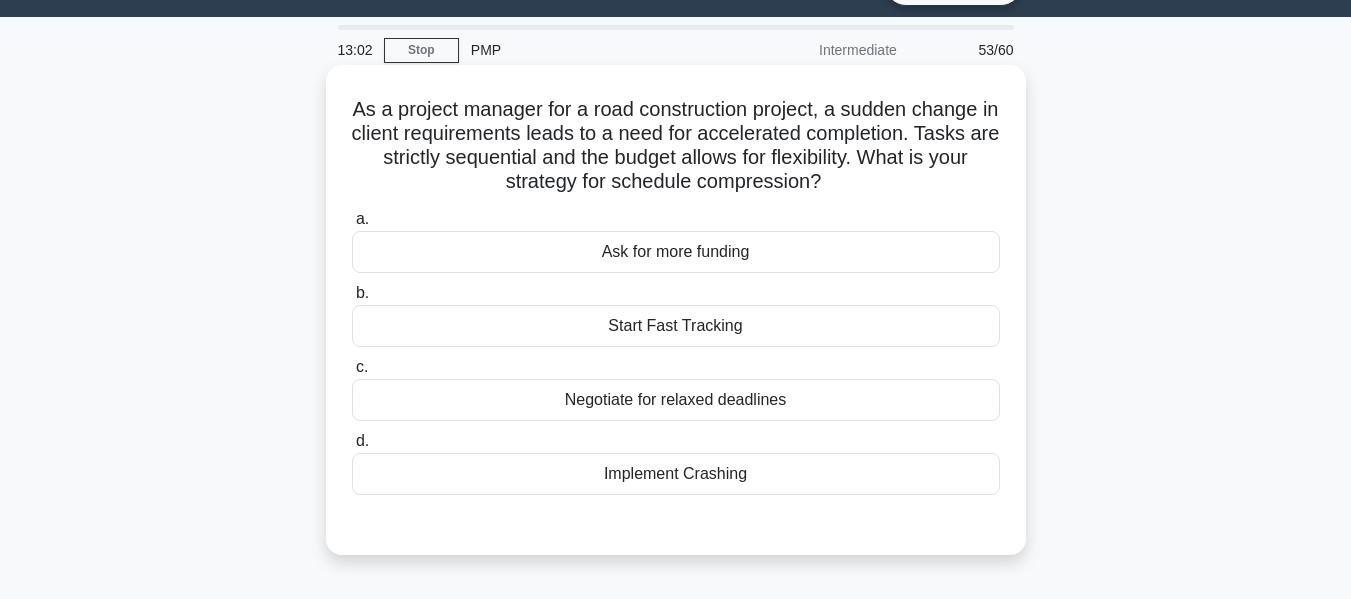 click on "Start Fast Tracking" at bounding box center (676, 326) 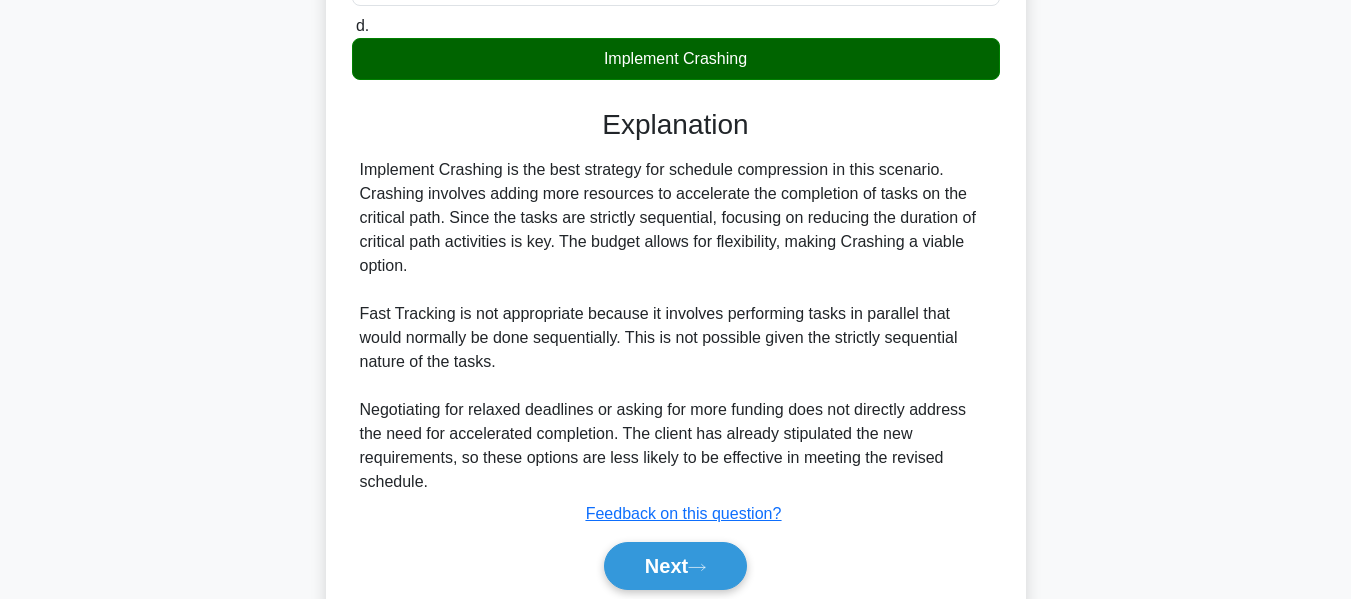 scroll, scrollTop: 470, scrollLeft: 0, axis: vertical 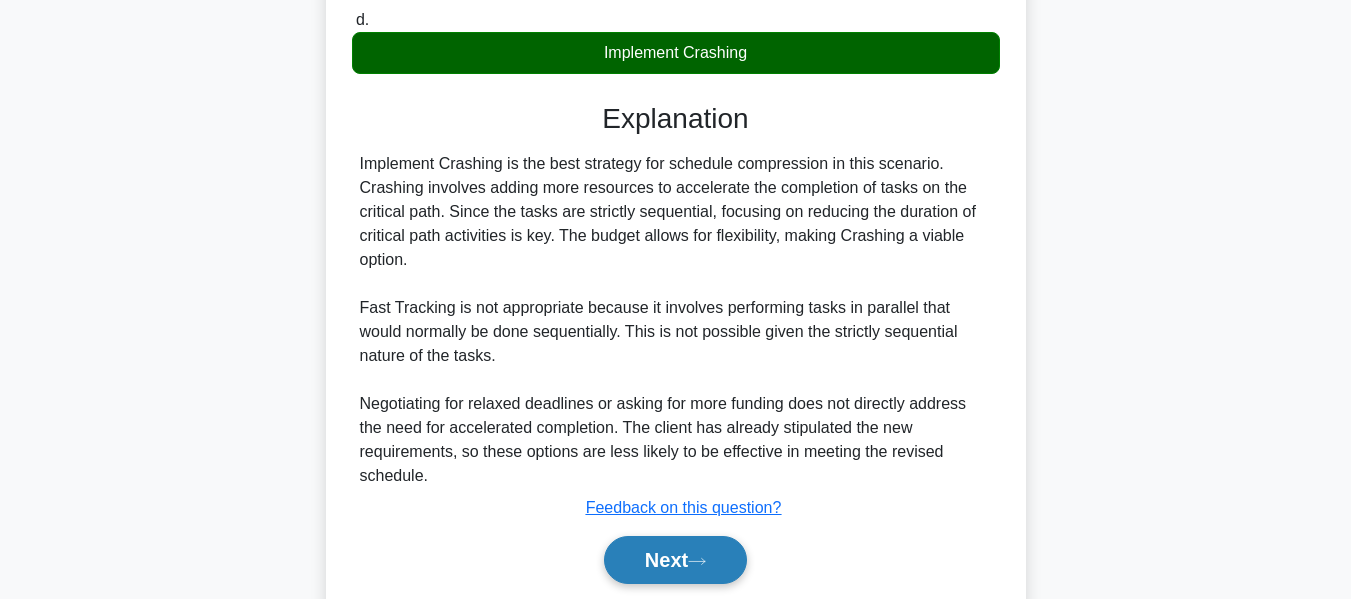 click on "Next" at bounding box center (675, 560) 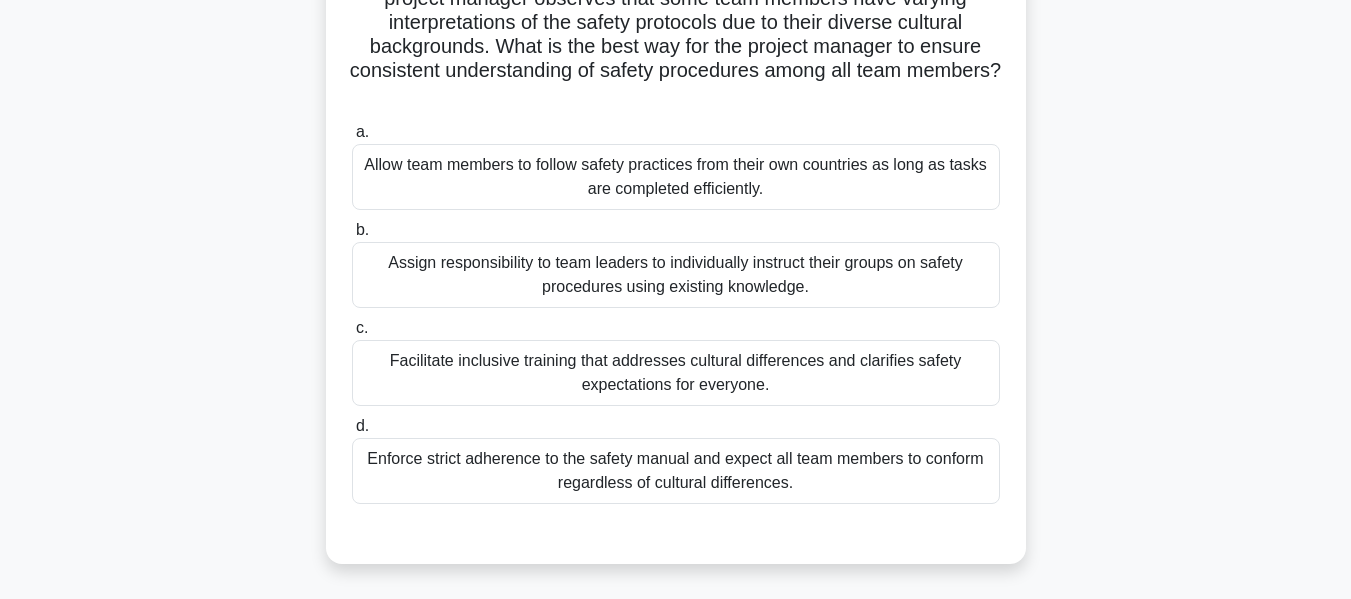 scroll, scrollTop: 190, scrollLeft: 0, axis: vertical 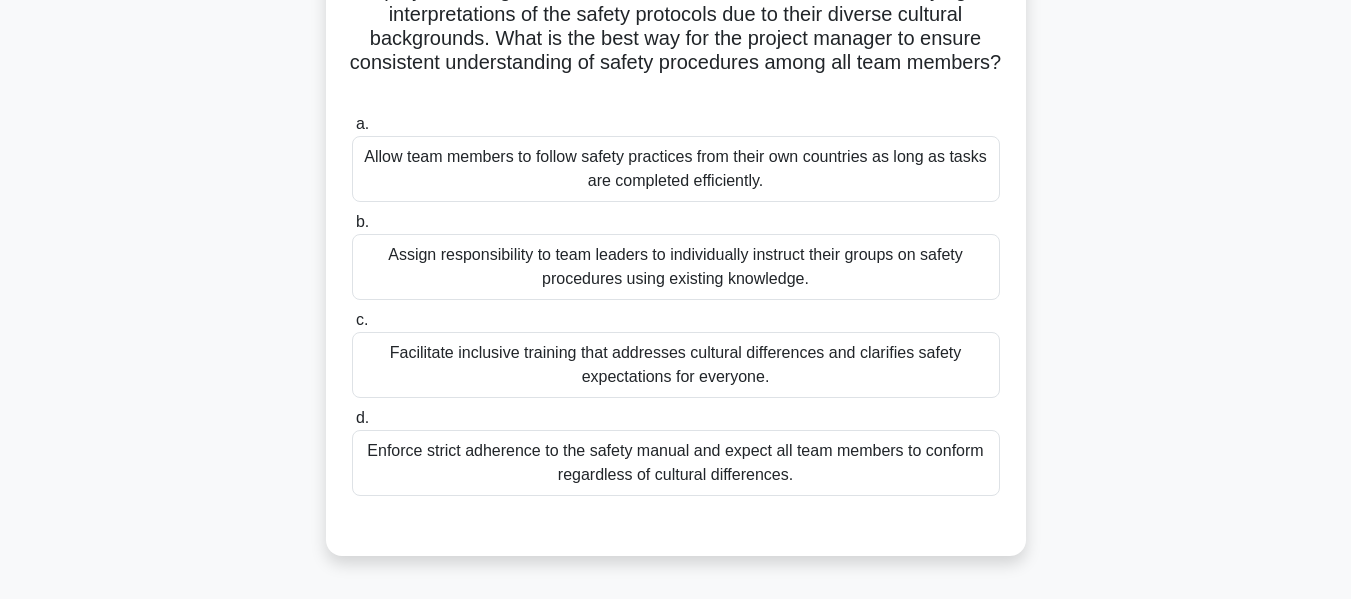 click on "Facilitate inclusive training that addresses cultural differences and clarifies safety expectations for everyone." at bounding box center [676, 365] 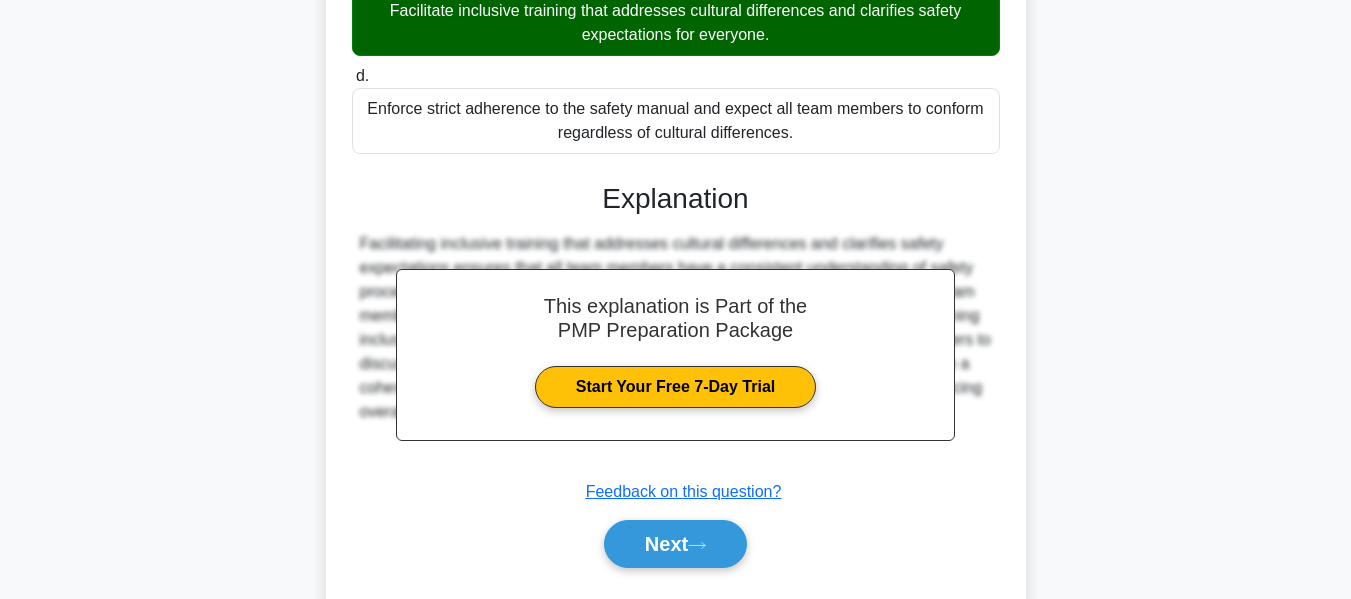 scroll, scrollTop: 587, scrollLeft: 0, axis: vertical 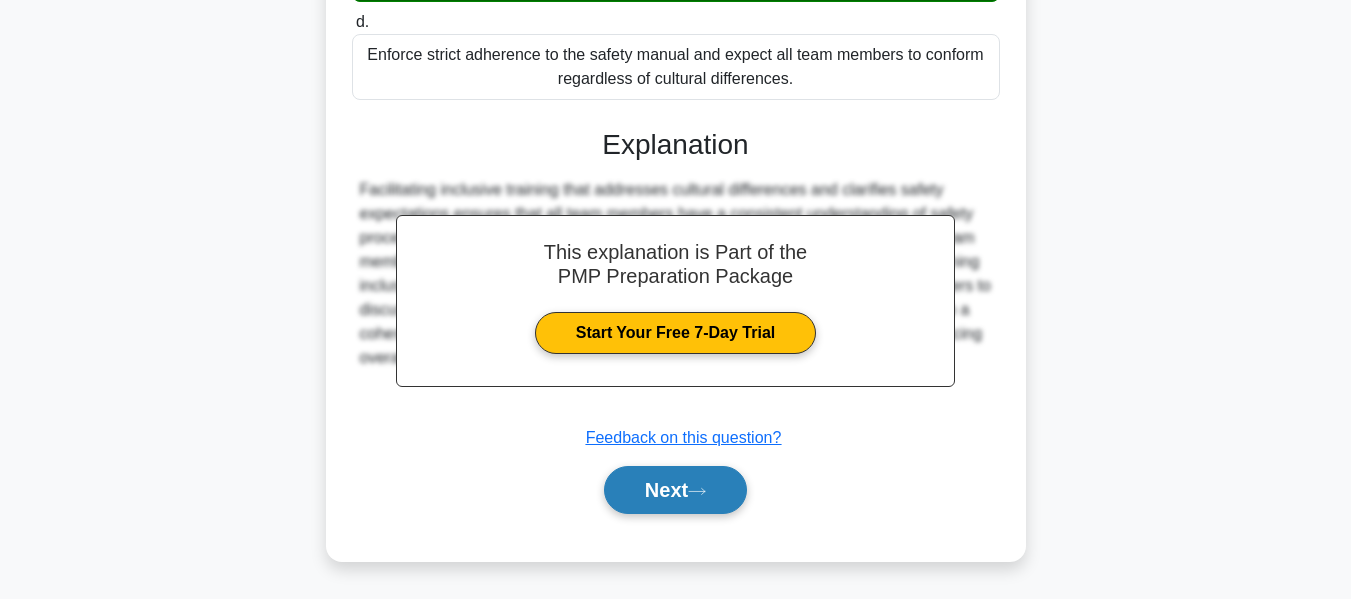 click on "Next" at bounding box center (675, 490) 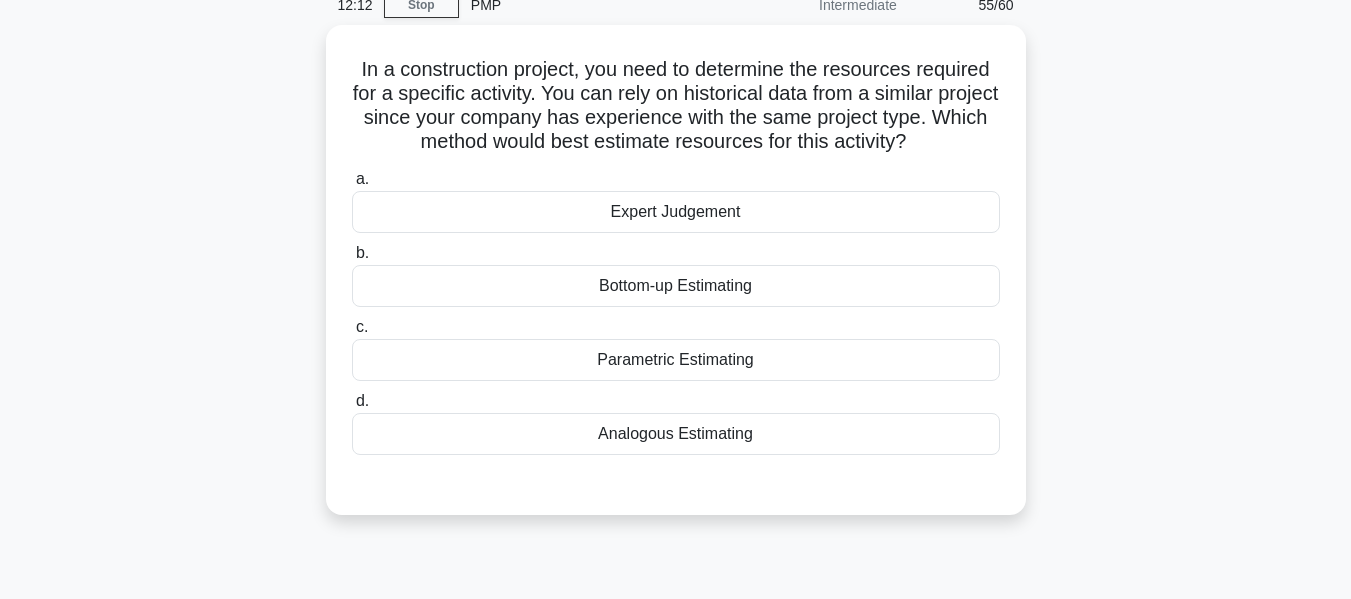 scroll, scrollTop: 127, scrollLeft: 0, axis: vertical 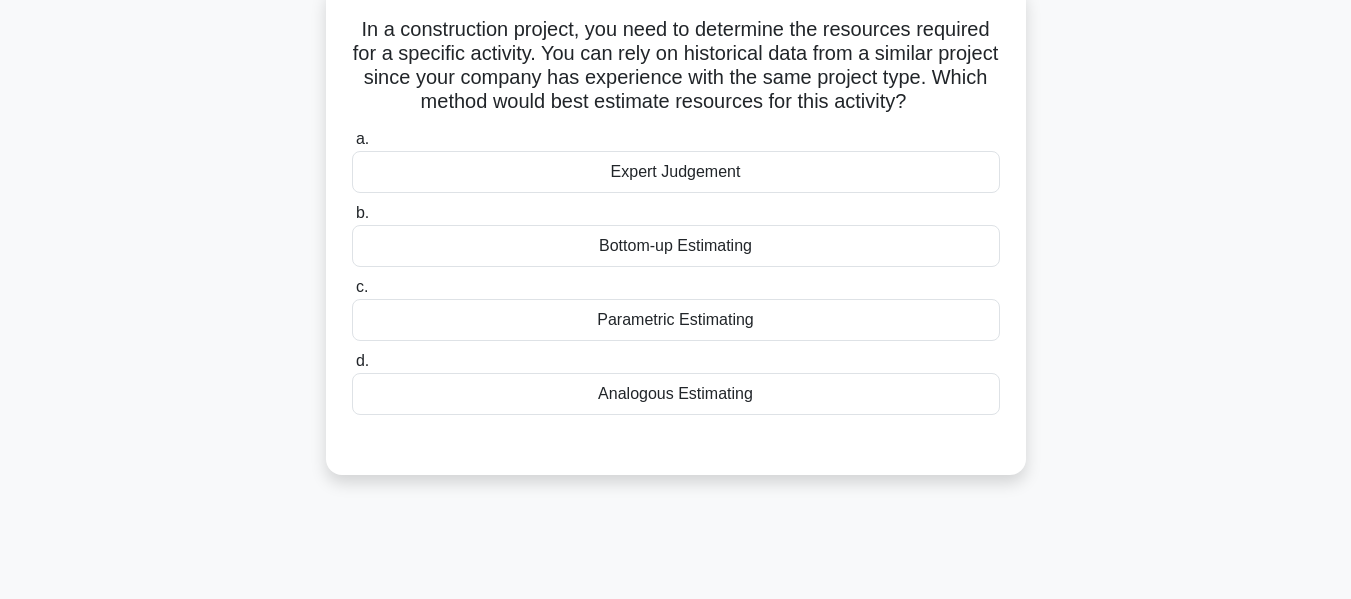 click on "Parametric Estimating" at bounding box center [676, 320] 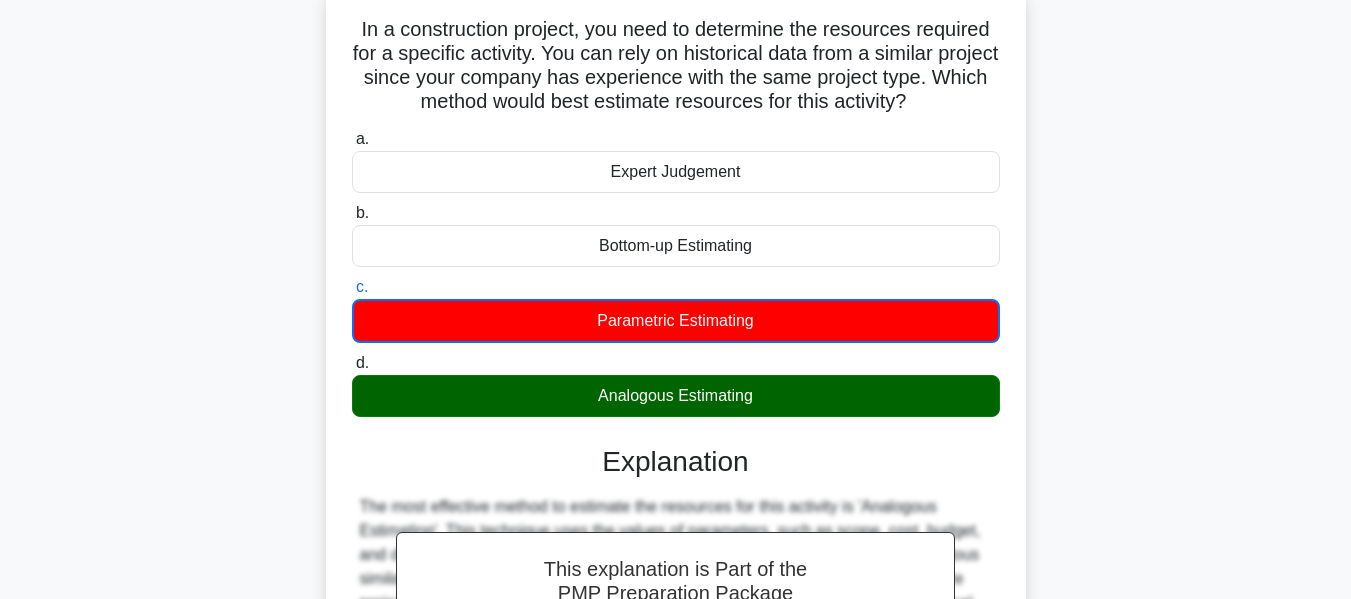 scroll, scrollTop: 481, scrollLeft: 0, axis: vertical 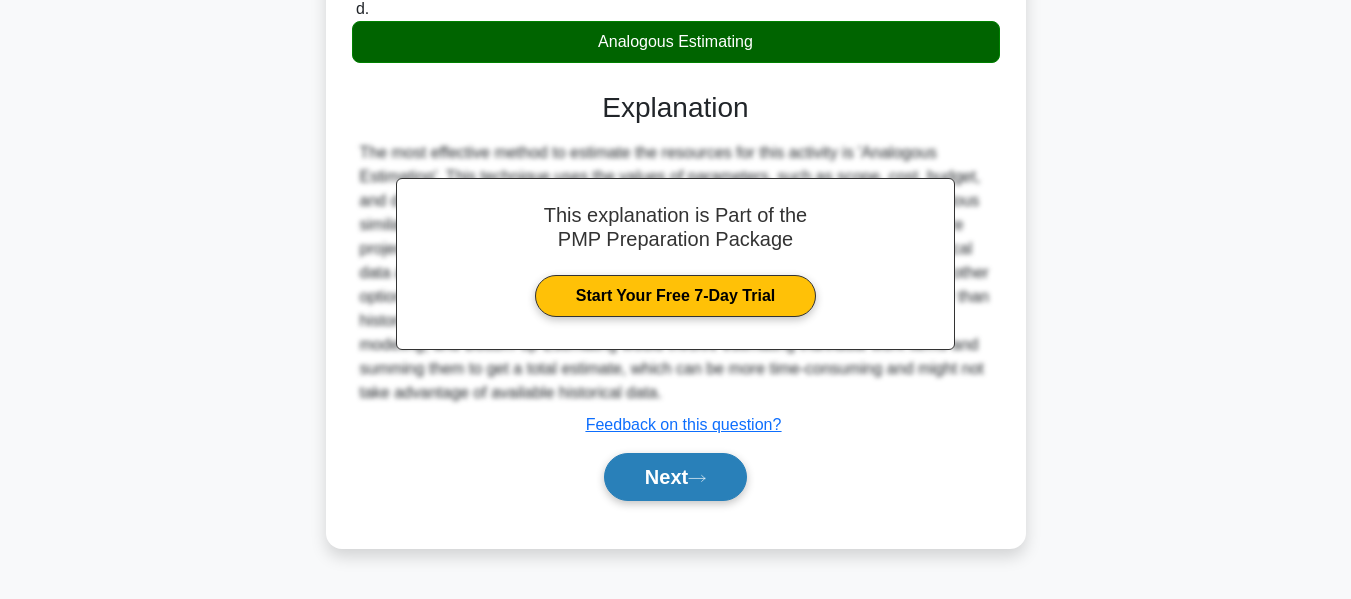 click on "Next" at bounding box center [675, 477] 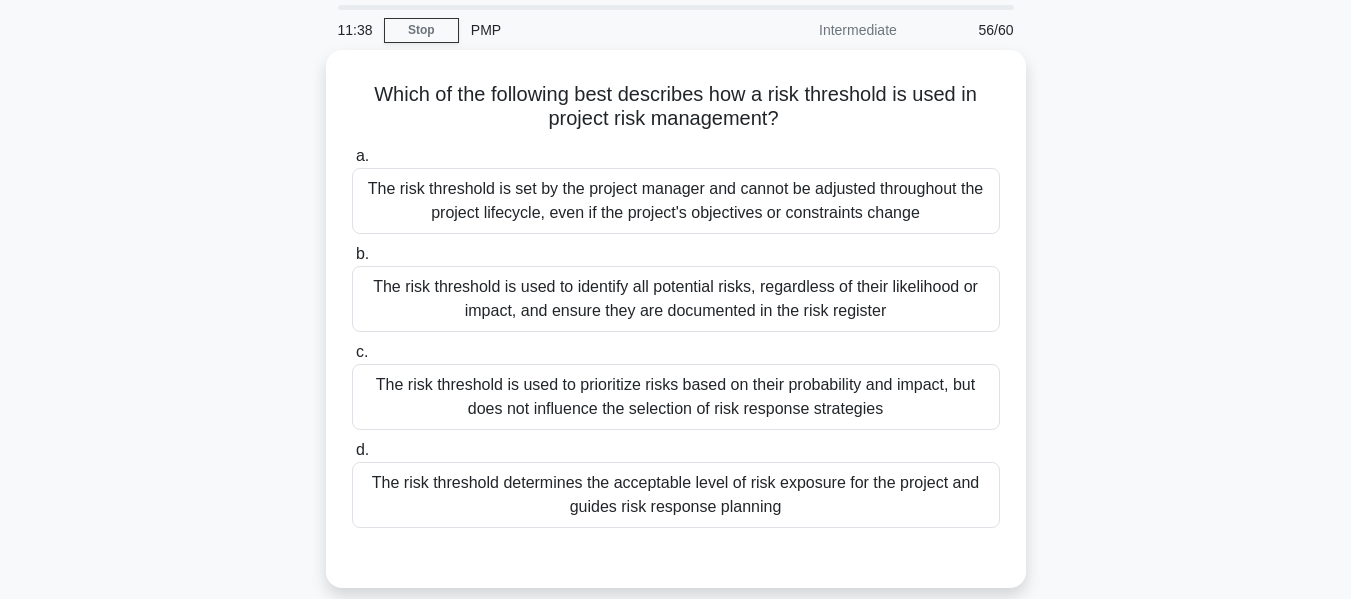 scroll, scrollTop: 68, scrollLeft: 0, axis: vertical 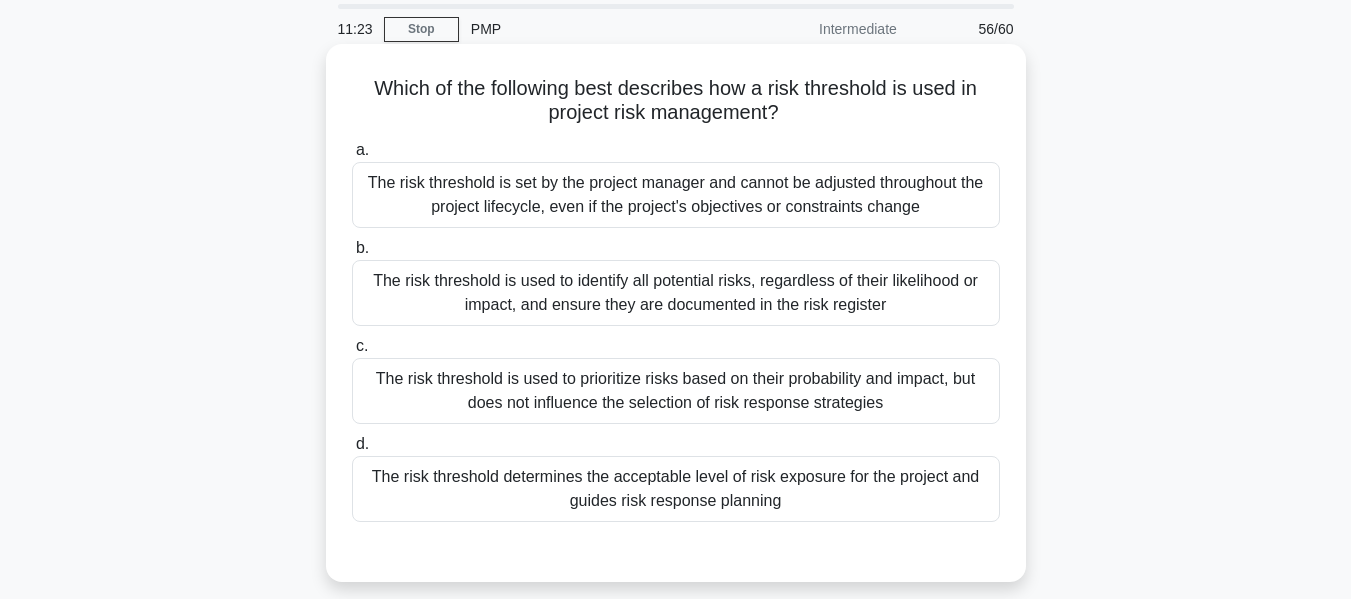 click on "The risk threshold determines the acceptable level of risk exposure for the project and guides risk response planning" at bounding box center [676, 489] 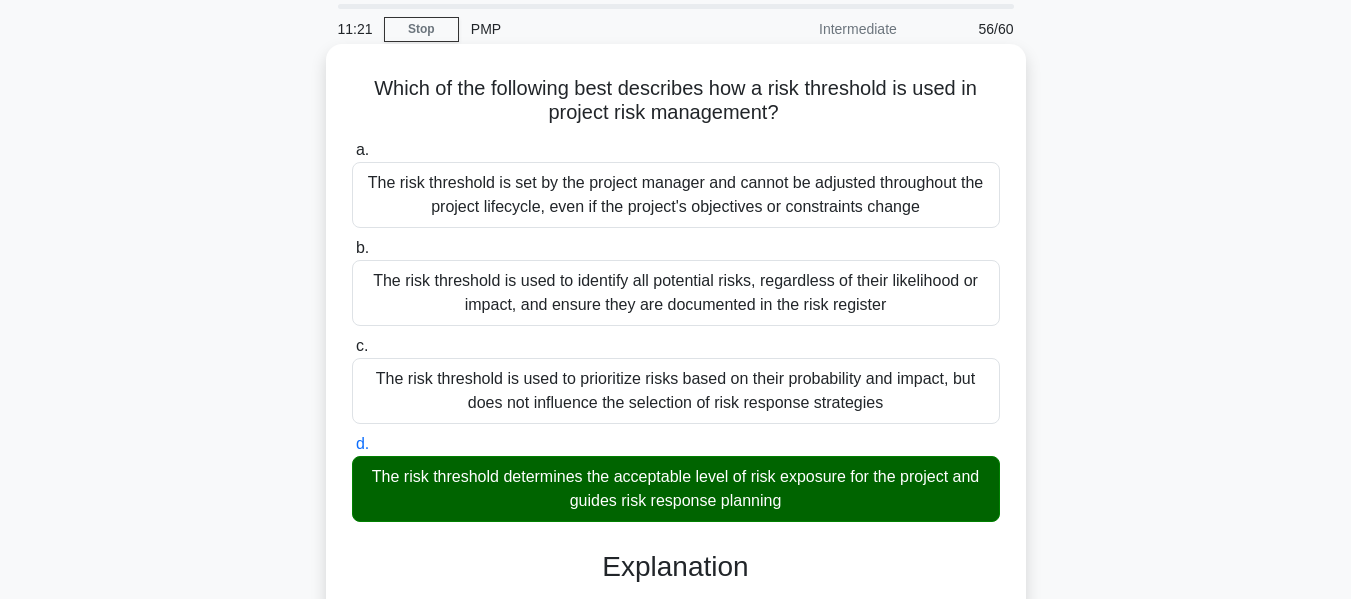 scroll, scrollTop: 563, scrollLeft: 0, axis: vertical 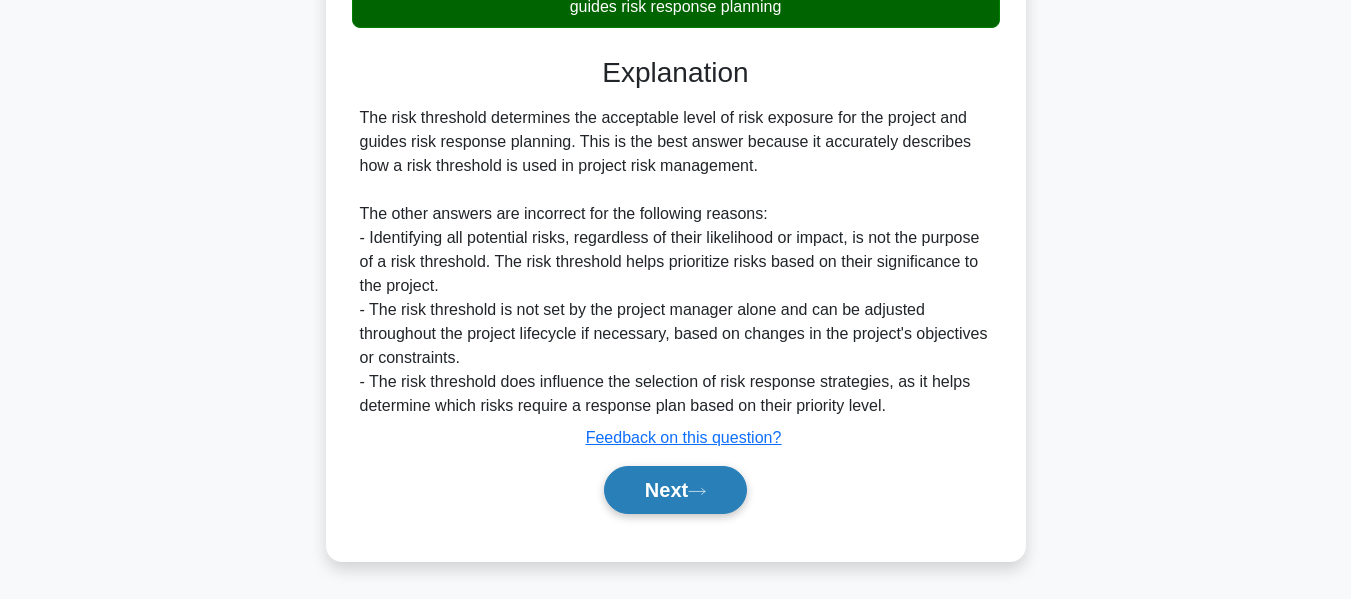 click on "Next" at bounding box center (675, 490) 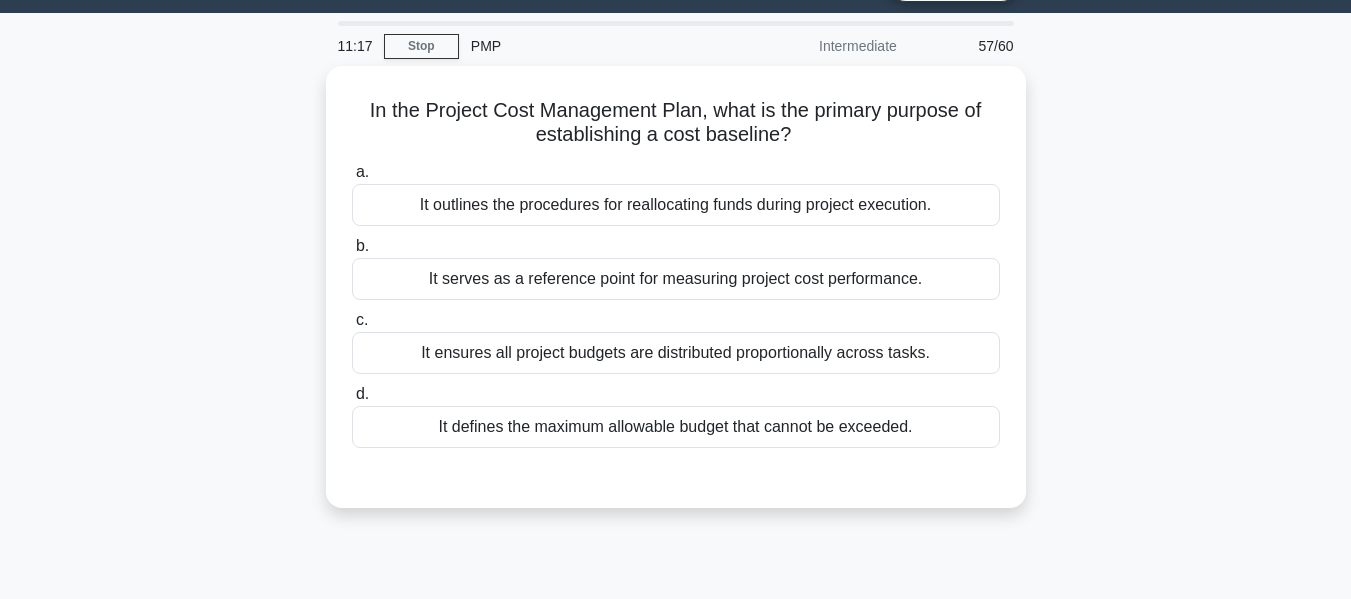 scroll, scrollTop: 53, scrollLeft: 0, axis: vertical 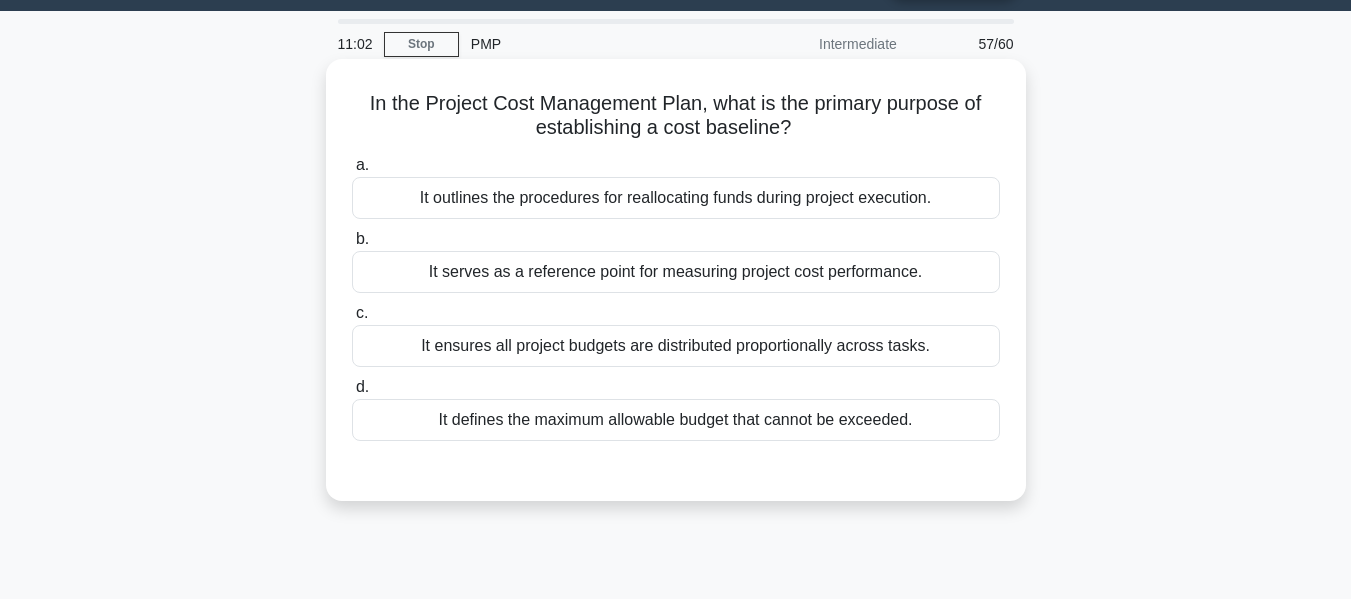 click on "It serves as a reference point for measuring project cost performance." at bounding box center (676, 272) 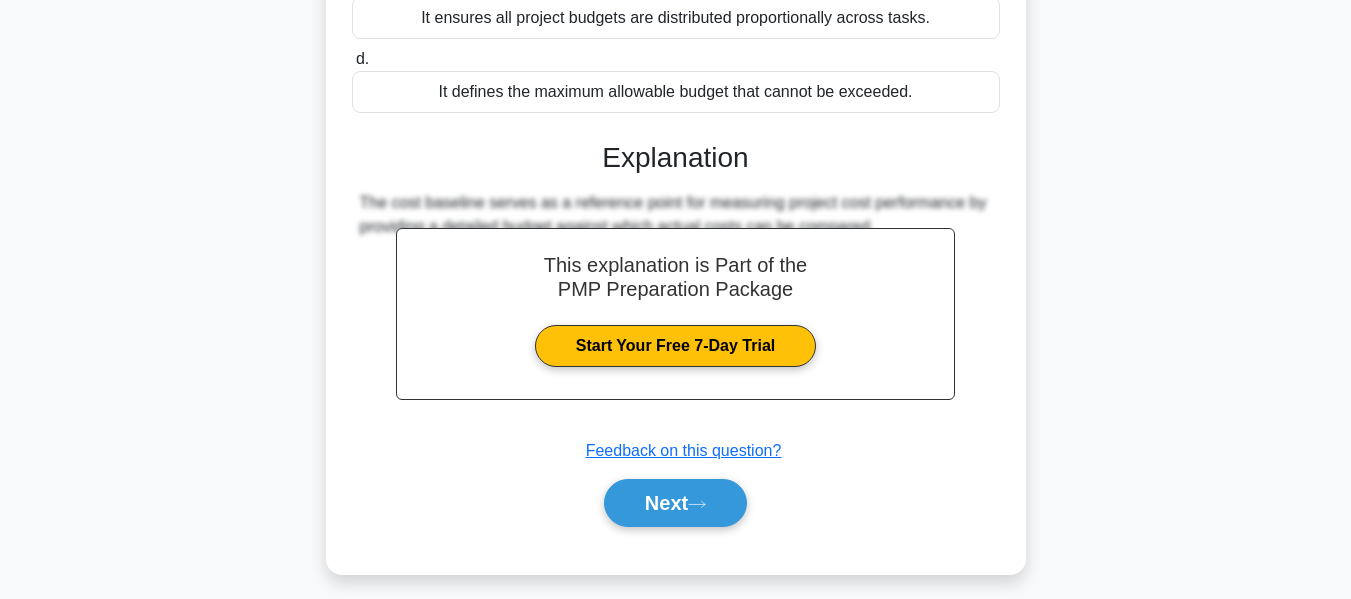 scroll, scrollTop: 481, scrollLeft: 0, axis: vertical 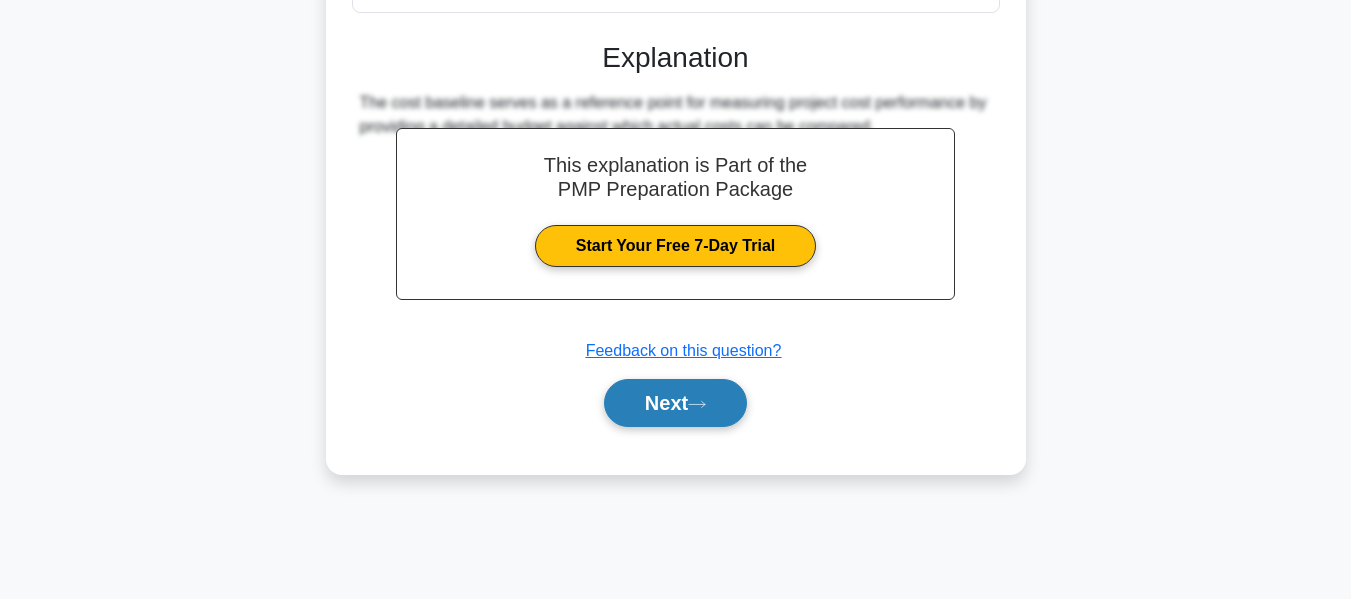 click on "Next" at bounding box center [675, 403] 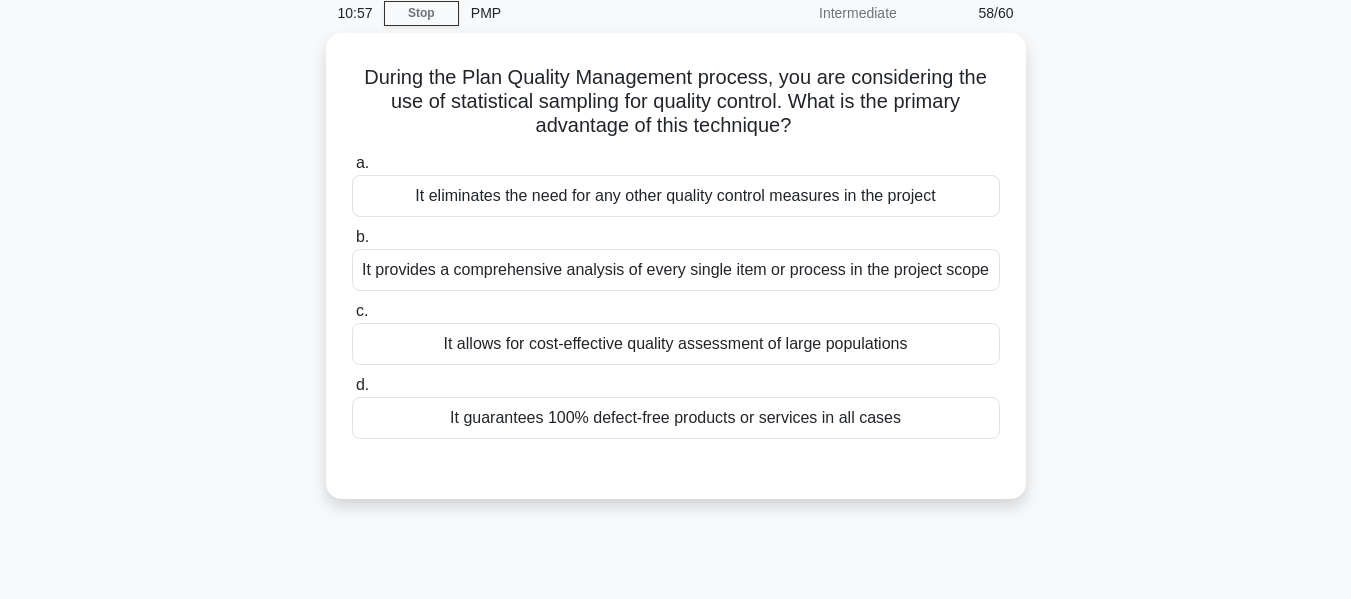 scroll, scrollTop: 107, scrollLeft: 0, axis: vertical 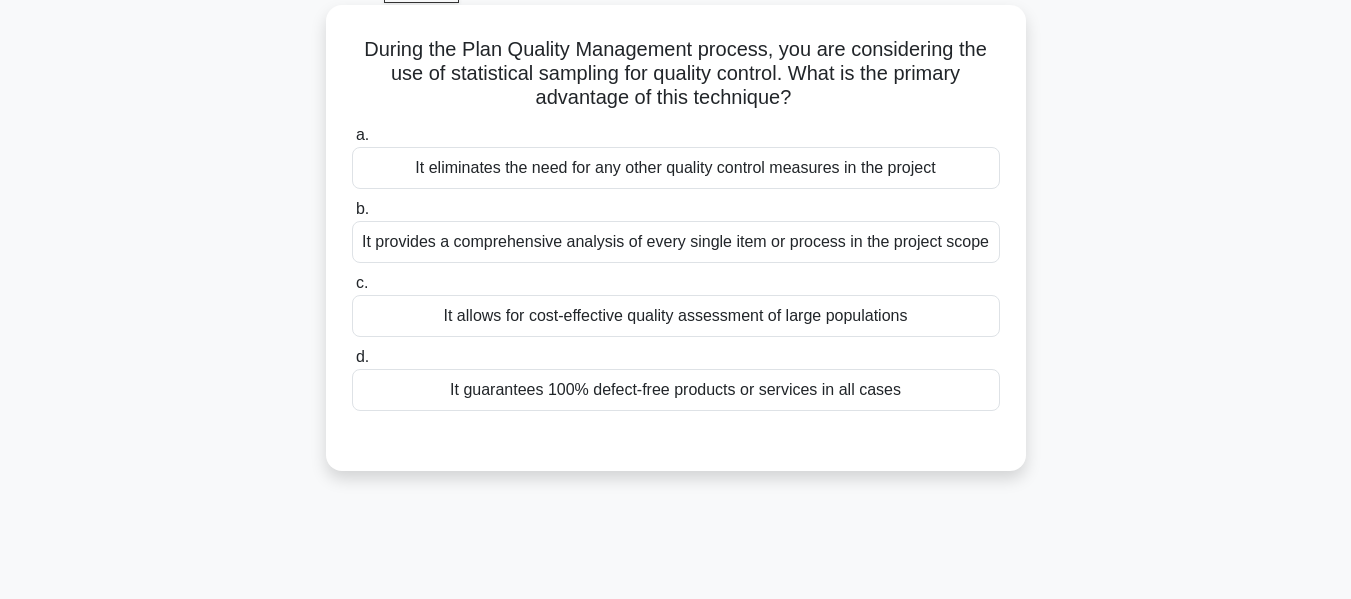 click on "It allows for cost-effective quality assessment of large populations" at bounding box center [676, 316] 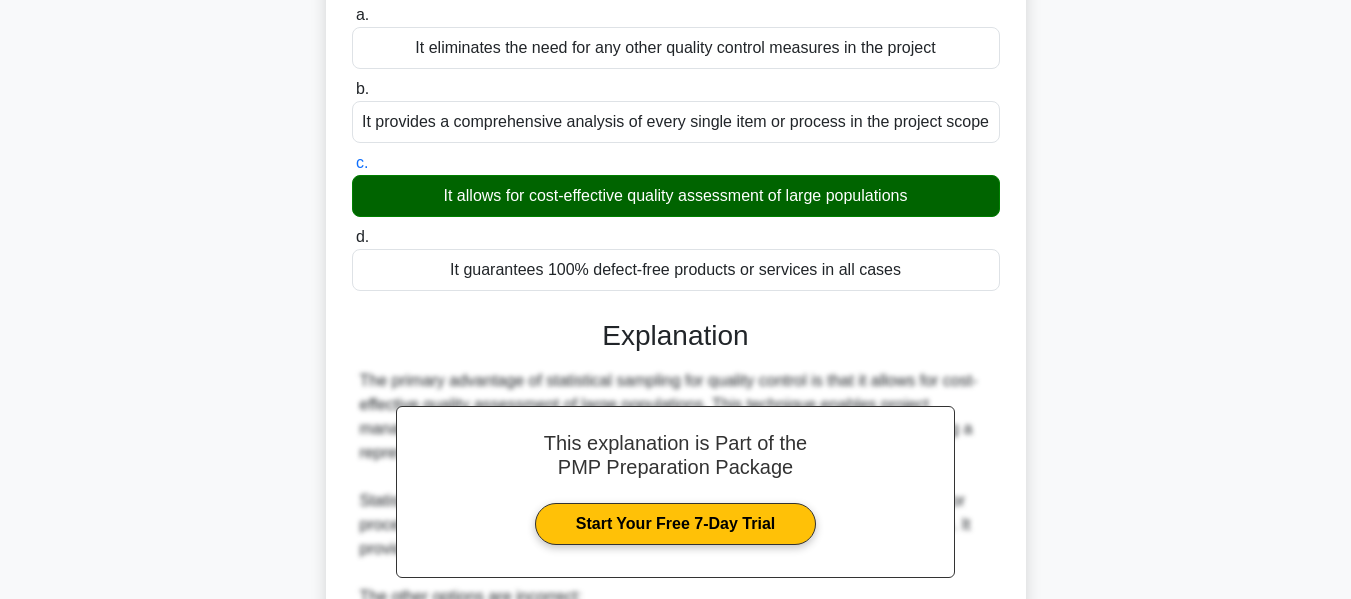 scroll, scrollTop: 683, scrollLeft: 0, axis: vertical 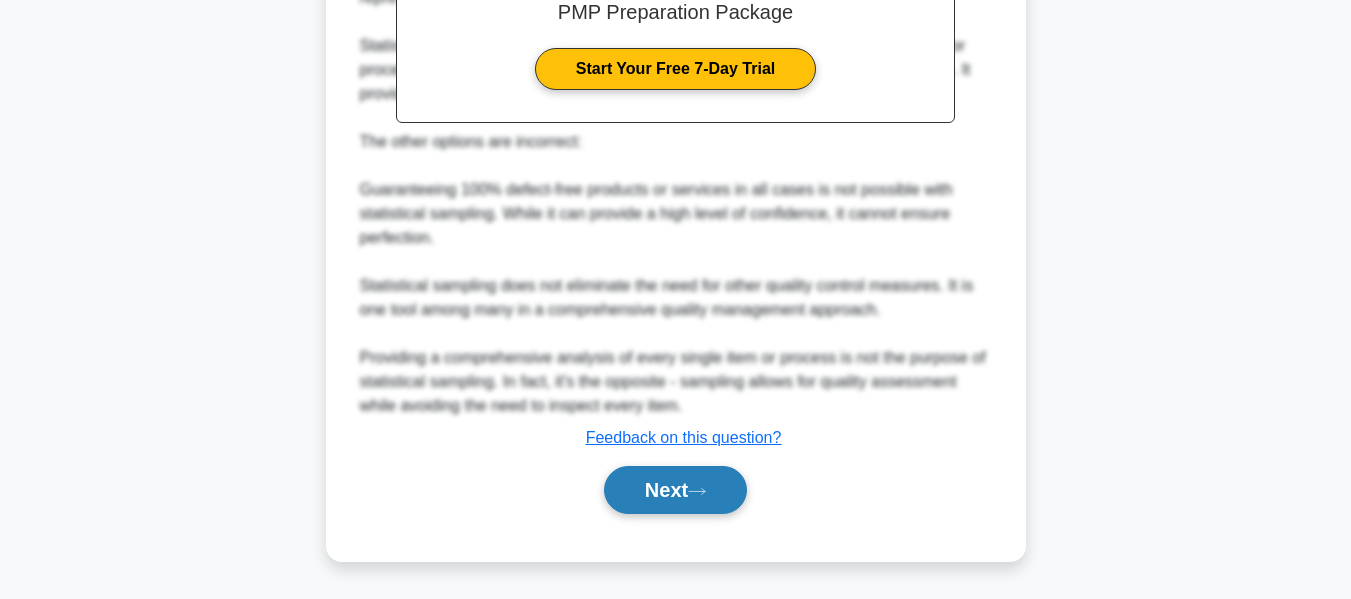 click on "Next" at bounding box center [675, 490] 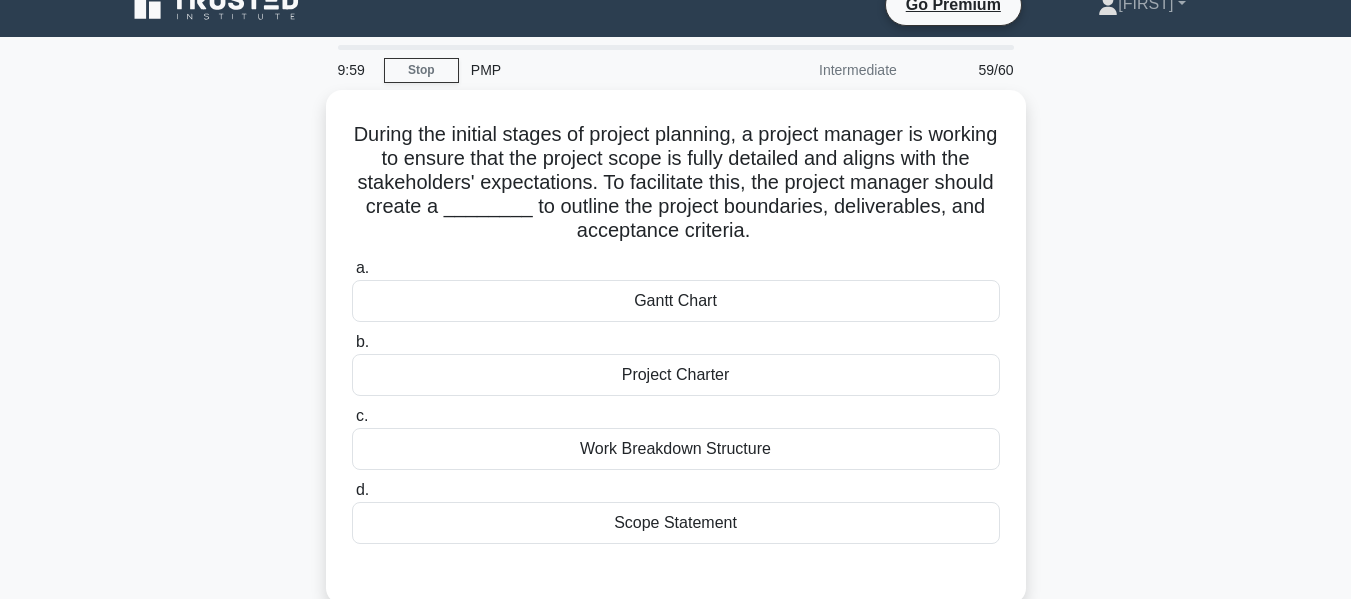 scroll, scrollTop: 60, scrollLeft: 0, axis: vertical 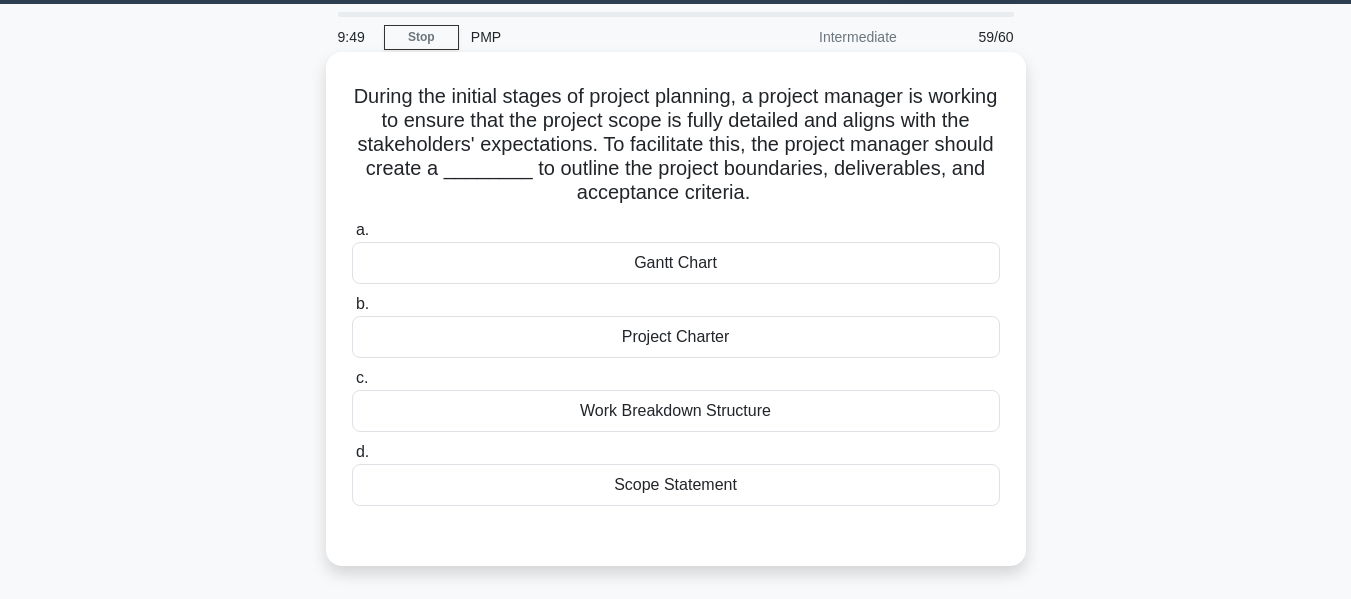 click on "Scope Statement" at bounding box center [676, 485] 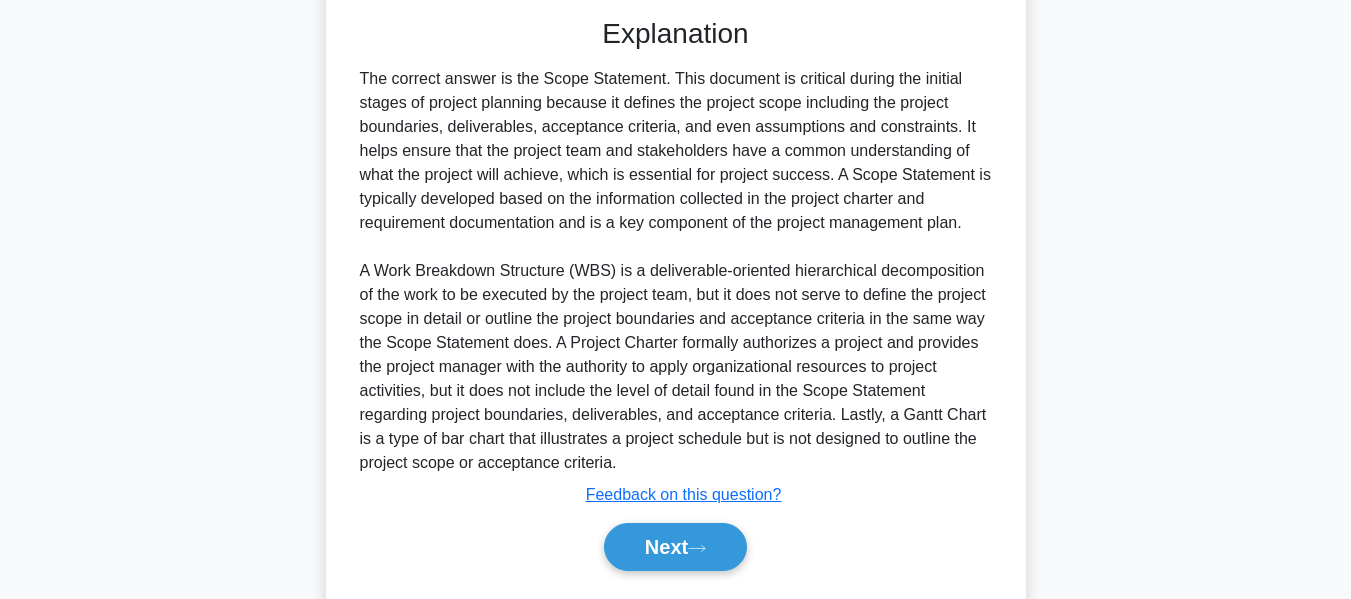 scroll, scrollTop: 627, scrollLeft: 0, axis: vertical 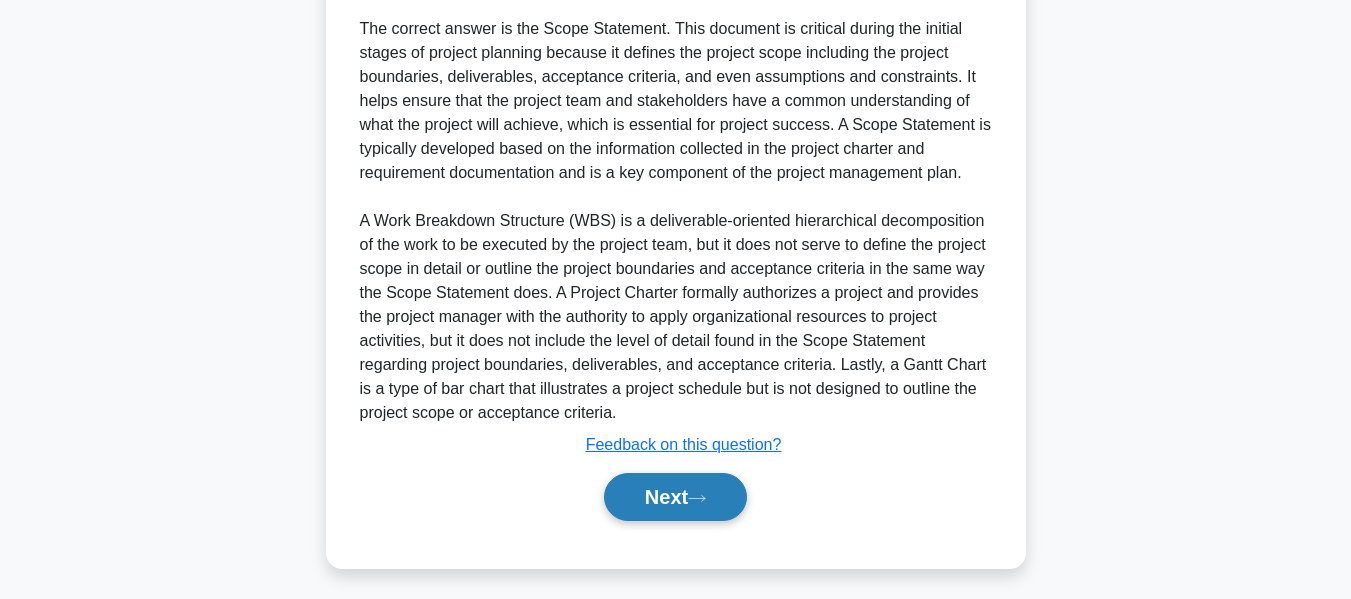 click on "Next" at bounding box center [675, 497] 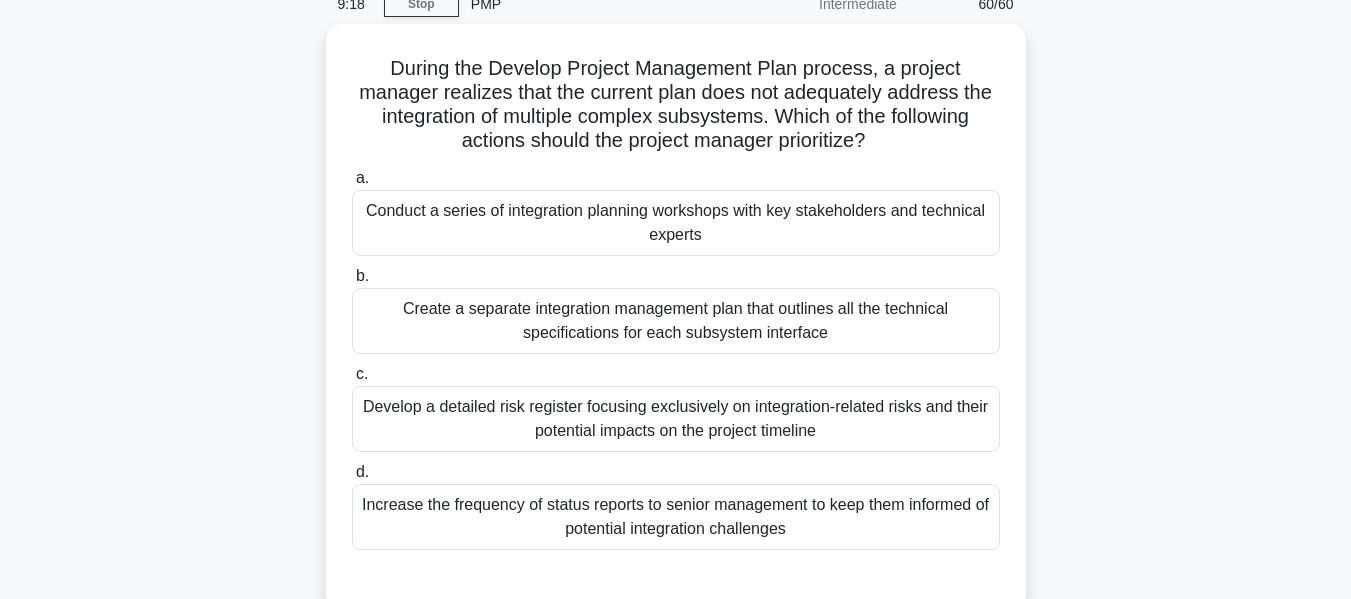 scroll, scrollTop: 100, scrollLeft: 0, axis: vertical 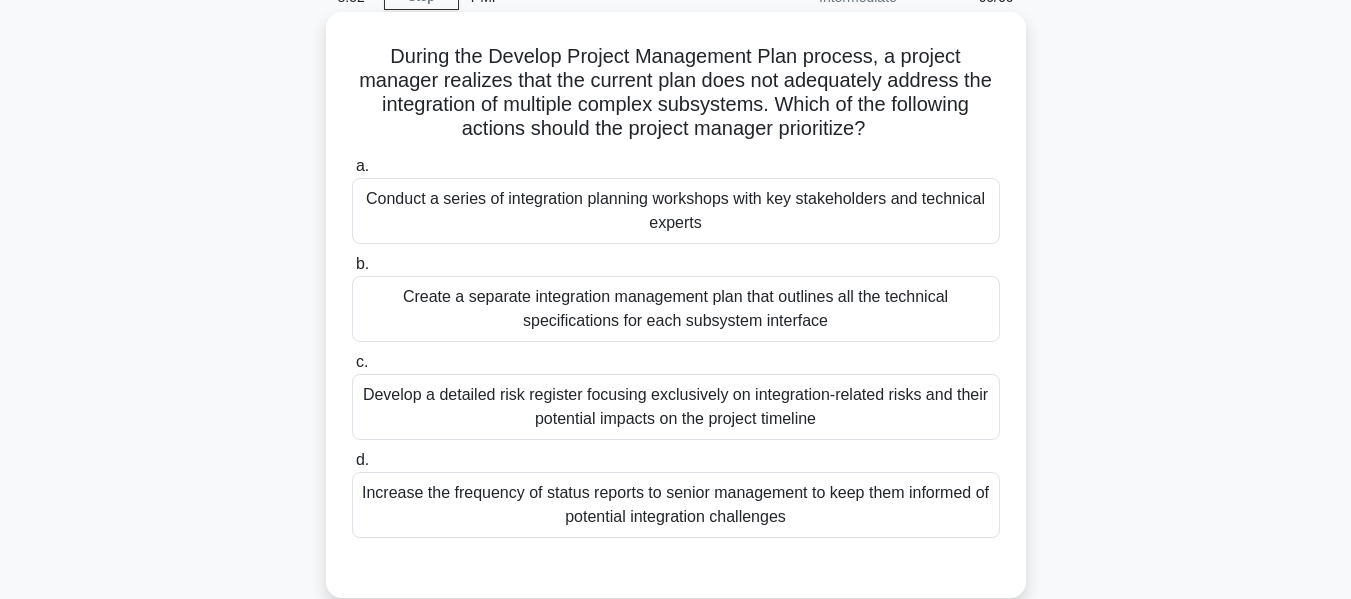 click on "Create a separate integration management plan that outlines all the technical specifications for each subsystem interface" at bounding box center (676, 309) 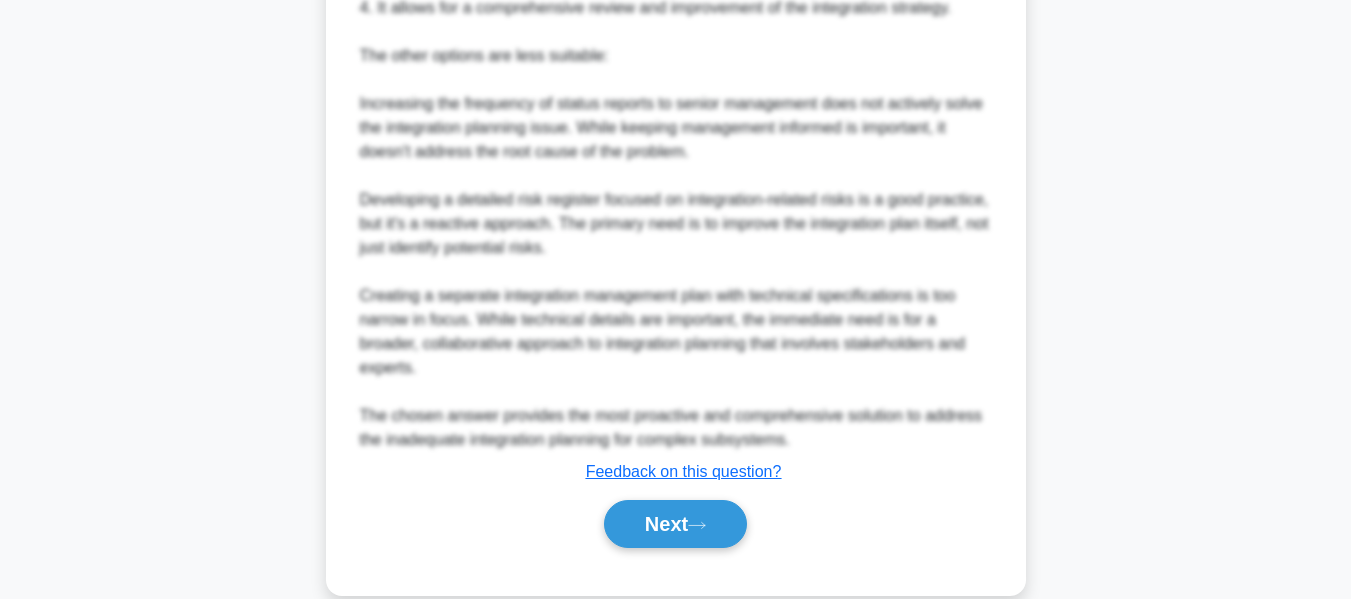scroll, scrollTop: 997, scrollLeft: 0, axis: vertical 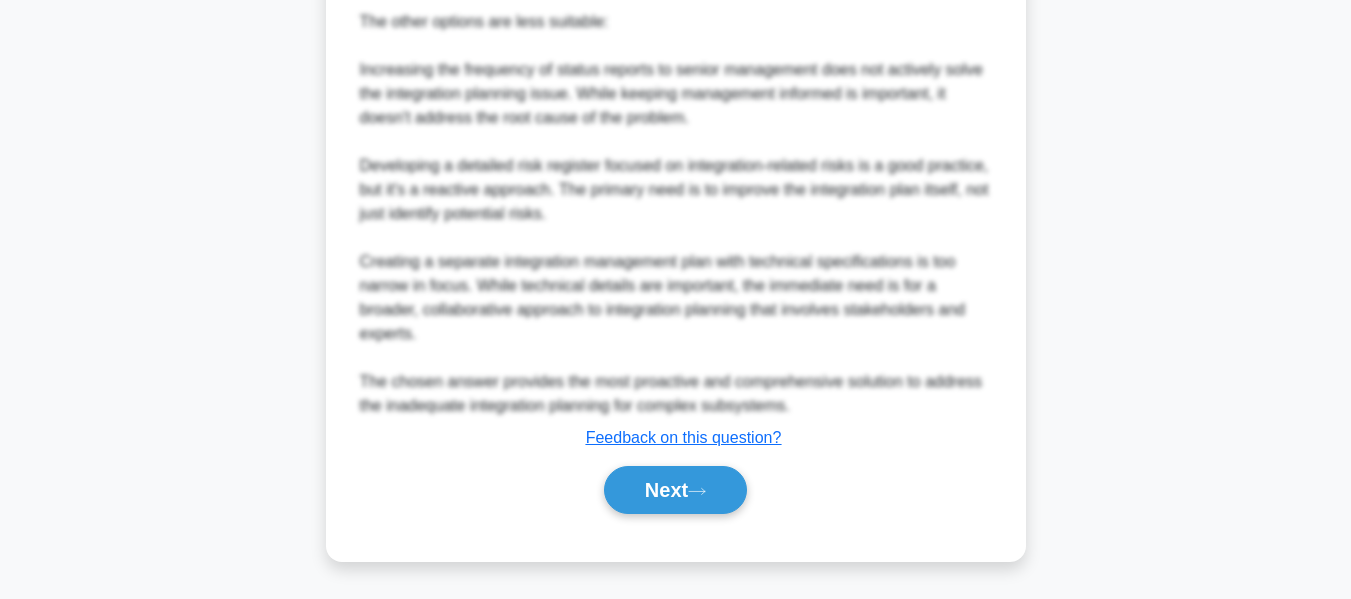click on "Next" at bounding box center (675, 490) 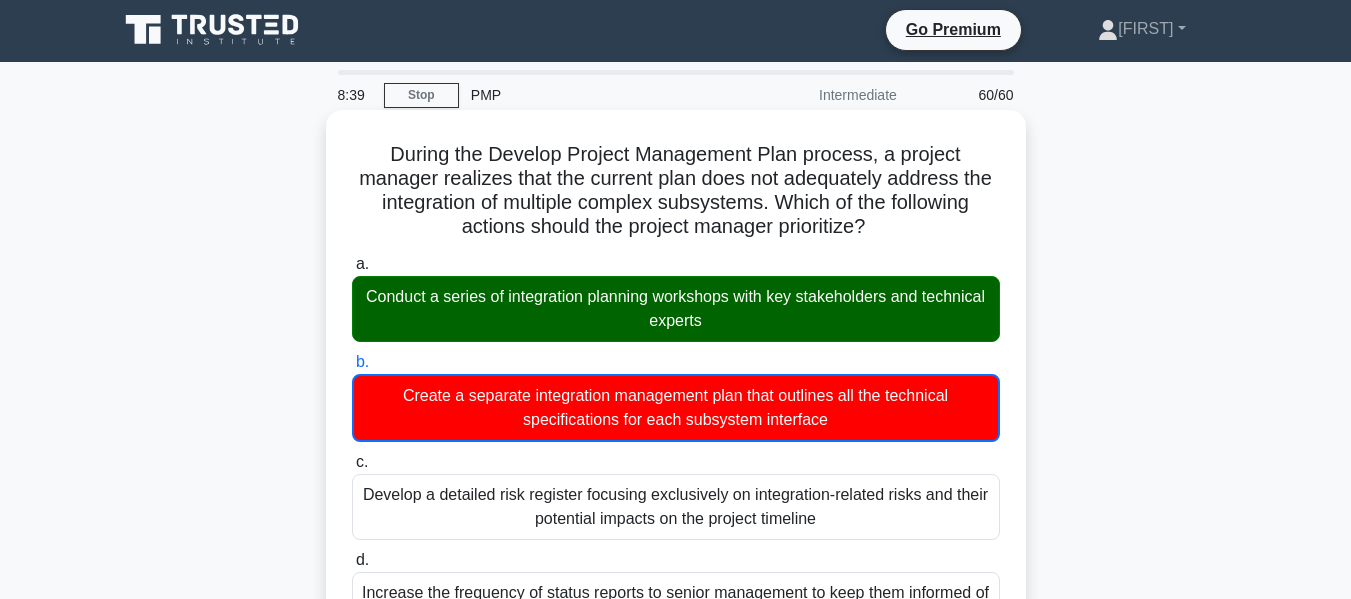 scroll, scrollTop: 0, scrollLeft: 0, axis: both 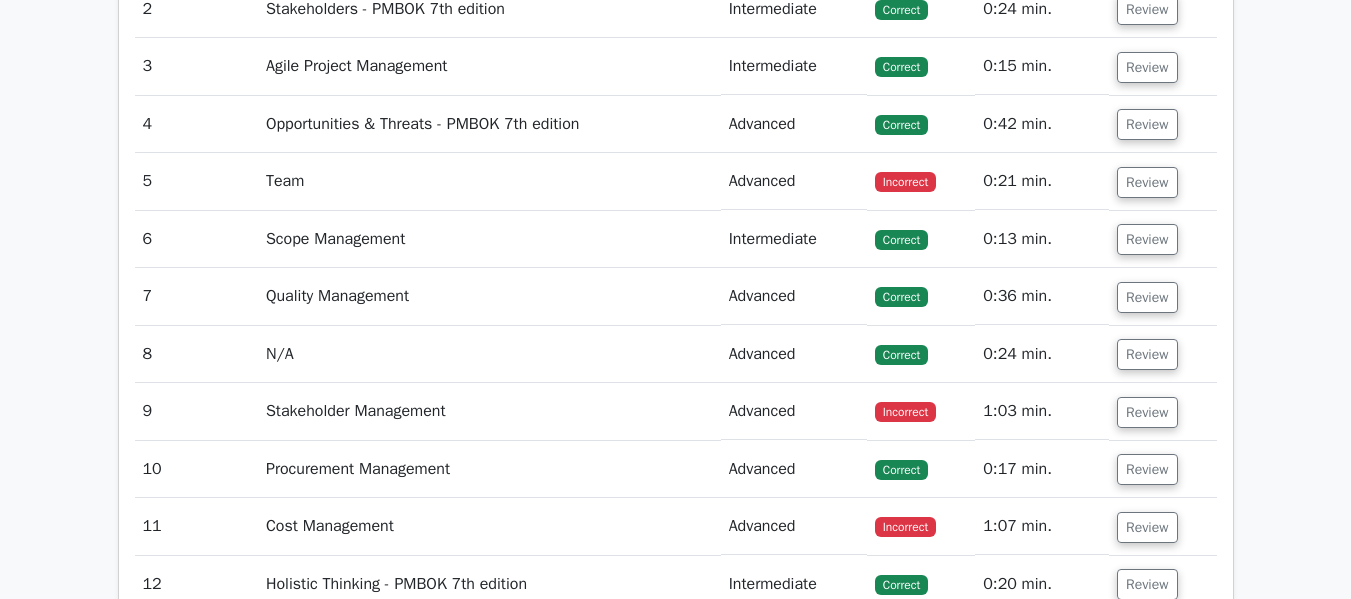 click on "Team" at bounding box center (489, 181) 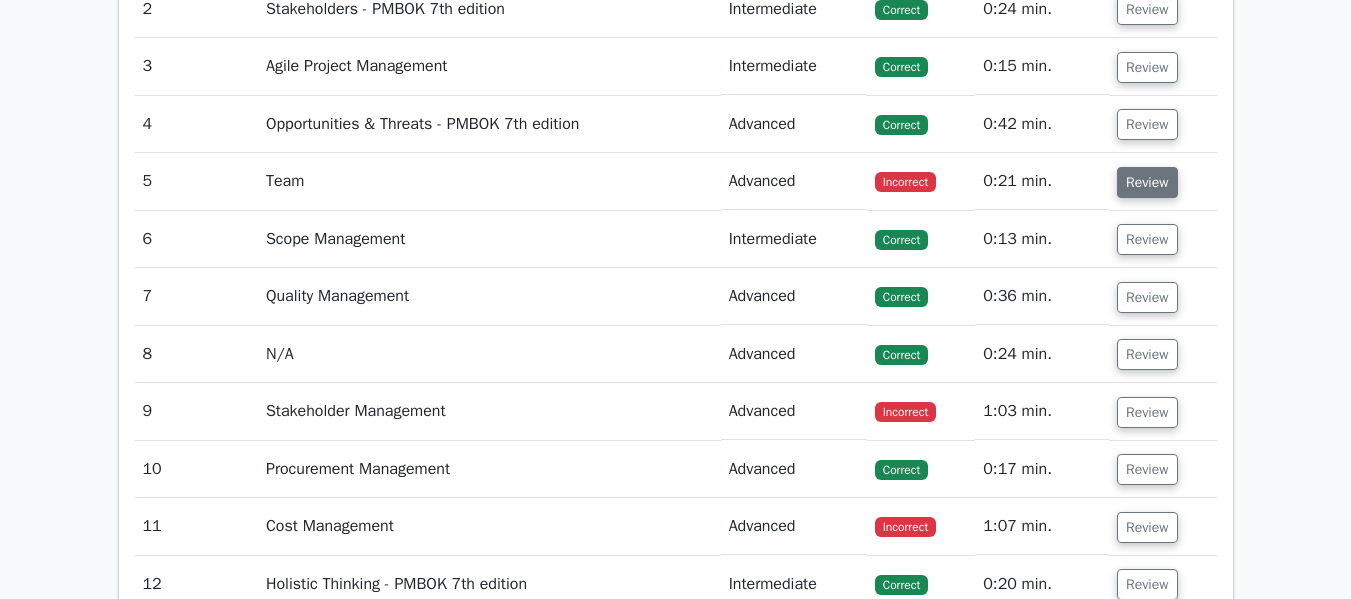click on "Review" at bounding box center (1147, 182) 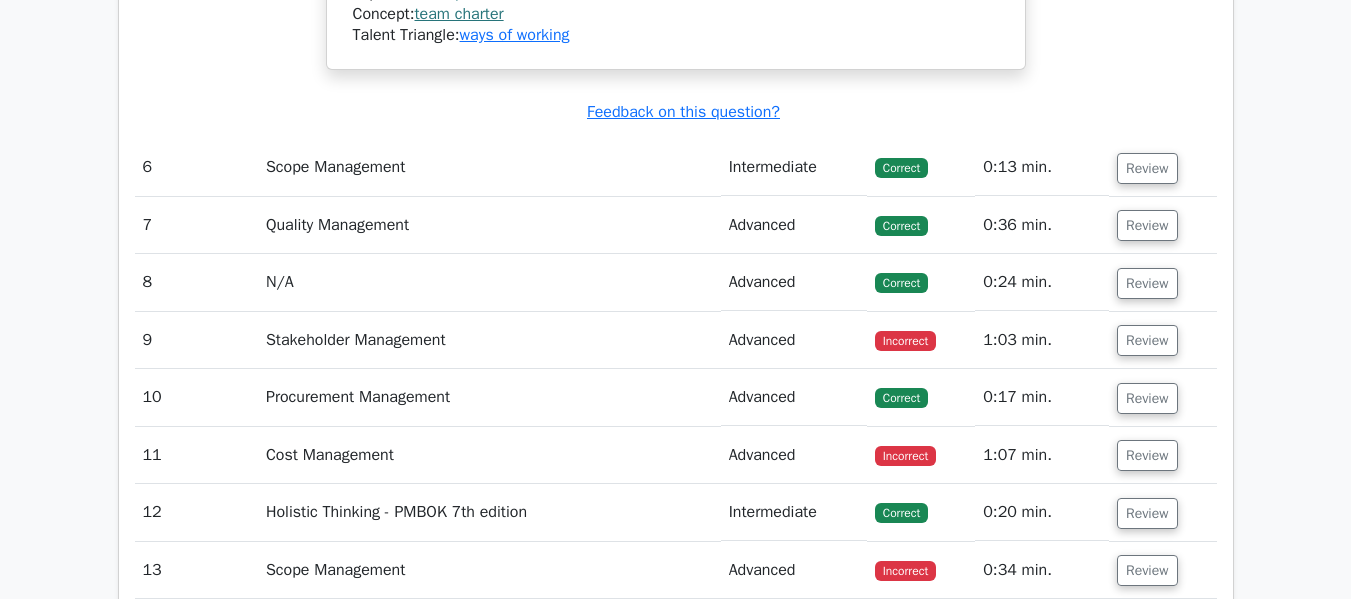 scroll, scrollTop: 4471, scrollLeft: 0, axis: vertical 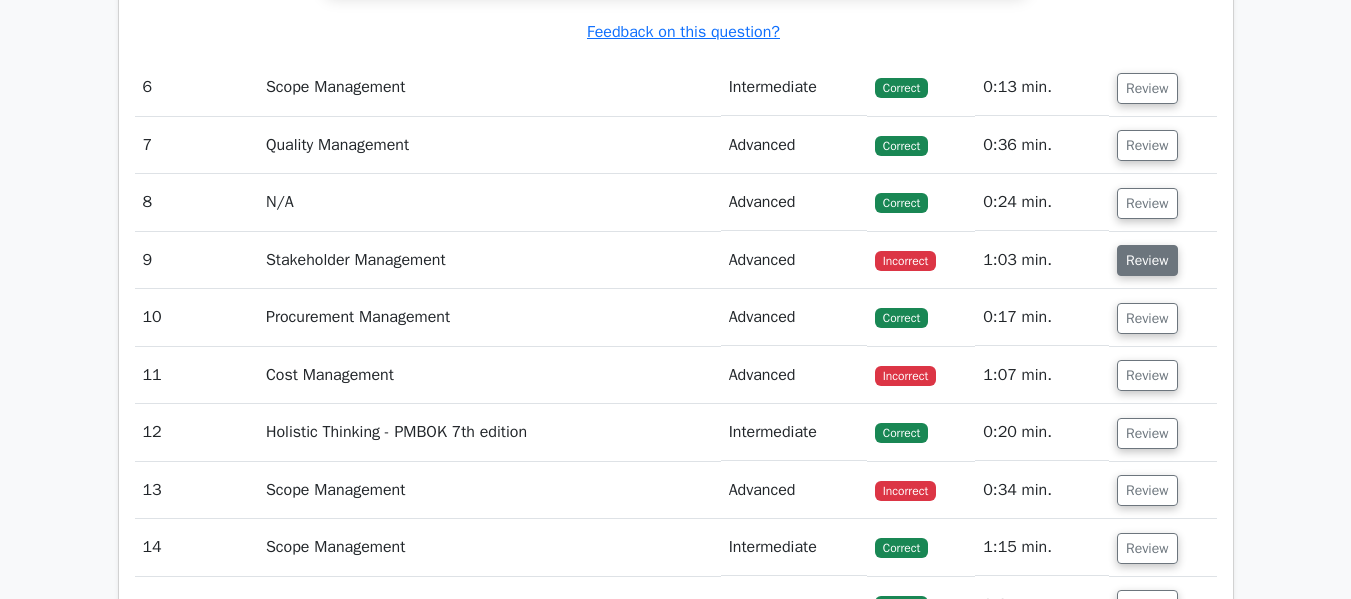 click on "Review" at bounding box center [1147, 260] 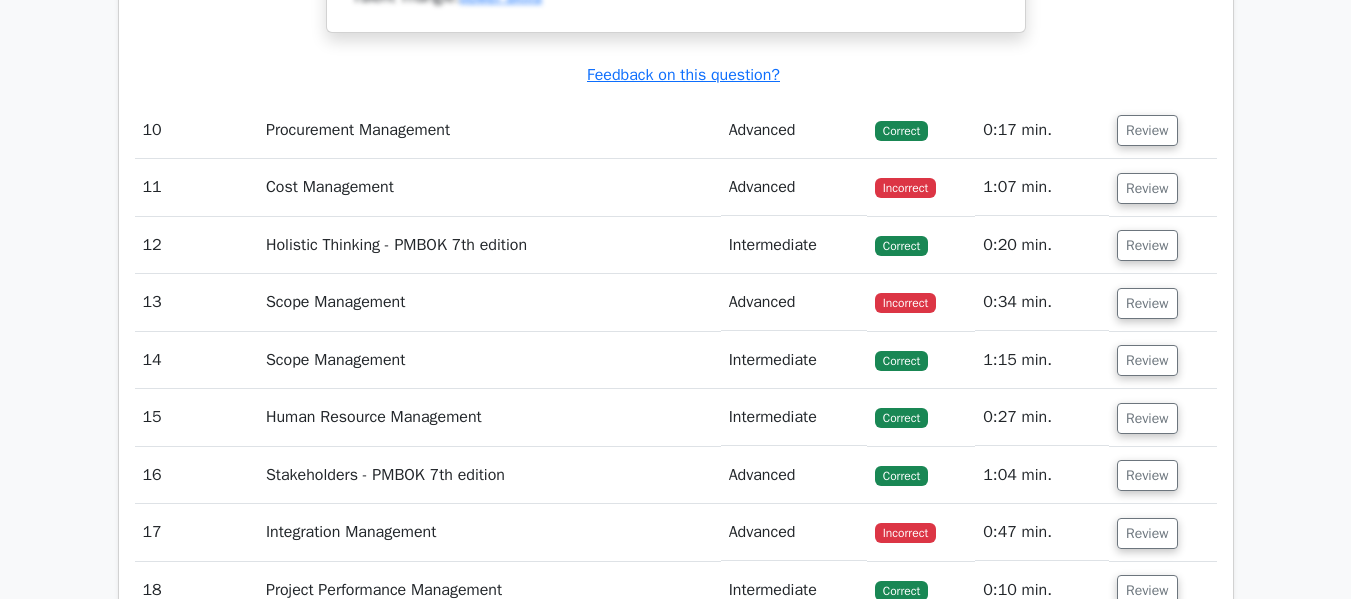 scroll, scrollTop: 5781, scrollLeft: 0, axis: vertical 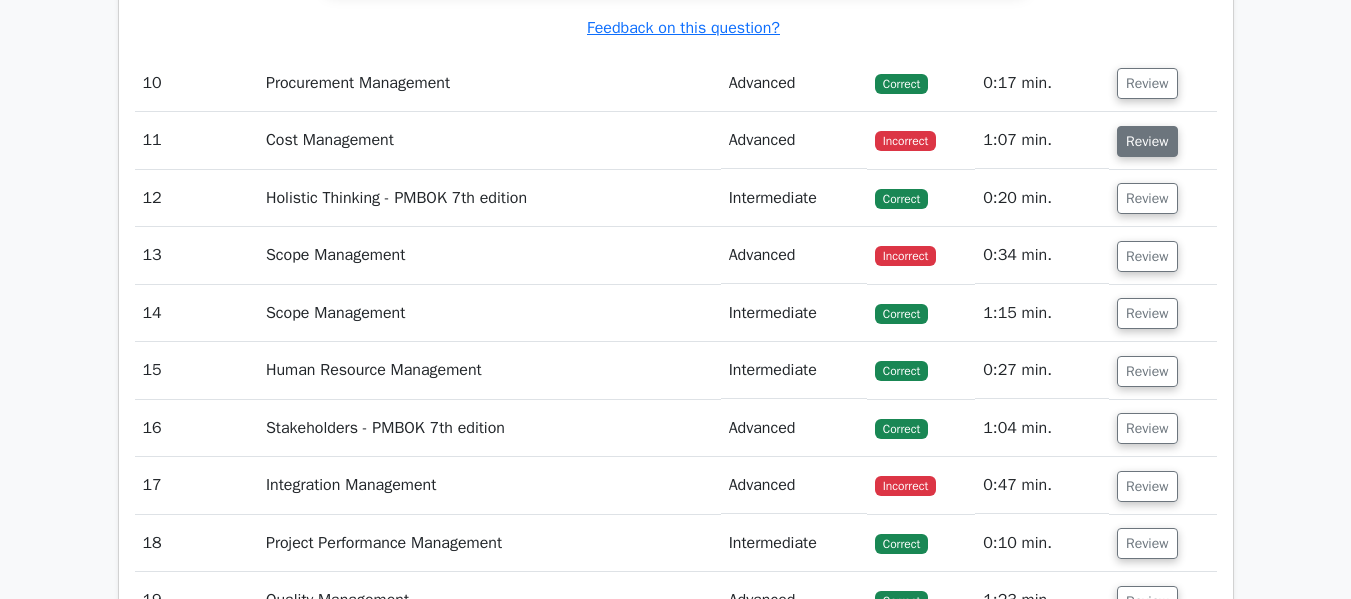 click on "Review" at bounding box center [1147, 141] 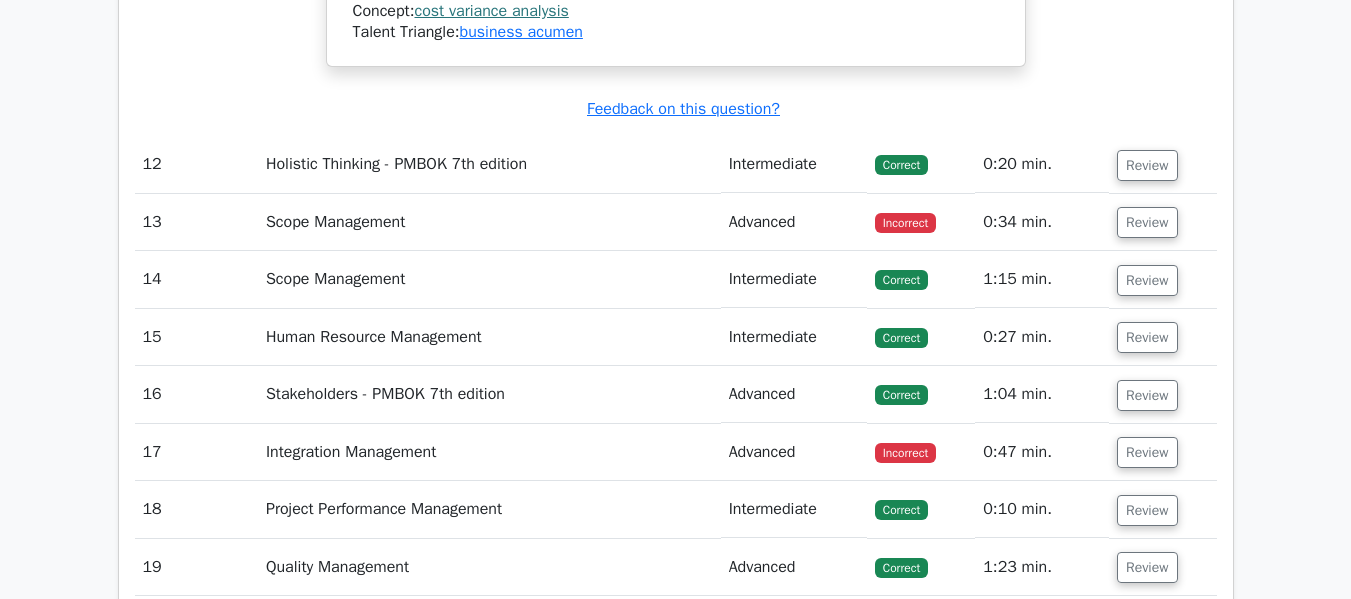 scroll, scrollTop: 7156, scrollLeft: 0, axis: vertical 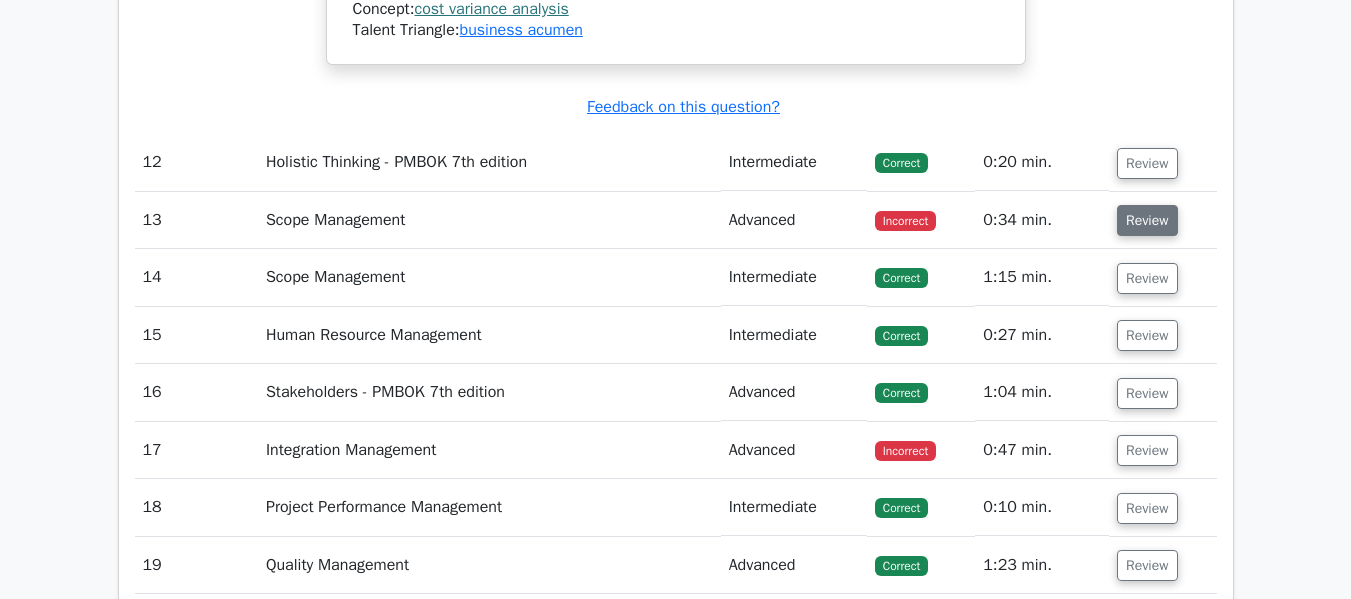 click on "Review" at bounding box center [1147, 220] 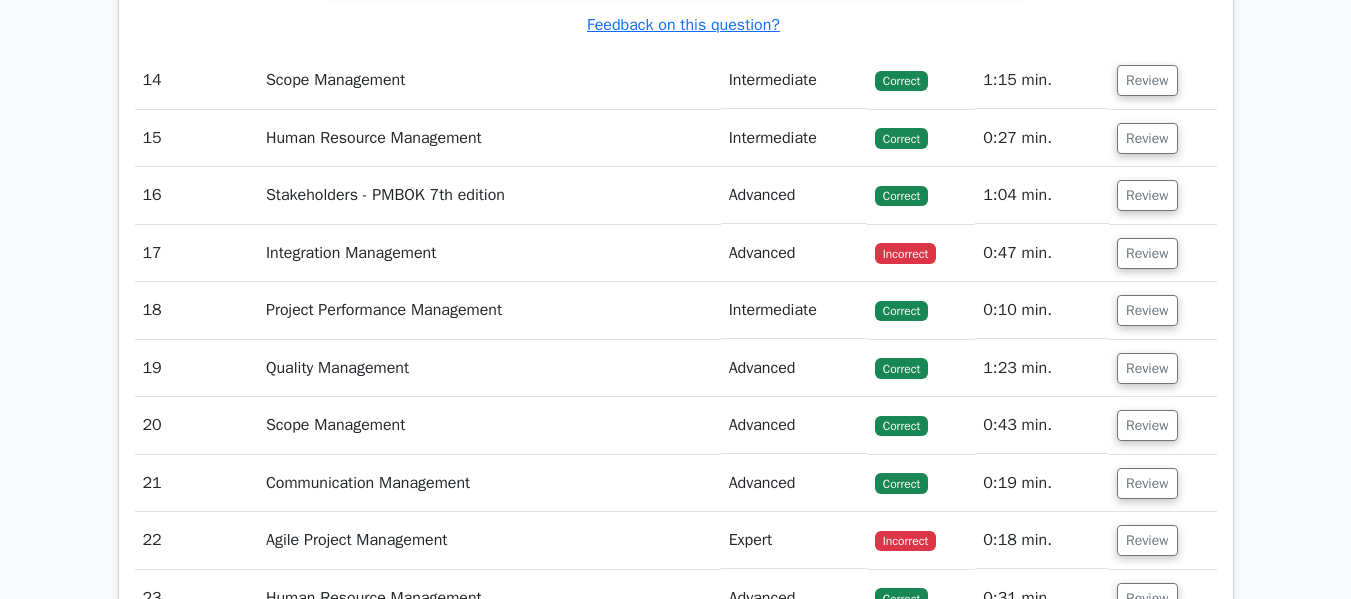 scroll, scrollTop: 8186, scrollLeft: 0, axis: vertical 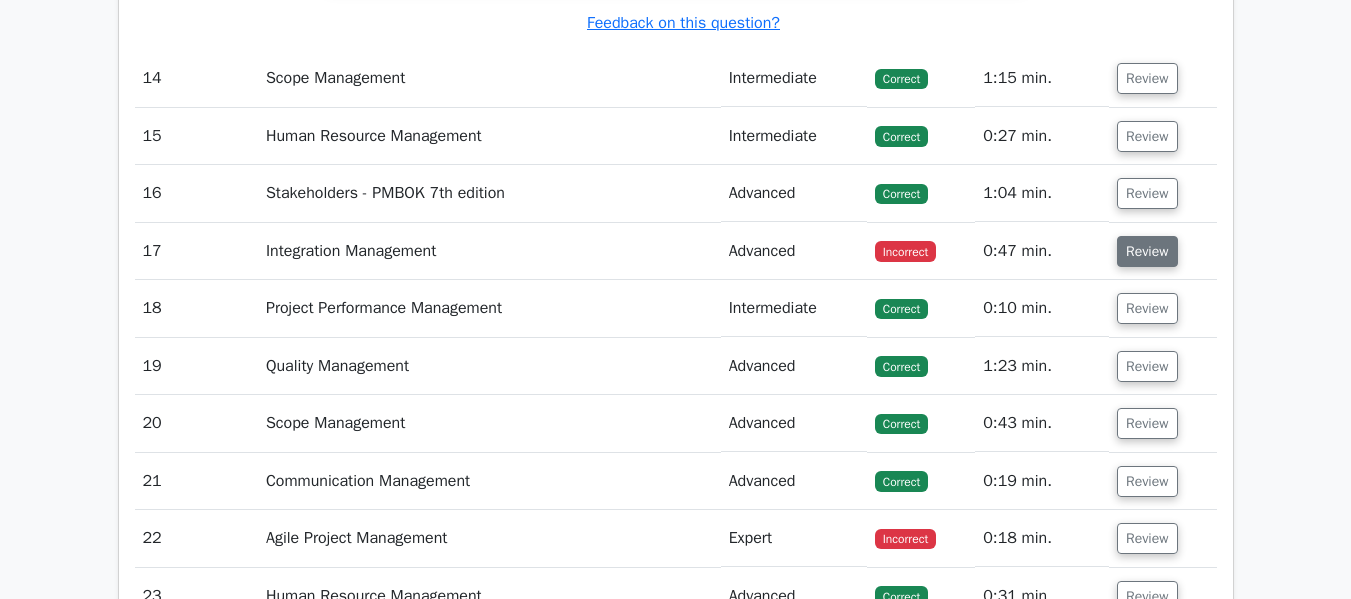 click on "Review" at bounding box center (1147, 251) 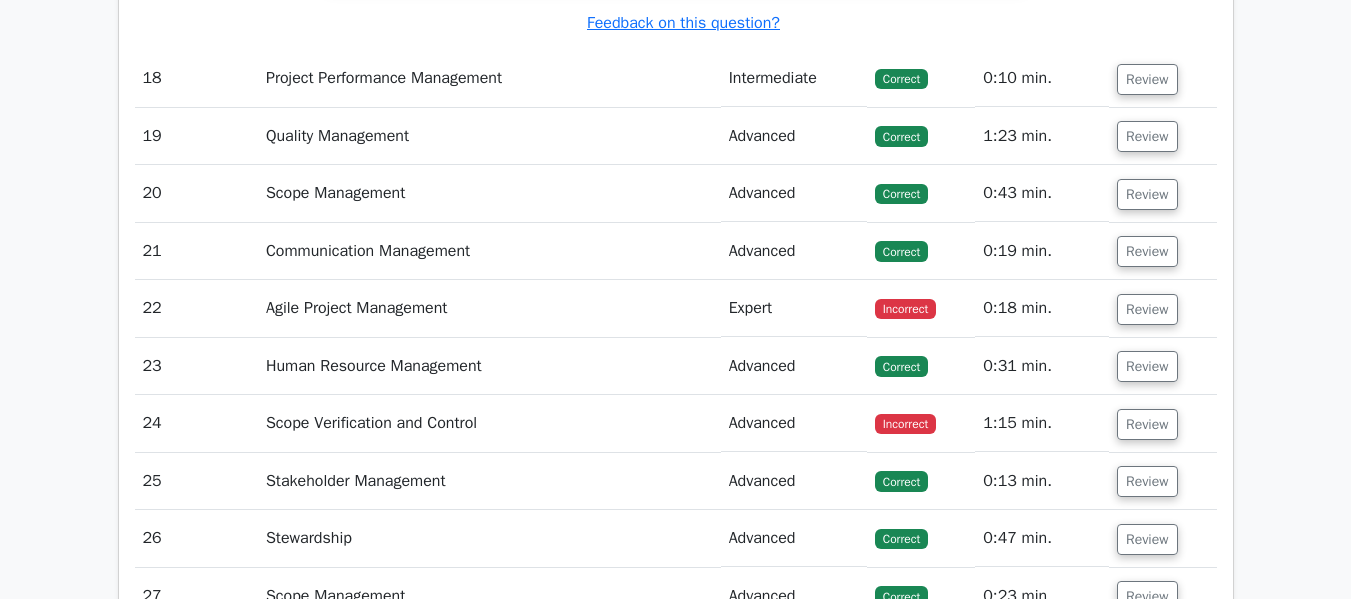 scroll, scrollTop: 9393, scrollLeft: 0, axis: vertical 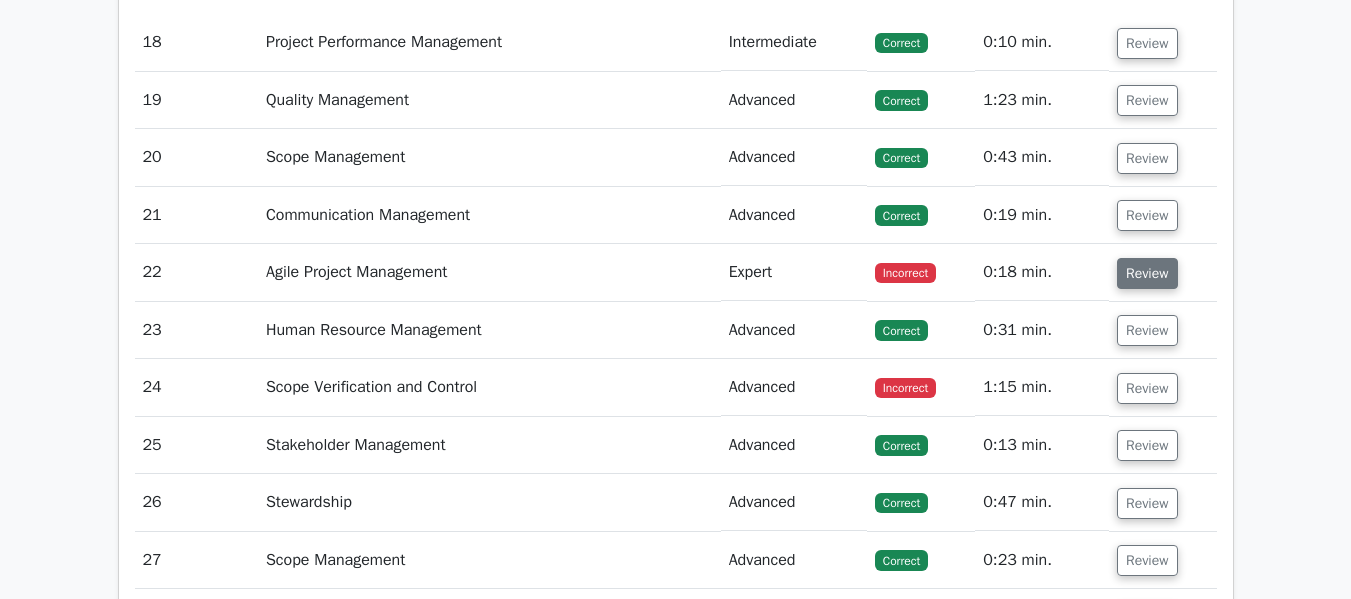 click on "Review" at bounding box center (1147, 273) 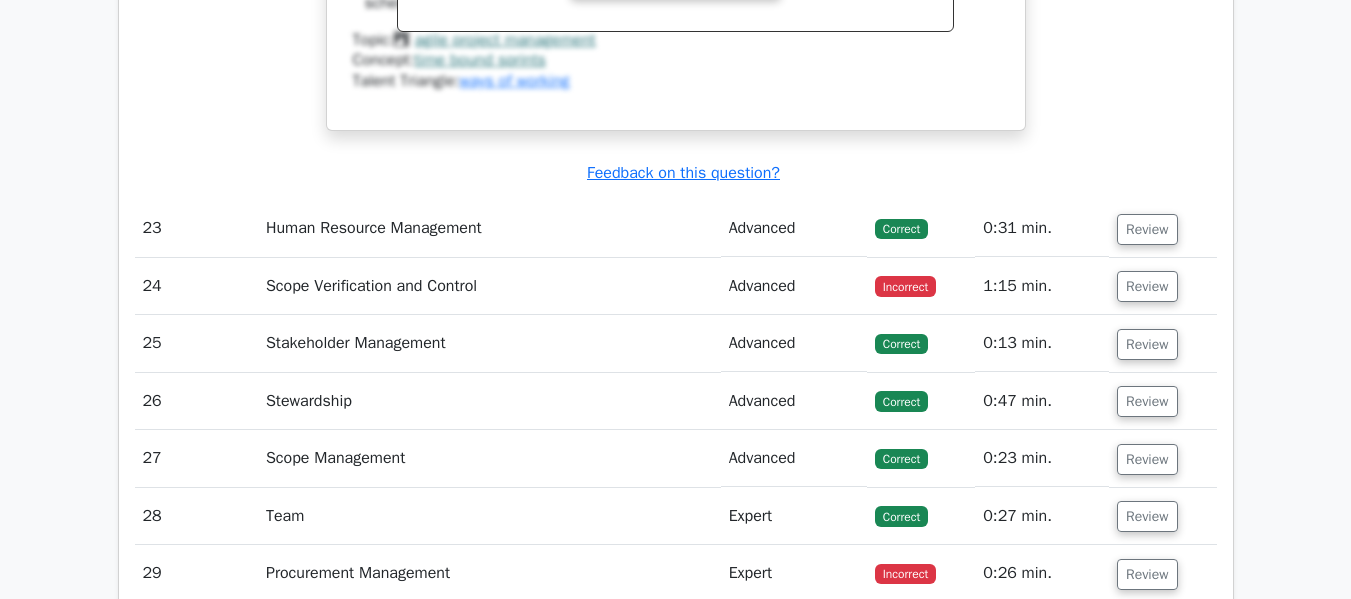 scroll, scrollTop: 10376, scrollLeft: 0, axis: vertical 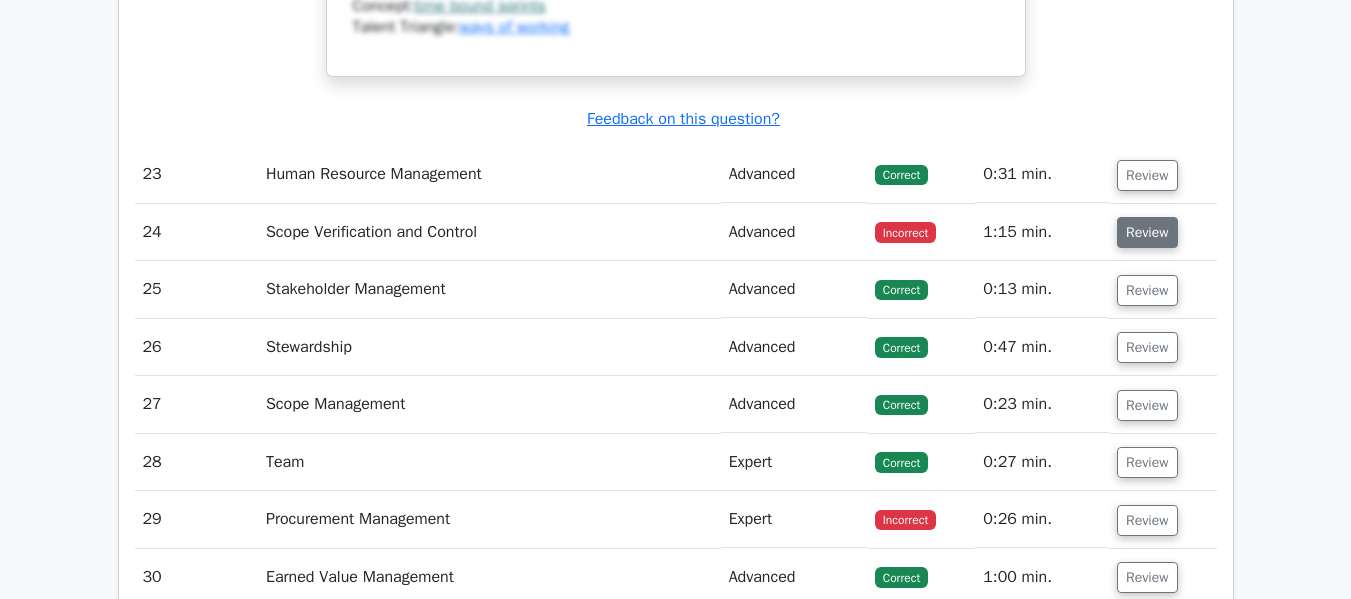click on "Review" at bounding box center [1147, 232] 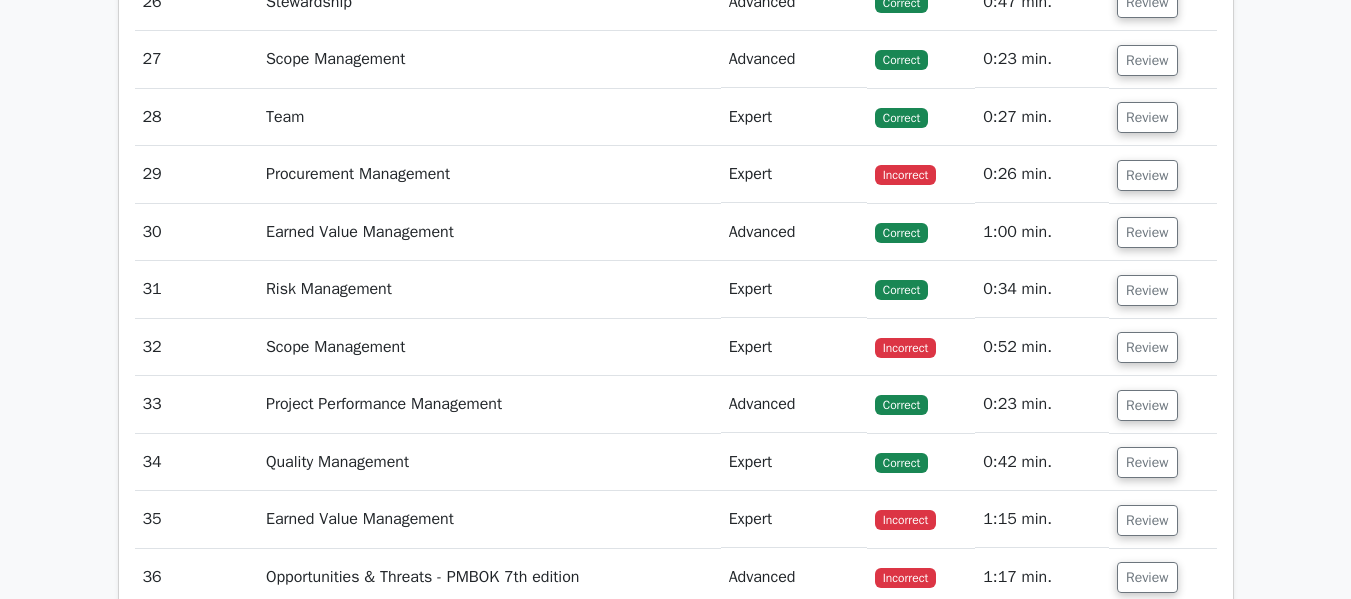 scroll, scrollTop: 12213, scrollLeft: 0, axis: vertical 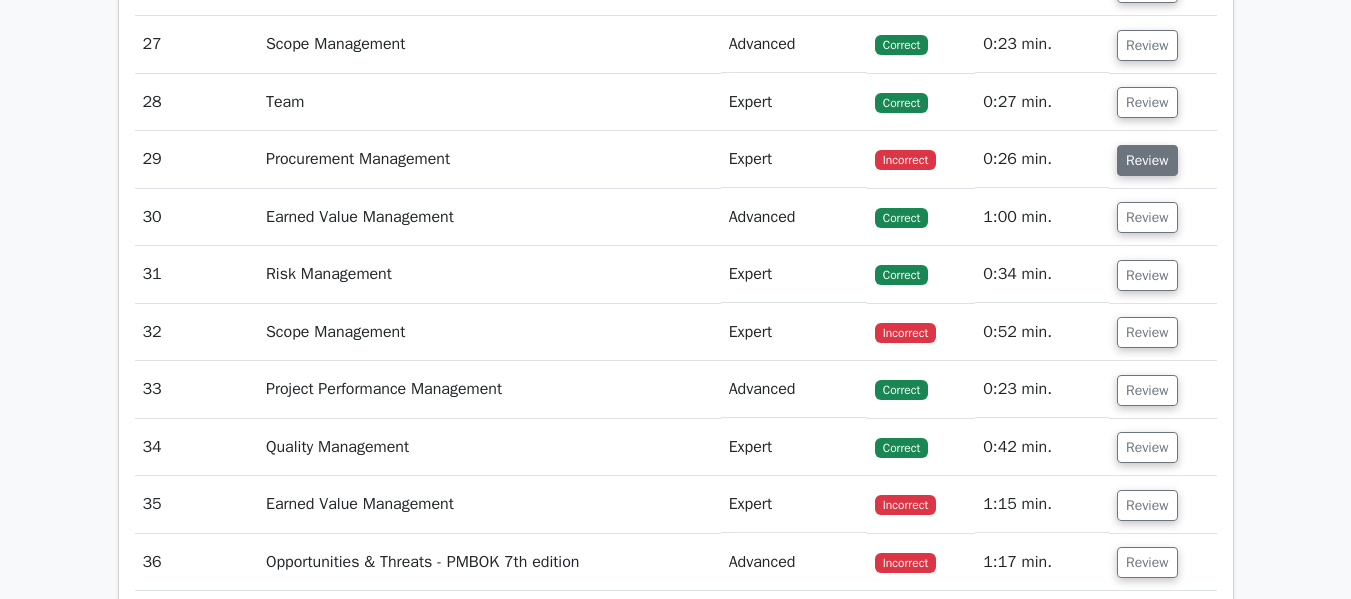 click on "Review" at bounding box center [1147, 160] 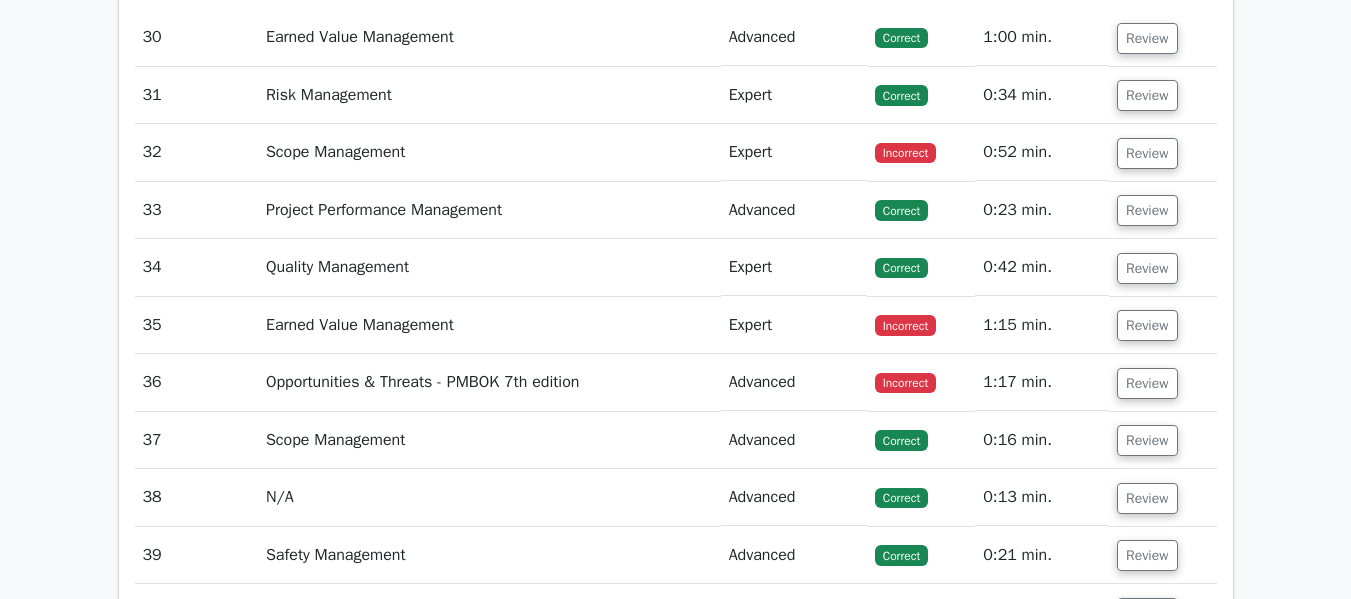 scroll, scrollTop: 13072, scrollLeft: 0, axis: vertical 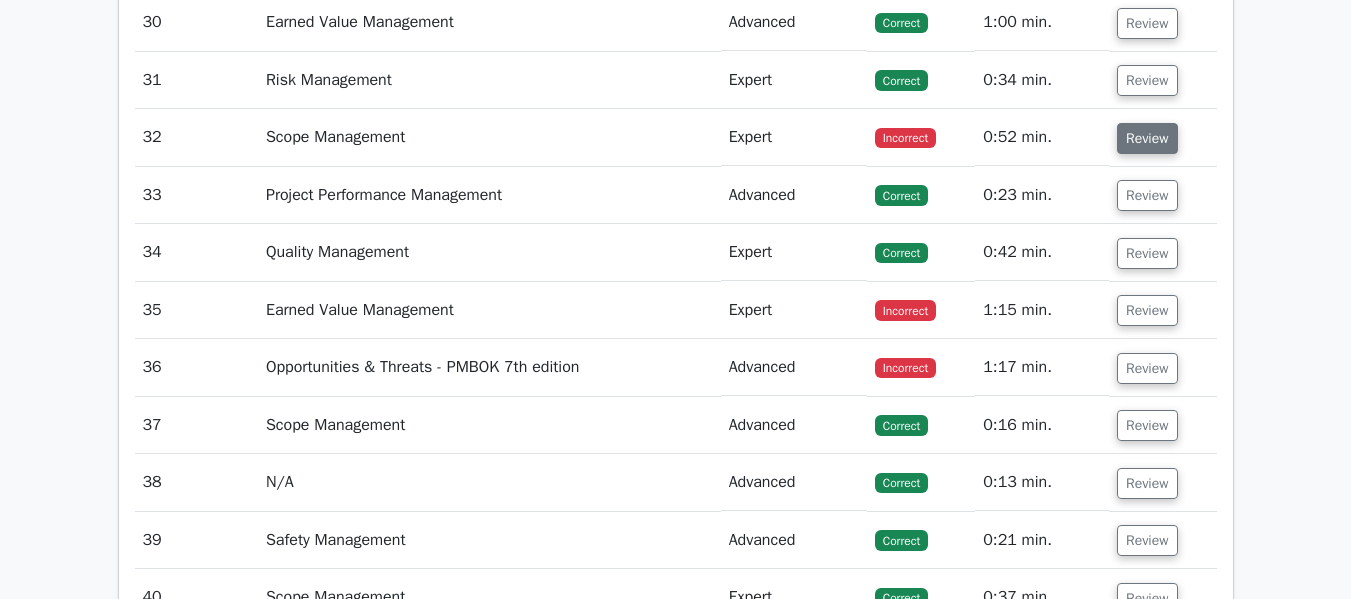 click on "Review" at bounding box center (1147, 138) 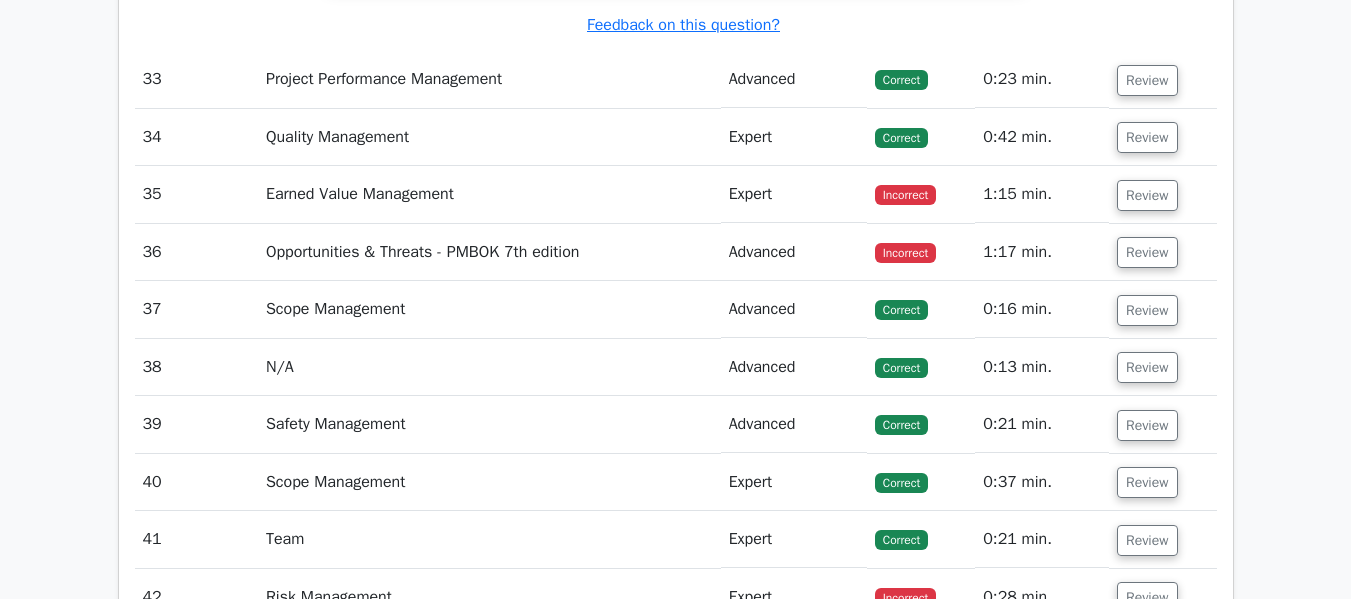 scroll, scrollTop: 14298, scrollLeft: 0, axis: vertical 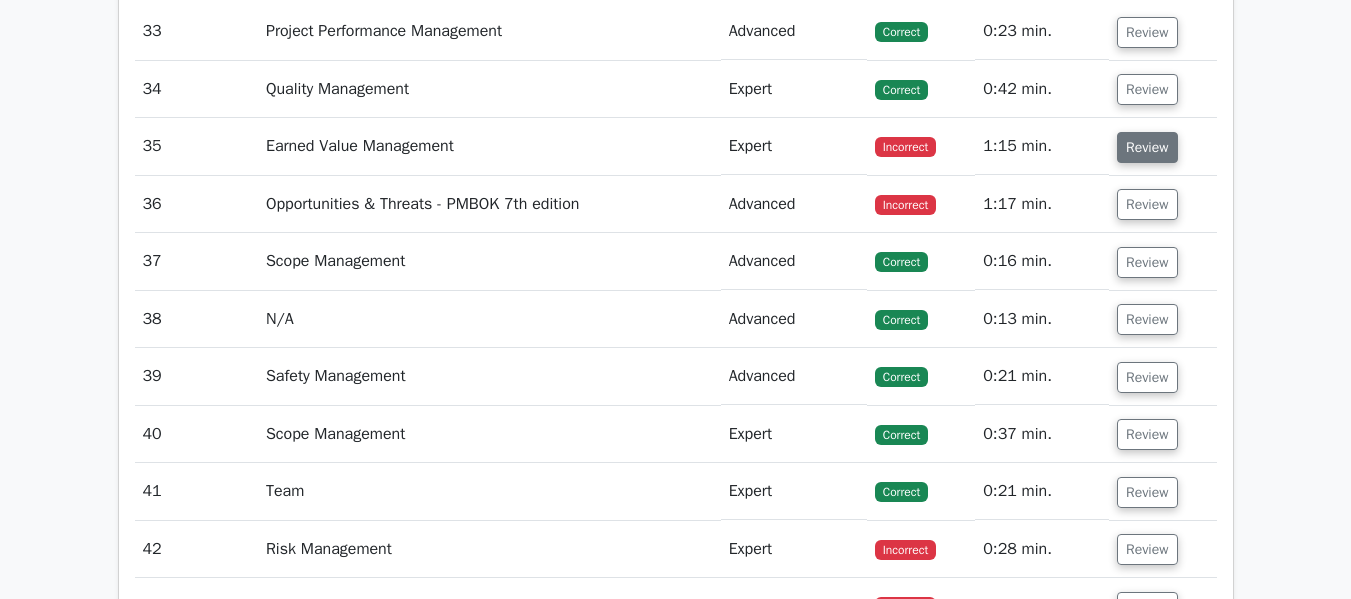 click on "Review" at bounding box center [1147, 147] 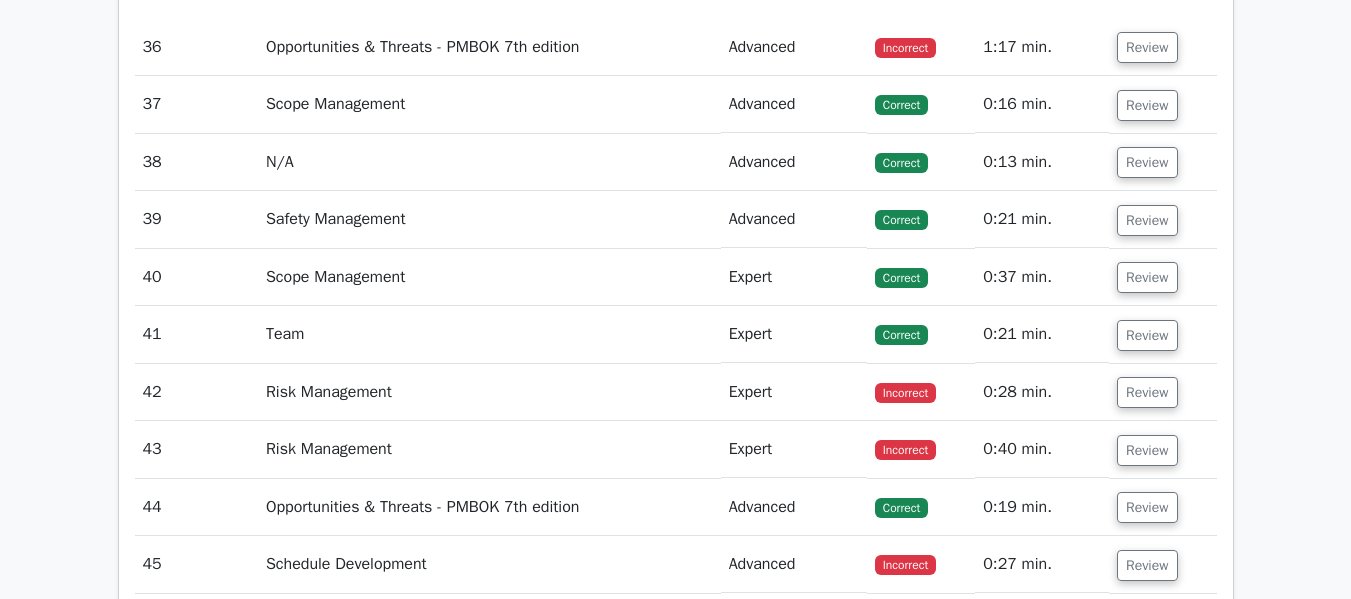 scroll, scrollTop: 15467, scrollLeft: 0, axis: vertical 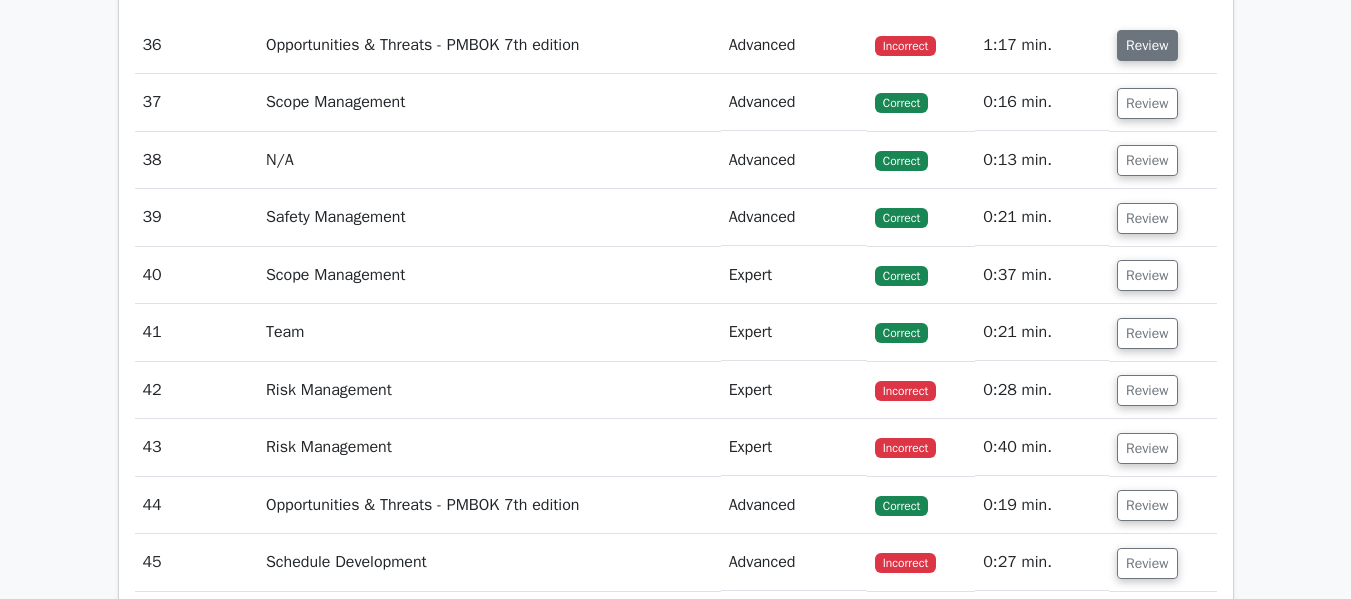 click on "Review" at bounding box center [1147, 45] 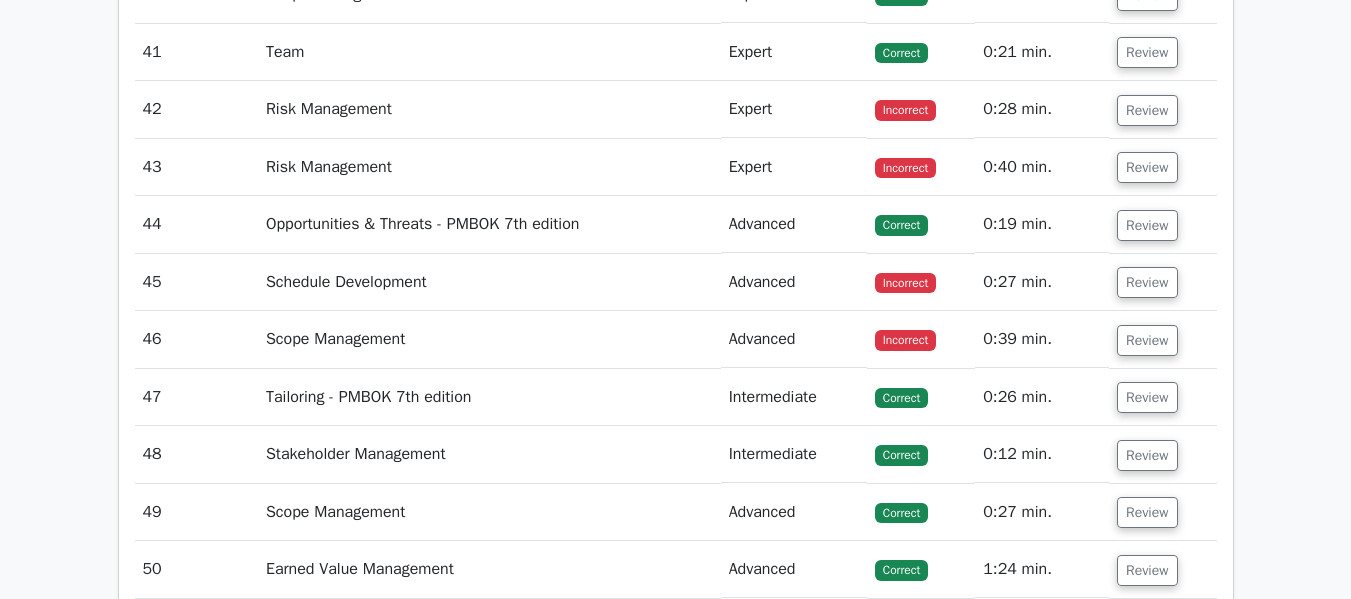 scroll, scrollTop: 16626, scrollLeft: 0, axis: vertical 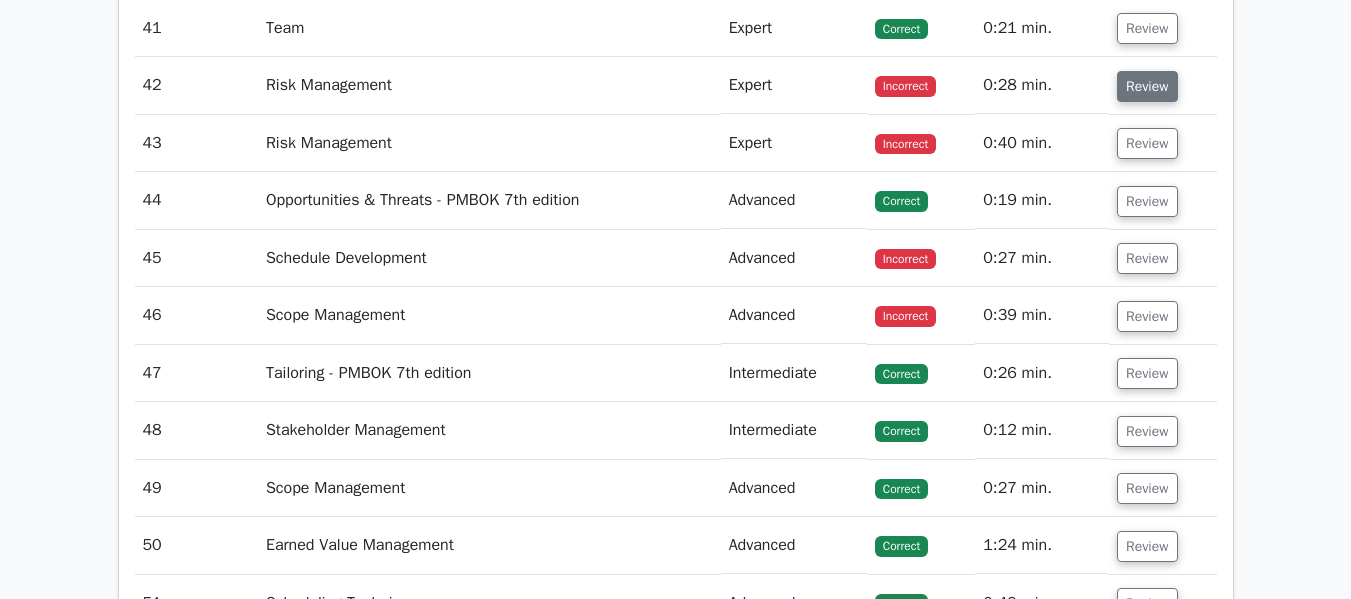 click on "Review" at bounding box center (1147, 86) 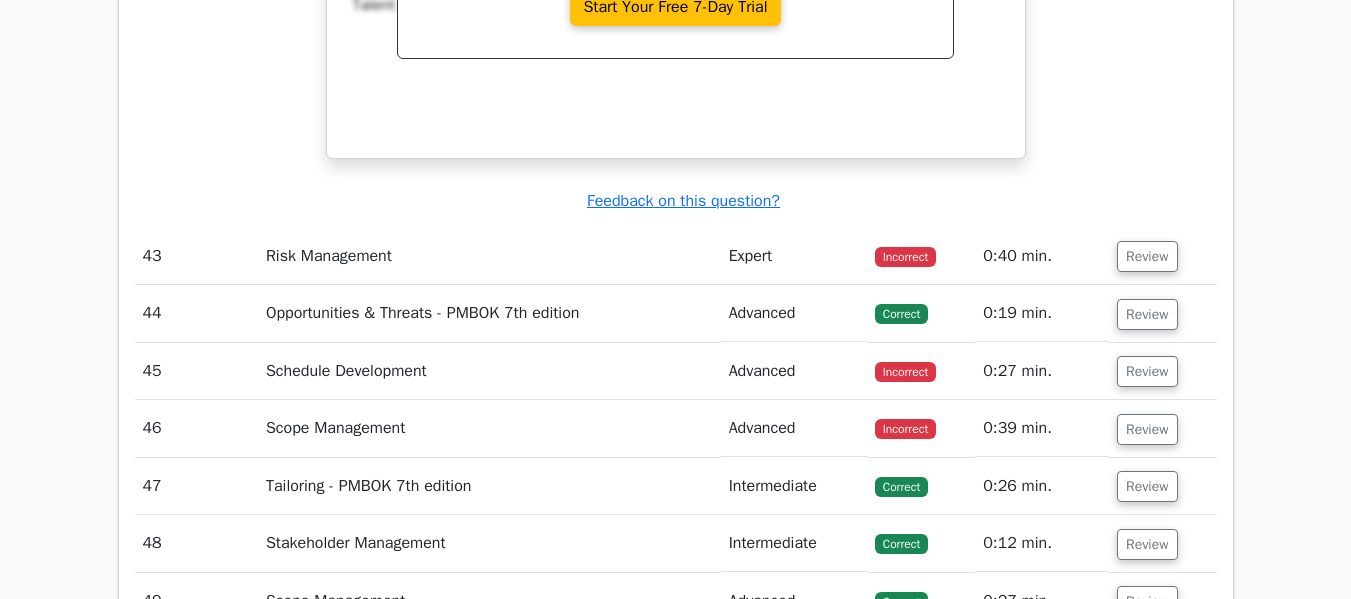 scroll, scrollTop: 17298, scrollLeft: 0, axis: vertical 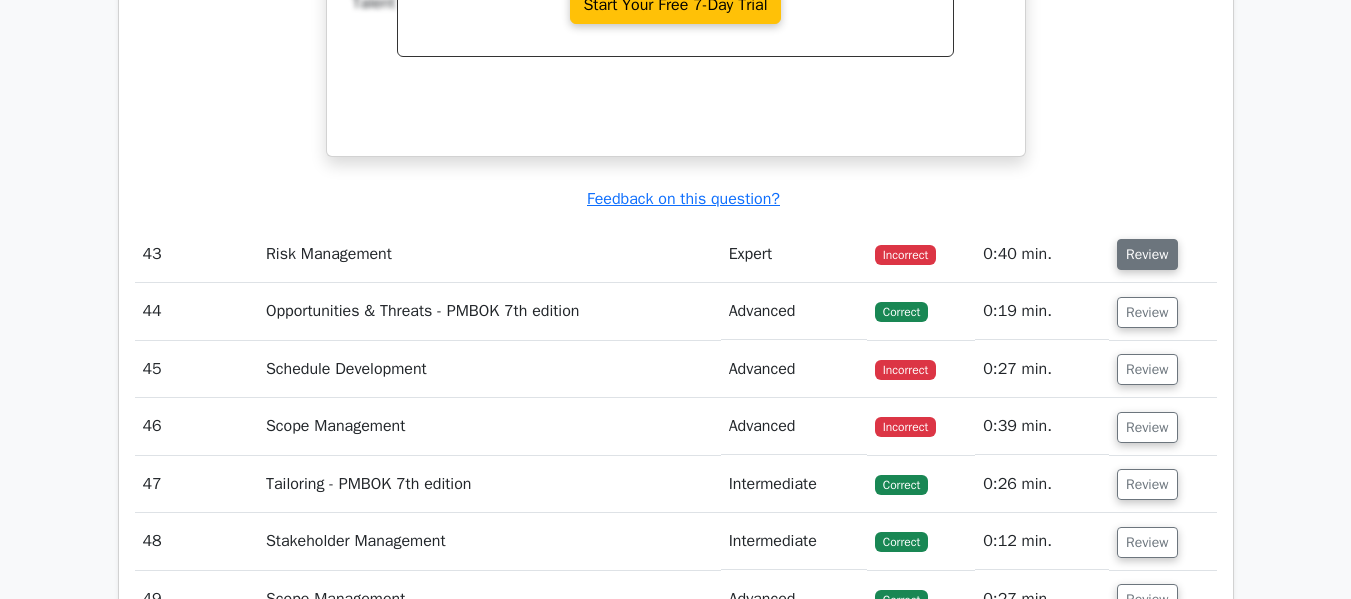 click on "Review" at bounding box center [1147, 254] 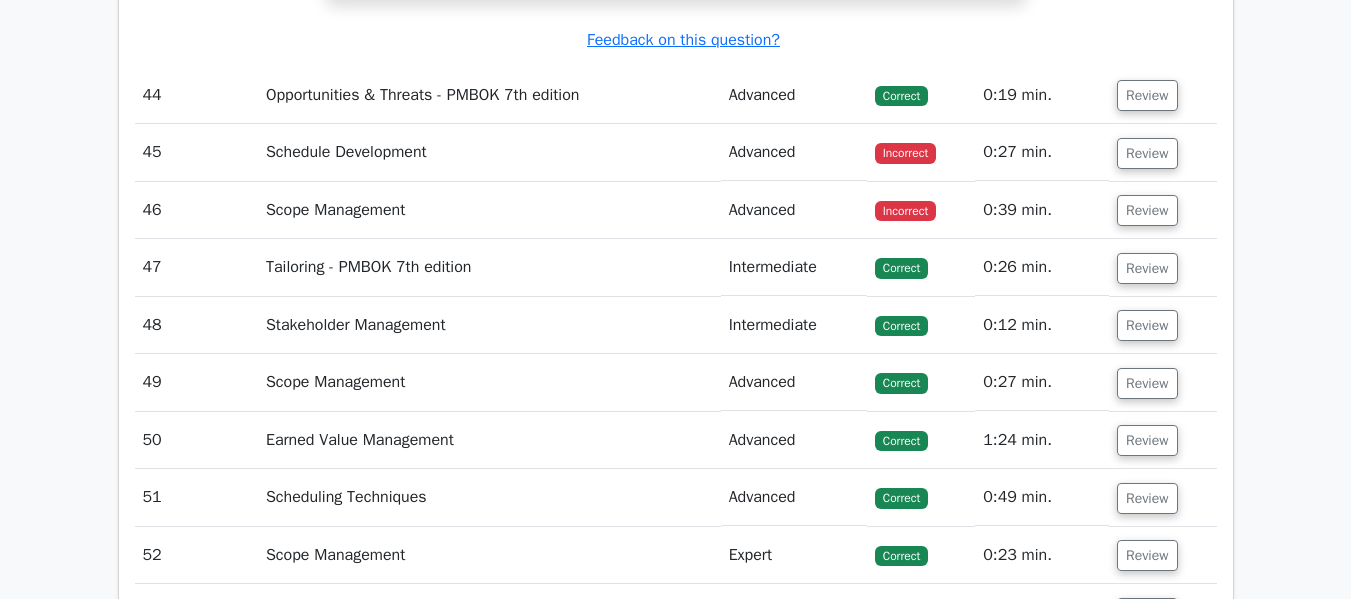 scroll, scrollTop: 18585, scrollLeft: 0, axis: vertical 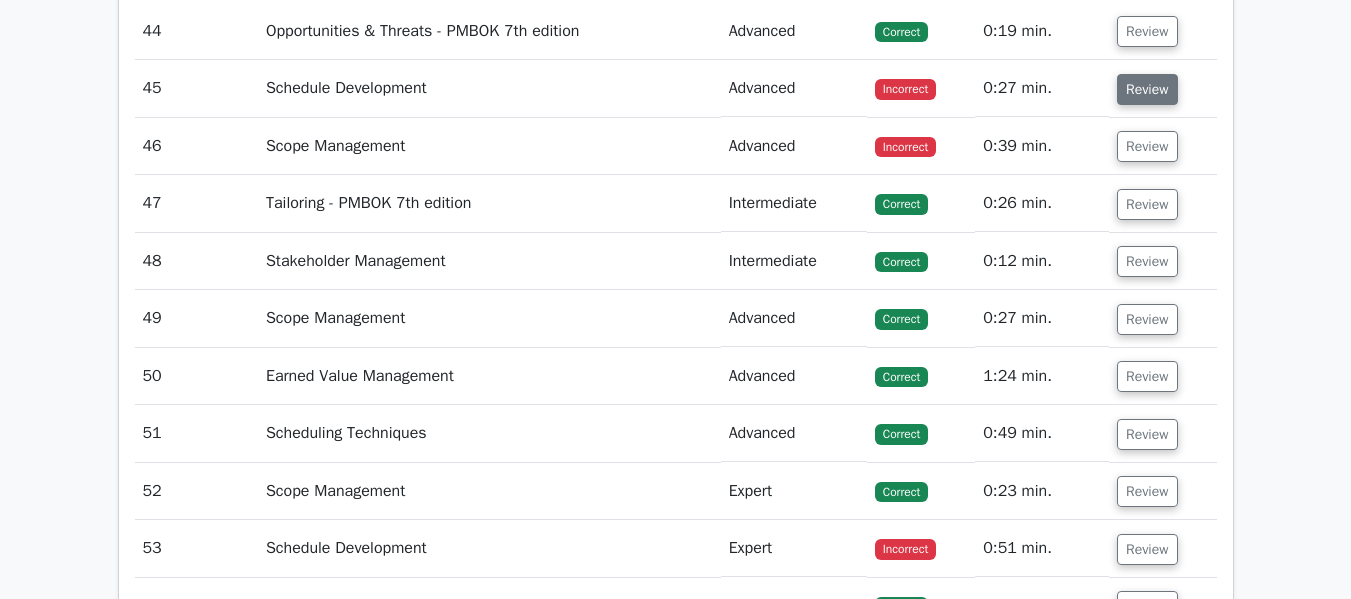click on "Review" at bounding box center [1147, 89] 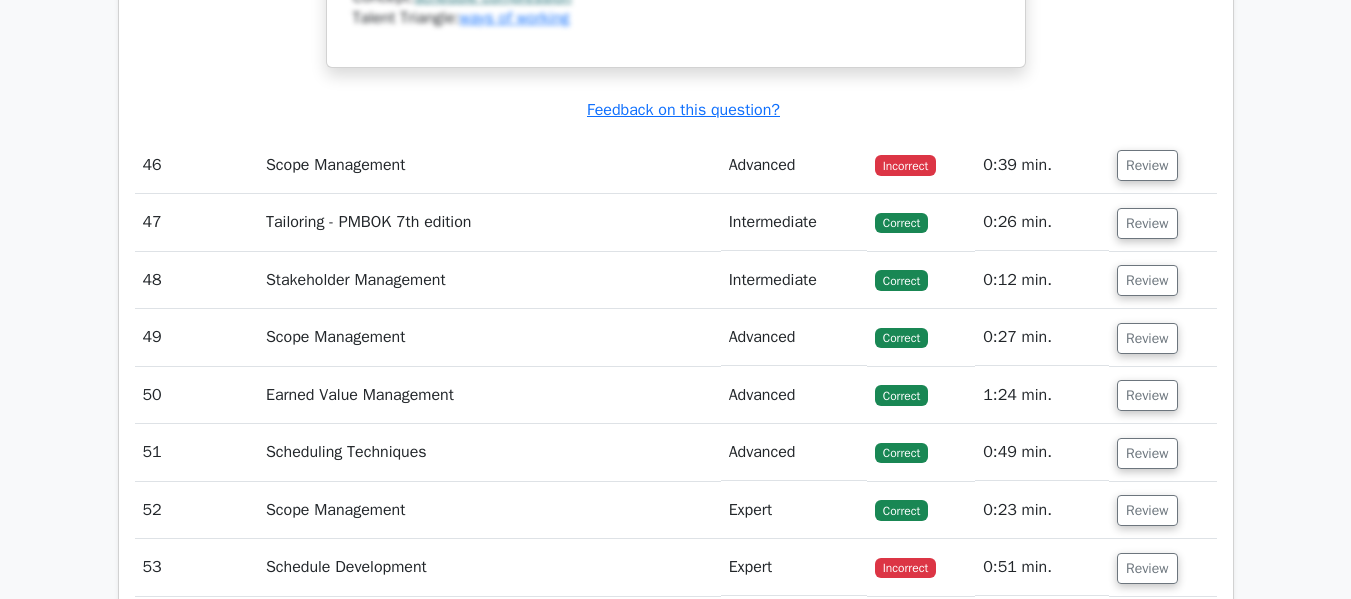 scroll, scrollTop: 19438, scrollLeft: 0, axis: vertical 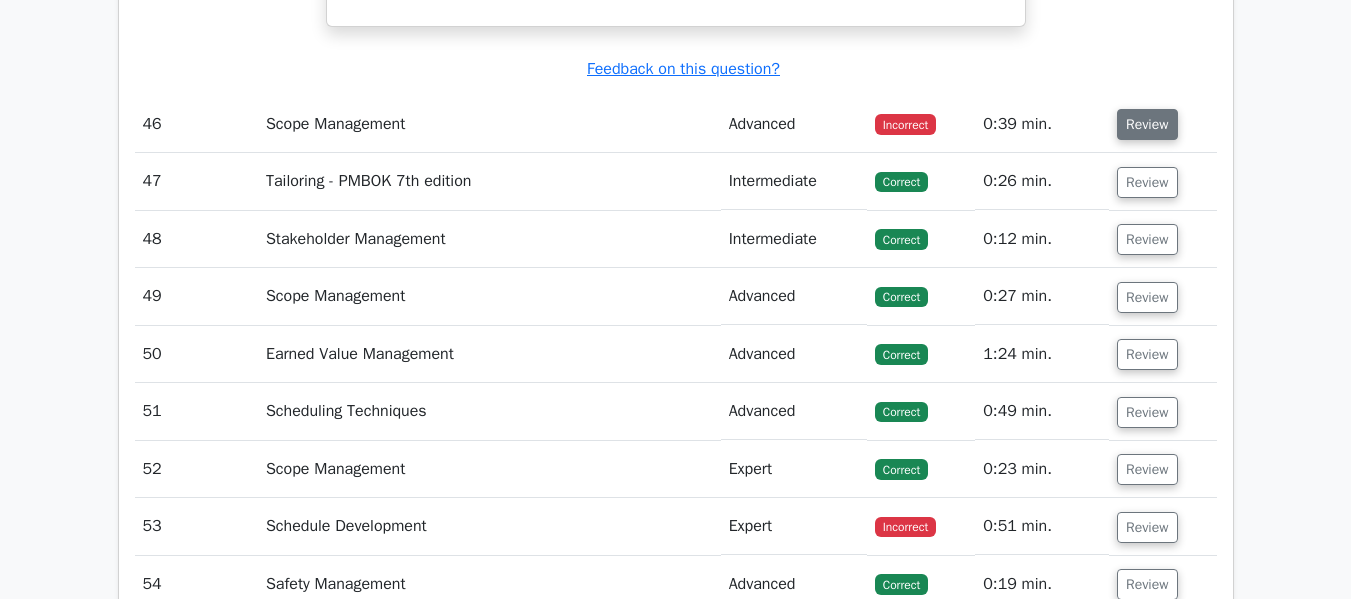 click on "Review" at bounding box center (1147, 124) 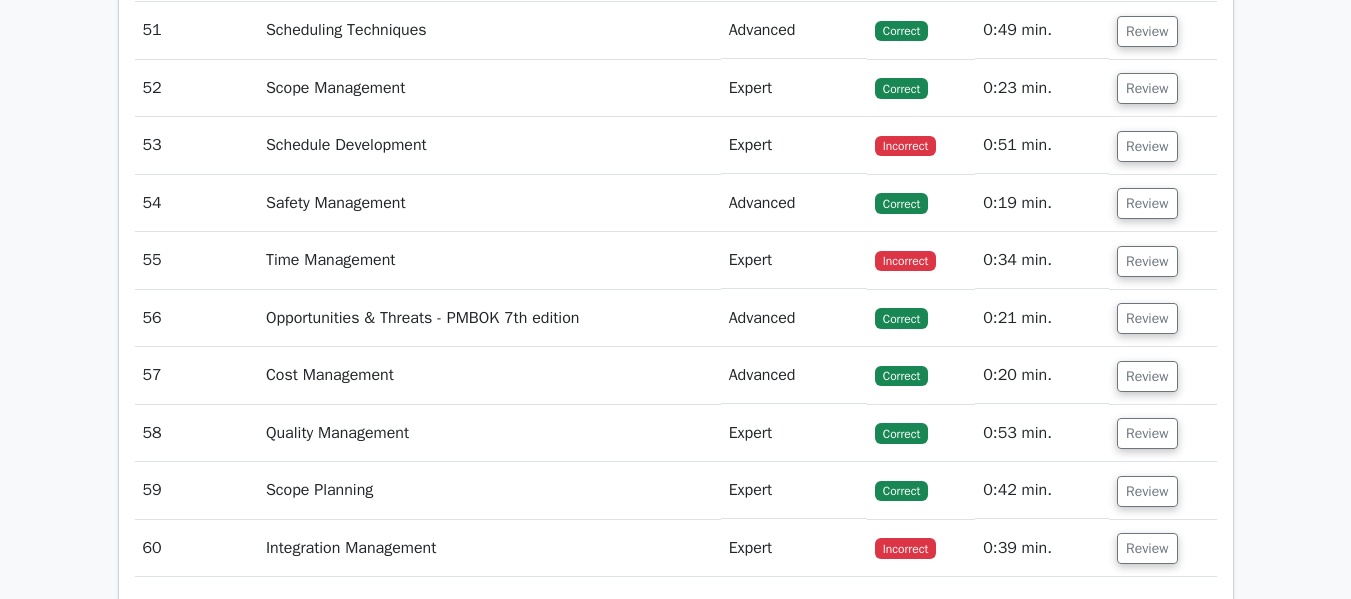 scroll, scrollTop: 20782, scrollLeft: 0, axis: vertical 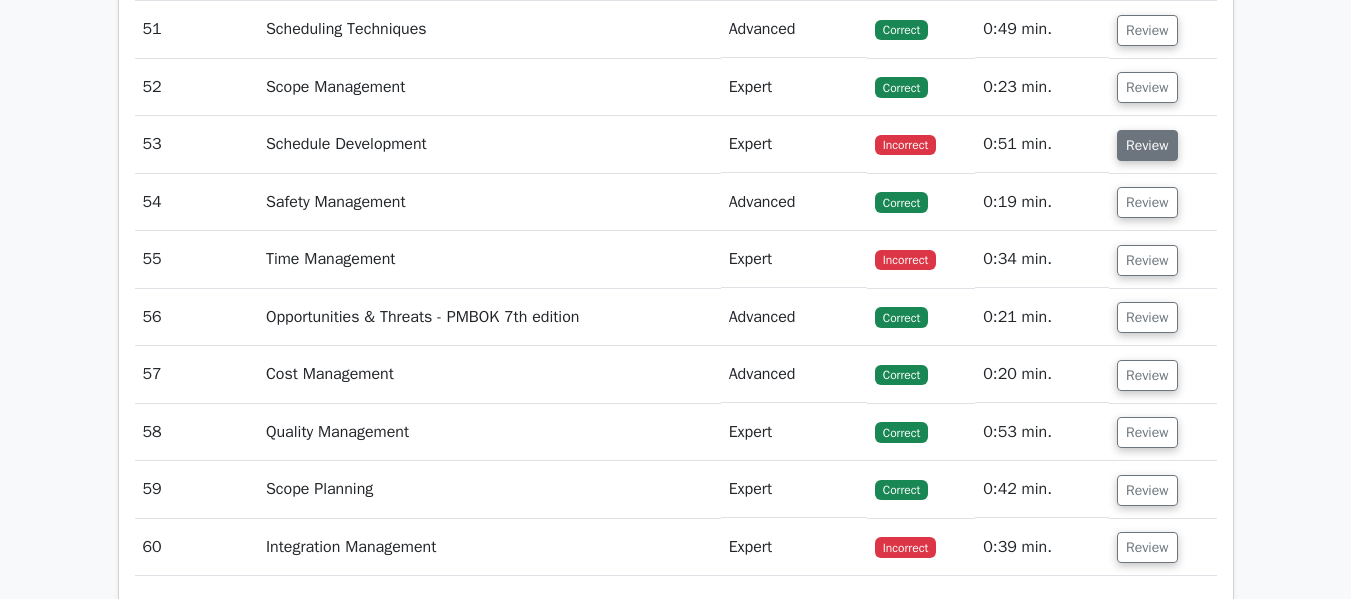 click on "Review" at bounding box center [1147, 145] 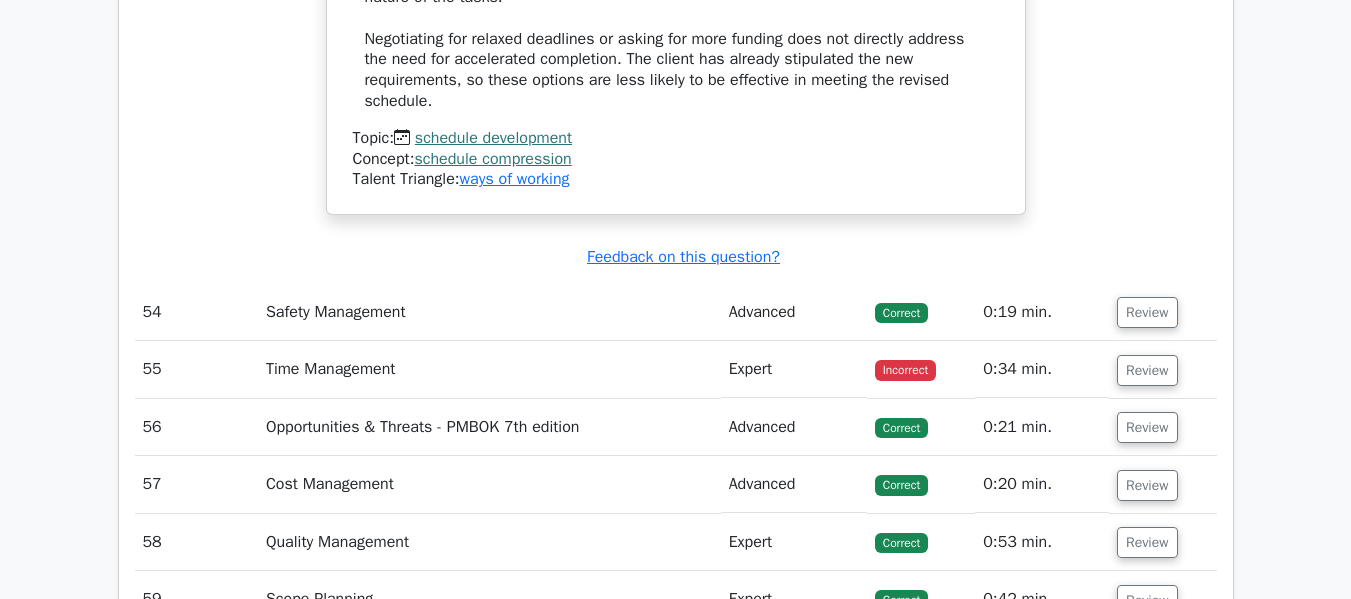 scroll, scrollTop: 21688, scrollLeft: 0, axis: vertical 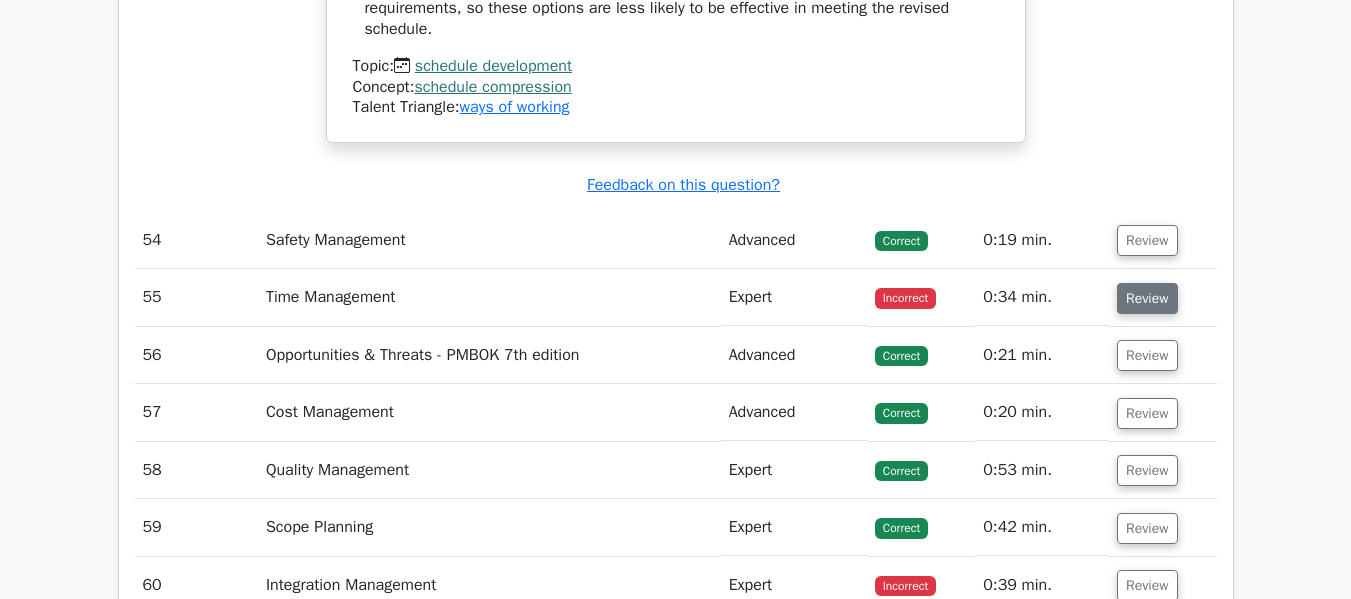 click on "Review" at bounding box center [1147, 298] 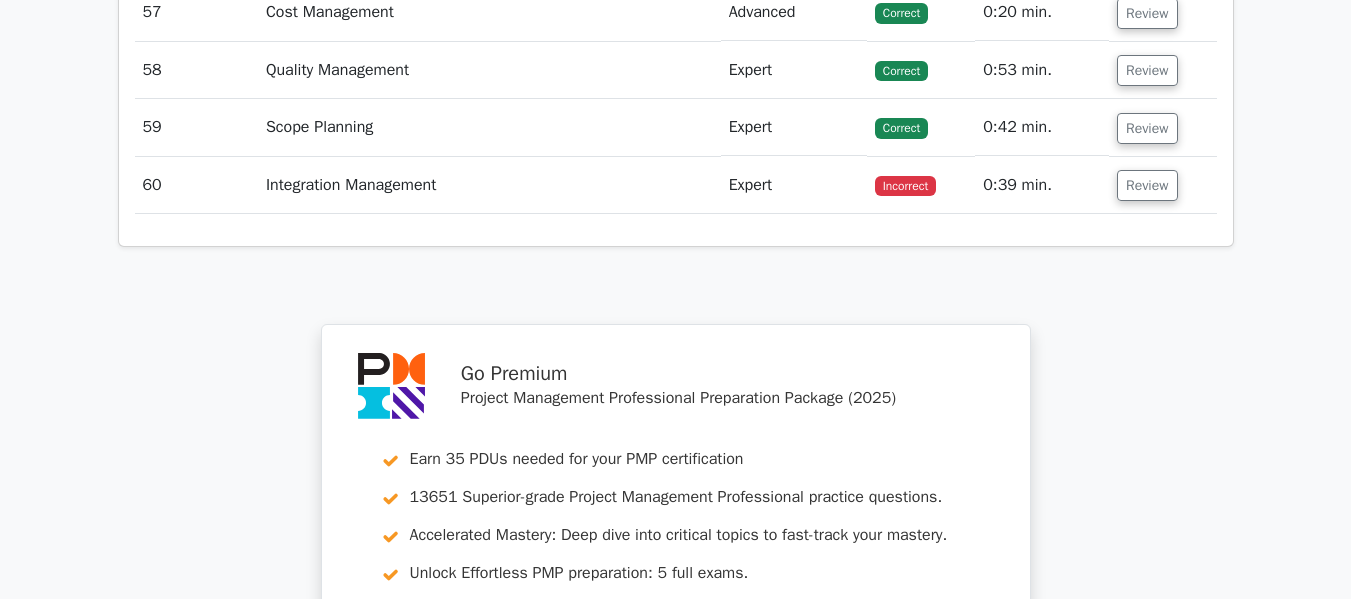 scroll, scrollTop: 22975, scrollLeft: 0, axis: vertical 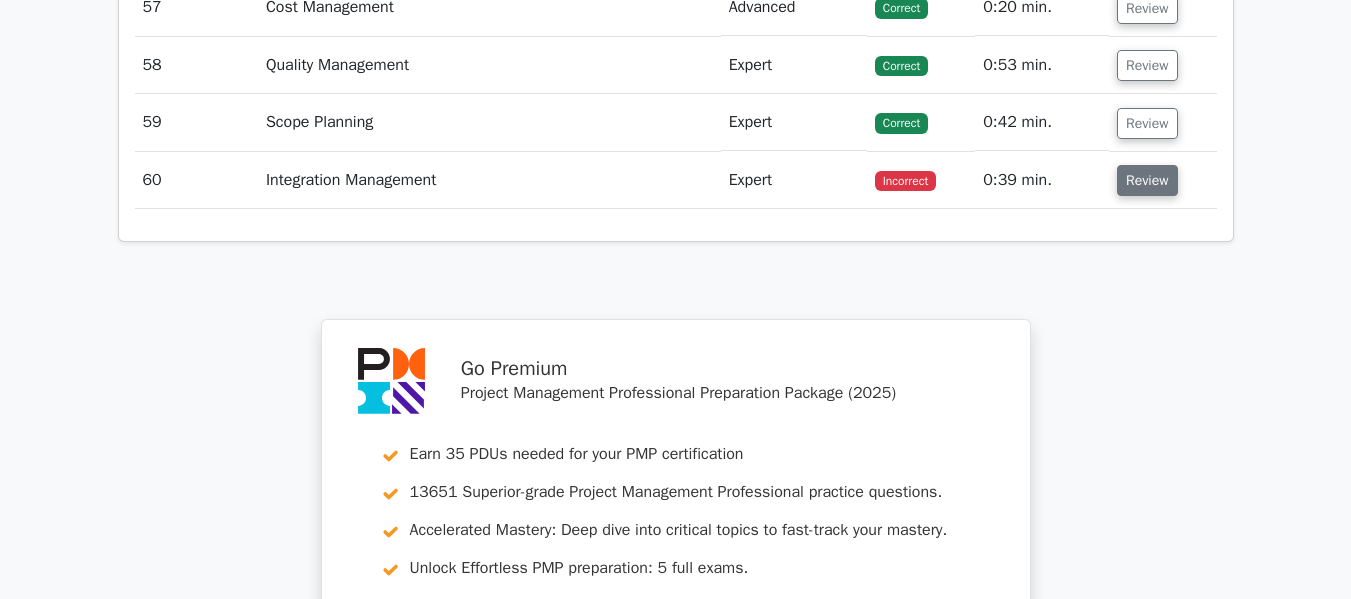 click on "Review" at bounding box center (1147, 180) 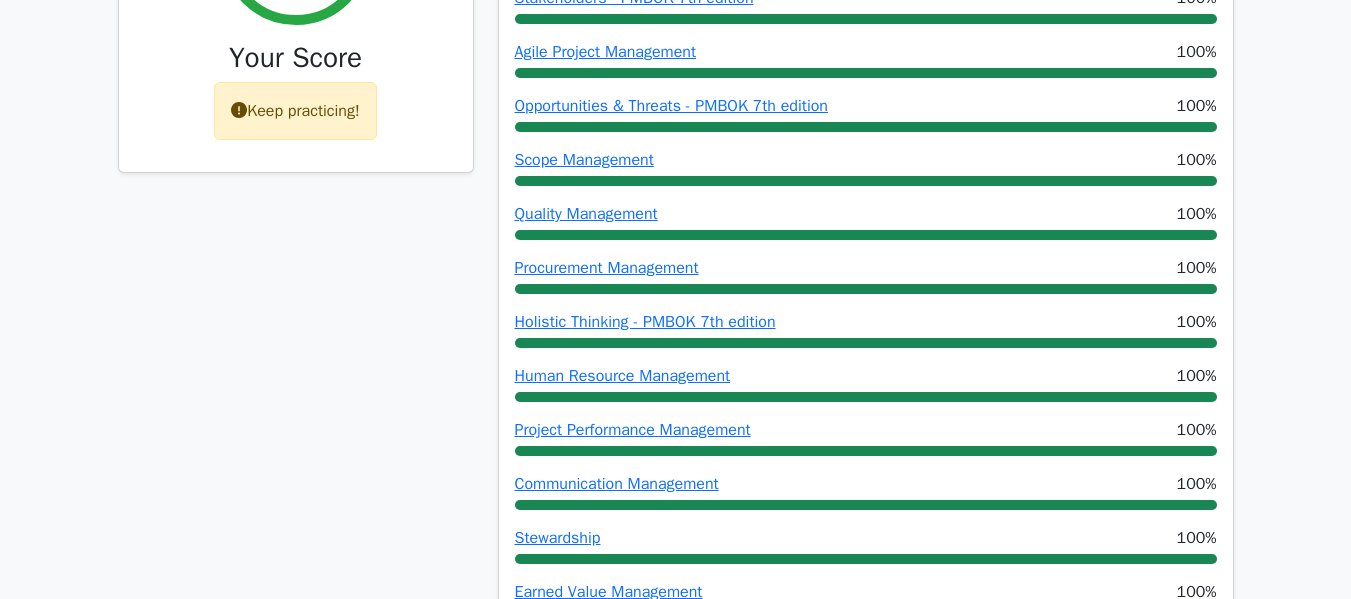 scroll, scrollTop: 0, scrollLeft: 0, axis: both 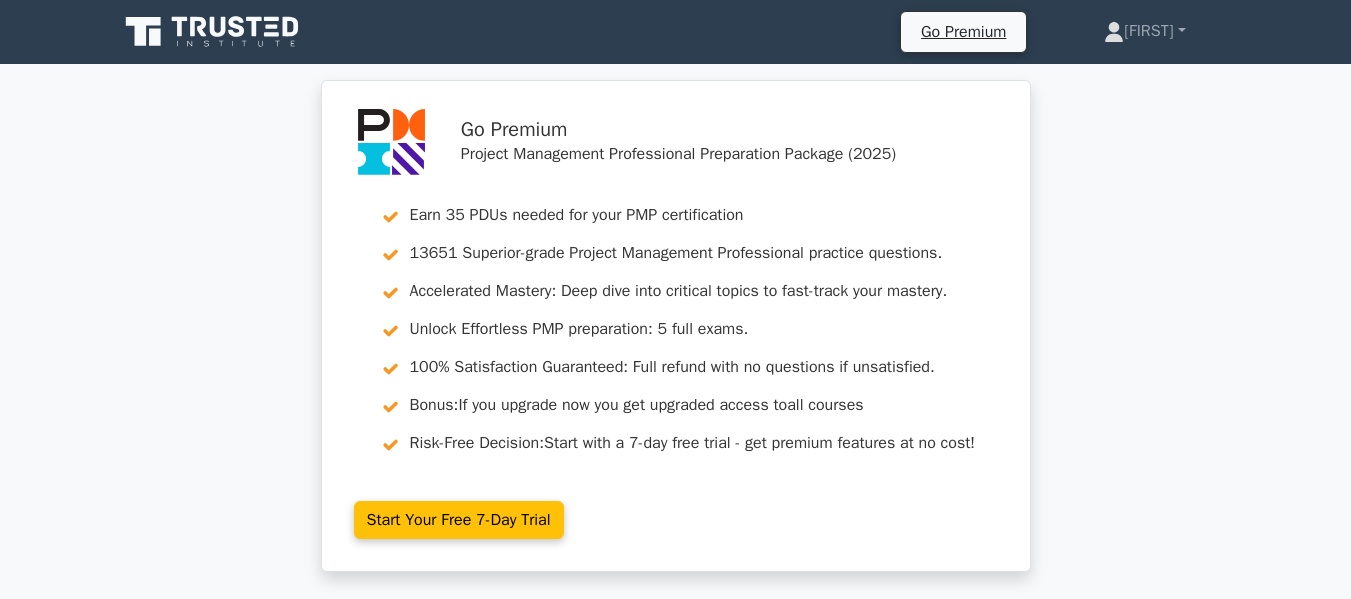 click on "Go Premium
Project Management Professional Preparation Package (2025)
Earn 35 PDUs needed for your PMP certification
13651 Superior-grade  Project Management Professional practice questions.
Accelerated Mastery: Deep dive into critical topics to fast-track your mastery.
Unlock Effortless PMP preparation: 5 full exams.
100% Satisfaction Guaranteed: Full refund with no questions if unsatisfied.
Bonus: all courses Risk-Free Decision:" at bounding box center [675, 338] 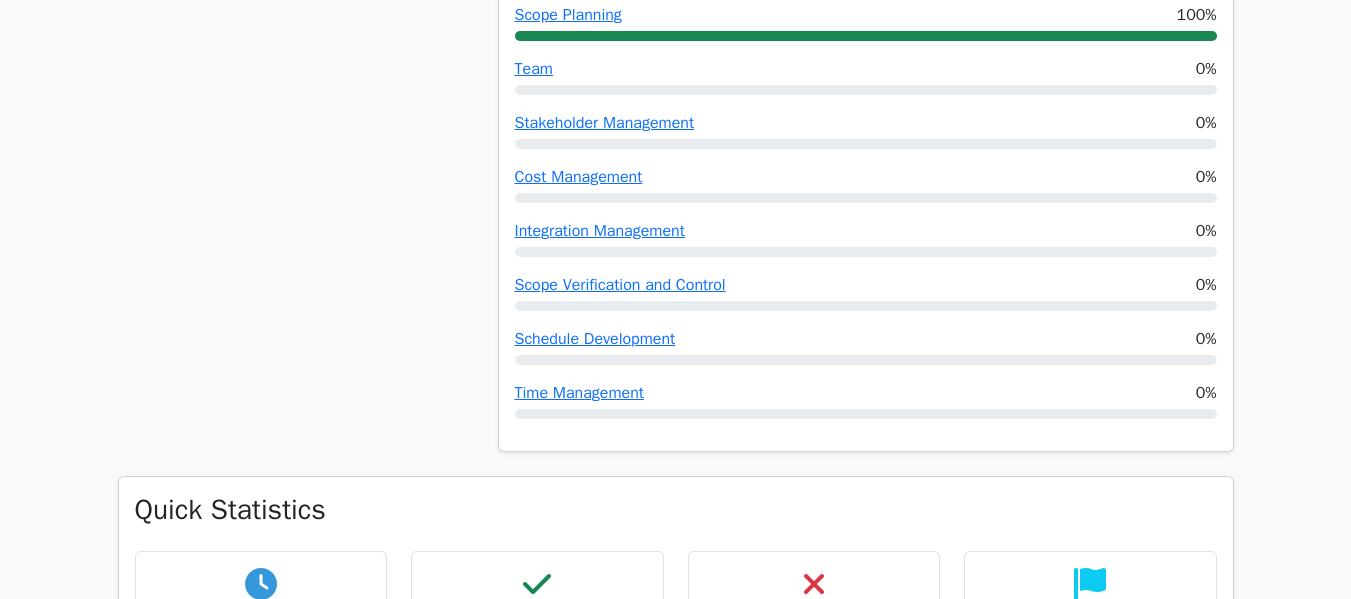 scroll, scrollTop: 1740, scrollLeft: 0, axis: vertical 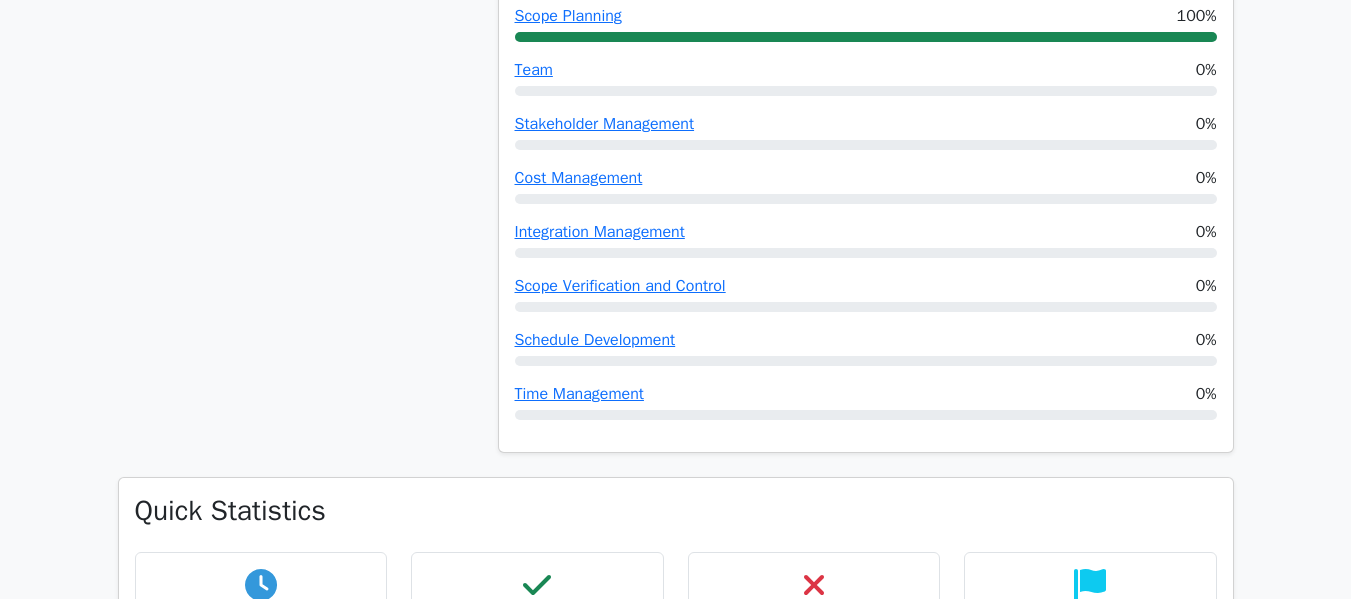 click on "70%
Your Score
Keep practicing!" at bounding box center (296, -228) 